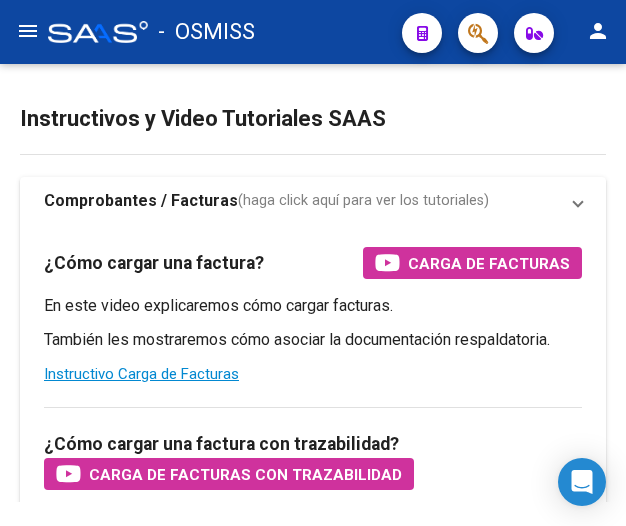 scroll, scrollTop: 0, scrollLeft: 0, axis: both 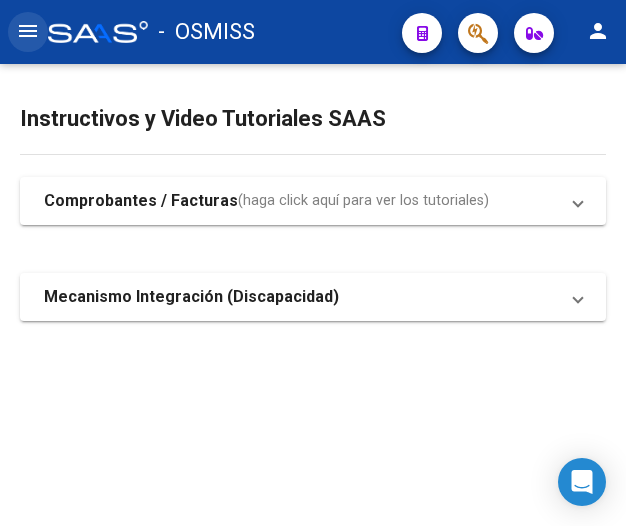 click on "menu" 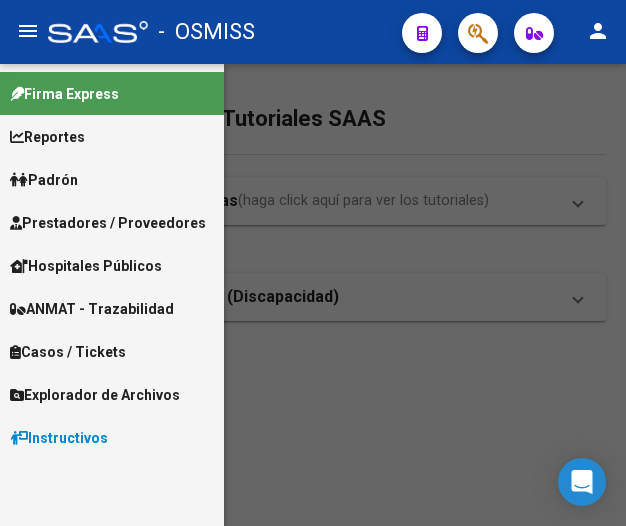 click on "Prestadores / Proveedores" at bounding box center (108, 223) 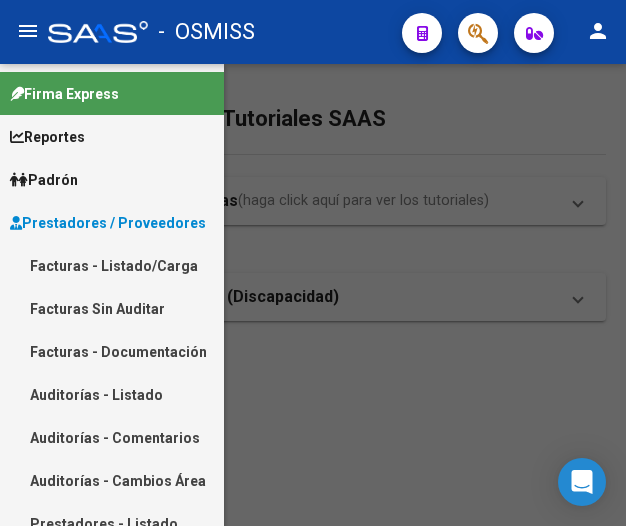 click on "Facturas - Listado/Carga" at bounding box center (112, 265) 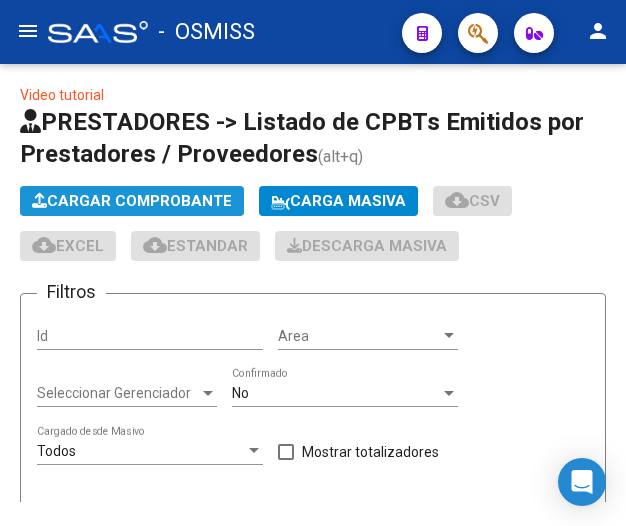 click on "Cargar Comprobante" 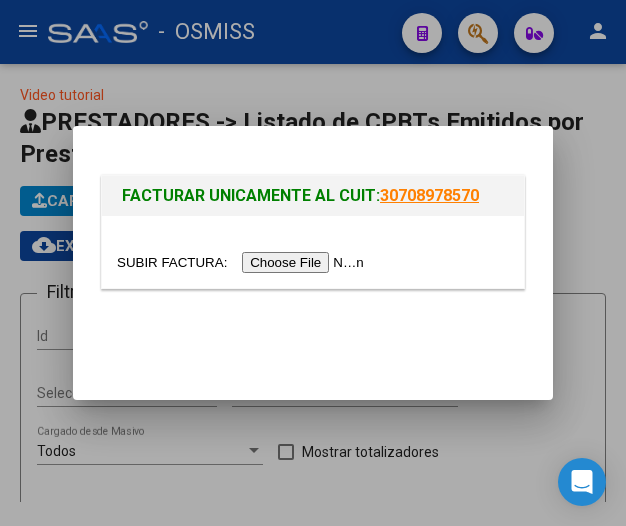 click at bounding box center (243, 262) 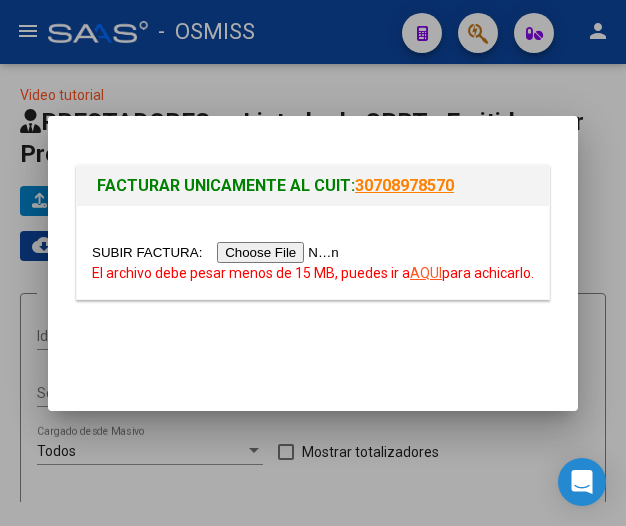 click at bounding box center (218, 252) 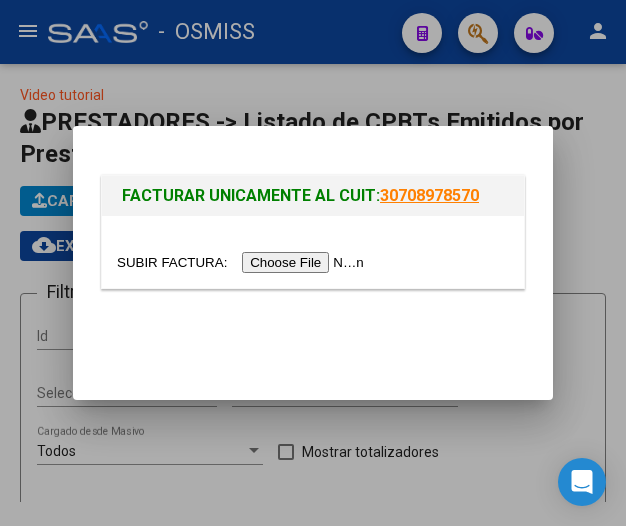 click at bounding box center [243, 262] 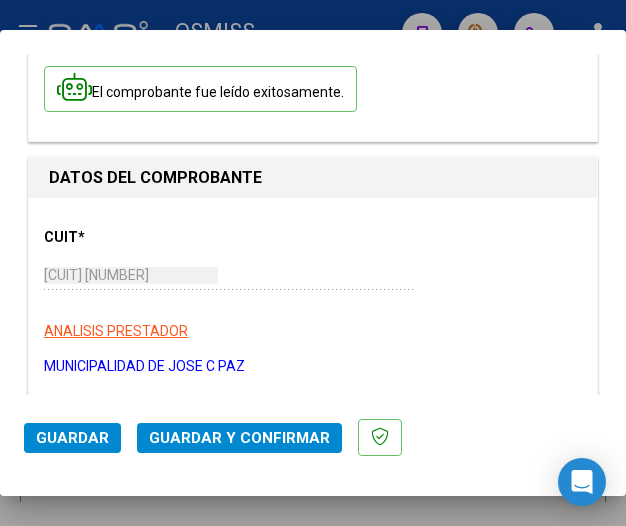 scroll, scrollTop: 200, scrollLeft: 0, axis: vertical 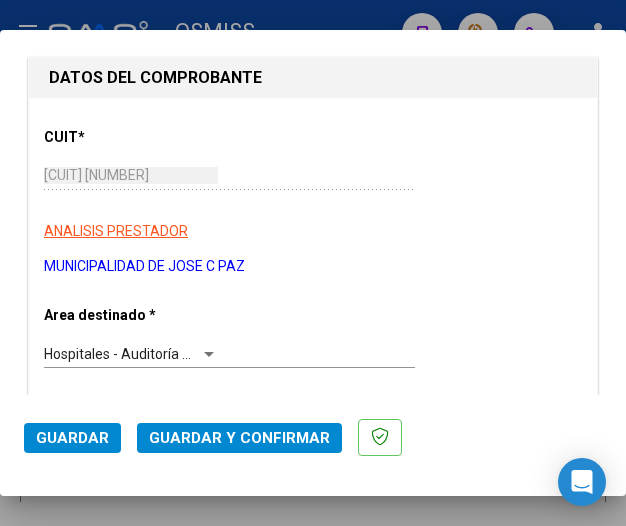 click at bounding box center (209, 354) 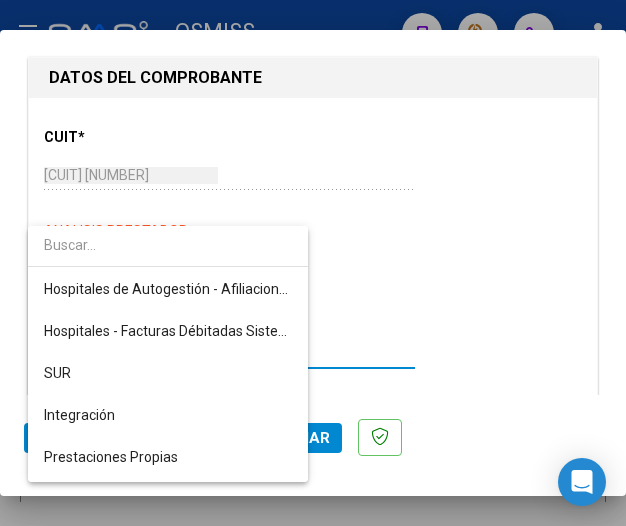 scroll, scrollTop: 271, scrollLeft: 0, axis: vertical 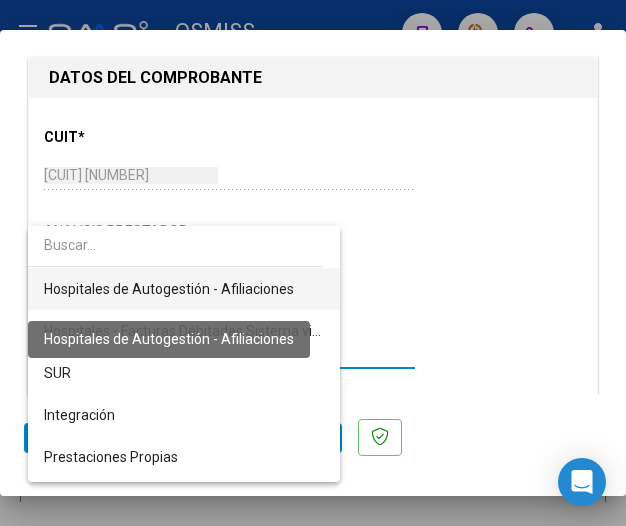 click on "Hospitales de Autogestión - Afiliaciones" at bounding box center (169, 289) 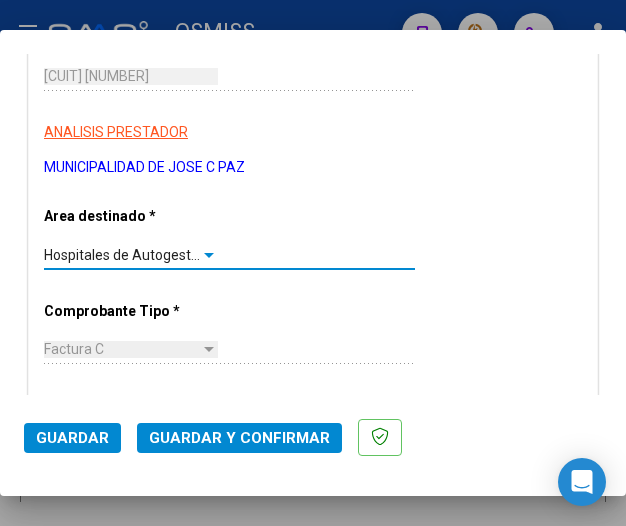 scroll, scrollTop: 300, scrollLeft: 0, axis: vertical 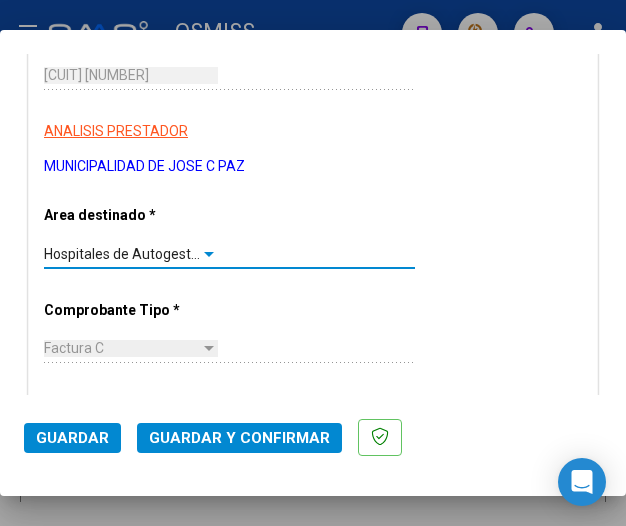 click at bounding box center (209, 254) 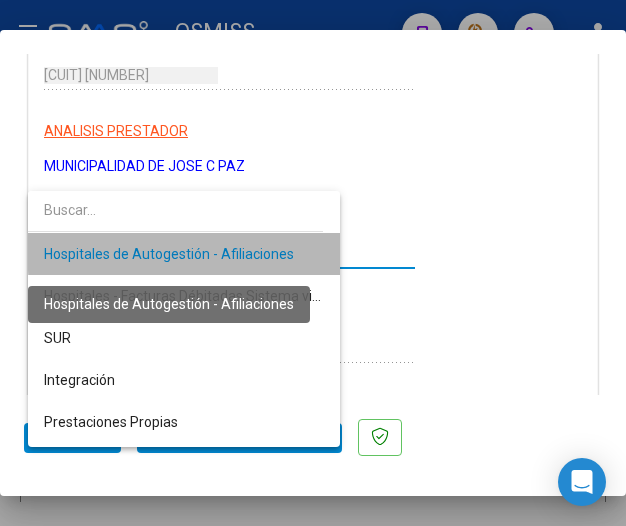 click on "Hospitales de Autogestión - Afiliaciones" at bounding box center [169, 254] 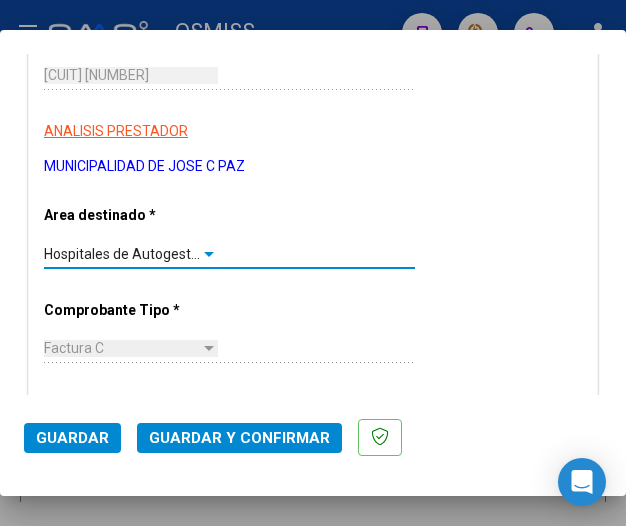 click at bounding box center (209, 254) 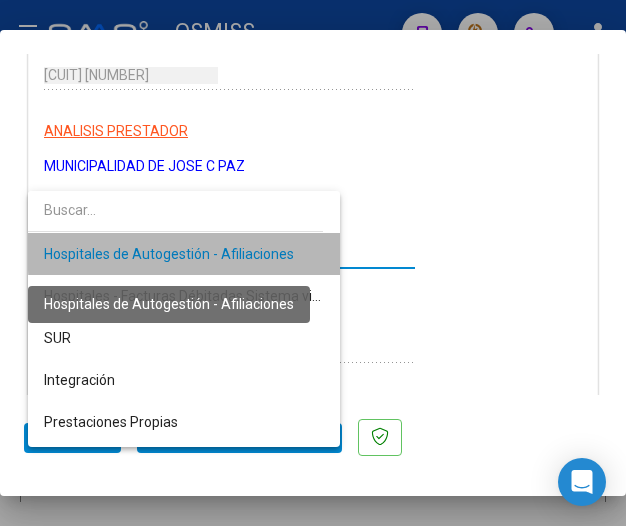 click on "Hospitales de Autogestión - Afiliaciones" at bounding box center [169, 254] 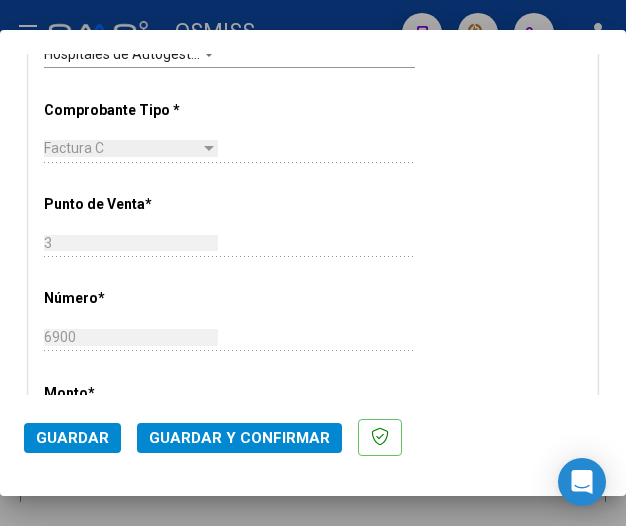 scroll, scrollTop: 600, scrollLeft: 0, axis: vertical 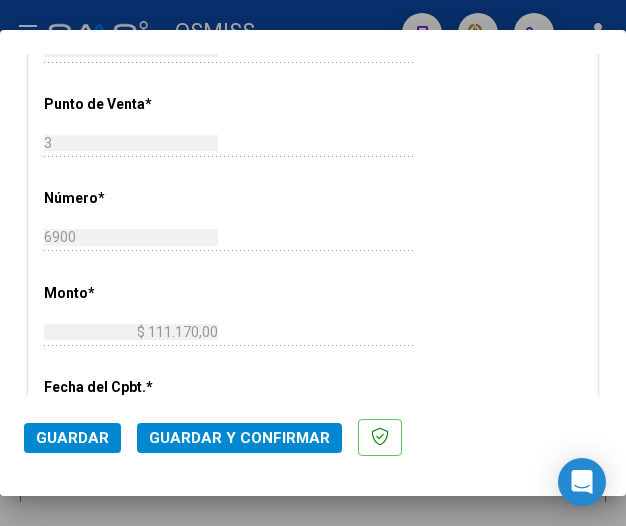 click on "CUIT  *   30-68161808-9 Ingresar CUIT  ANALISIS PRESTADOR  MUNICIPALIDAD DE JOSE C PAZ  ARCA Padrón  Area destinado * Hospitales de Autogestión - Afiliaciones Seleccionar Area  Comprobante Tipo * Factura C Seleccionar Tipo Punto de Venta  *   3 Ingresar el Nro.  Número  *   6900 Ingresar el Nro.  Monto  *   $ 111.170,00 Ingresar el monto  Fecha del Cpbt.  *   2025-06-26 Ingresar la fecha  CAE / CAEA (no ingrese CAI)    75269133396877 Ingresar el CAE o CAEA (no ingrese CAI)  Fecha Recibido  *   2025-07-14 Ingresar la fecha  Fecha de Vencimiento    Ingresar la fecha  Ref. Externa    Ingresar la ref.  N° Liquidación    Ingresar el N° Liquidación" at bounding box center [313, 371] 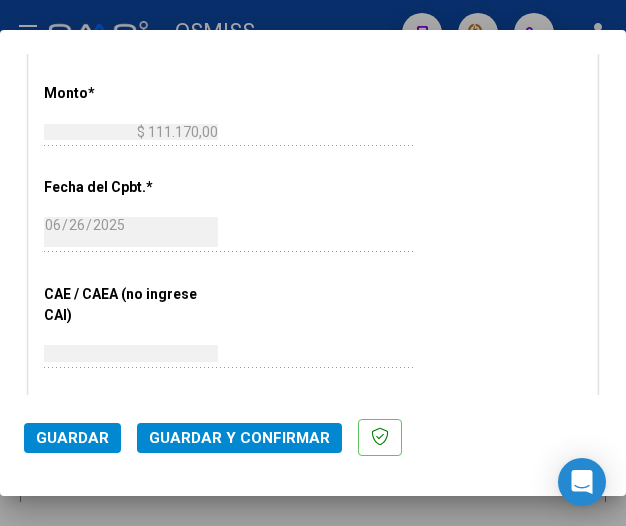 scroll, scrollTop: 900, scrollLeft: 0, axis: vertical 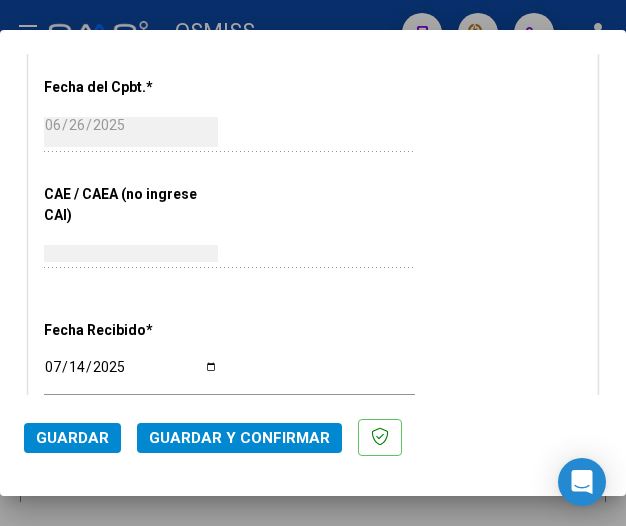 click on "2025-06-26 Ingresar la fecha" 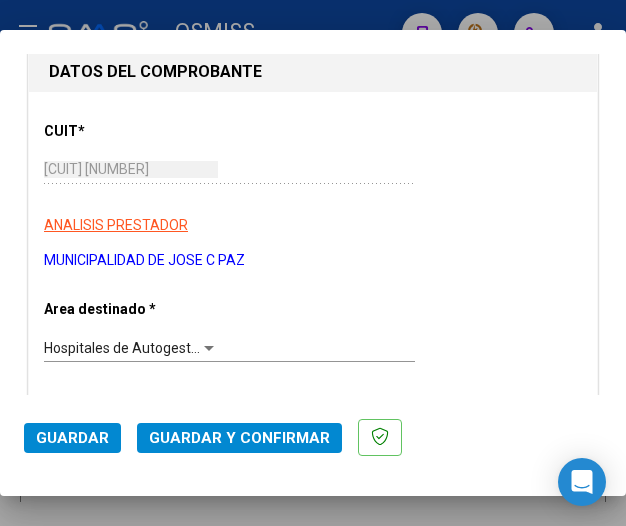 scroll, scrollTop: 200, scrollLeft: 0, axis: vertical 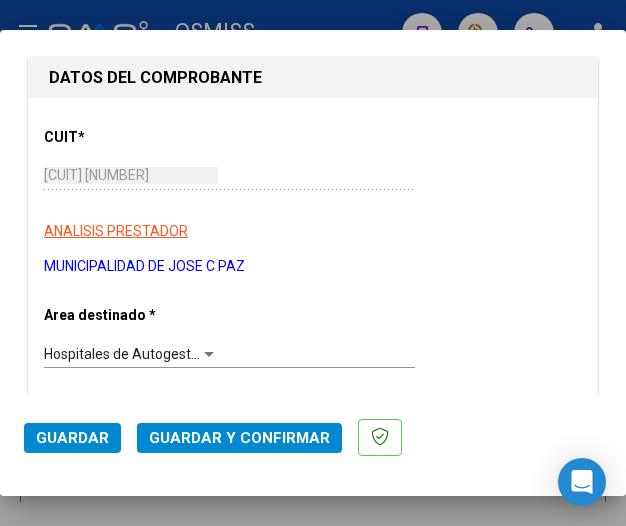 click on "Hospitales de Autogestión - Afiliaciones" at bounding box center (169, 354) 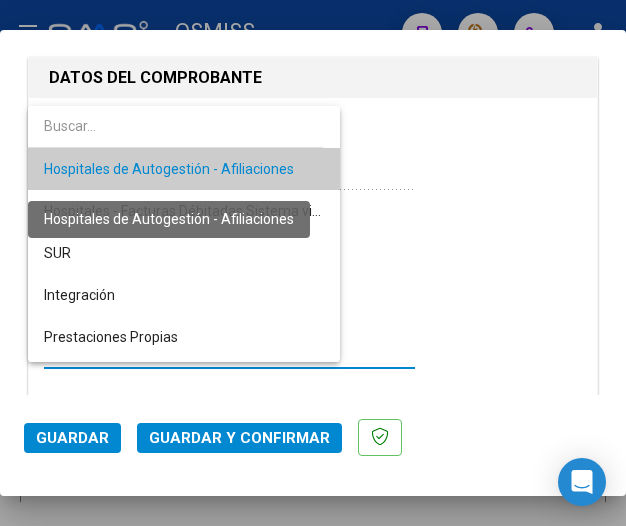 click on "Hospitales de Autogestión - Afiliaciones" at bounding box center [169, 169] 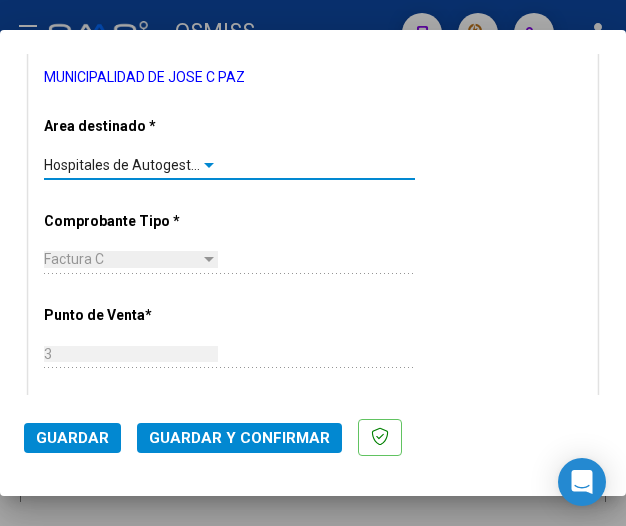 scroll, scrollTop: 400, scrollLeft: 0, axis: vertical 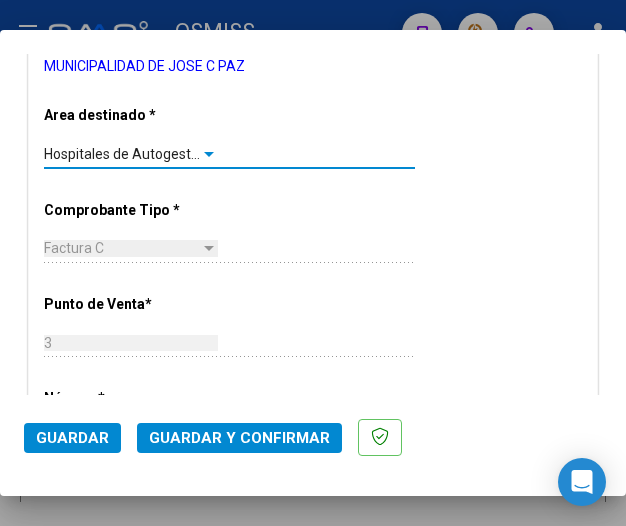 click on "Factura C Seleccionar Tipo" at bounding box center [229, 257] 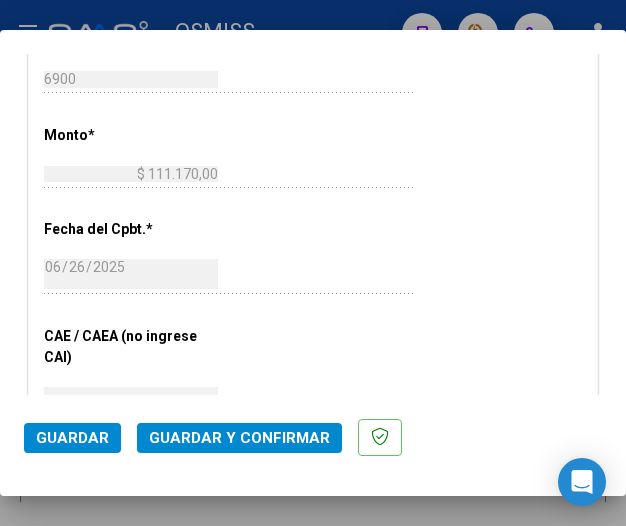scroll, scrollTop: 800, scrollLeft: 0, axis: vertical 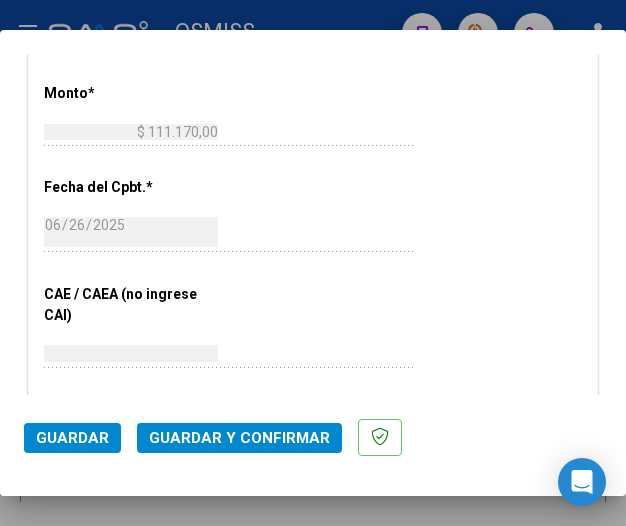 click on "CUIT  *   30-68161808-9 Ingresar CUIT  ANALISIS PRESTADOR  MUNICIPALIDAD DE JOSE C PAZ  ARCA Padrón  Area destinado * Hospitales de Autogestión - Afiliaciones Seleccionar Area  Comprobante Tipo * Factura C Seleccionar Tipo Punto de Venta  *   3 Ingresar el Nro.  Número  *   6900 Ingresar el Nro.  Monto  *   $ 111.170,00 Ingresar el monto  Fecha del Cpbt.  *   2025-06-26 Ingresar la fecha  CAE / CAEA (no ingrese CAI)    75269133396877 Ingresar el CAE o CAEA (no ingrese CAI)  Fecha Recibido  *   2025-07-14 Ingresar la fecha  Fecha de Vencimiento    Ingresar la fecha  Ref. Externa    Ingresar la ref.  N° Liquidación    Ingresar el N° Liquidación" at bounding box center [313, 171] 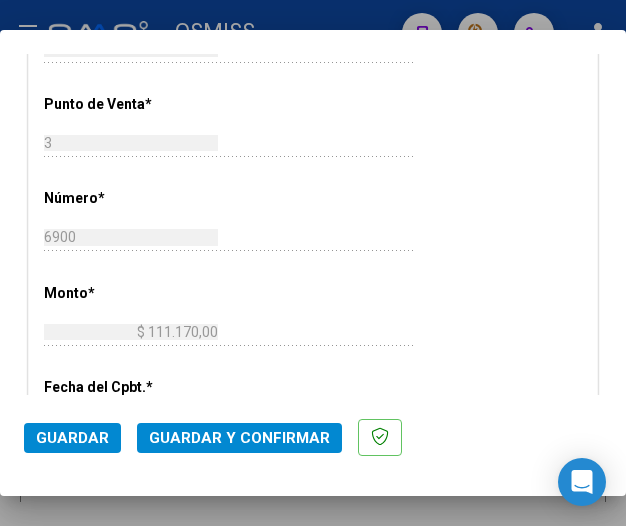 click on "CUIT  *   30-68161808-9 Ingresar CUIT  ANALISIS PRESTADOR  MUNICIPALIDAD DE JOSE C PAZ  ARCA Padrón  Area destinado * Hospitales de Autogestión - Afiliaciones Seleccionar Area  Comprobante Tipo * Factura C Seleccionar Tipo Punto de Venta  *   3 Ingresar el Nro.  Número  *   6900 Ingresar el Nro.  Monto  *   $ 111.170,00 Ingresar el monto  Fecha del Cpbt.  *   2025-06-26 Ingresar la fecha  CAE / CAEA (no ingrese CAI)    75269133396877 Ingresar el CAE o CAEA (no ingrese CAI)  Fecha Recibido  *   2025-07-14 Ingresar la fecha  Fecha de Vencimiento    Ingresar la fecha  Ref. Externa    Ingresar la ref.  N° Liquidación    Ingresar el N° Liquidación" at bounding box center (313, 371) 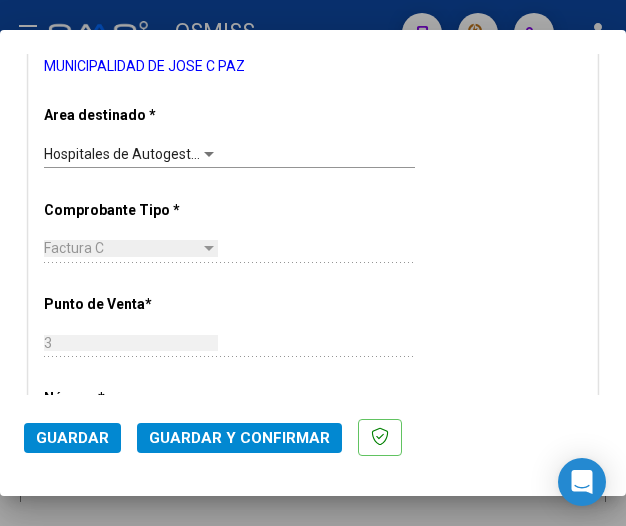 scroll, scrollTop: 300, scrollLeft: 0, axis: vertical 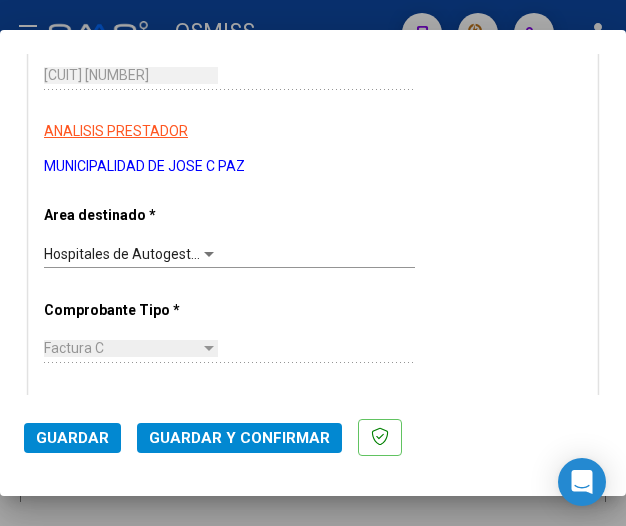 click at bounding box center [209, 254] 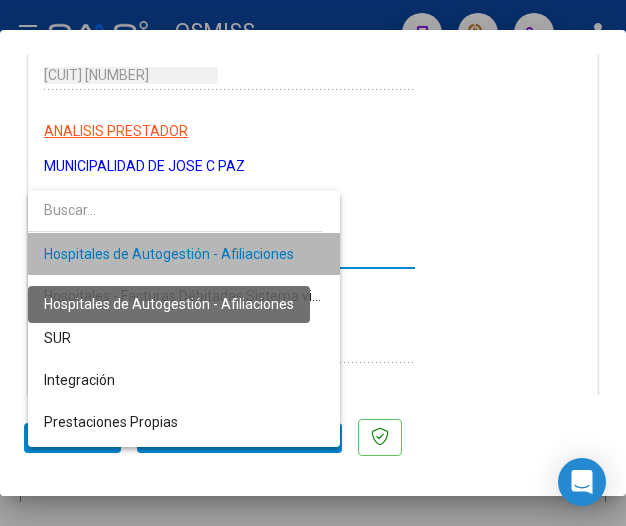 click on "Hospitales de Autogestión - Afiliaciones" at bounding box center (169, 254) 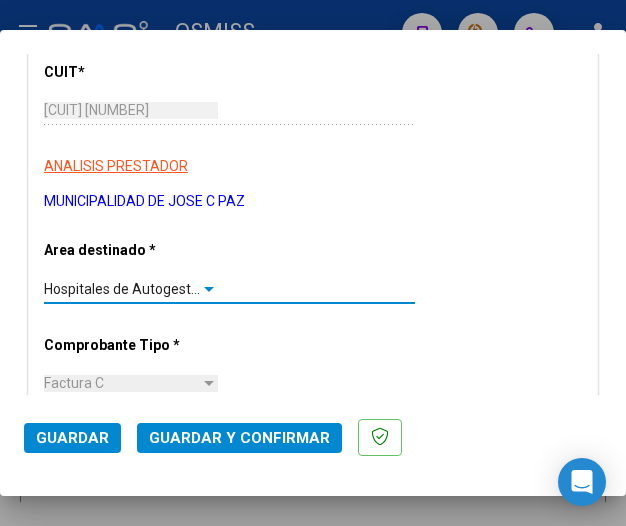 scroll, scrollTop: 300, scrollLeft: 0, axis: vertical 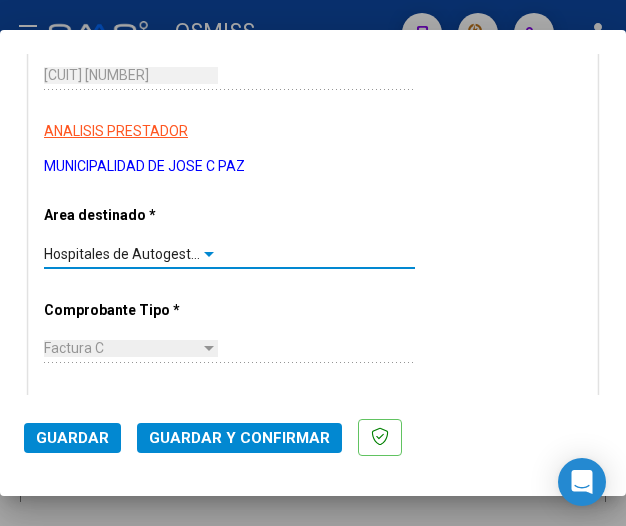 click at bounding box center (209, 254) 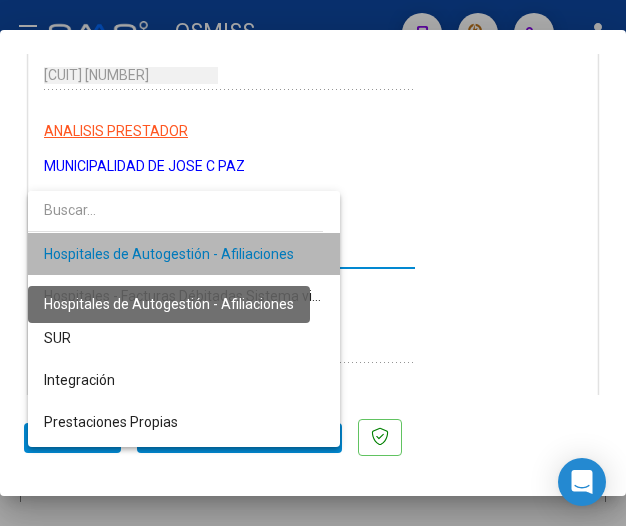 click on "Hospitales de Autogestión - Afiliaciones" at bounding box center (169, 254) 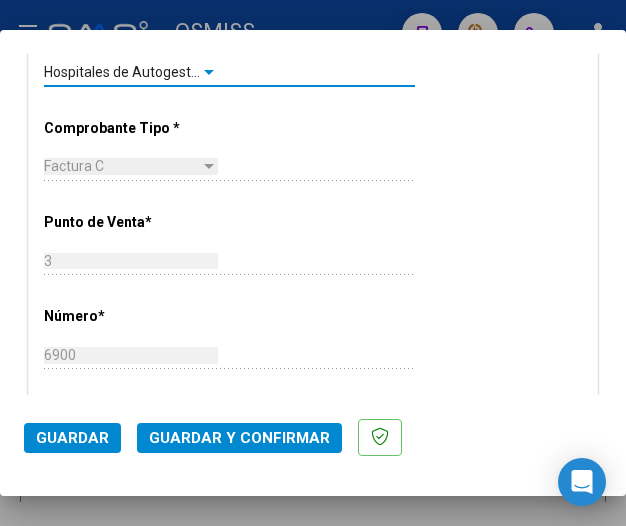 scroll, scrollTop: 500, scrollLeft: 0, axis: vertical 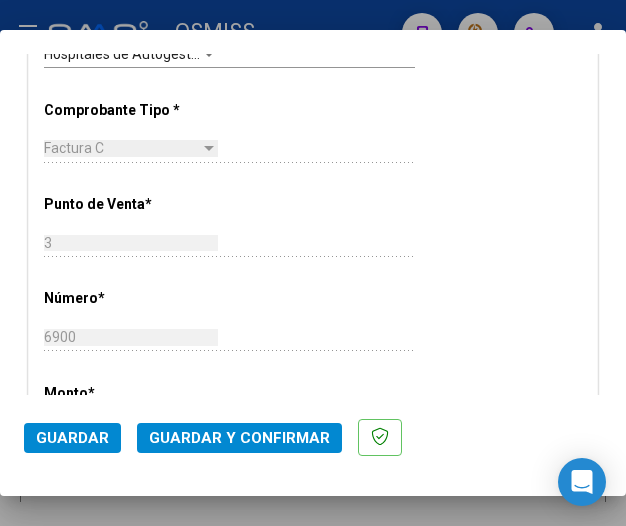 click on "CUIT  *   30-68161808-9 Ingresar CUIT  ANALISIS PRESTADOR  MUNICIPALIDAD DE JOSE C PAZ  ARCA Padrón  Area destinado * Hospitales de Autogestión - Afiliaciones Seleccionar Area  Comprobante Tipo * Factura C Seleccionar Tipo Punto de Venta  *   3 Ingresar el Nro.  Número  *   6900 Ingresar el Nro.  Monto  *   $ 111.170,00 Ingresar el monto  Fecha del Cpbt.  *   2025-06-26 Ingresar la fecha  CAE / CAEA (no ingrese CAI)    75269133396877 Ingresar el CAE o CAEA (no ingrese CAI)  Fecha Recibido  *   2025-07-14 Ingresar la fecha  Fecha de Vencimiento    Ingresar la fecha  Ref. Externa    Ingresar la ref.  N° Liquidación    Ingresar el N° Liquidación" at bounding box center [313, 471] 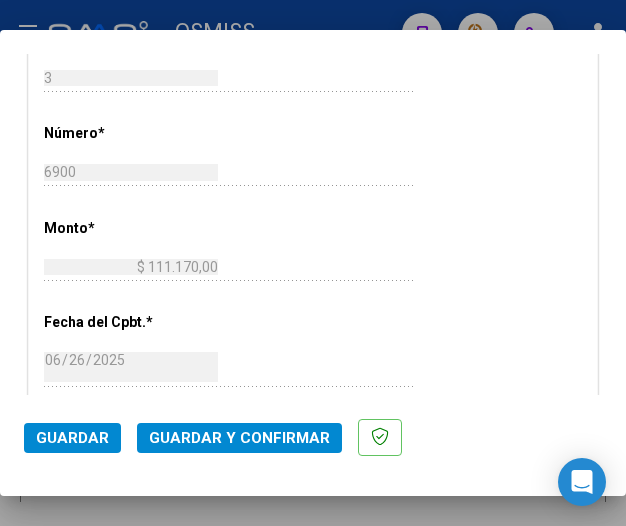 scroll, scrollTop: 800, scrollLeft: 0, axis: vertical 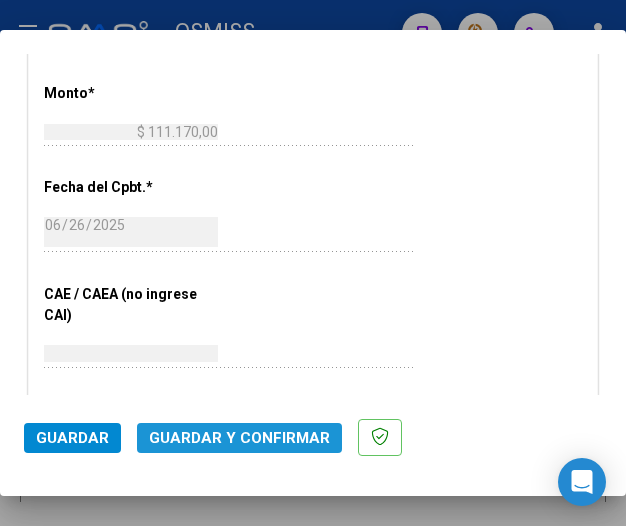 click on "Guardar y Confirmar" 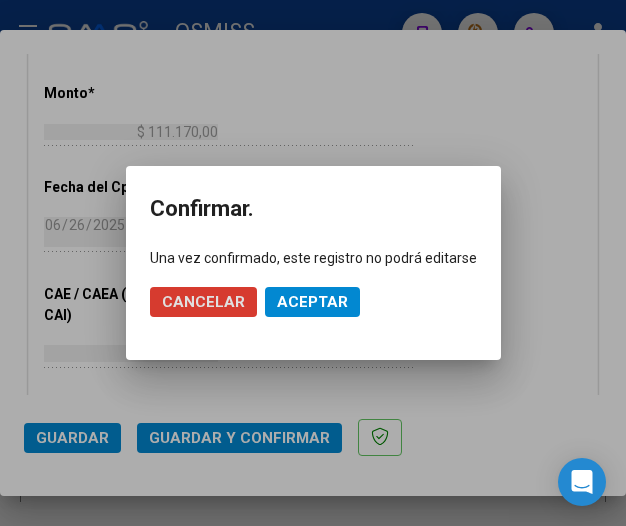click on "Aceptar" 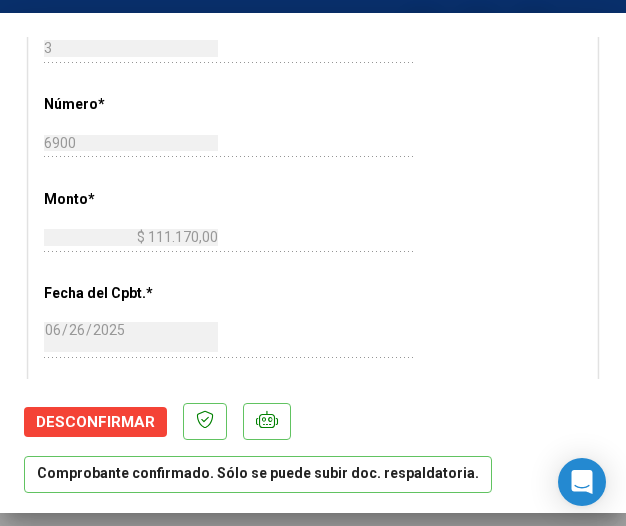 scroll, scrollTop: 700, scrollLeft: 0, axis: vertical 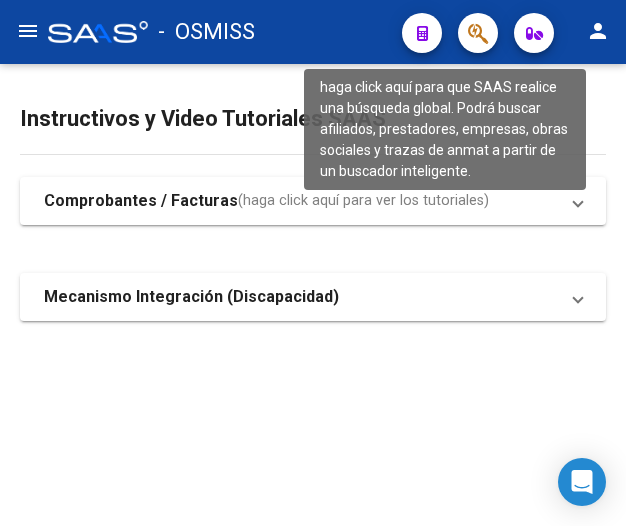 click 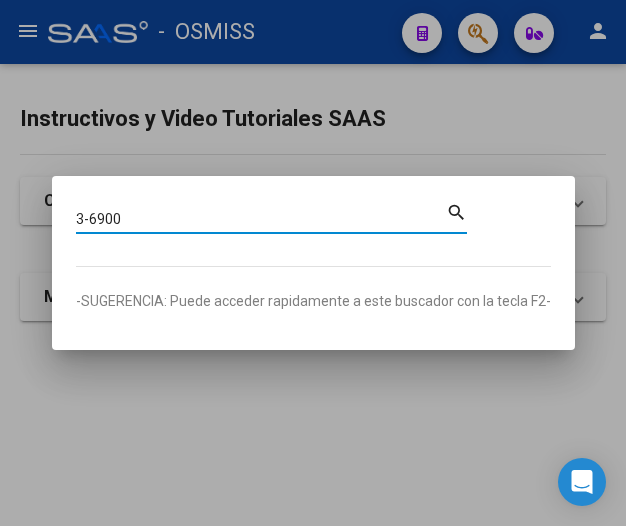 type on "3-6900" 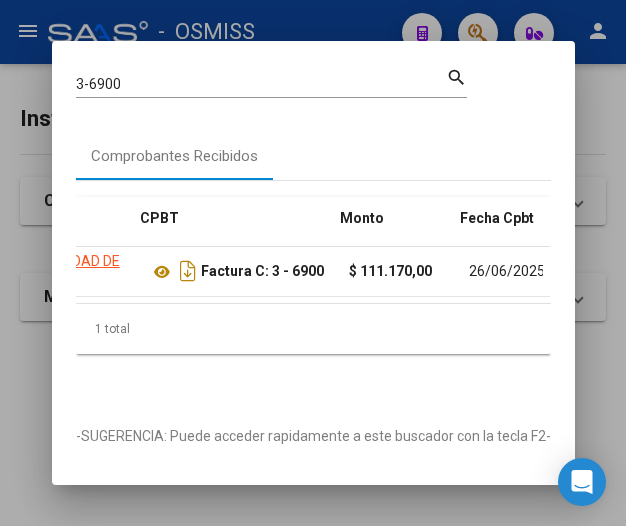 scroll, scrollTop: 0, scrollLeft: 572, axis: horizontal 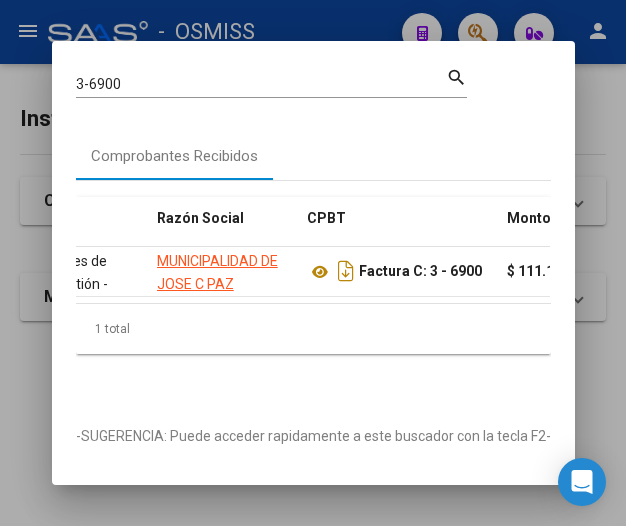 click at bounding box center [313, 263] 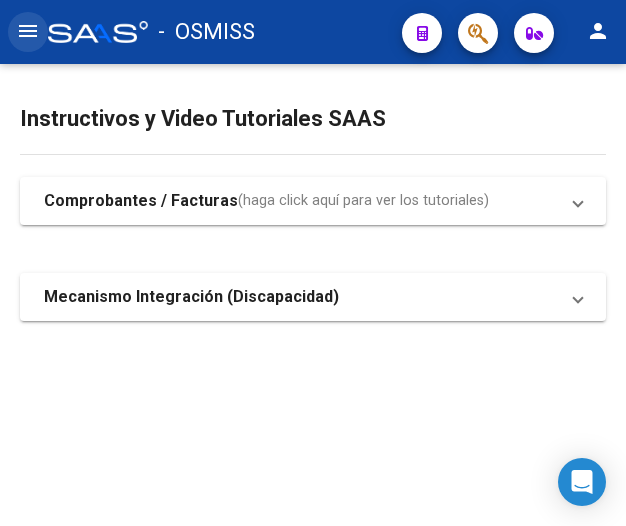 click on "menu" 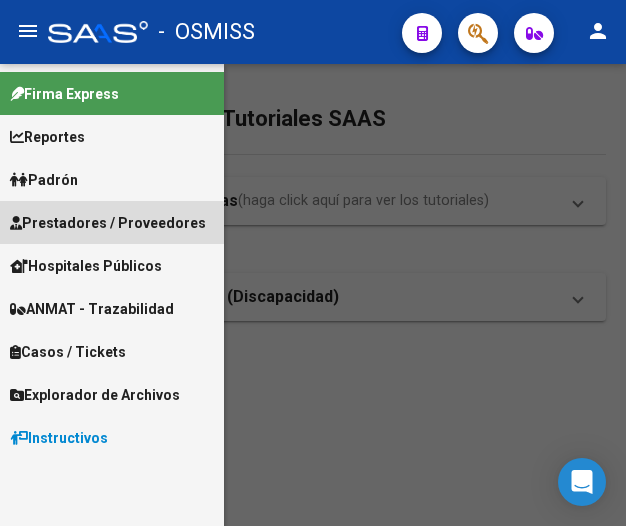 click on "Prestadores / Proveedores" at bounding box center (108, 223) 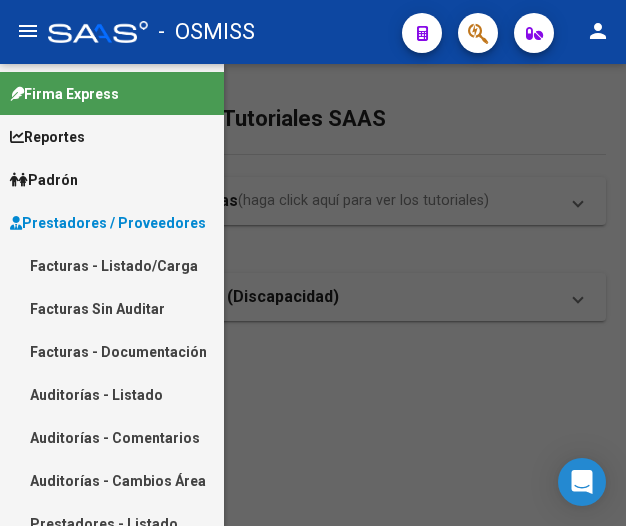 drag, startPoint x: 77, startPoint y: 270, endPoint x: 97, endPoint y: 265, distance: 20.615528 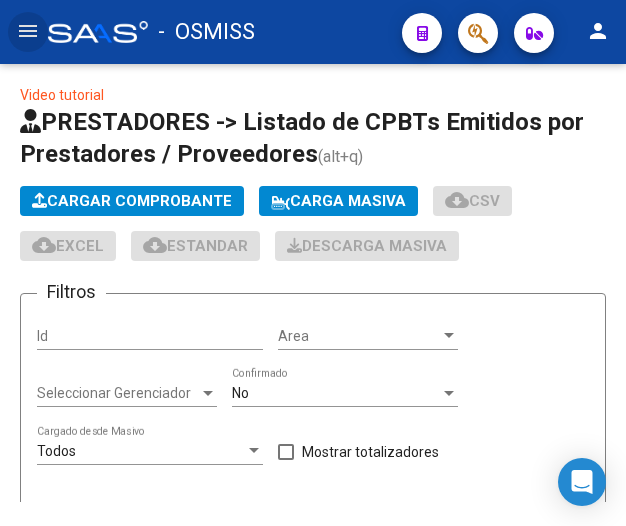click on "Cargar Comprobante" 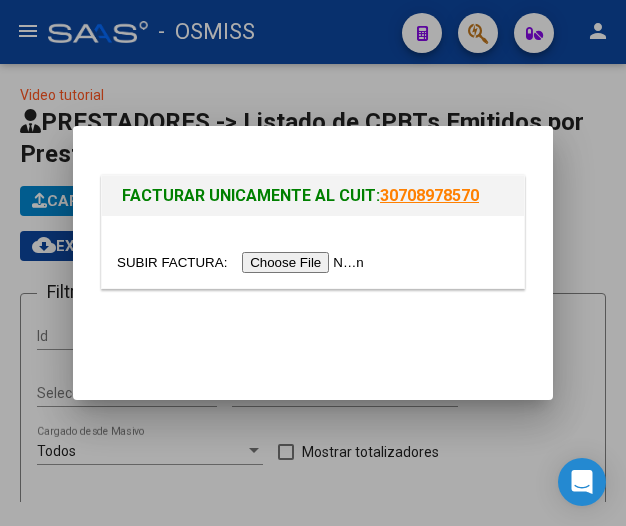 click at bounding box center [243, 262] 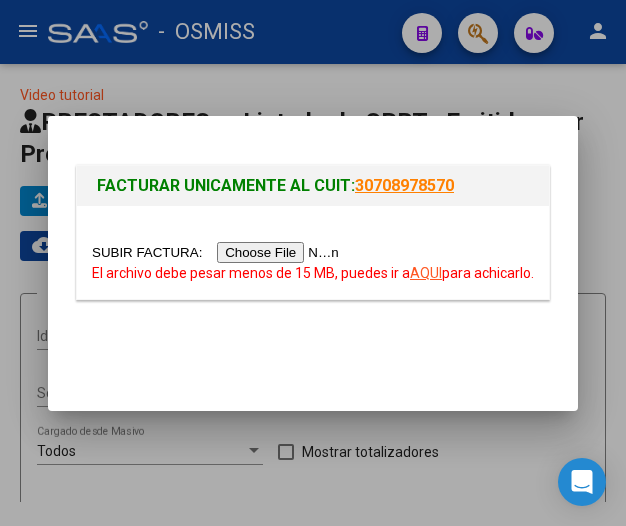 click on "AQUI" at bounding box center (426, 273) 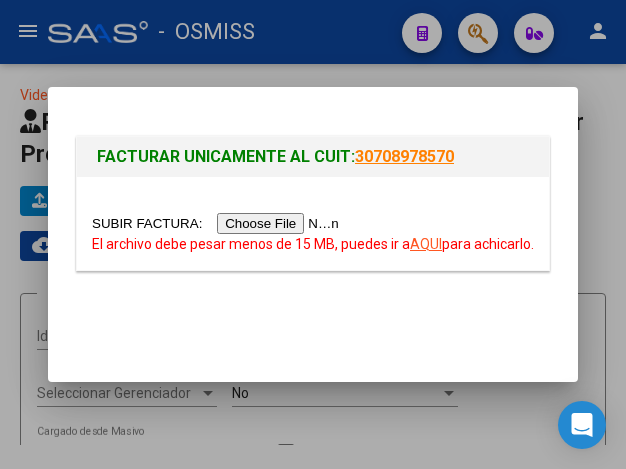 click at bounding box center (218, 223) 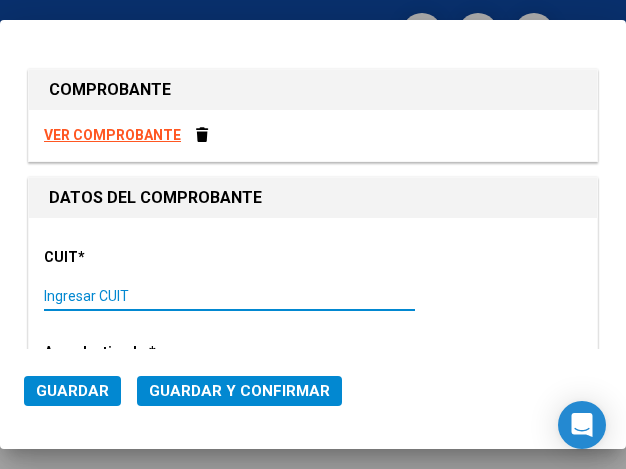 click on "Ingresar CUIT" at bounding box center (131, 296) 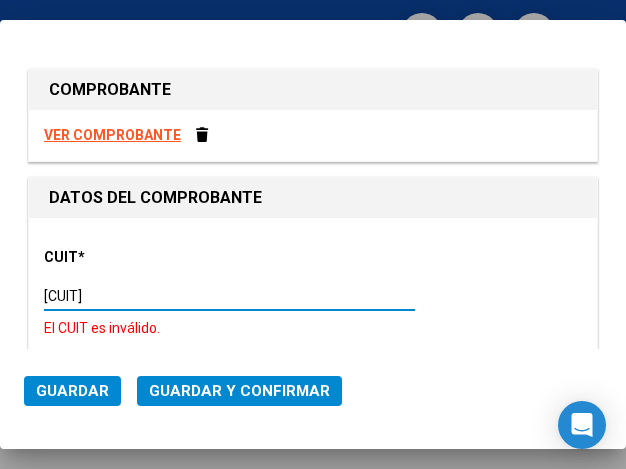 type on "30-68161808-9" 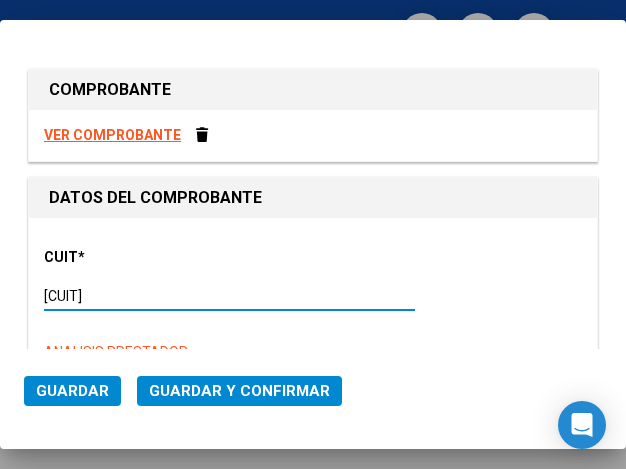 type on "3" 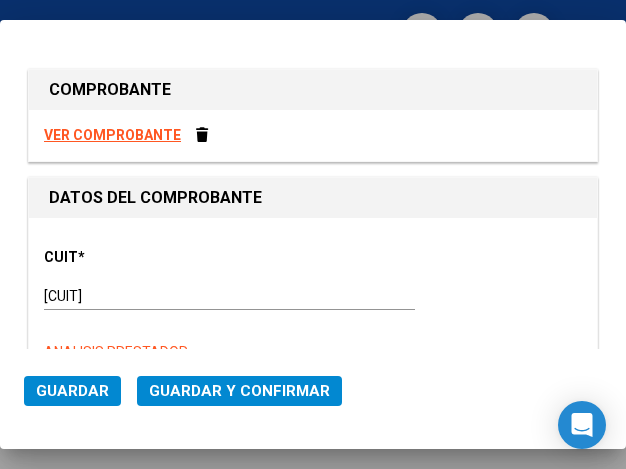 click on "CUIT  *   30-68161808-9 Ingresar CUIT  ANALISIS PRESTADOR  MUNICIPALIDAD DE JOSE C PAZ  ARCA Padrón" at bounding box center [313, 315] 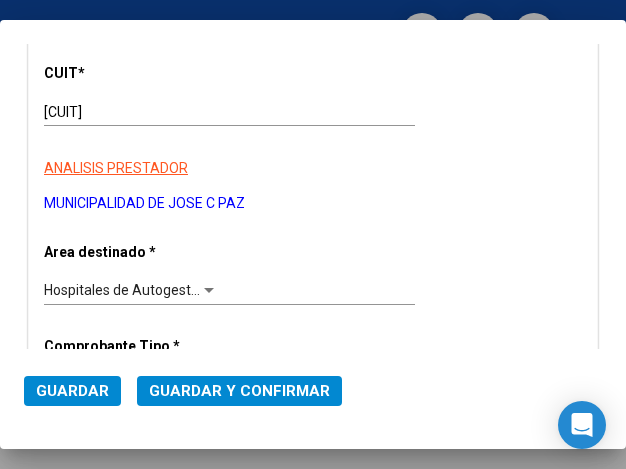 scroll, scrollTop: 200, scrollLeft: 0, axis: vertical 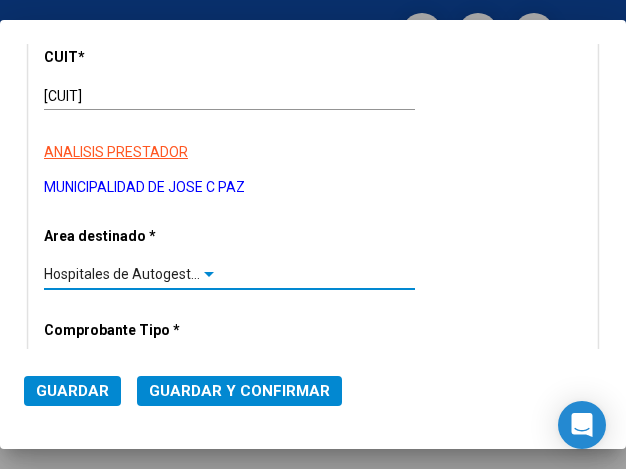 click at bounding box center [209, 275] 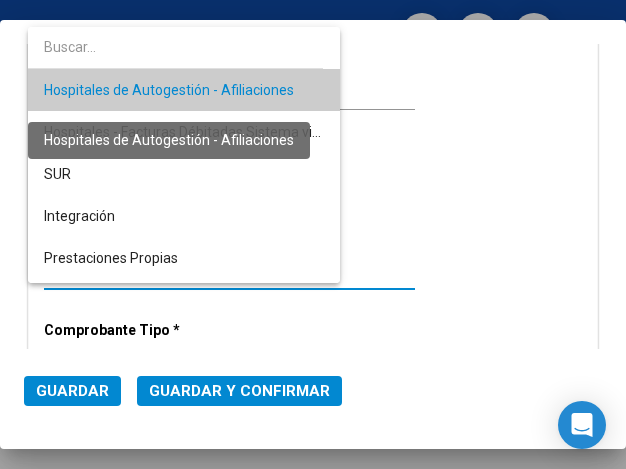 click on "Hospitales de Autogestión - Afiliaciones" at bounding box center (169, 90) 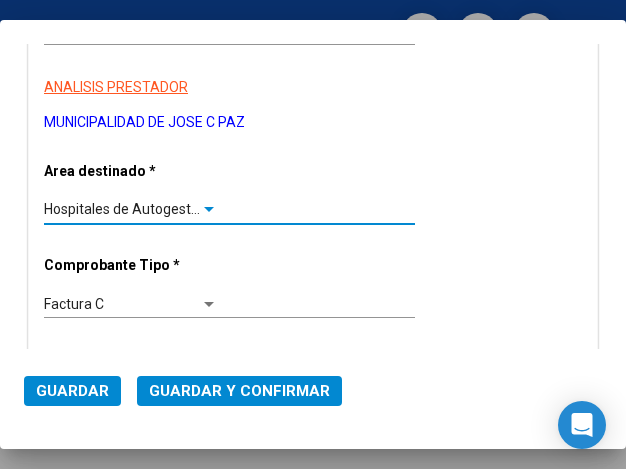 scroll, scrollTop: 300, scrollLeft: 0, axis: vertical 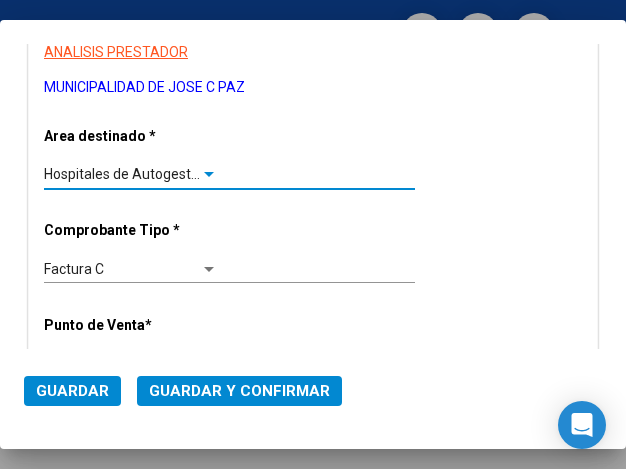click at bounding box center (209, 175) 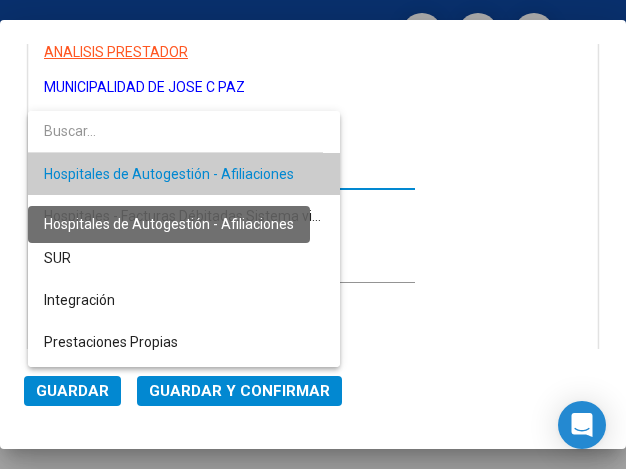 click on "Hospitales de Autogestión - Afiliaciones" at bounding box center (169, 174) 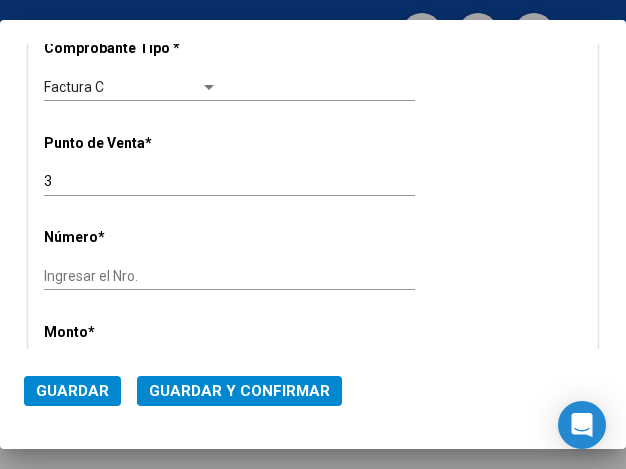 scroll, scrollTop: 500, scrollLeft: 0, axis: vertical 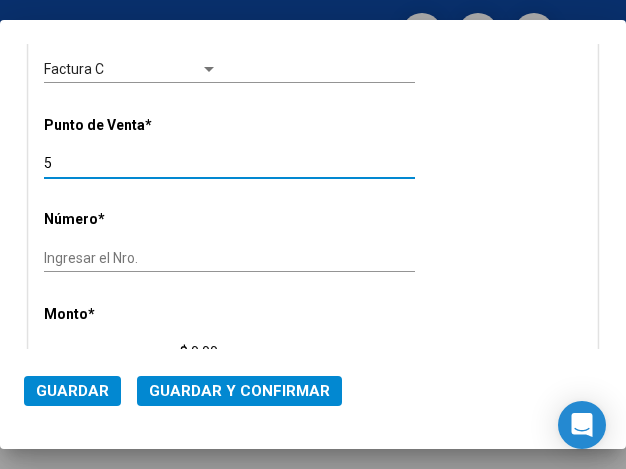 type on "5" 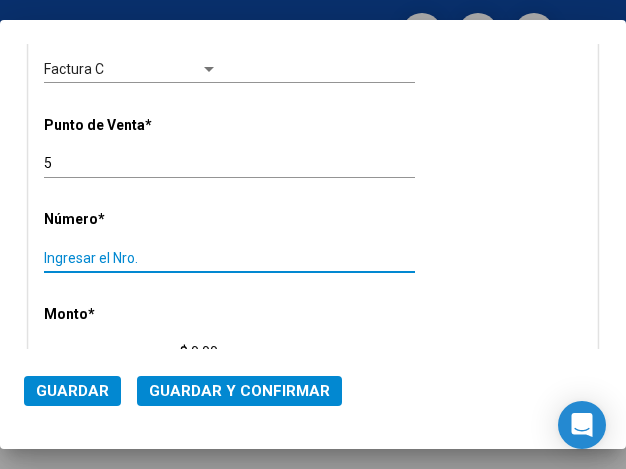 click on "Ingresar el Nro." at bounding box center (131, 258) 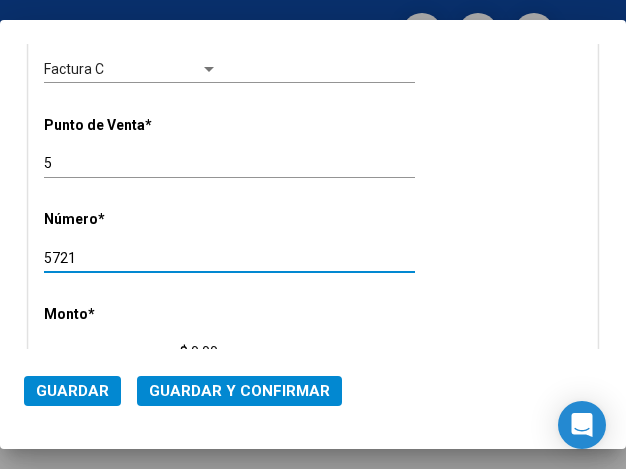 type on "5721" 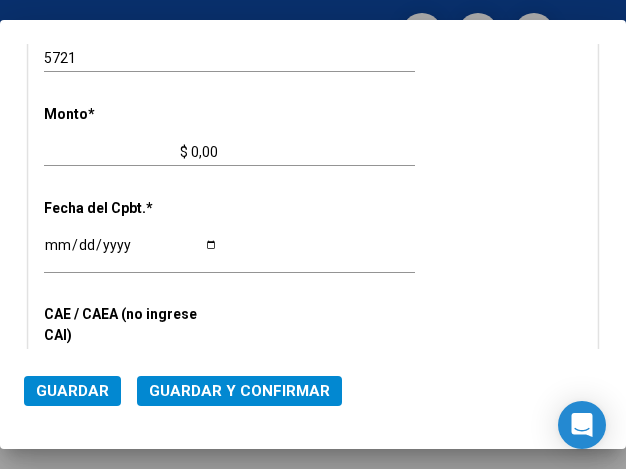 scroll, scrollTop: 647, scrollLeft: 0, axis: vertical 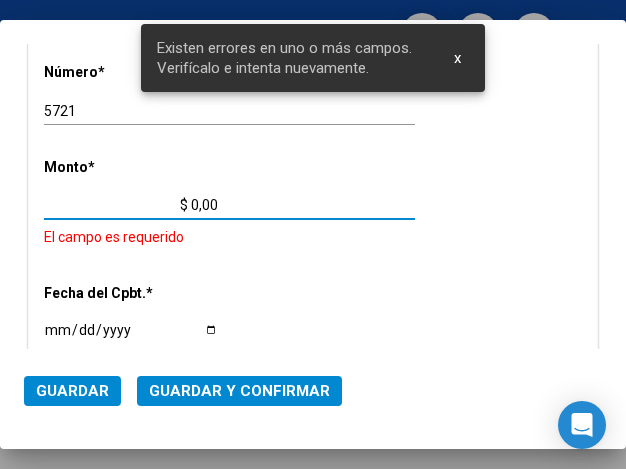 click on "$ 0,00" at bounding box center [131, 205] 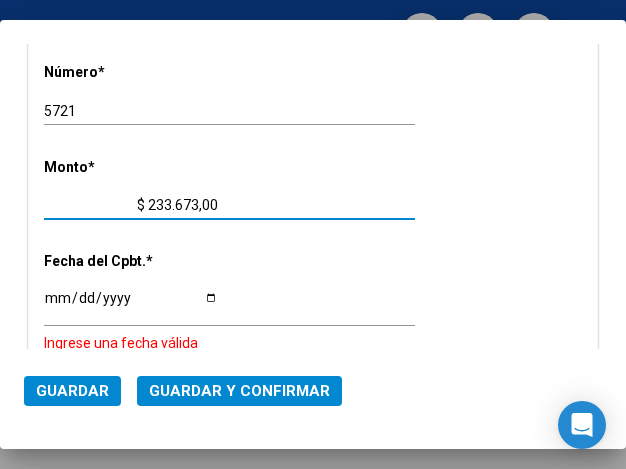 click on "$ 233.673,00" at bounding box center (131, 205) 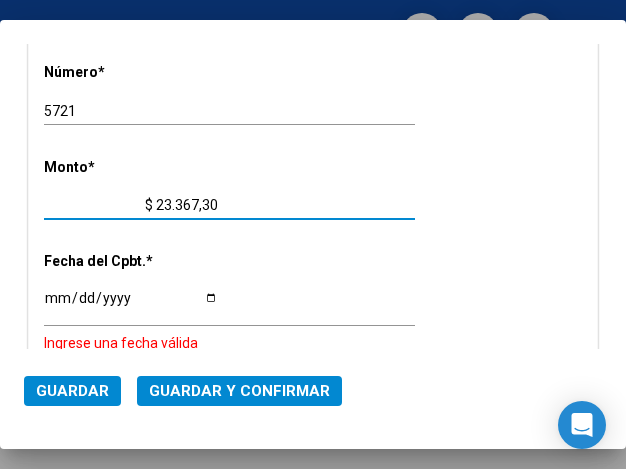 type on "$ 233.673,20" 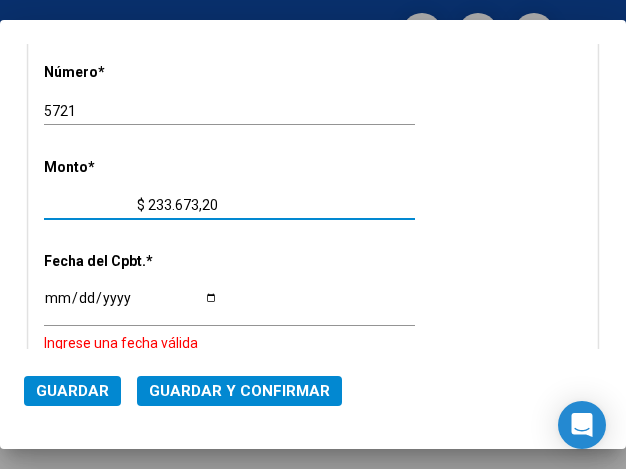 click on "Ingresar la fecha" at bounding box center (131, 305) 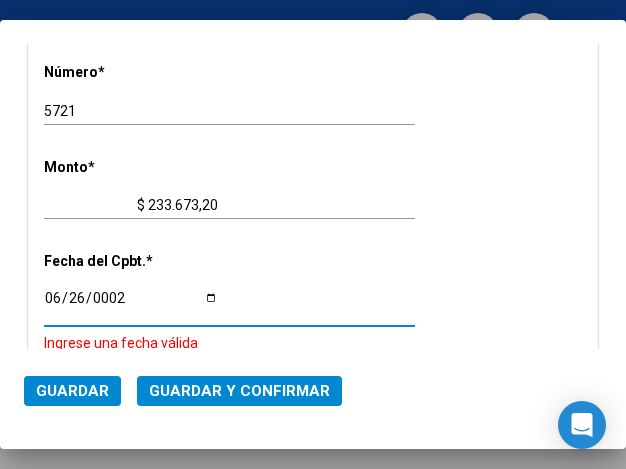 scroll, scrollTop: 841, scrollLeft: 0, axis: vertical 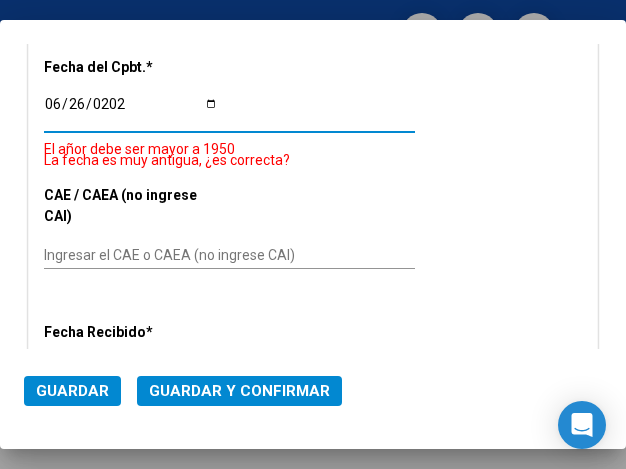 type on "2025-06-26" 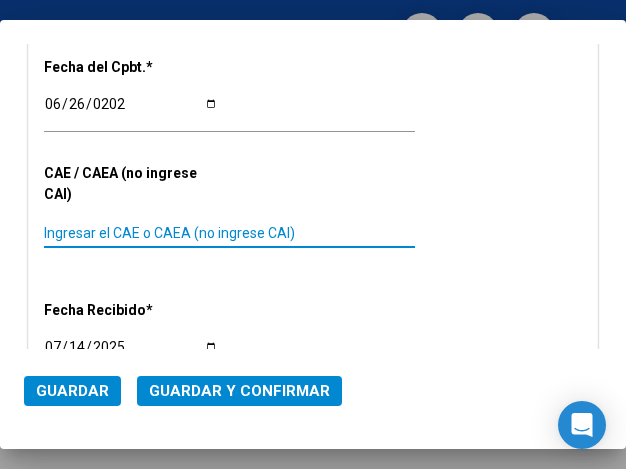 click on "Ingresar el CAE o CAEA (no ingrese CAI)" at bounding box center [131, 233] 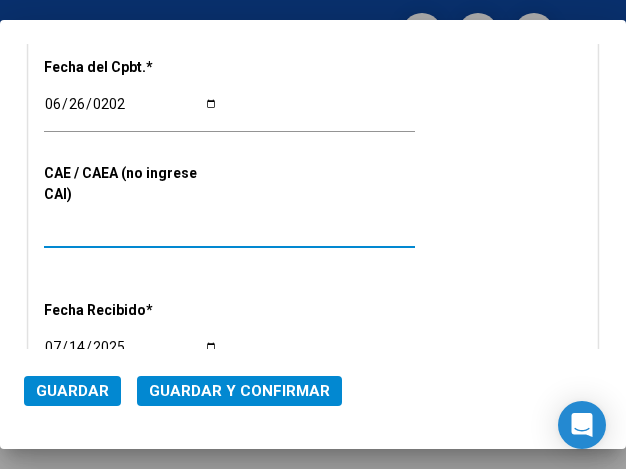type on "75269137574864" 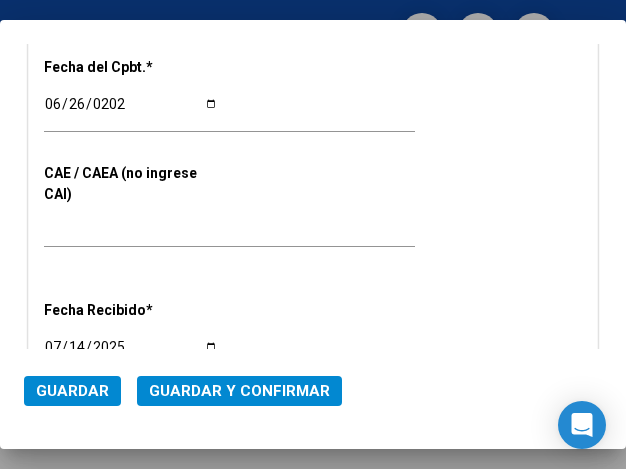 click on "CUIT  *   30-68161808-9 Ingresar CUIT  ANALISIS PRESTADOR  MUNICIPALIDAD DE JOSE C PAZ  ARCA Padrón  Area destinado * Hospitales de Autogestión - Afiliaciones Seleccionar Area  Comprobante Tipo * Factura C Seleccionar Tipo Punto de Venta  *   5 Ingresar el Nro.  Número  *   5721 Ingresar el Nro.  Monto  *   $ 233.673,20 Ingresar el monto  Fecha del Cpbt.  *   2025-06-26 Ingresar la fecha  CAE / CAEA (no ingrese CAI)    75269137574864 Ingresar el CAE o CAEA (no ingrese CAI)  Fecha Recibido  *   2025-07-14 Ingresar la fecha  Fecha de Vencimiento    Ingresar la fecha  Ref. Externa    Ingresar la ref.  N° Liquidación    Ingresar el N° Liquidación" at bounding box center [313, 50] 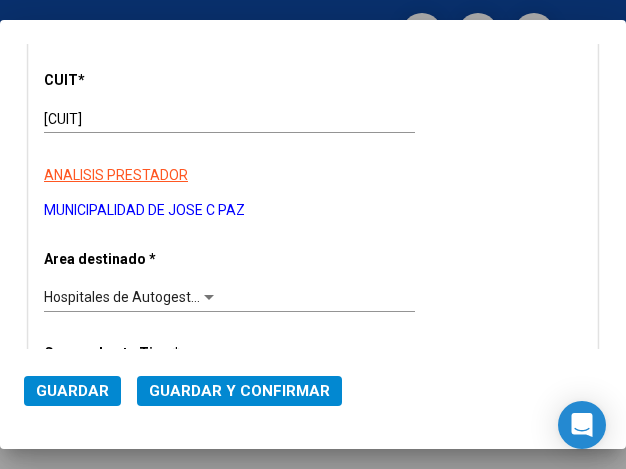 scroll, scrollTop: 141, scrollLeft: 0, axis: vertical 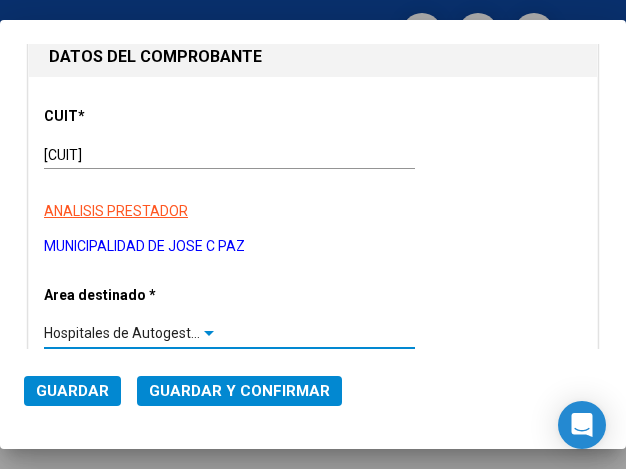 click at bounding box center (209, 334) 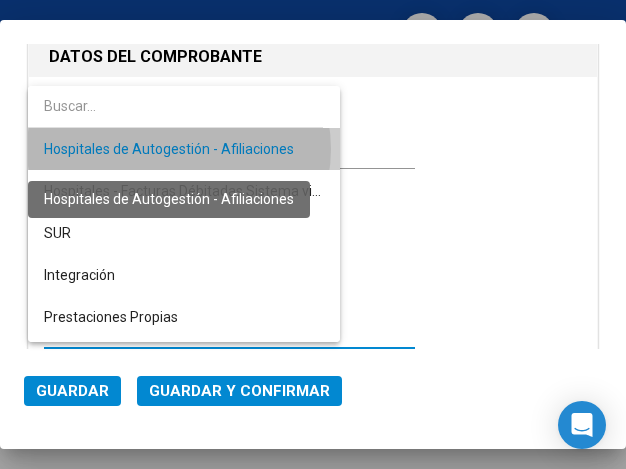 click on "Hospitales de Autogestión - Afiliaciones" at bounding box center [169, 149] 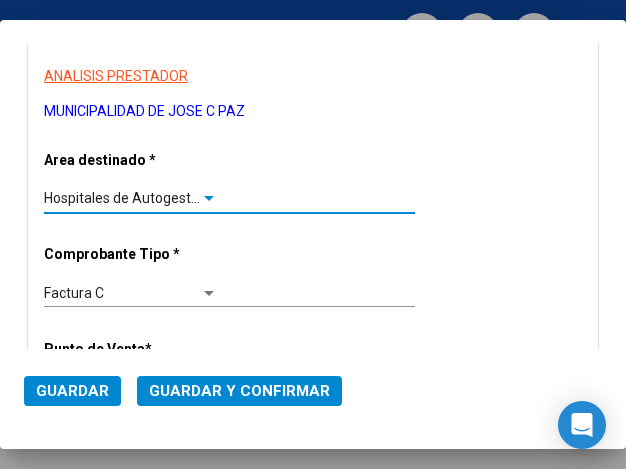 scroll, scrollTop: 241, scrollLeft: 0, axis: vertical 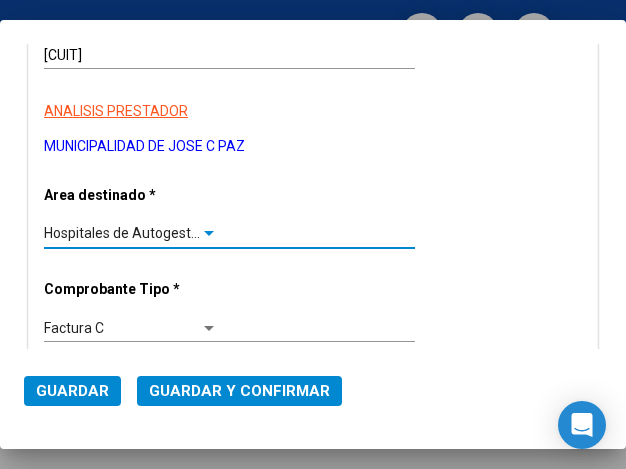 click at bounding box center (209, 234) 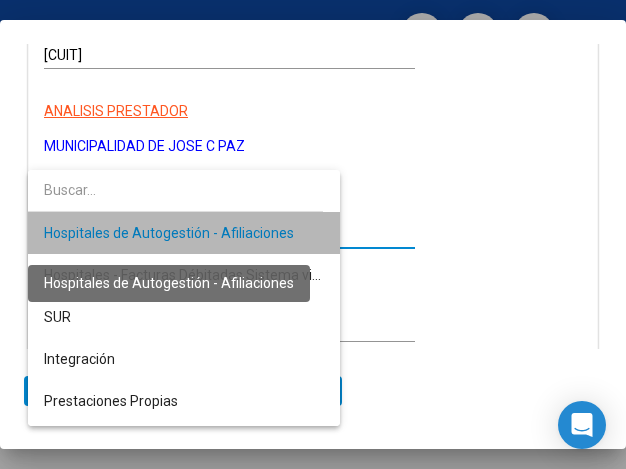 click on "Hospitales de Autogestión - Afiliaciones" at bounding box center (169, 233) 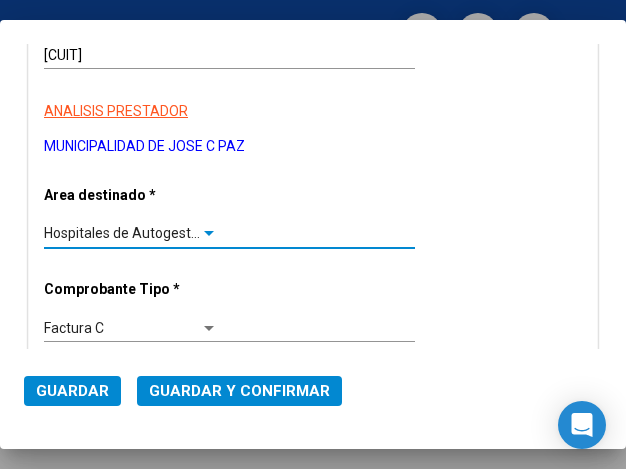 click at bounding box center [209, 234] 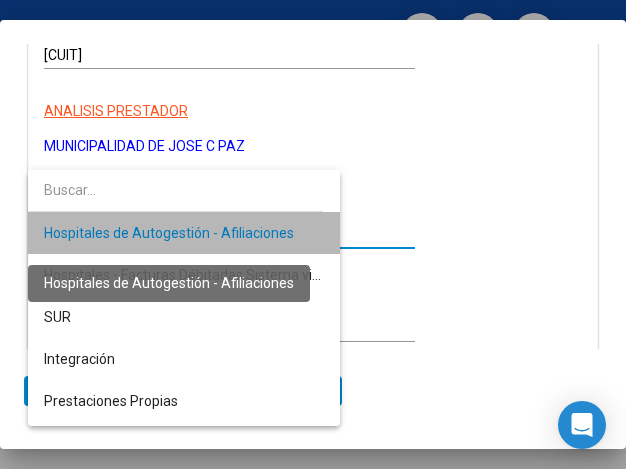 click on "Hospitales de Autogestión - Afiliaciones" at bounding box center [169, 233] 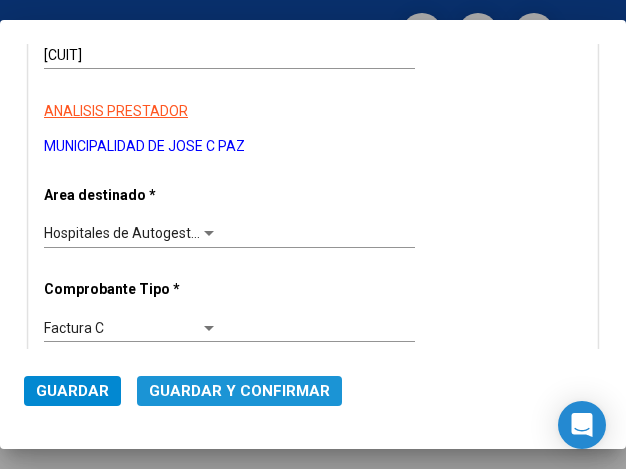 click on "Guardar y Confirmar" 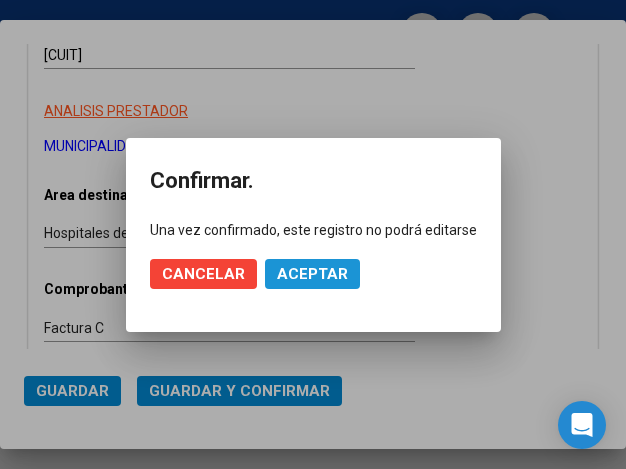 click on "Aceptar" 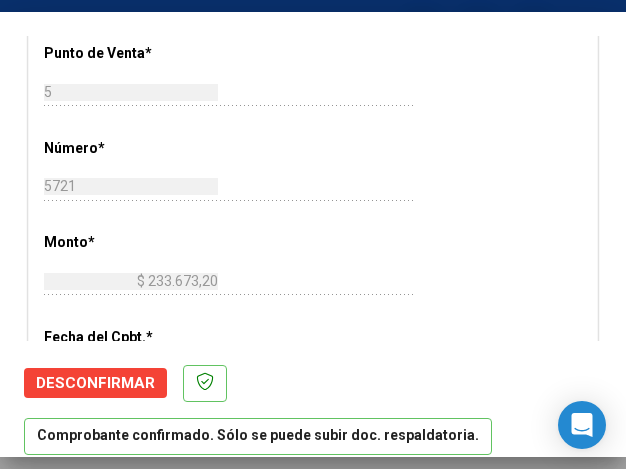scroll, scrollTop: 700, scrollLeft: 0, axis: vertical 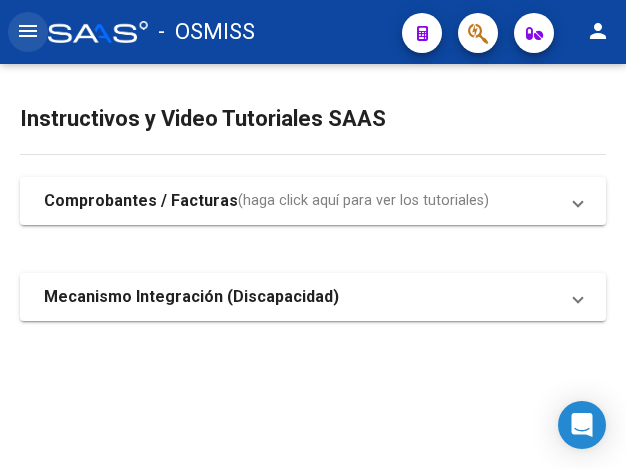 click on "menu" 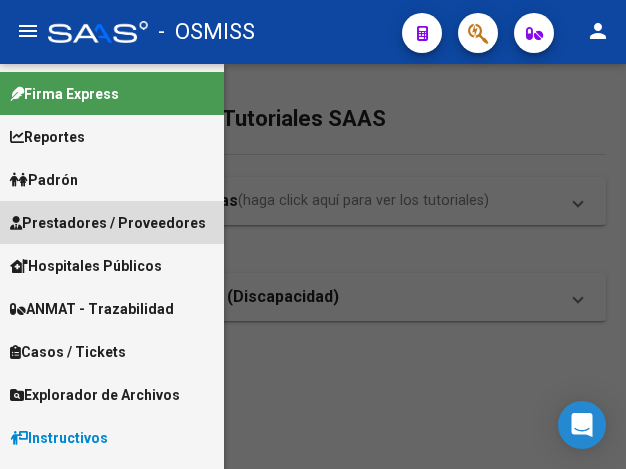 click on "Prestadores / Proveedores" at bounding box center (108, 223) 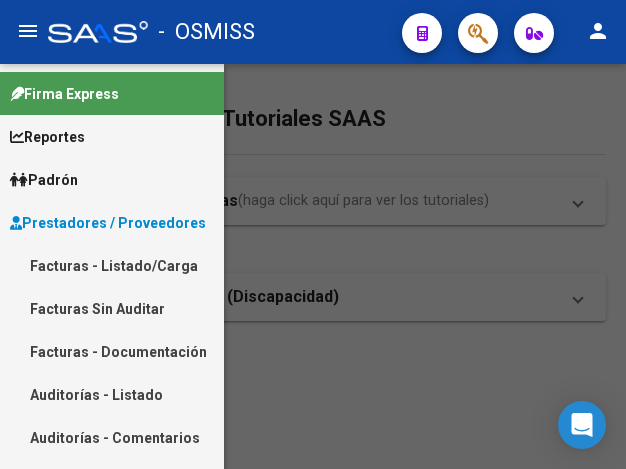 click on "Facturas - Listado/Carga" at bounding box center [112, 265] 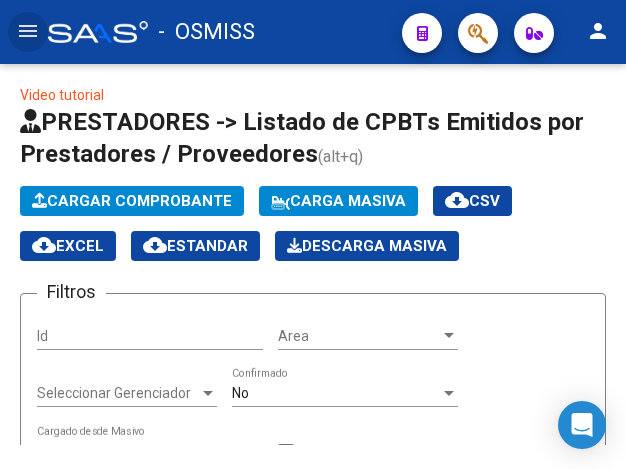 click on "Cargar Comprobante" 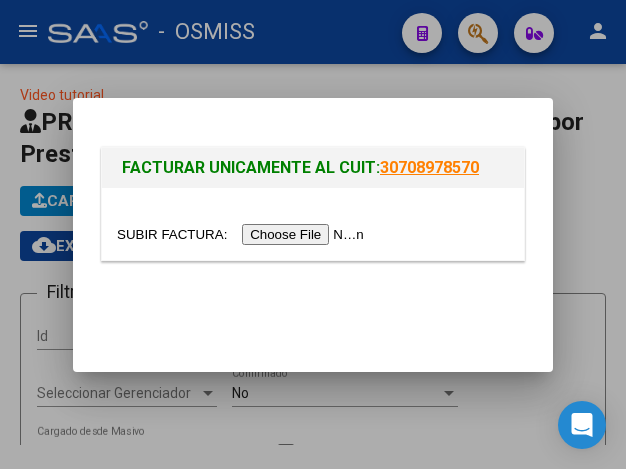 click at bounding box center [243, 234] 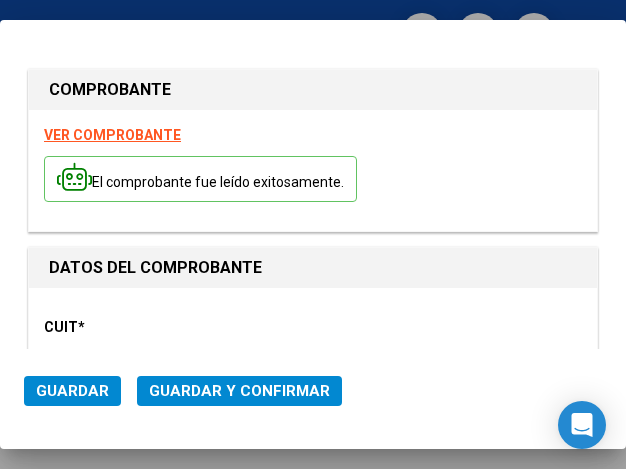 click on "CUIT  *   [CUIT] Ingresar CUIT  ANALISIS PRESTADOR  Area destinado * Seleccionar Area Seleccionar Area  Comprobante Tipo * Factura C Seleccionar Tipo Punto de Venta  *   170 Ingresar el Nro.  Número  *   Ingresar el Nro.  Monto  *   Ingresar el monto  Fecha del Cpbt.  *   Ingresar la fecha  CAE / CAEA (no ingrese CAI)    75268157200637 Ingresar el CAE o CAEA (no ingrese CAI)  Fecha Recibido  *   2025-07-14 Ingresar la fecha  Fecha de Vencimiento    Ingresar la fecha  Ref. Externa    Ingresar la ref.  N° Liquidación    Ingresar el N° Liquidación" at bounding box center (313, 943) 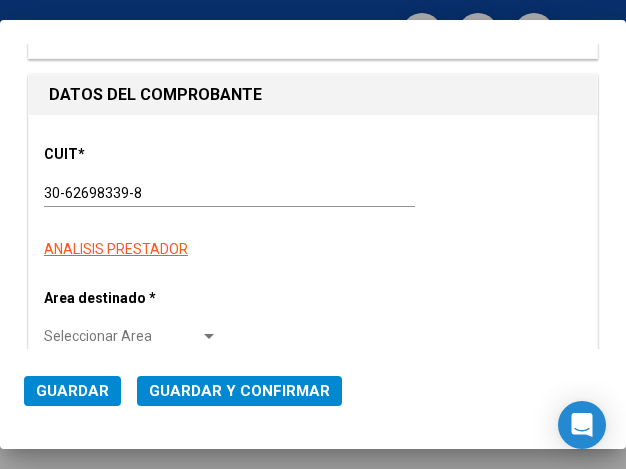 scroll, scrollTop: 200, scrollLeft: 0, axis: vertical 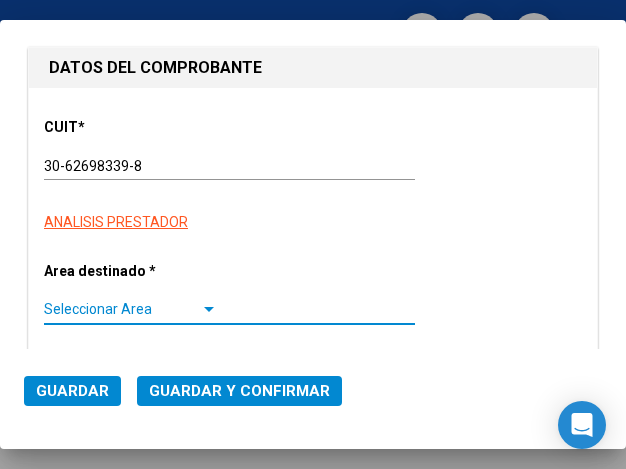 click at bounding box center (209, 309) 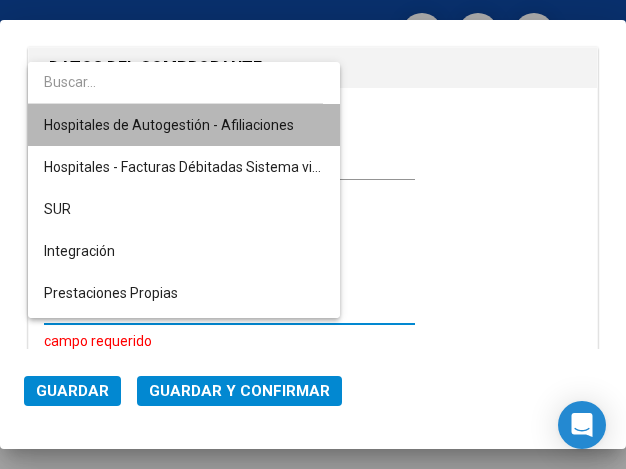 click on "Hospitales de Autogestión - Afiliaciones" at bounding box center [184, 125] 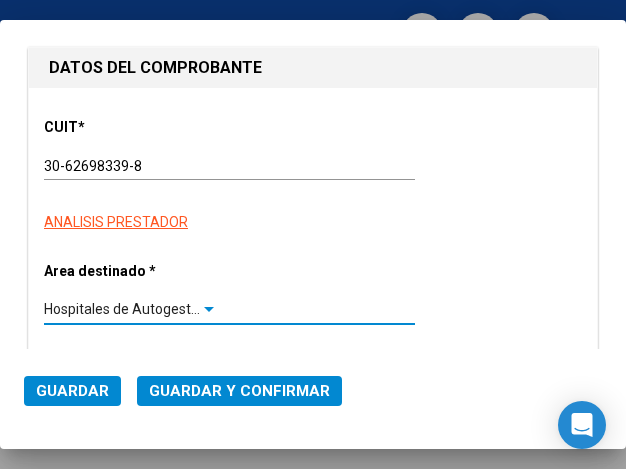 scroll, scrollTop: 300, scrollLeft: 0, axis: vertical 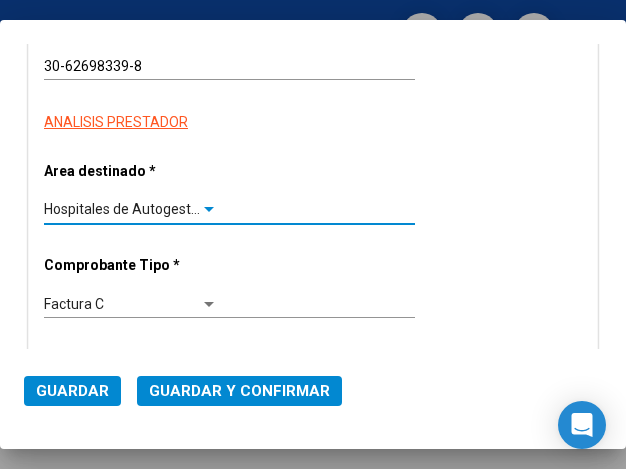 click at bounding box center [209, 209] 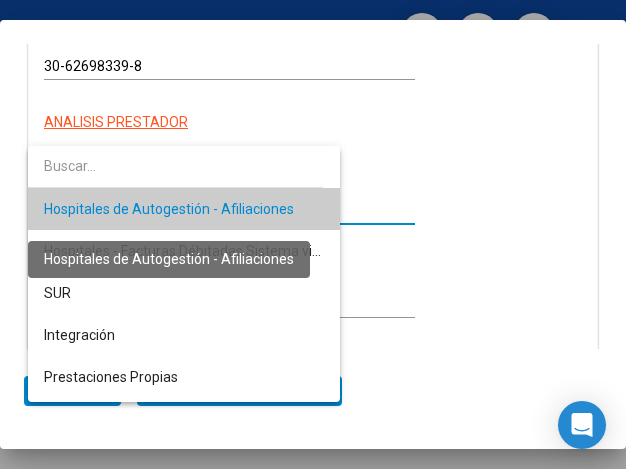 click on "Hospitales de Autogestión - Afiliaciones" at bounding box center [169, 209] 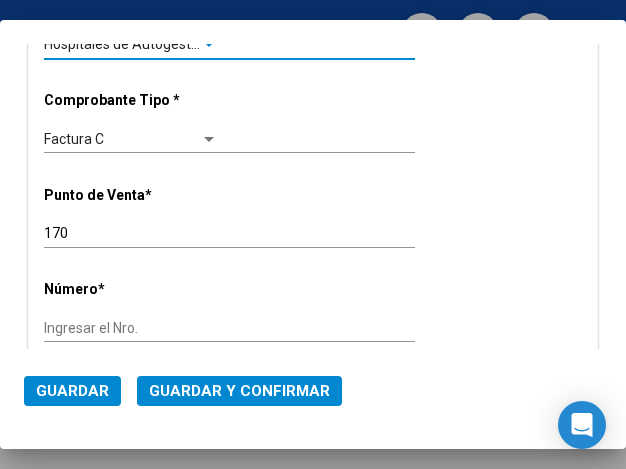 scroll, scrollTop: 500, scrollLeft: 0, axis: vertical 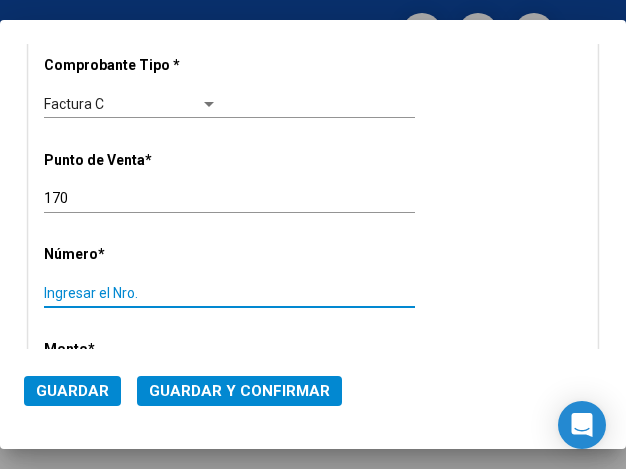 click on "Ingresar el Nro." at bounding box center (131, 293) 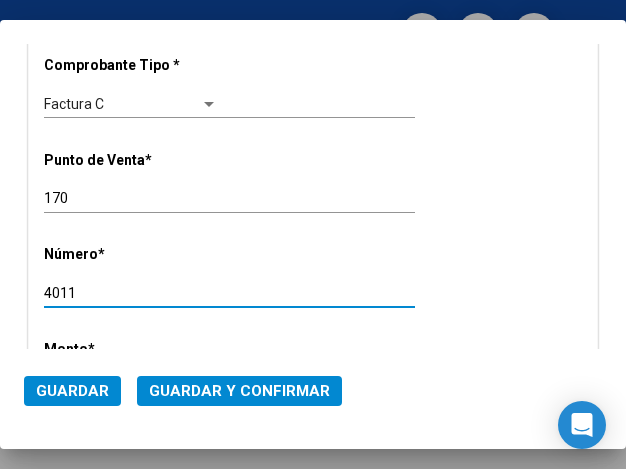 type on "4011" 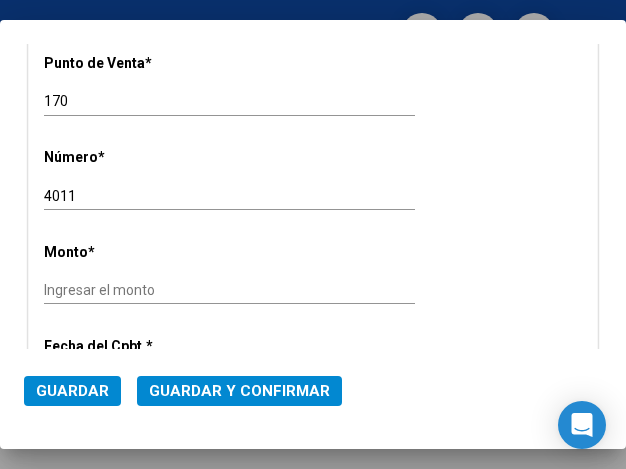 scroll, scrollTop: 600, scrollLeft: 0, axis: vertical 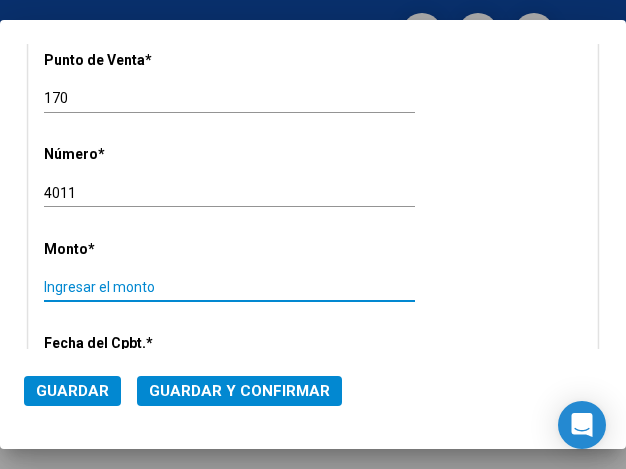 click on "Ingresar el monto" at bounding box center (131, 287) 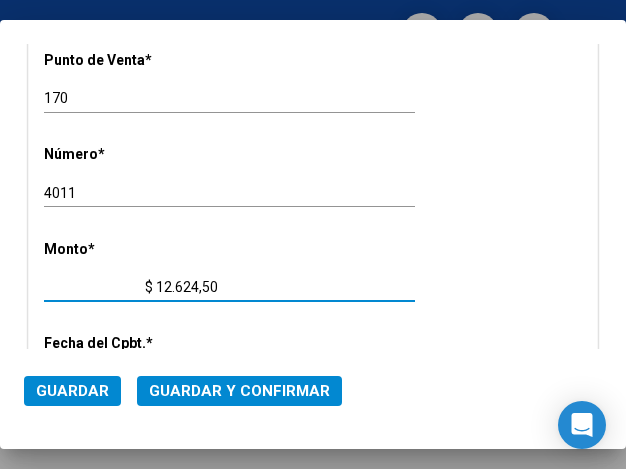 type on "$ 126.245,00" 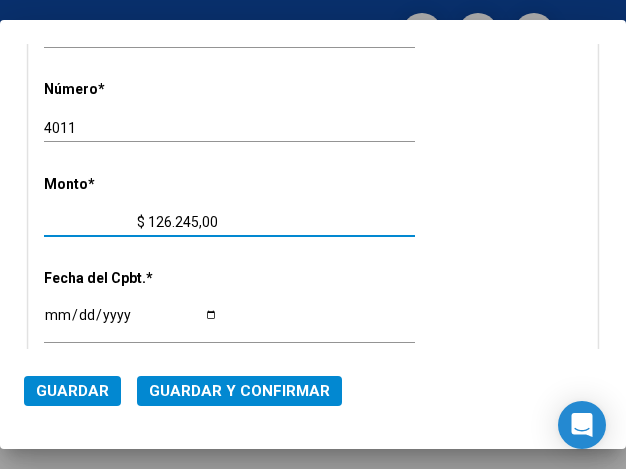 scroll, scrollTop: 700, scrollLeft: 0, axis: vertical 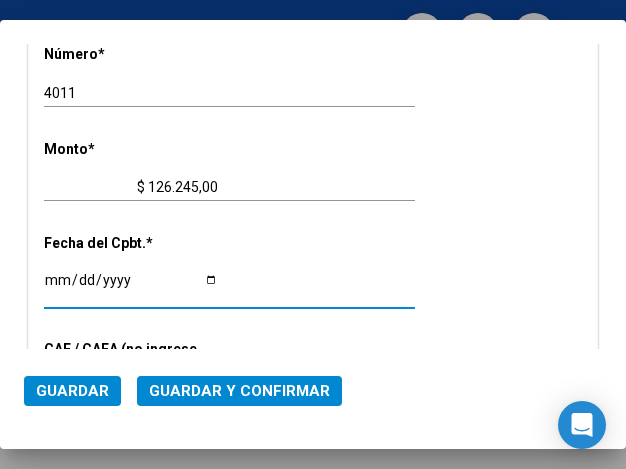 click on "Ingresar la fecha" at bounding box center (131, 287) 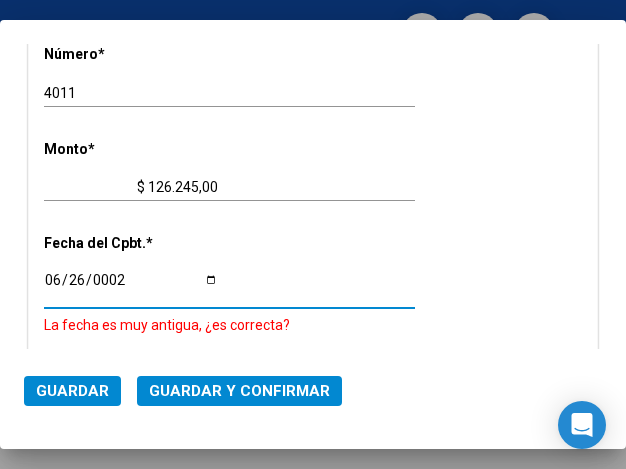 scroll, scrollTop: 858, scrollLeft: 0, axis: vertical 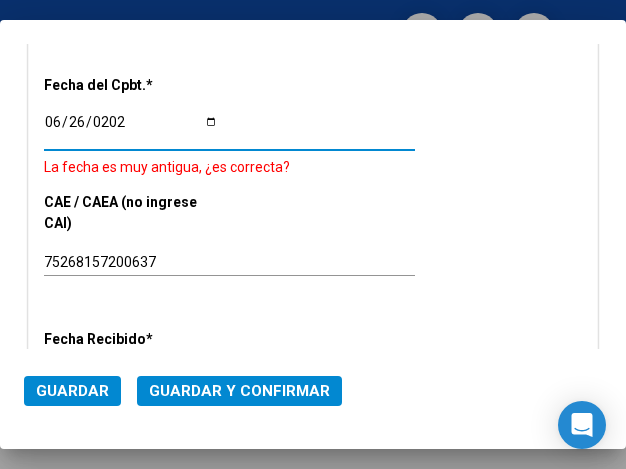 type on "2025-06-26" 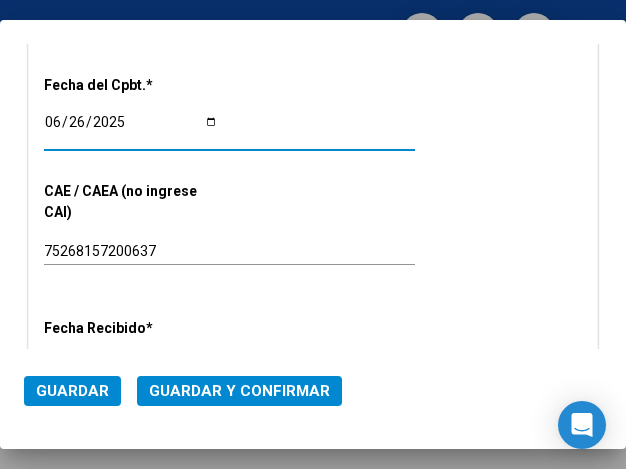 click on "CUIT  *   [CUIT] Ingresar CUIT  ANALISIS PRESTADOR  Area destinado * Hospitales de Autogestión - Afiliaciones Seleccionar Area  Comprobante Tipo * Factura C Seleccionar Tipo Punto de Venta  *   170 Ingresar el Nro.  Número  *   4011 Ingresar el Nro.  Monto  *   $ 126.245,00 Ingresar el monto  Fecha del Cpbt.  *   2025-06-26 Ingresar la fecha  CAE / CAEA (no ingrese CAI)    75268157200637 Ingresar el CAE o CAEA (no ingrese CAI)  Fecha Recibido  *   2025-07-14 Ingresar la fecha  Fecha de Vencimiento    Ingresar la fecha  Ref. Externa    Ingresar la ref.  N° Liquidación    Ingresar el N° Liquidación" at bounding box center [313, 85] 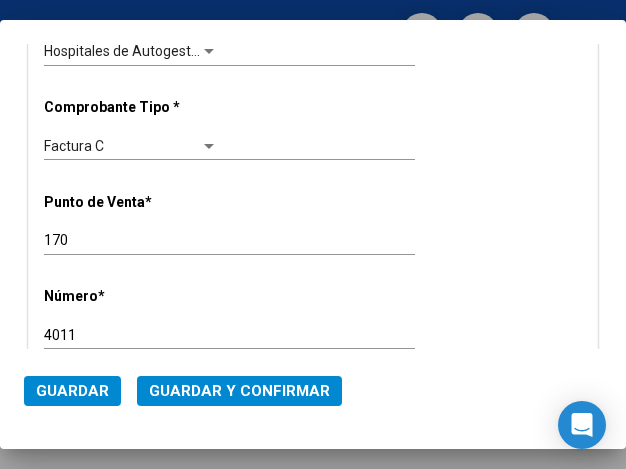 scroll, scrollTop: 358, scrollLeft: 0, axis: vertical 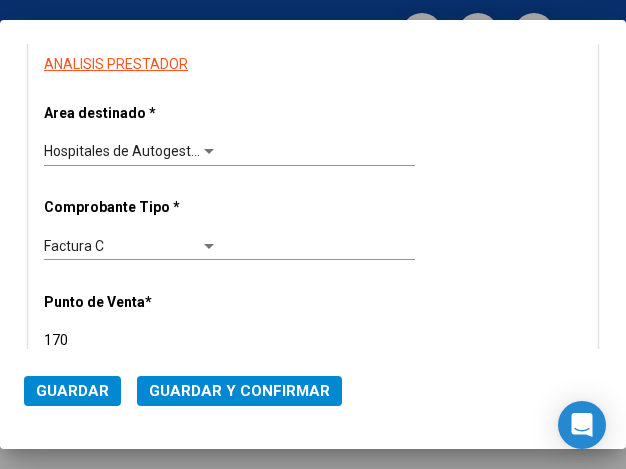 click at bounding box center [209, 151] 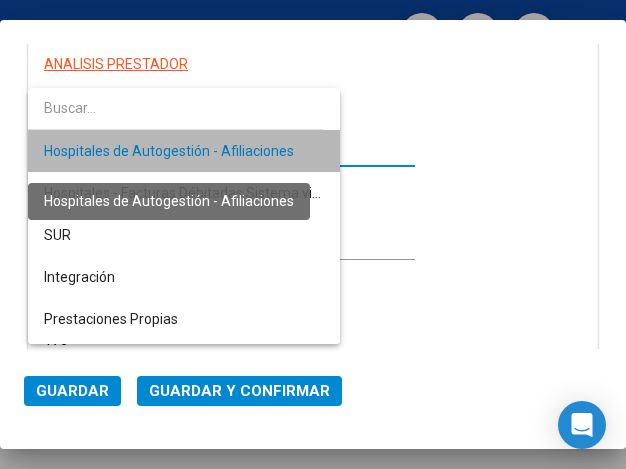 click on "Hospitales de Autogestión - Afiliaciones" at bounding box center [169, 151] 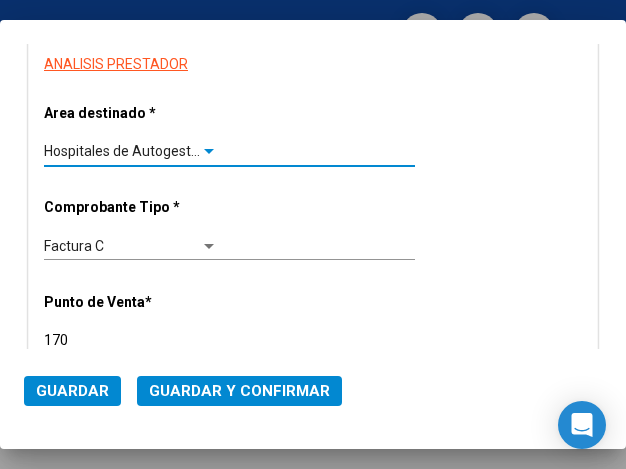 scroll, scrollTop: 258, scrollLeft: 0, axis: vertical 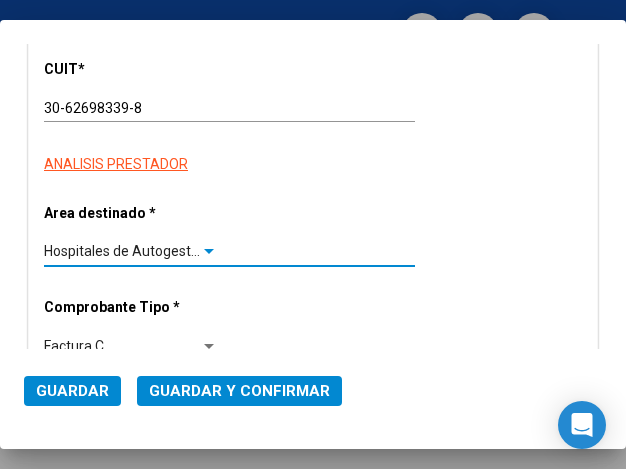 click on "Guardar y Confirmar" 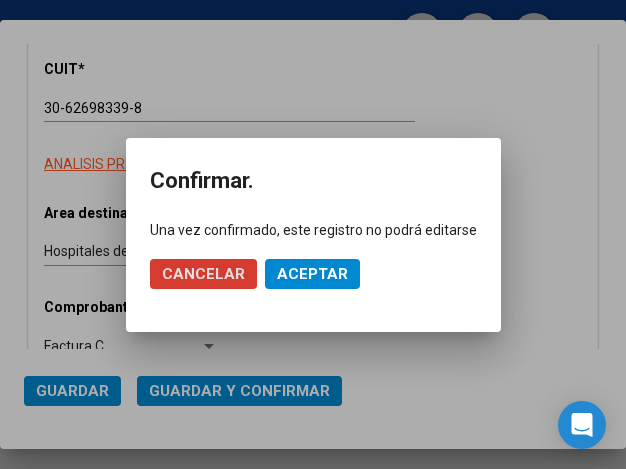 click on "Aceptar" 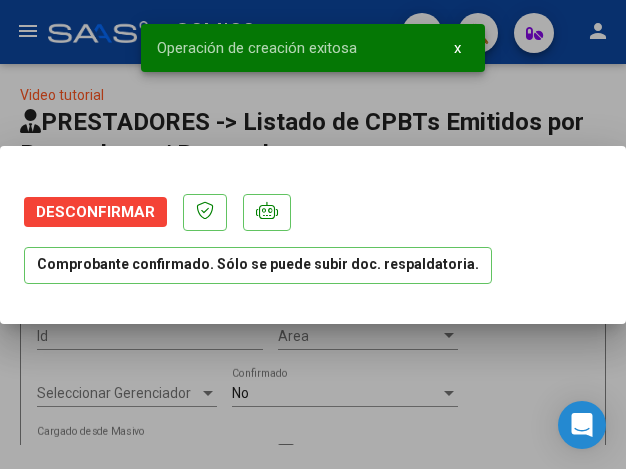 scroll, scrollTop: 0, scrollLeft: 0, axis: both 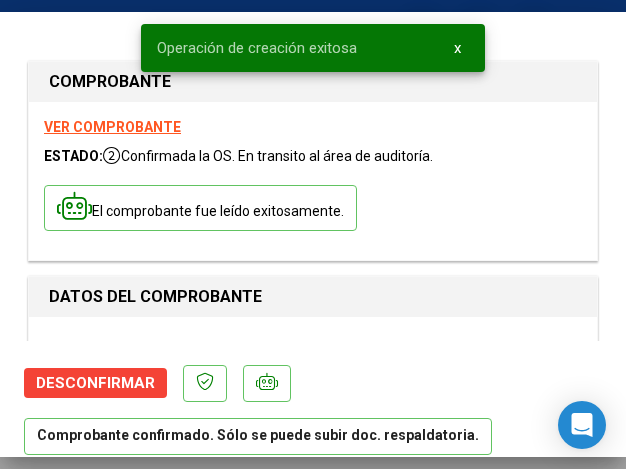 type on "2025-07-26" 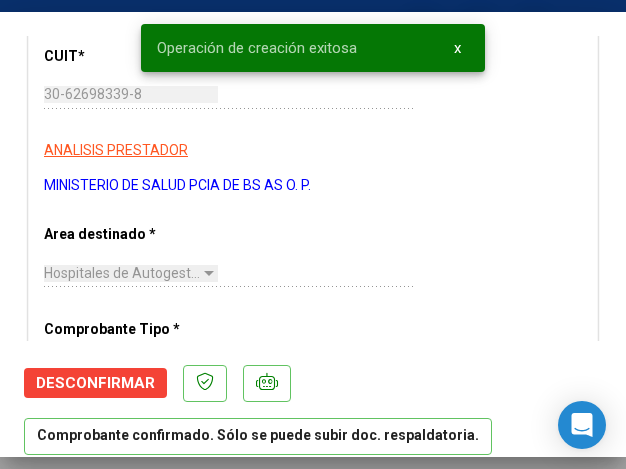 scroll, scrollTop: 400, scrollLeft: 0, axis: vertical 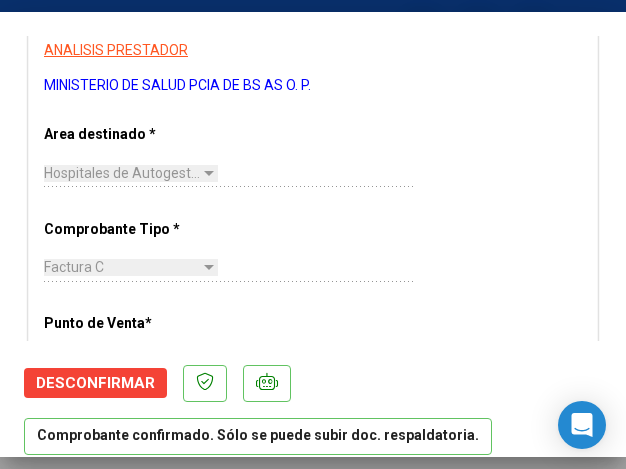 click on "CUIT  *   30-62698339-8 Ingresar CUIT  ANALISIS PRESTADOR  MINISTERIO DE SALUD PCIA DE BS AS O. P.  ARCA Padrón  Area destinado * Hospitales de Autogestión - Afiliaciones Seleccionar Area  Comprobante Tipo * Factura C Seleccionar Tipo Punto de Venta  *   170 Ingresar el Nro.  Número  *   4011 Ingresar el Nro.  Monto  *   $ 126.245,00 Ingresar el monto  Fecha del Cpbt.  *   2025-06-26 Ingresar la fecha  CAE / CAEA (no ingrese CAI)    75268157200637 Ingresar el CAE o CAEA (no ingrese CAI)  Fecha Recibido  *   2025-07-14 Ingresar la fecha  Fecha de Vencimiento    2025-07-26 Ingresar la fecha  Ref. Externa    Ingresar la ref.  N° Liquidación    Ingresar el N° Liquidación" at bounding box center (313, 590) 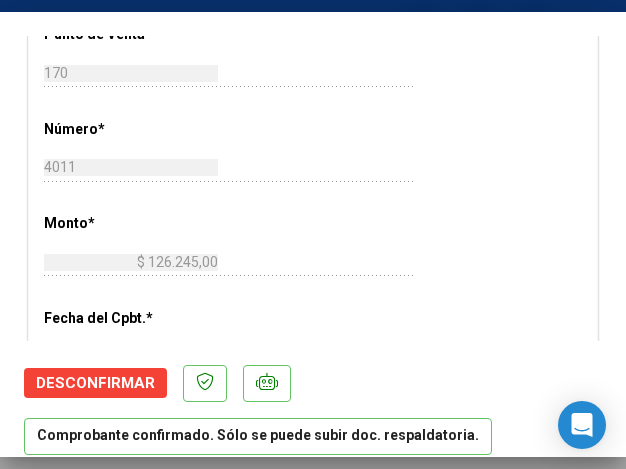 scroll, scrollTop: 700, scrollLeft: 0, axis: vertical 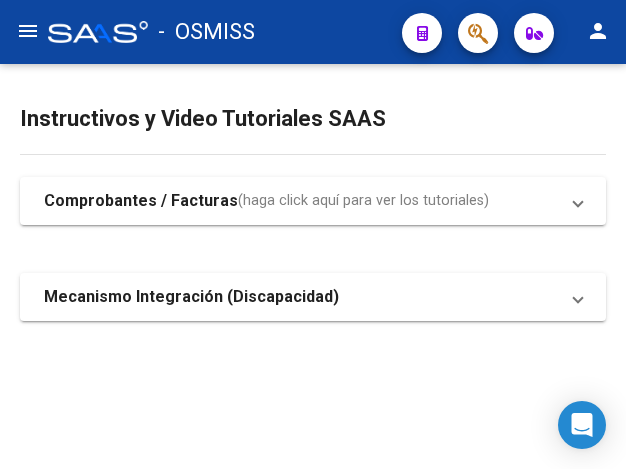 click on "menu" 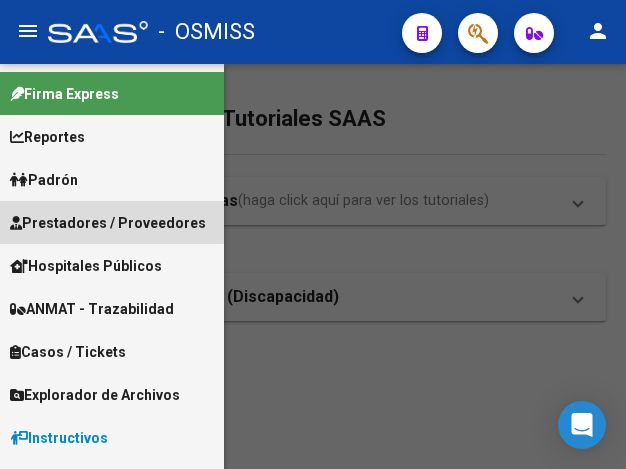 click on "Prestadores / Proveedores" at bounding box center (108, 223) 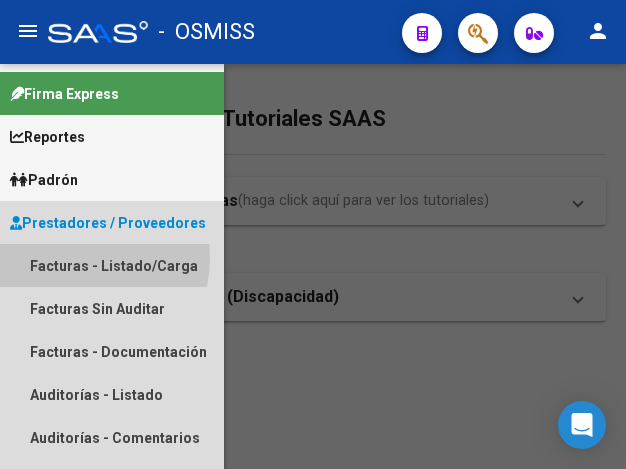 click on "Facturas - Listado/Carga" at bounding box center (112, 265) 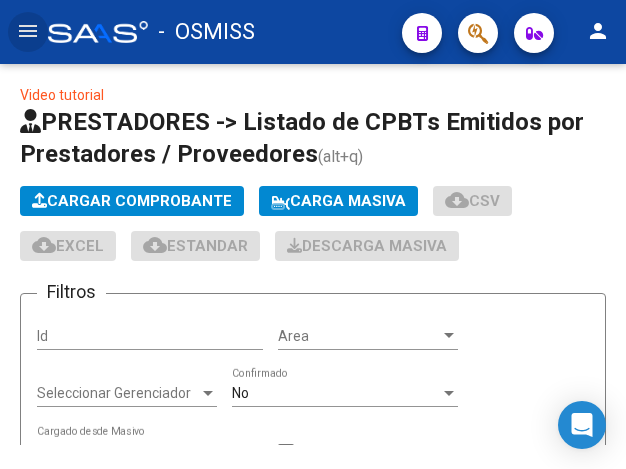 click on "Cargar Comprobante" 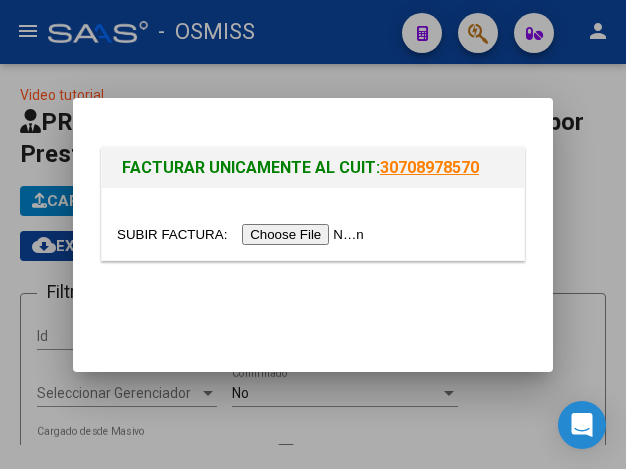 click at bounding box center (243, 234) 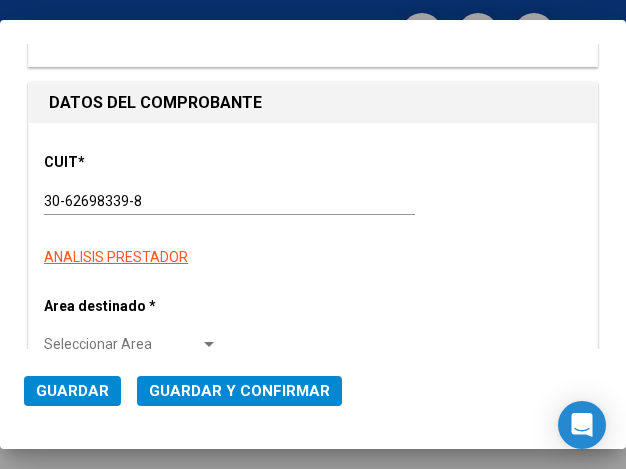 scroll, scrollTop: 200, scrollLeft: 0, axis: vertical 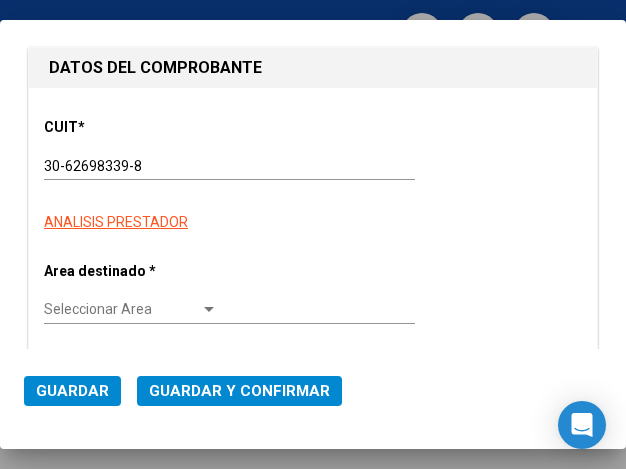 click at bounding box center [209, 310] 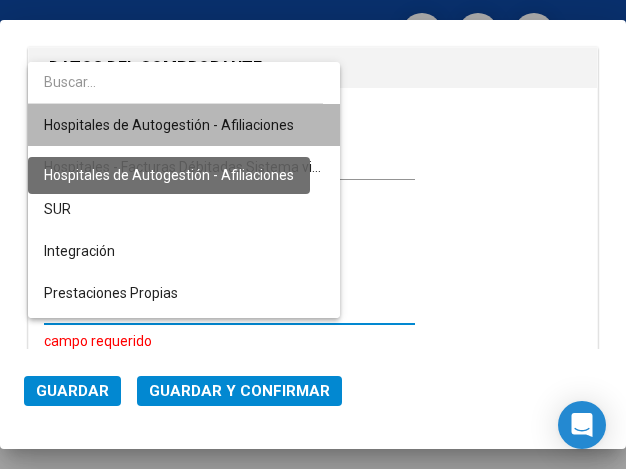 click on "Hospitales de Autogestión - Afiliaciones" at bounding box center (169, 125) 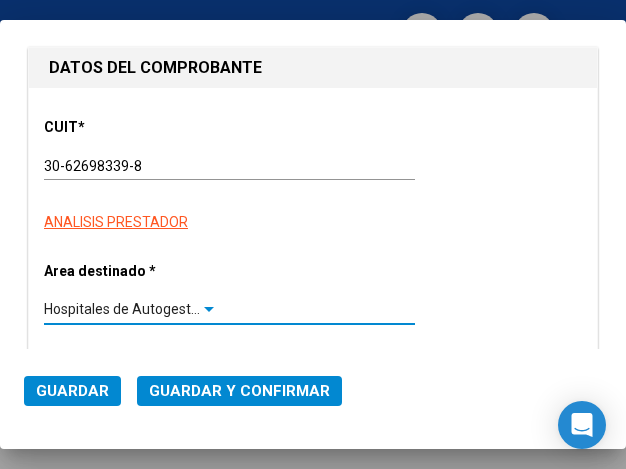 scroll, scrollTop: 300, scrollLeft: 0, axis: vertical 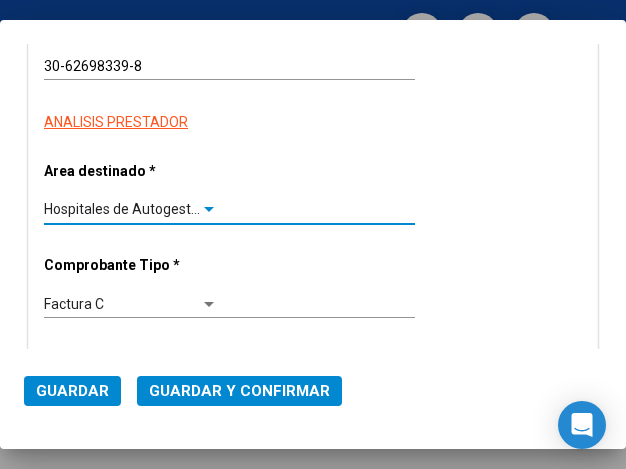 click at bounding box center [209, 210] 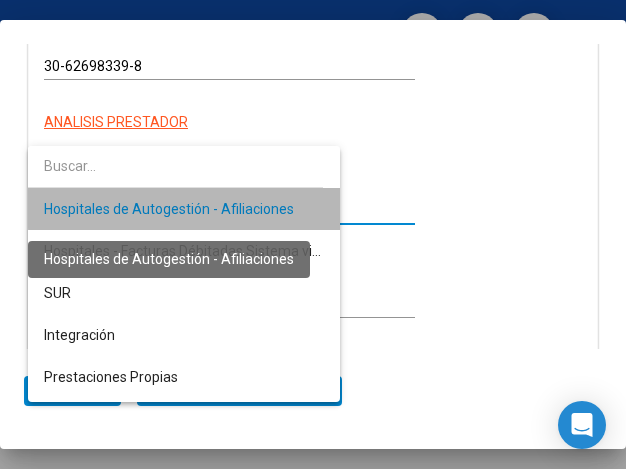 click on "Hospitales de Autogestión - Afiliaciones" at bounding box center (169, 209) 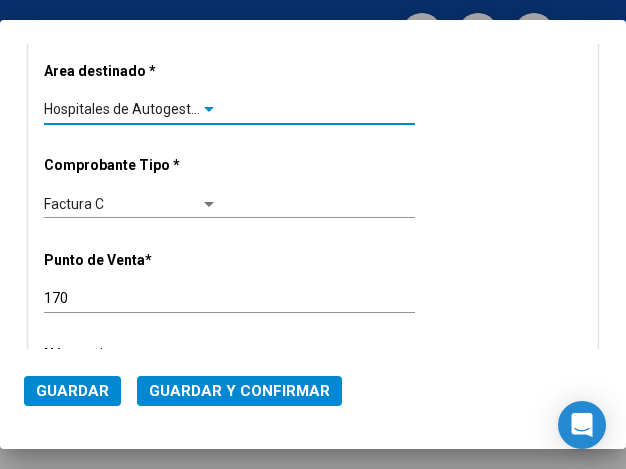 scroll, scrollTop: 500, scrollLeft: 0, axis: vertical 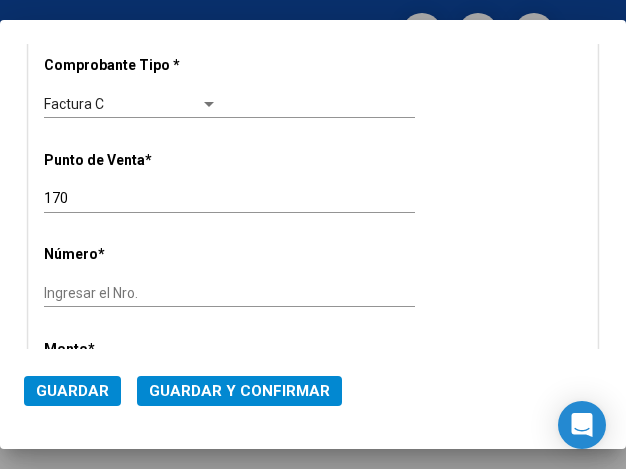 click on "Ingresar el Nro." 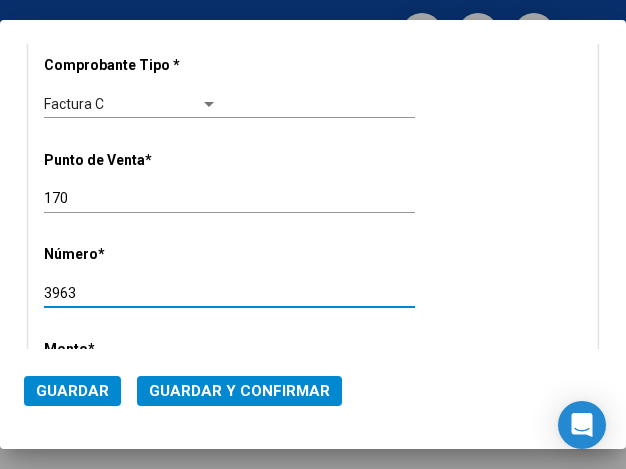 scroll, scrollTop: 600, scrollLeft: 0, axis: vertical 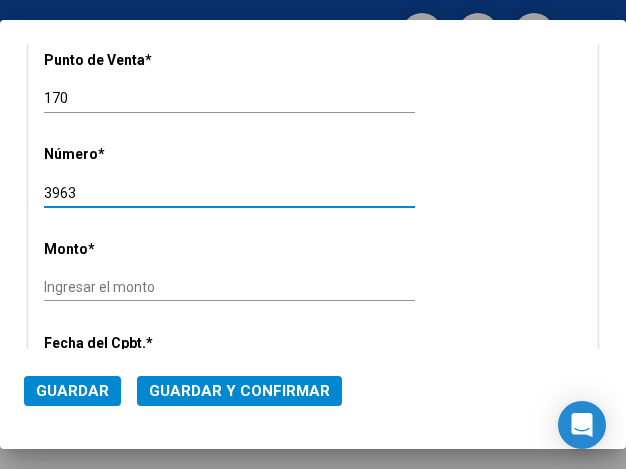 type on "3963" 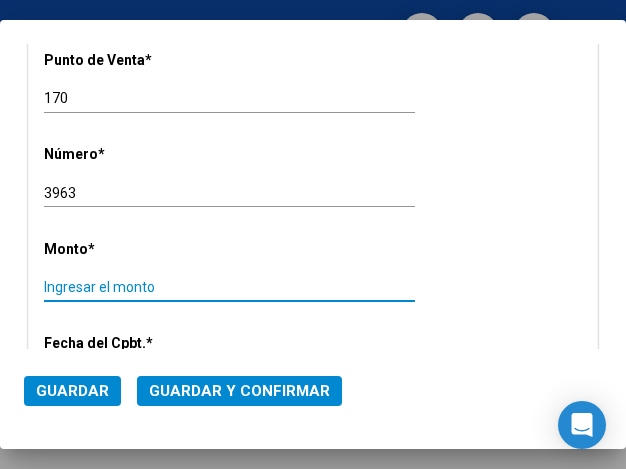 click on "Ingresar el monto" at bounding box center [131, 287] 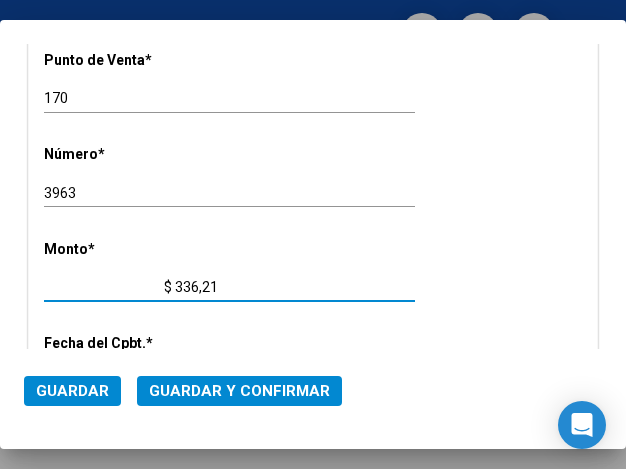 click on "$ 336,21" at bounding box center (131, 287) 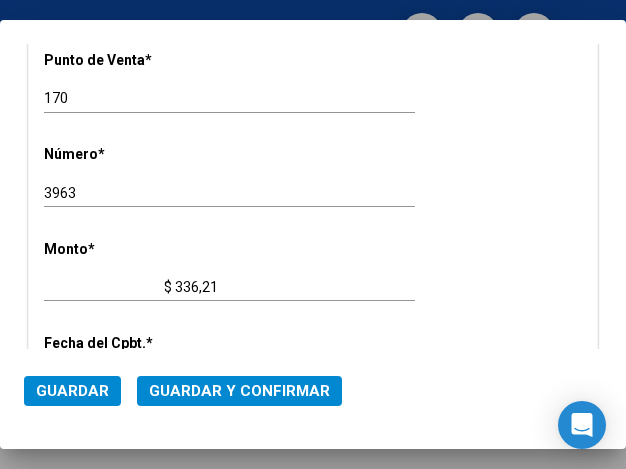 click on "$ 336,21 Ingresar el monto" 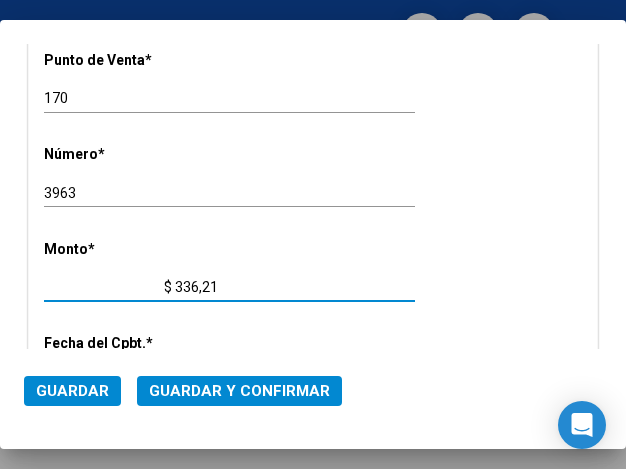 click on "$ 336,21" at bounding box center [131, 287] 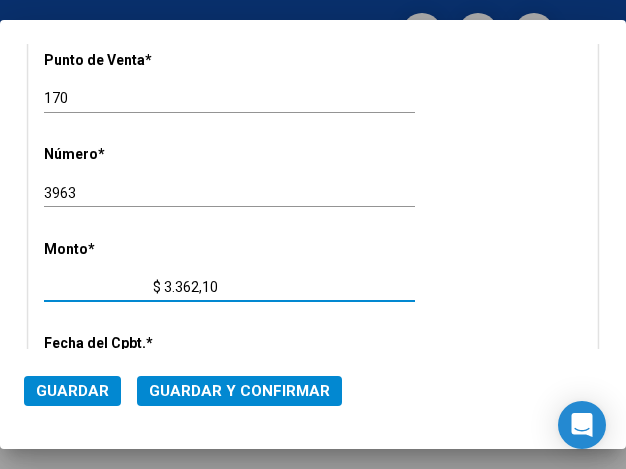 type on "$ 33.621,00" 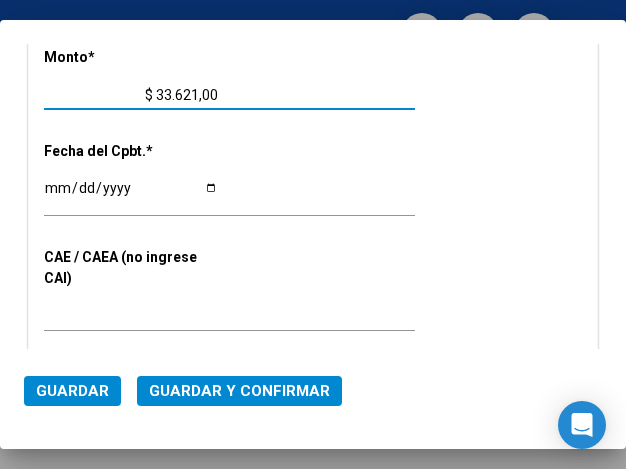 scroll, scrollTop: 800, scrollLeft: 0, axis: vertical 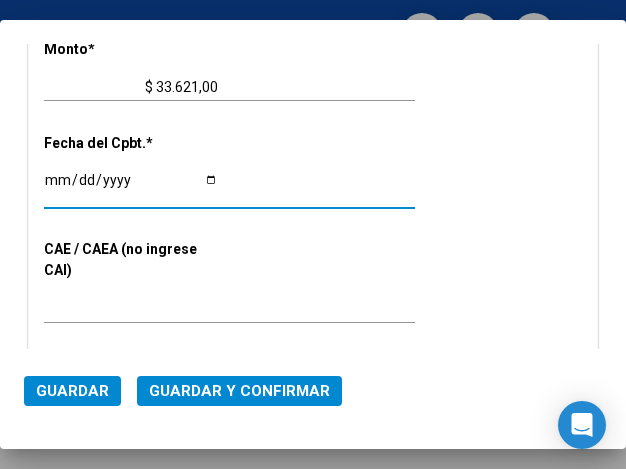 click on "Ingresar la fecha" at bounding box center [131, 187] 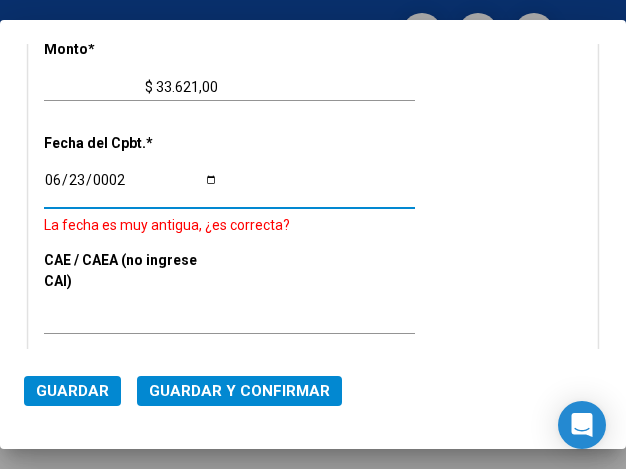 scroll, scrollTop: 959, scrollLeft: 0, axis: vertical 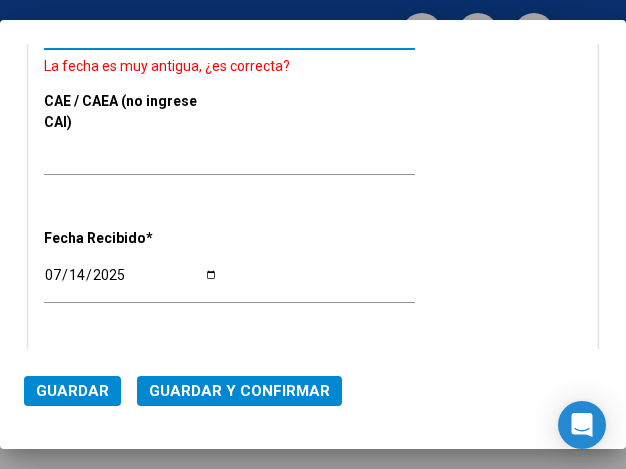 type on "2025-06-23" 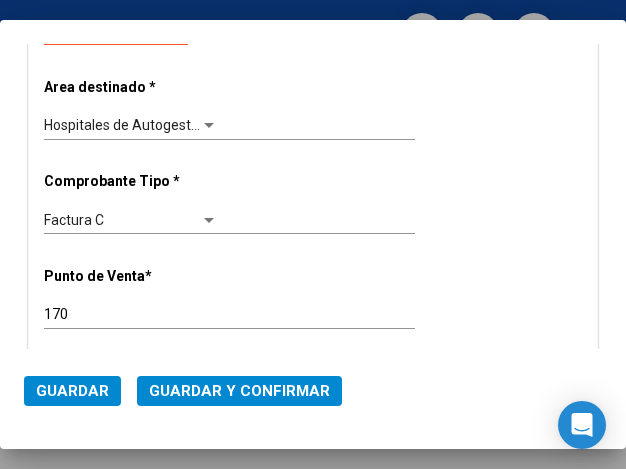 scroll, scrollTop: 359, scrollLeft: 0, axis: vertical 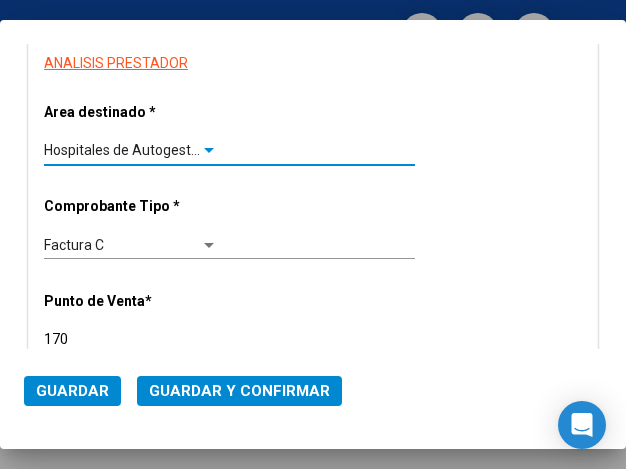 click at bounding box center (209, 151) 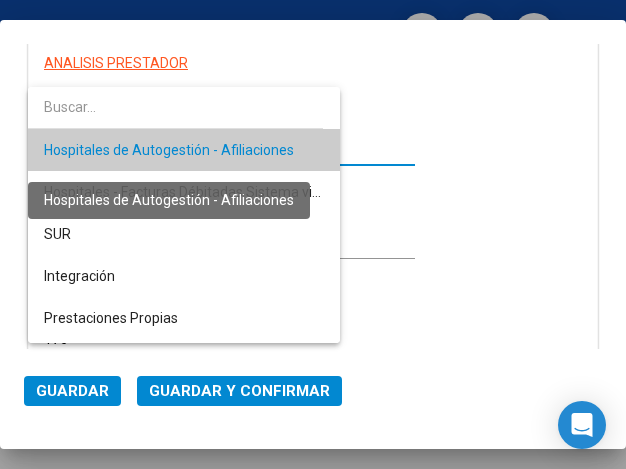 click on "Hospitales de Autogestión - Afiliaciones" at bounding box center (169, 150) 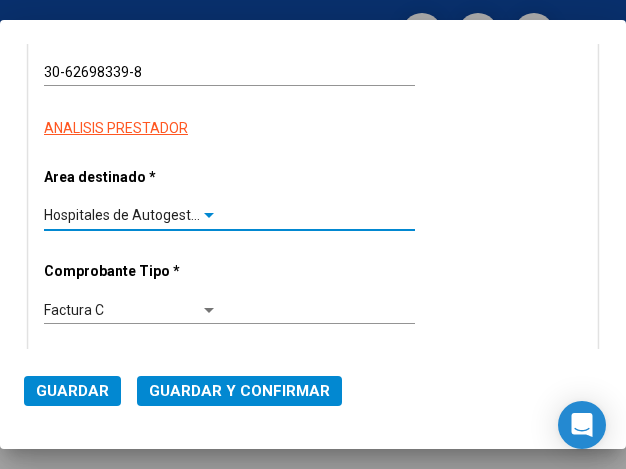 scroll, scrollTop: 259, scrollLeft: 0, axis: vertical 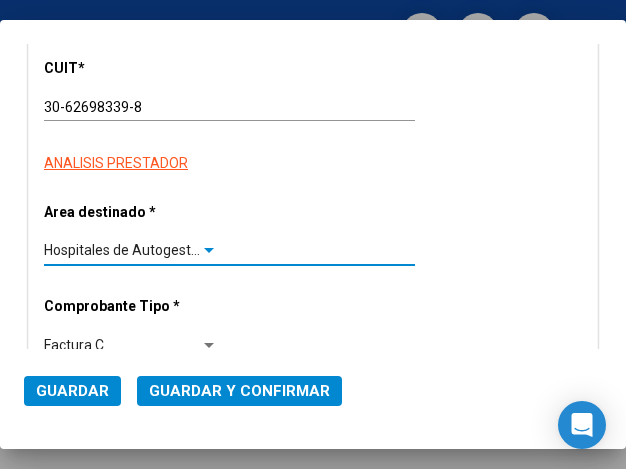 click at bounding box center [209, 251] 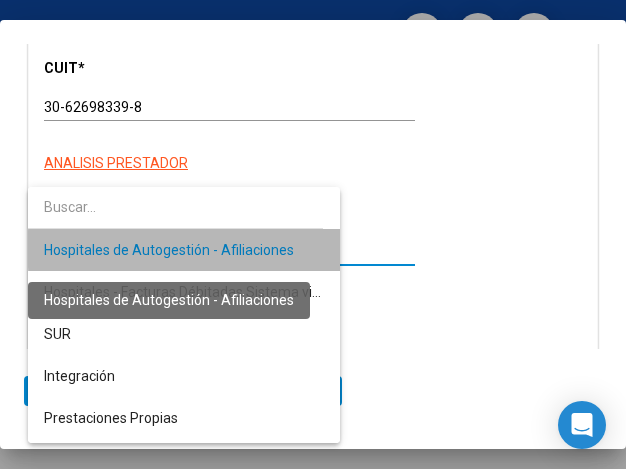 click on "Hospitales de Autogestión - Afiliaciones" at bounding box center (169, 250) 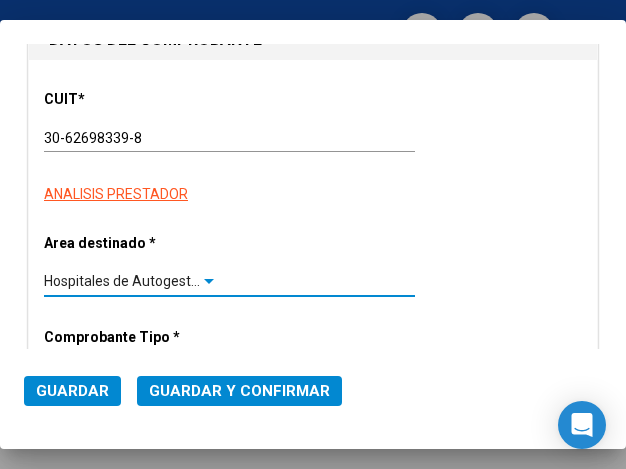 scroll, scrollTop: 259, scrollLeft: 0, axis: vertical 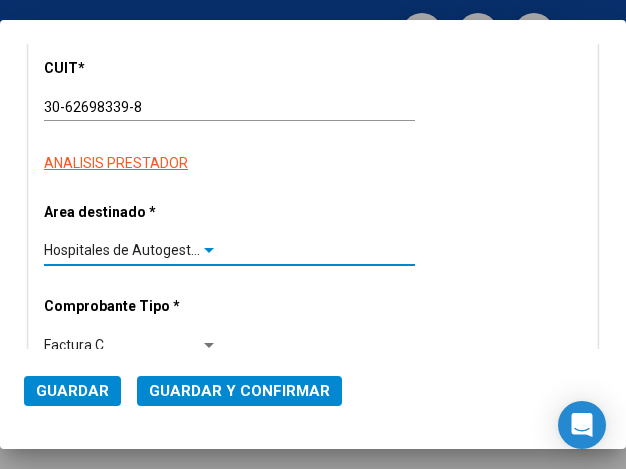 click at bounding box center (209, 251) 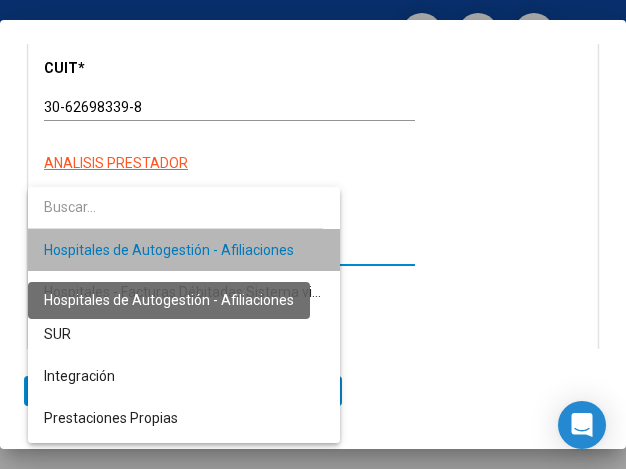 click on "Hospitales de Autogestión - Afiliaciones" at bounding box center [169, 250] 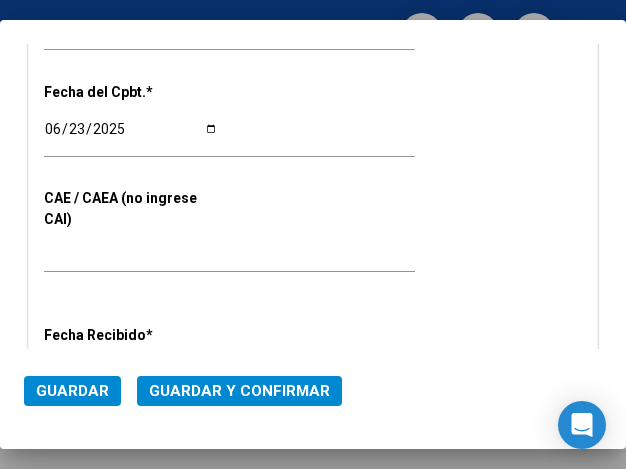 scroll, scrollTop: 859, scrollLeft: 0, axis: vertical 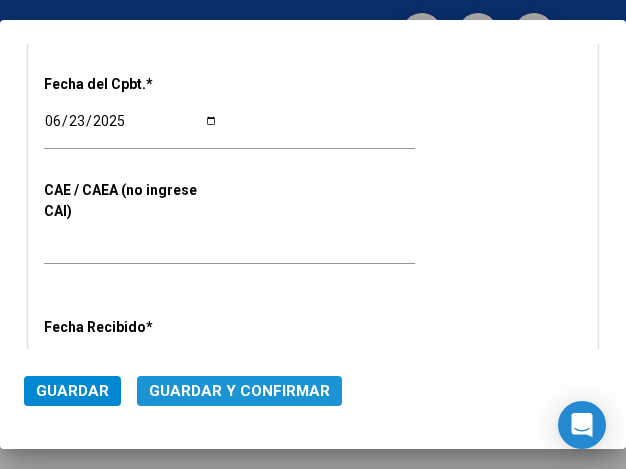 click on "Guardar y Confirmar" 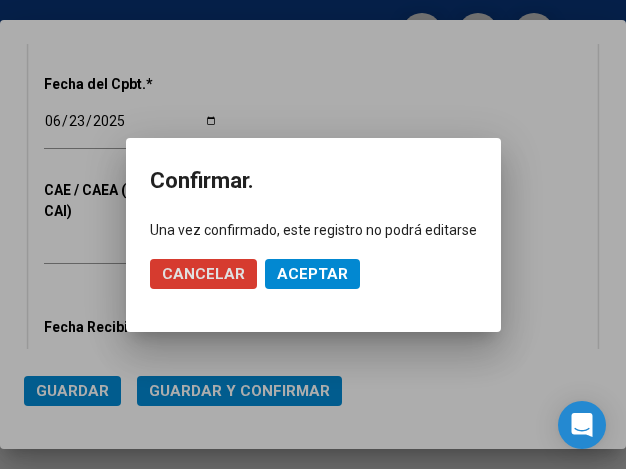 click on "Aceptar" 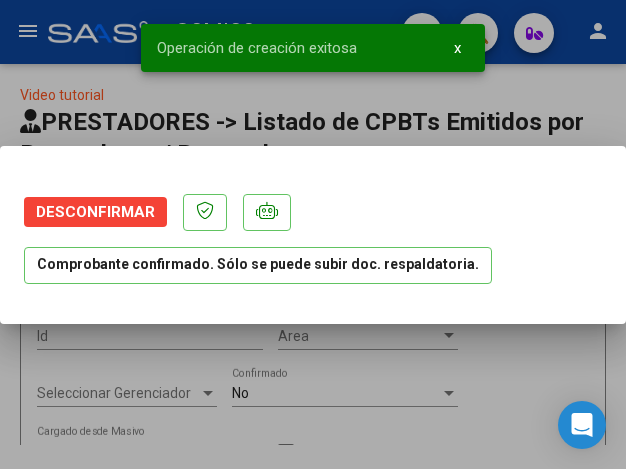 scroll, scrollTop: 0, scrollLeft: 0, axis: both 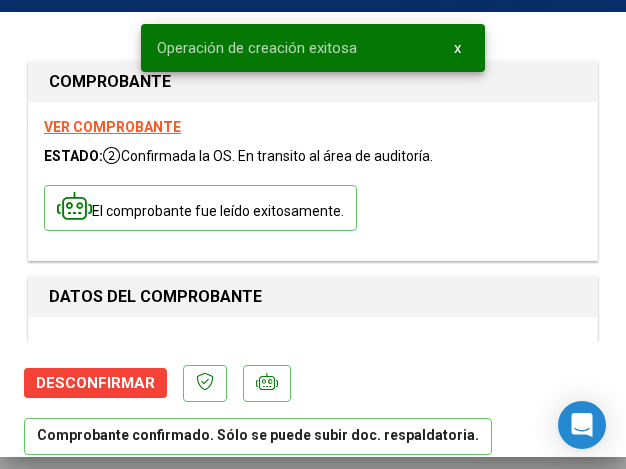 type on "2025-07-23" 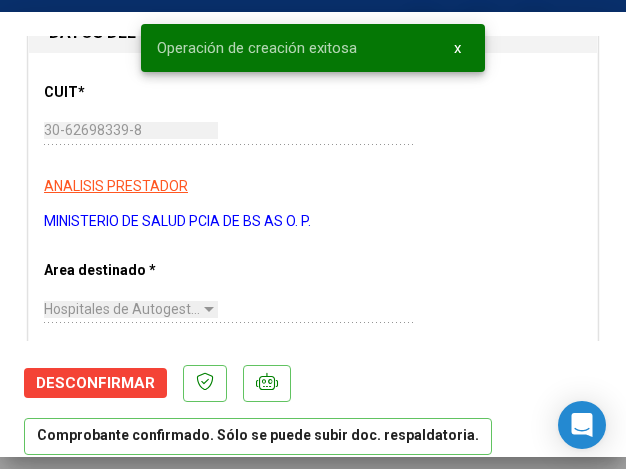 scroll, scrollTop: 300, scrollLeft: 0, axis: vertical 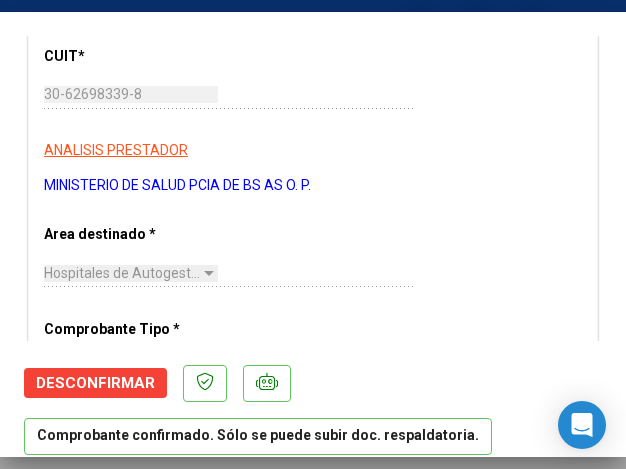 click on "MINISTERIO DE SALUD PCIA DE BS AS O. P." at bounding box center (313, 185) 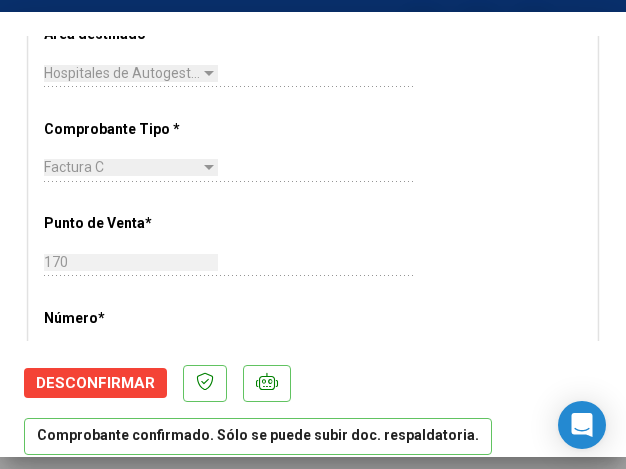 scroll, scrollTop: 600, scrollLeft: 0, axis: vertical 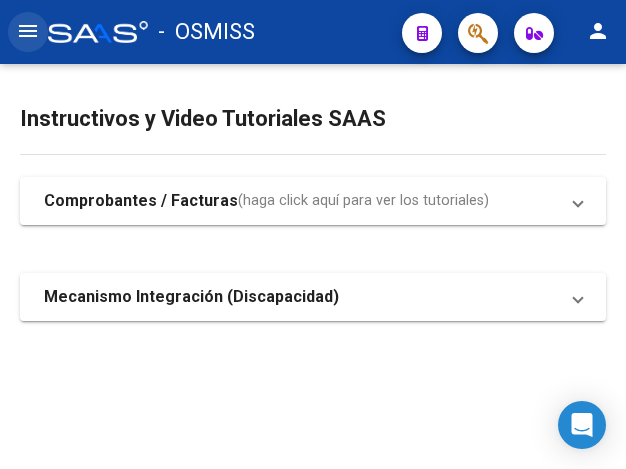 click on "menu" 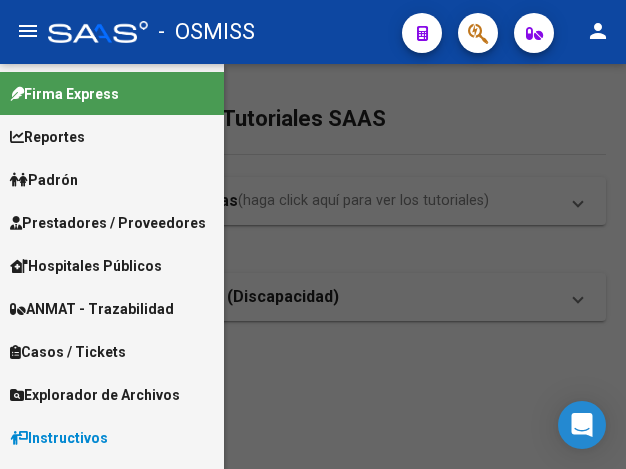 click on "Prestadores / Proveedores" at bounding box center [108, 223] 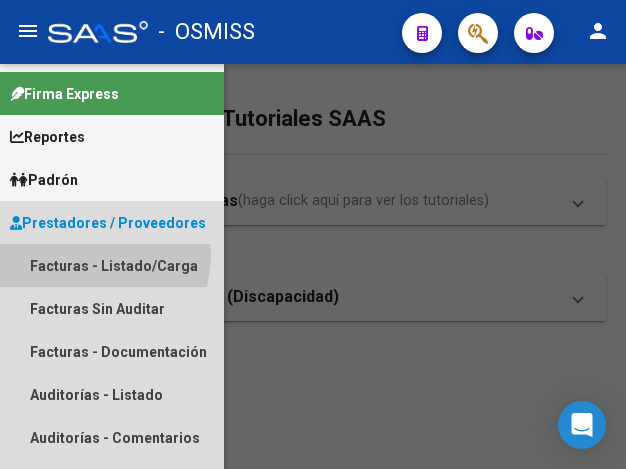 click on "Facturas - Listado/Carga" at bounding box center [112, 265] 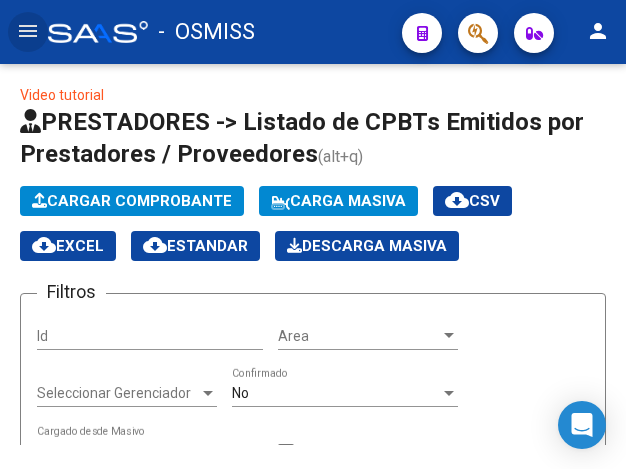 click on "Cargar Comprobante" 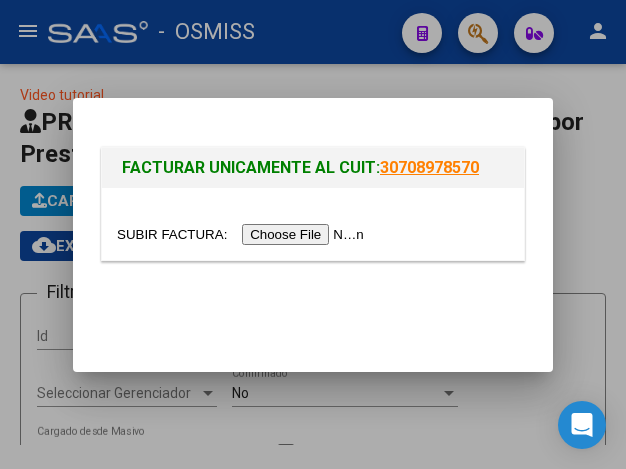 click at bounding box center (243, 234) 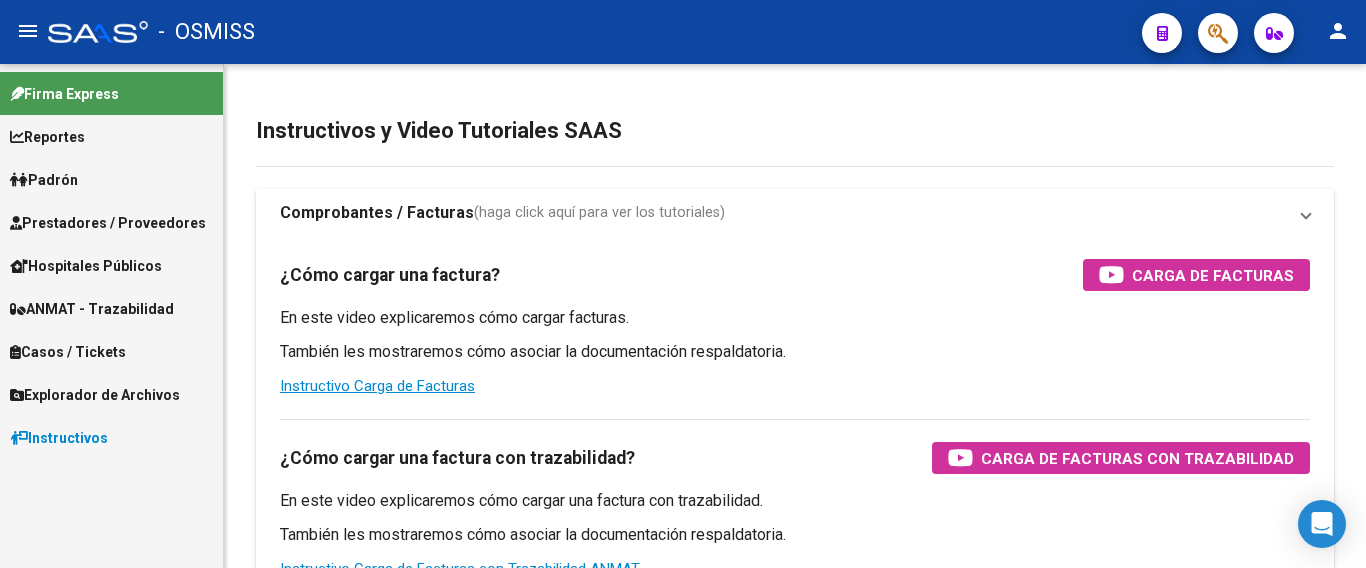 scroll, scrollTop: 0, scrollLeft: 0, axis: both 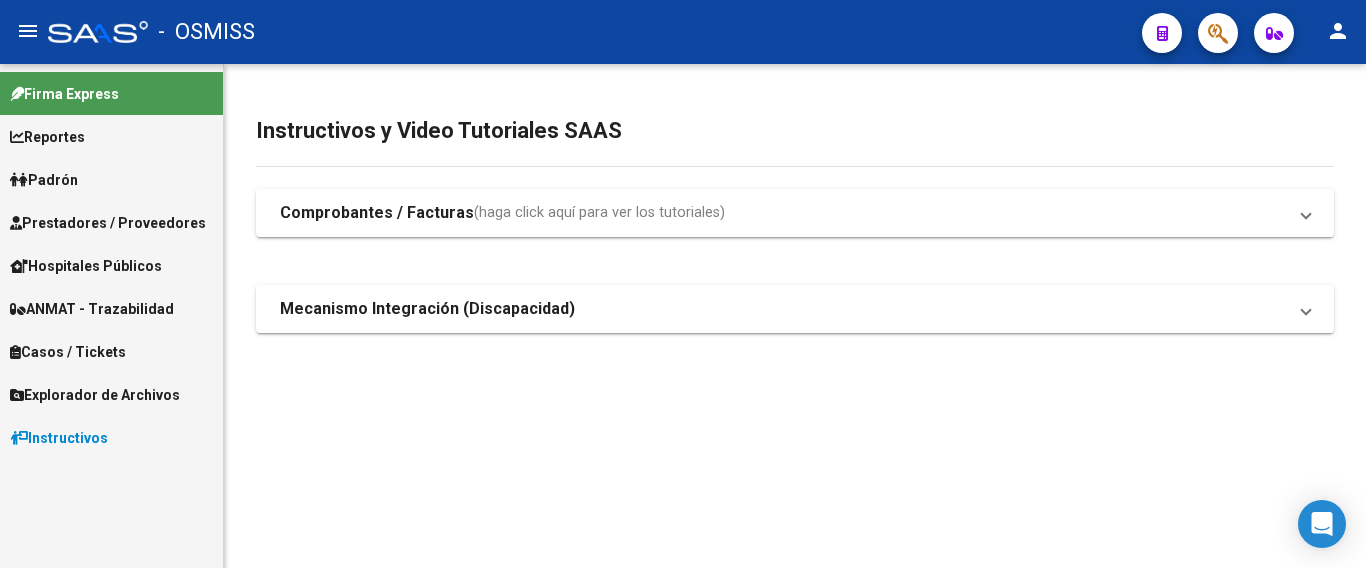 click on "Prestadores / Proveedores" at bounding box center (108, 223) 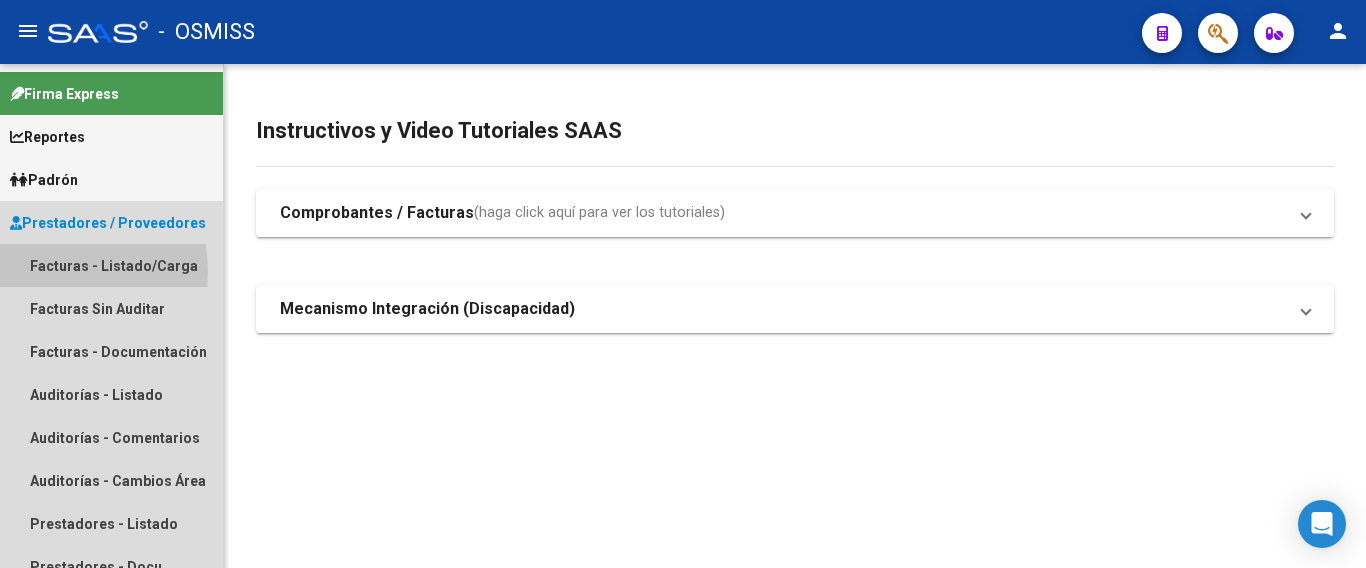 click on "Facturas - Listado/Carga" at bounding box center (111, 265) 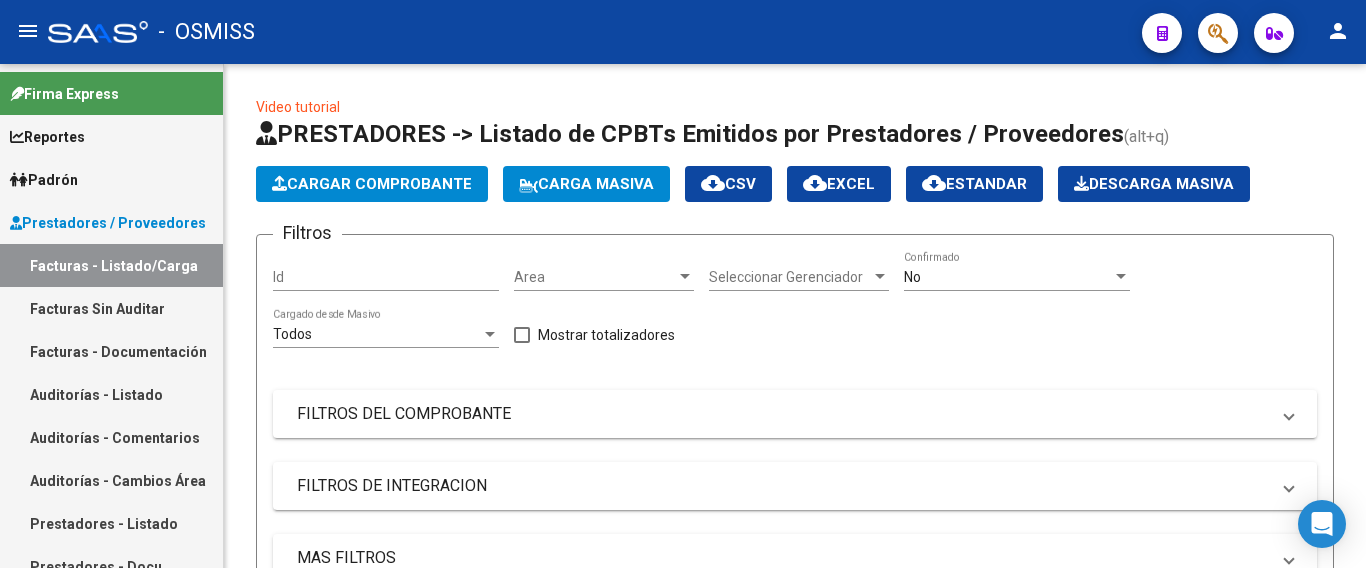 click at bounding box center (685, 276) 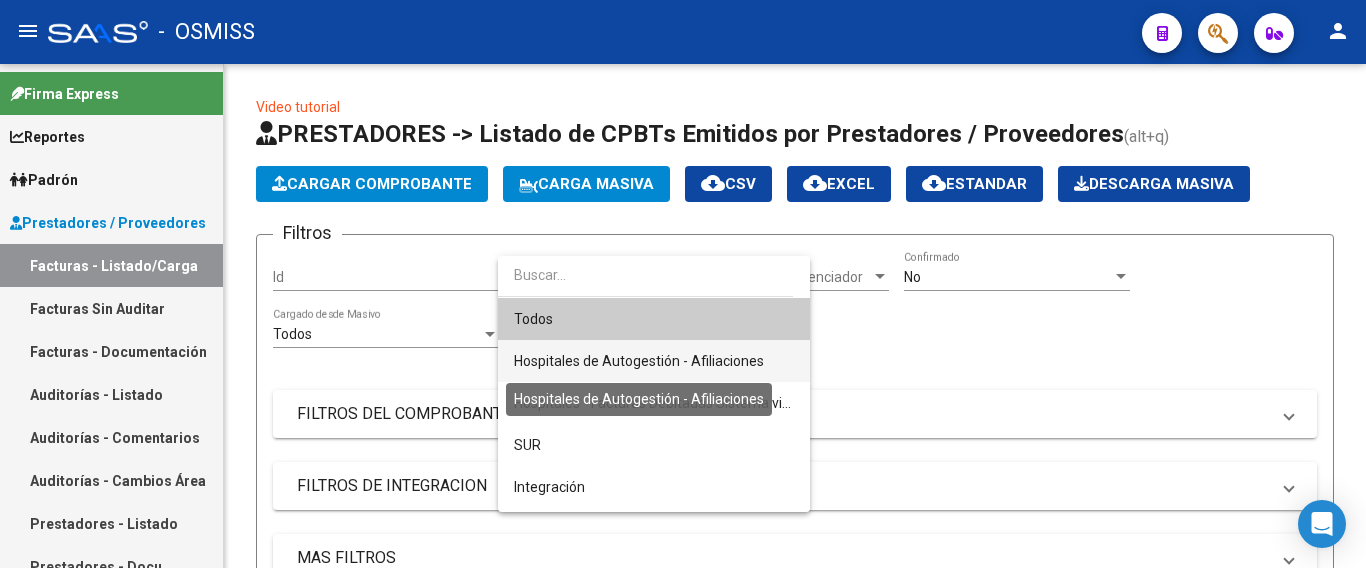 click on "Hospitales de Autogestión - Afiliaciones" at bounding box center [639, 361] 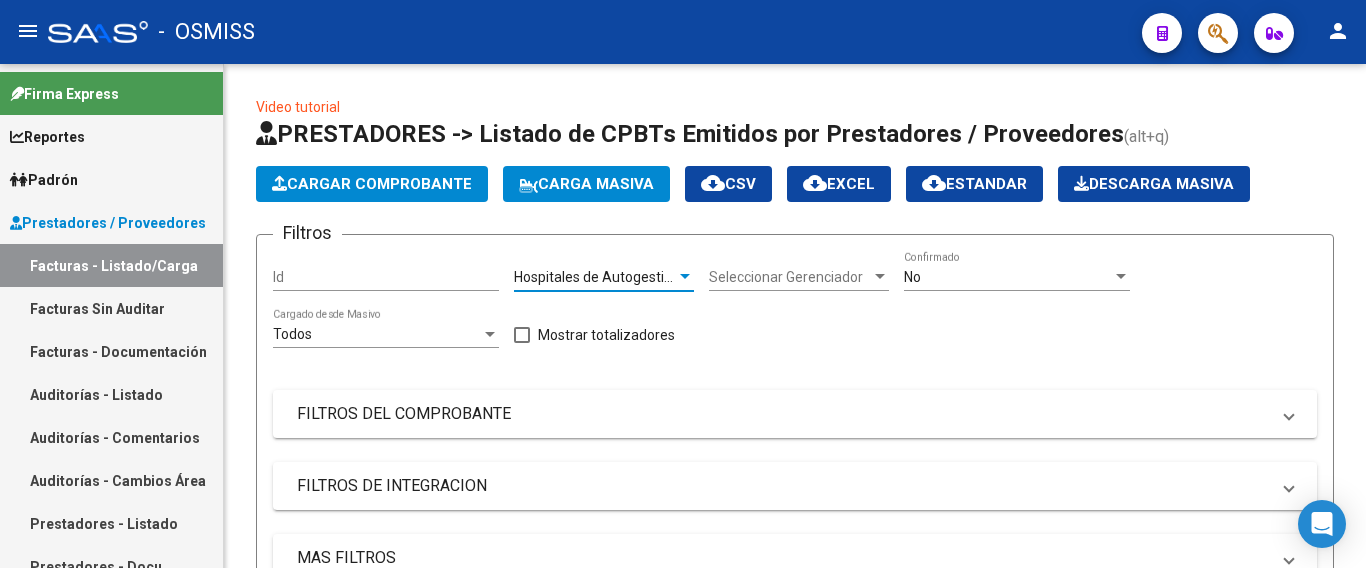 click at bounding box center [1121, 277] 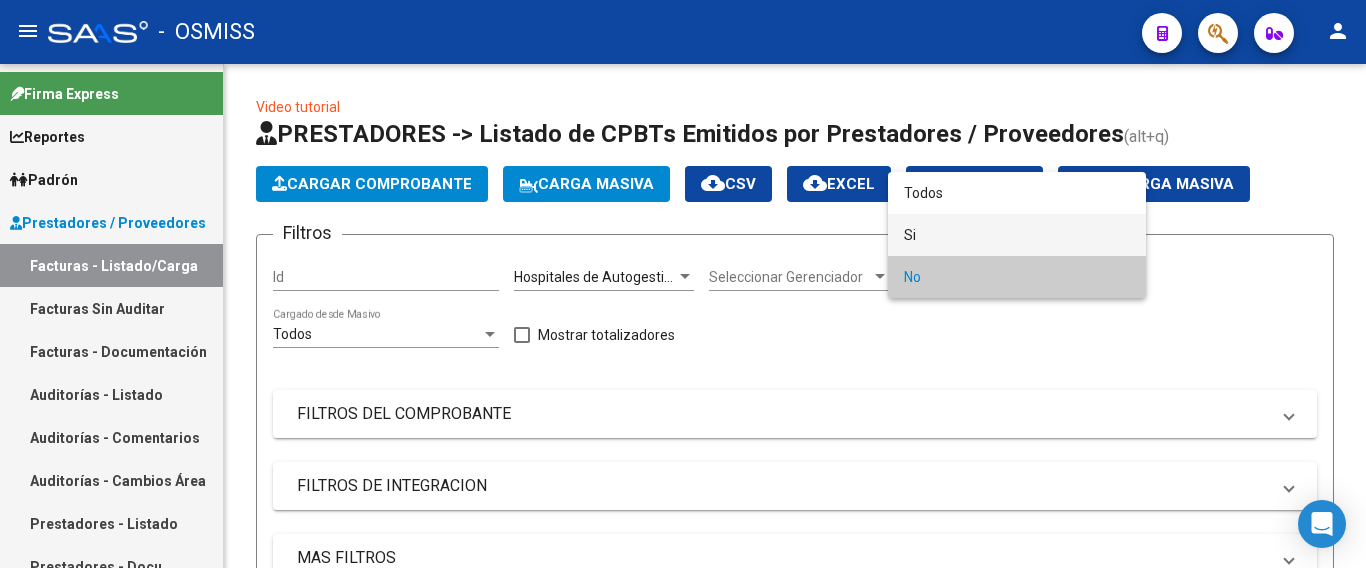 click on "Si" at bounding box center [1017, 235] 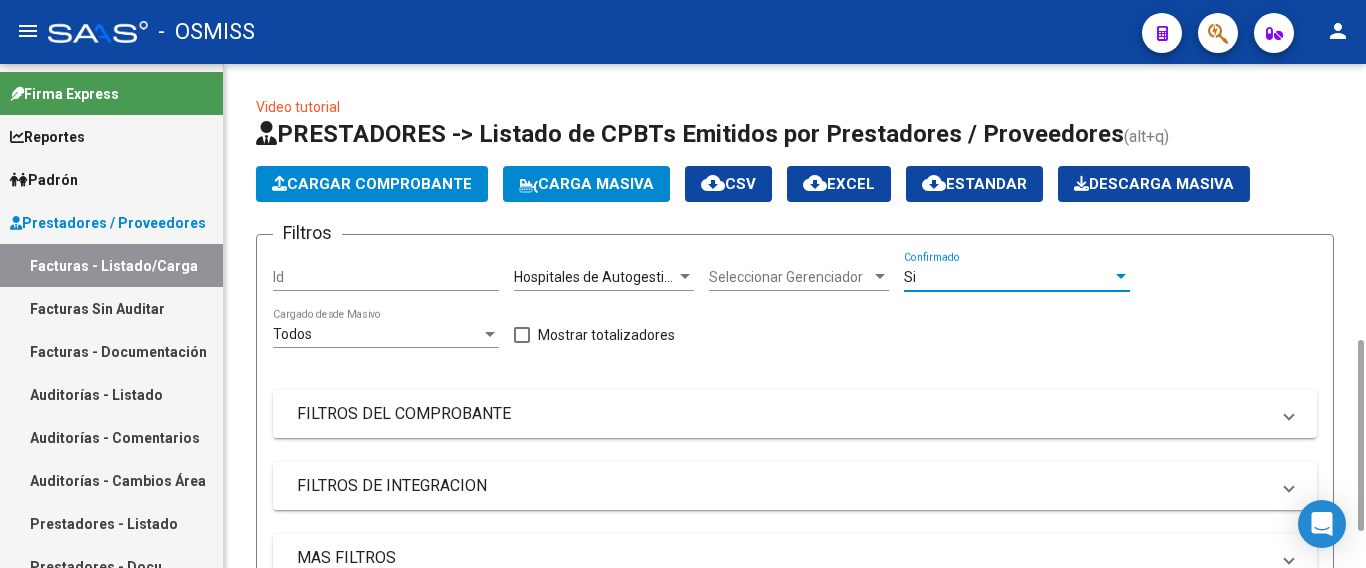 scroll, scrollTop: 200, scrollLeft: 0, axis: vertical 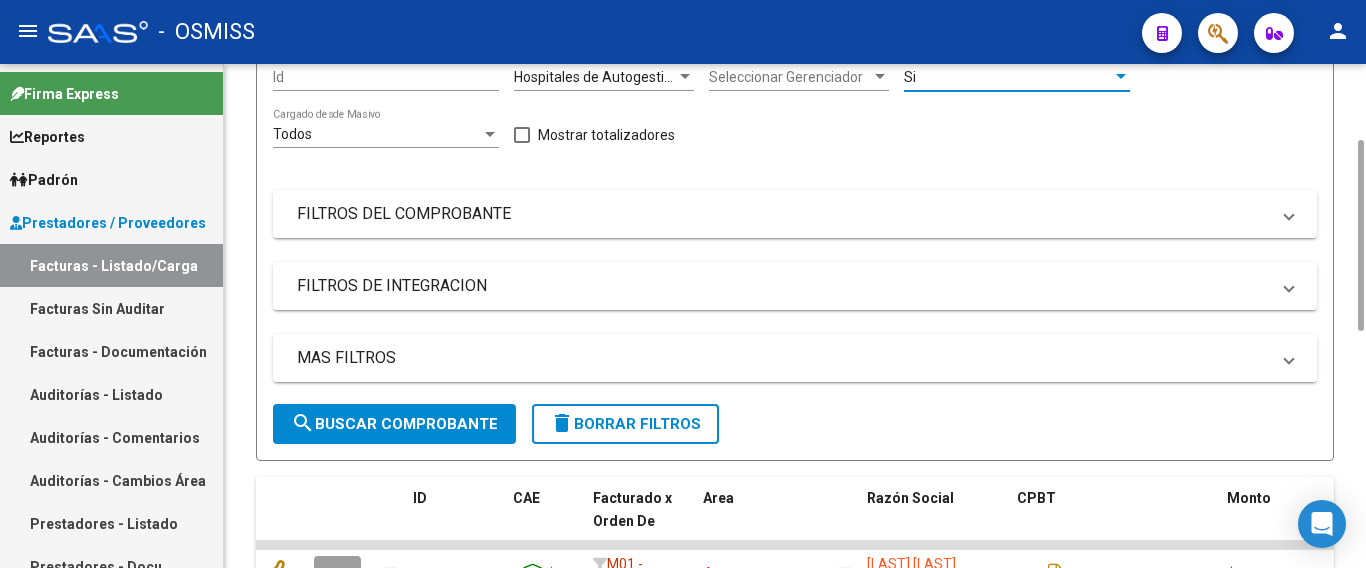 click on "MAS FILTROS" at bounding box center [783, 358] 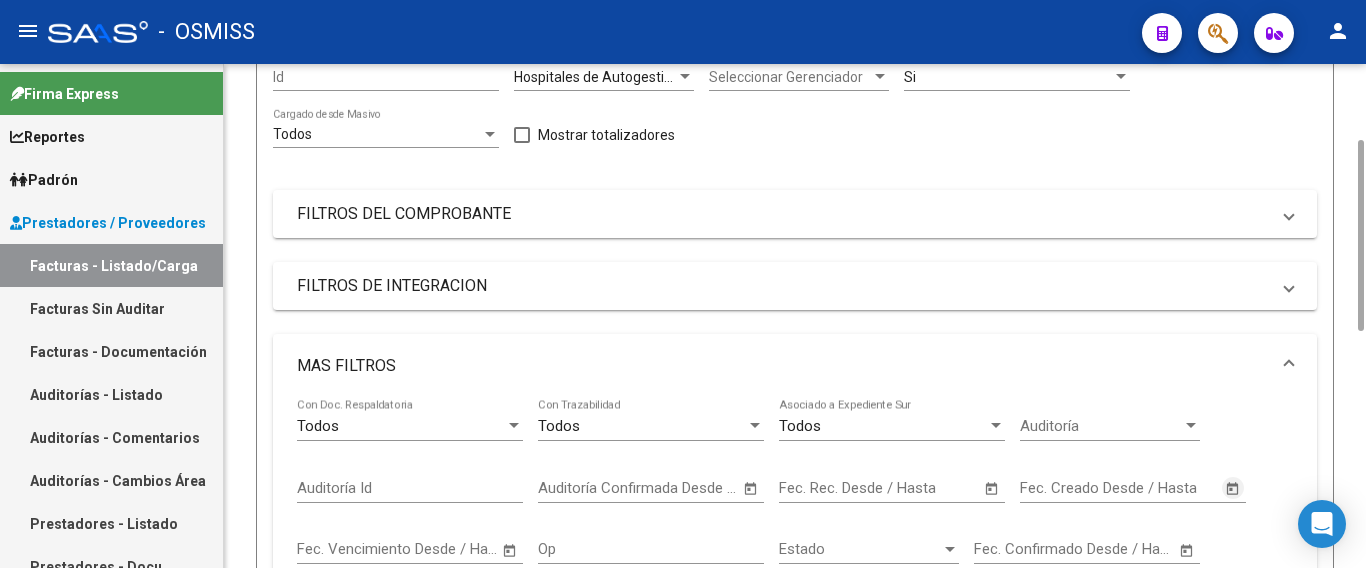 click 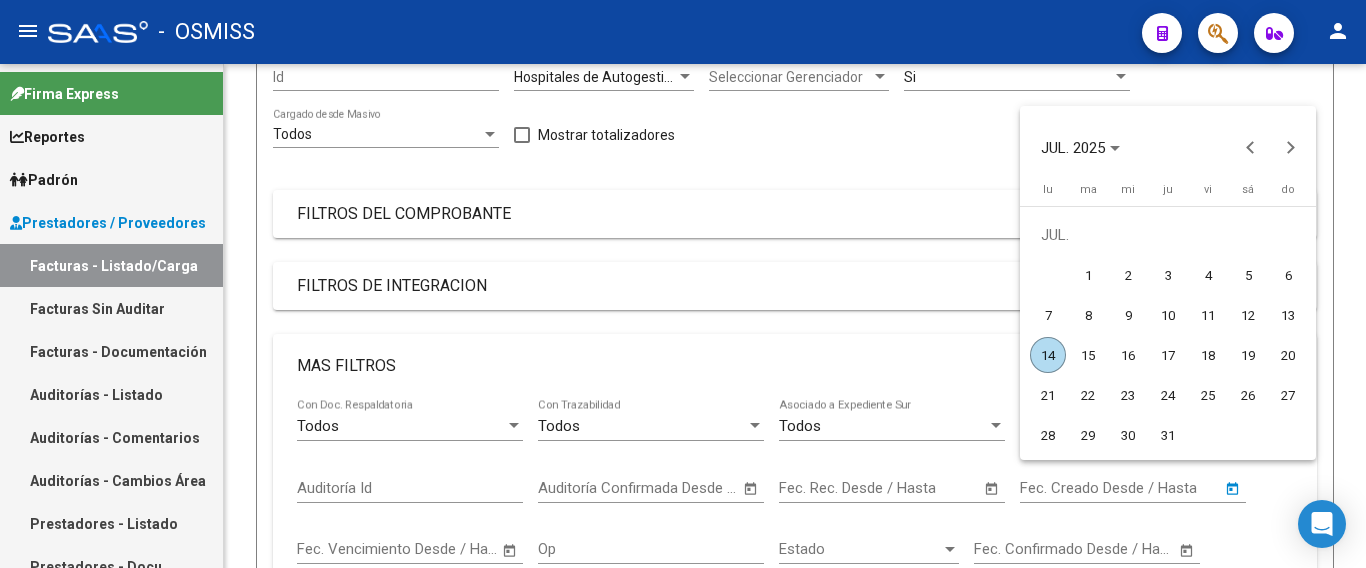 click on "14" at bounding box center (1048, 355) 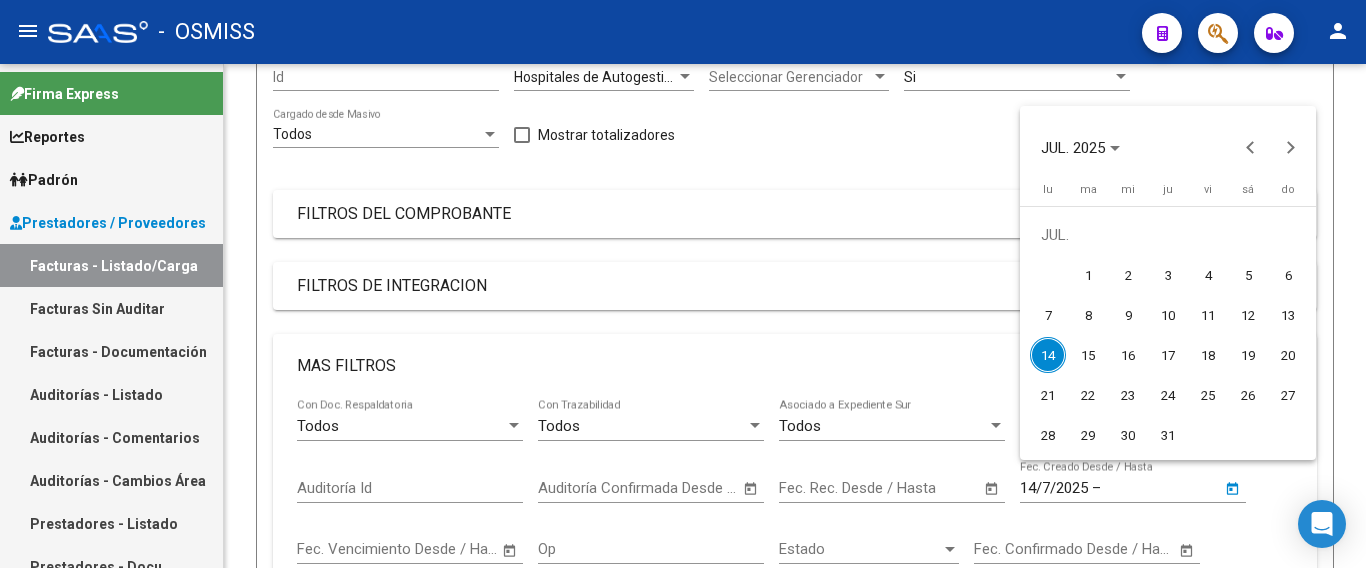 click on "14" at bounding box center (1048, 355) 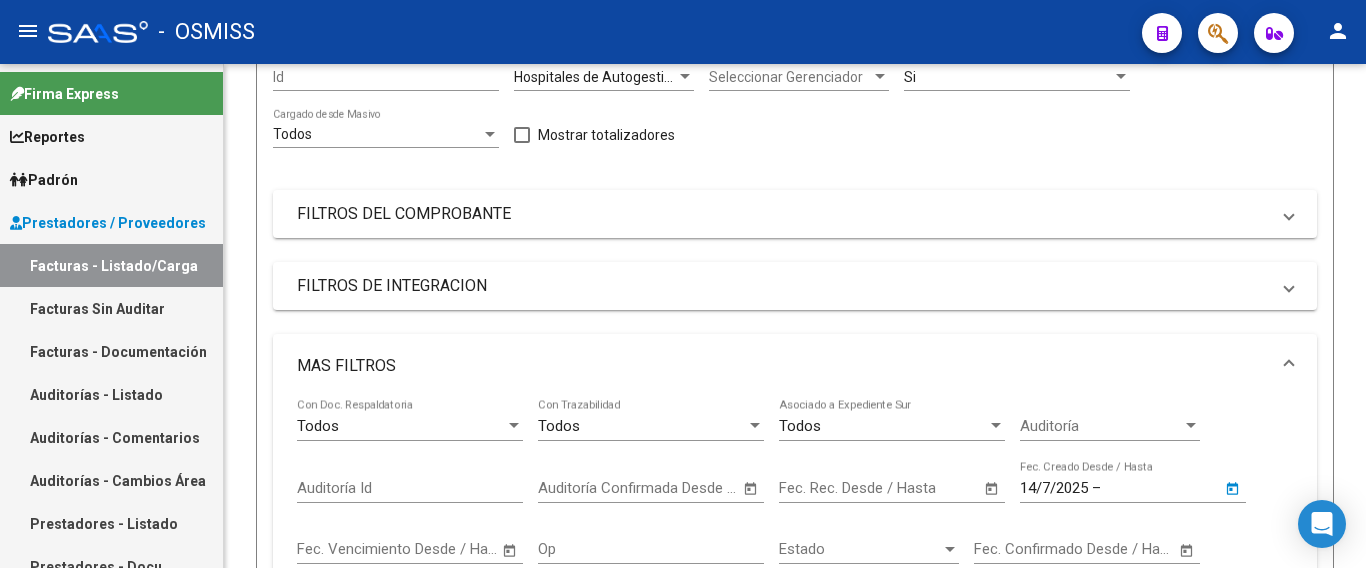 type on "14/7/2025" 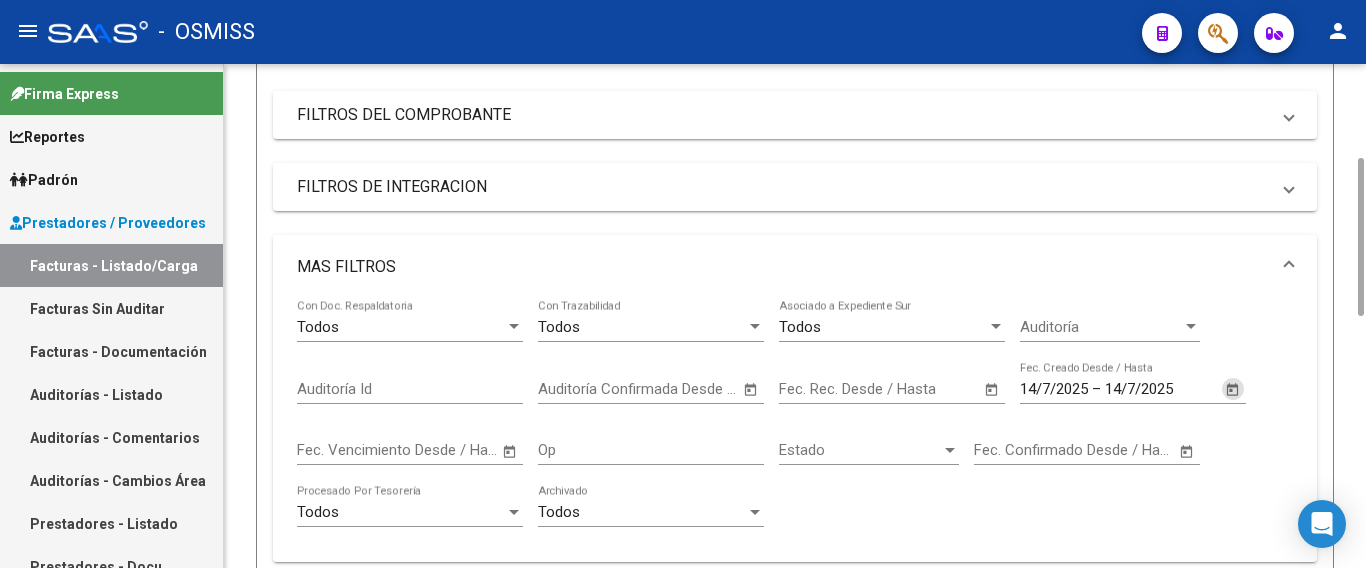 scroll, scrollTop: 499, scrollLeft: 0, axis: vertical 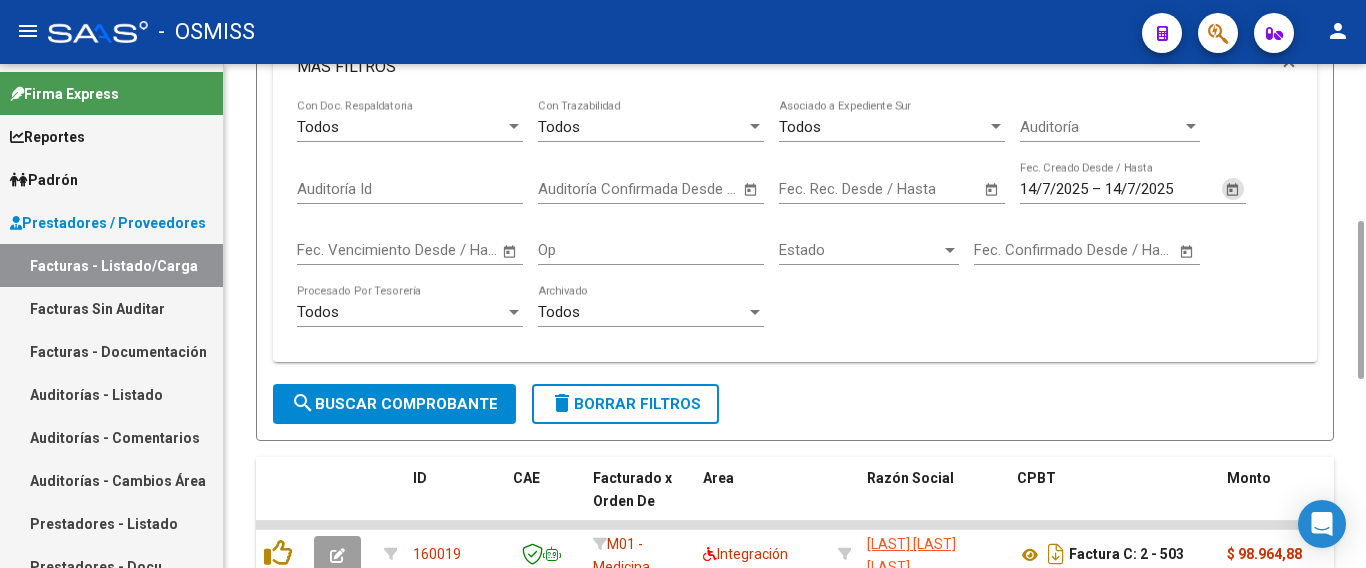 click on "search  Buscar Comprobante" 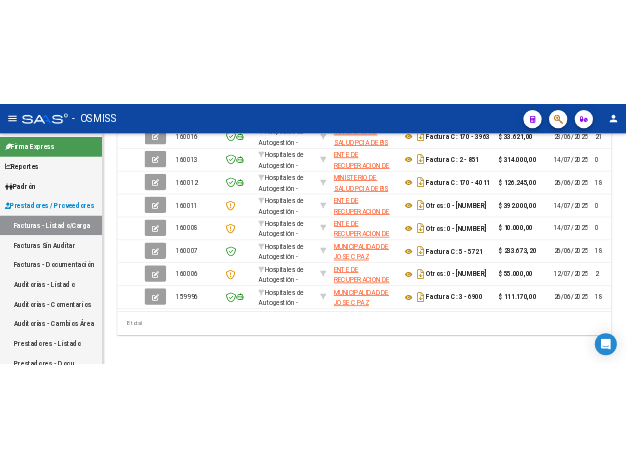 scroll, scrollTop: 399, scrollLeft: 0, axis: vertical 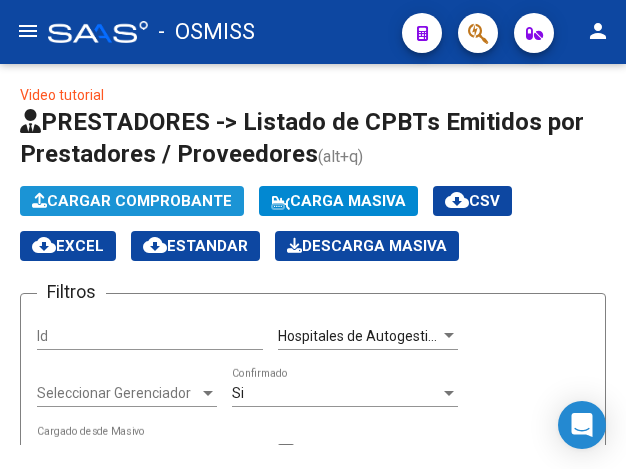 click on "Cargar Comprobante" 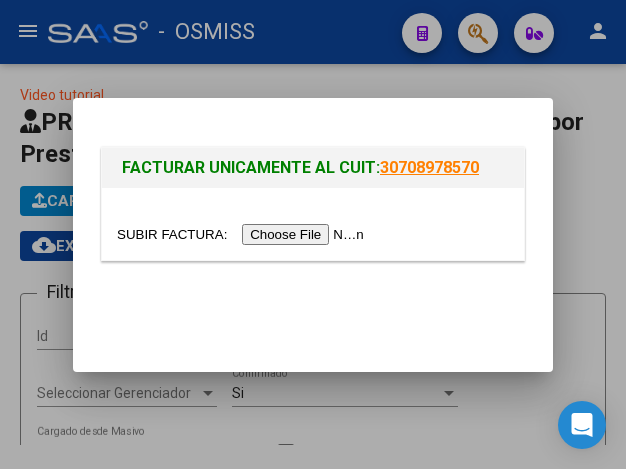 click at bounding box center [243, 234] 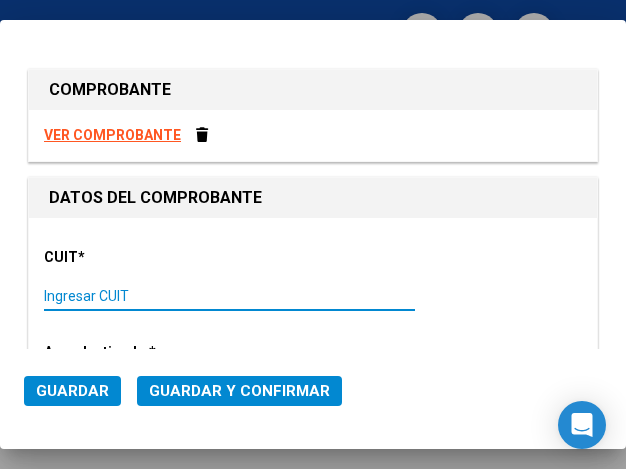 click on "Ingresar CUIT" at bounding box center (131, 296) 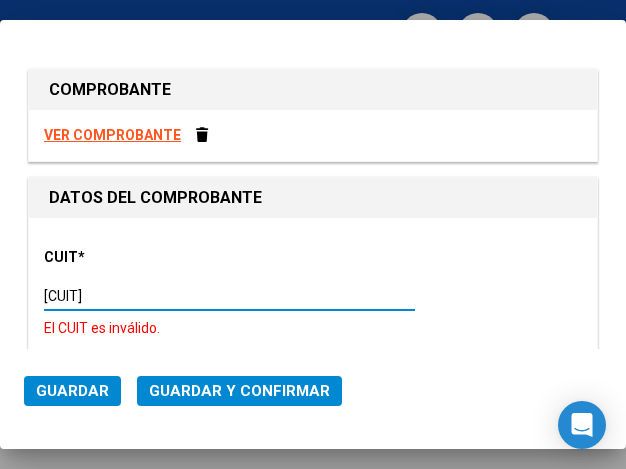 type on "30-69182284-9" 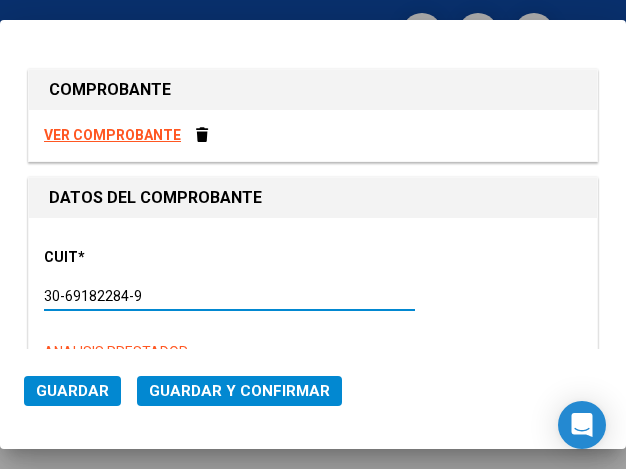 type on "1322" 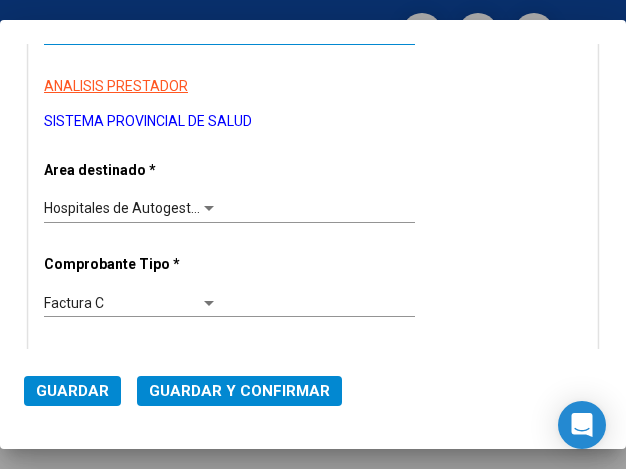 scroll, scrollTop: 300, scrollLeft: 0, axis: vertical 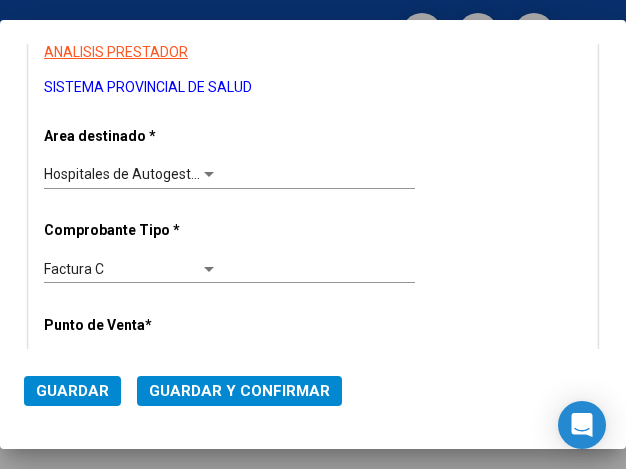 type on "30-69182284-9" 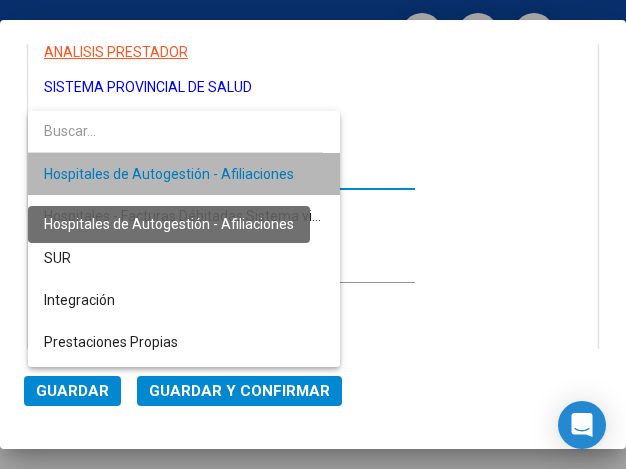 click on "Hospitales de Autogestión - Afiliaciones" at bounding box center (169, 174) 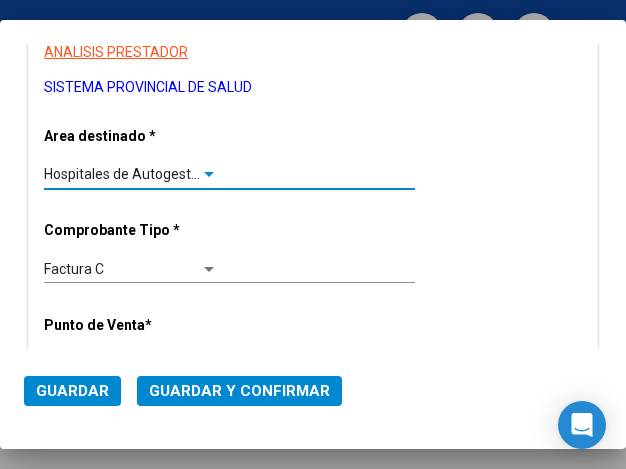 click at bounding box center [209, 174] 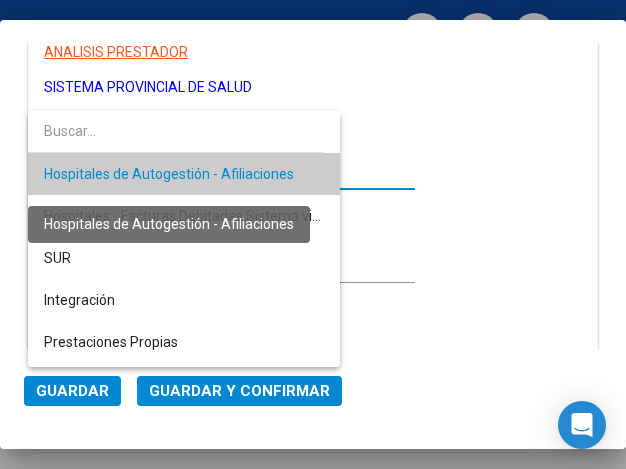 click on "Hospitales de Autogestión - Afiliaciones" at bounding box center [169, 174] 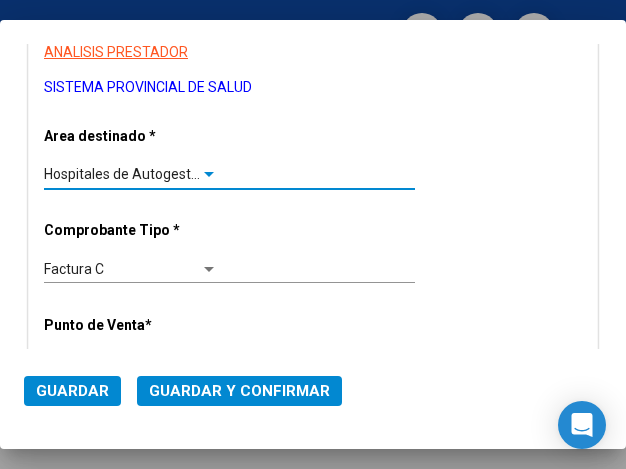 scroll, scrollTop: 400, scrollLeft: 0, axis: vertical 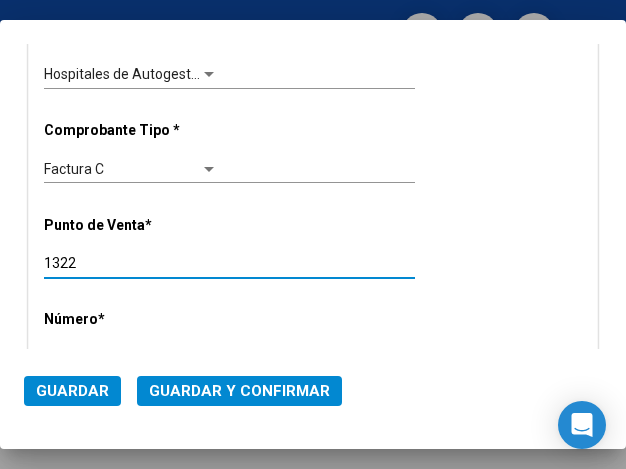 click on "1322" at bounding box center [131, 263] 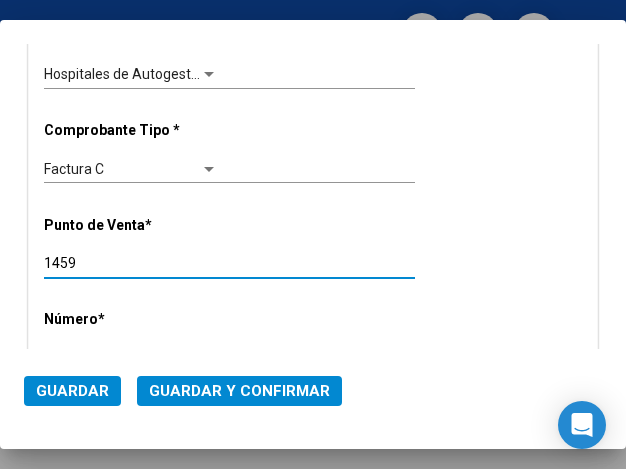 type on "1459" 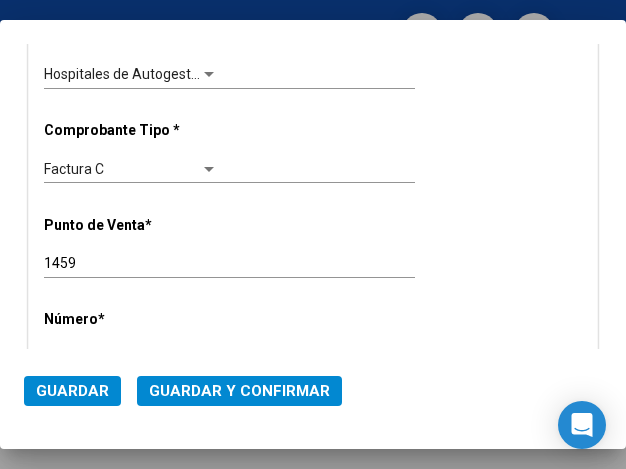 scroll, scrollTop: 500, scrollLeft: 0, axis: vertical 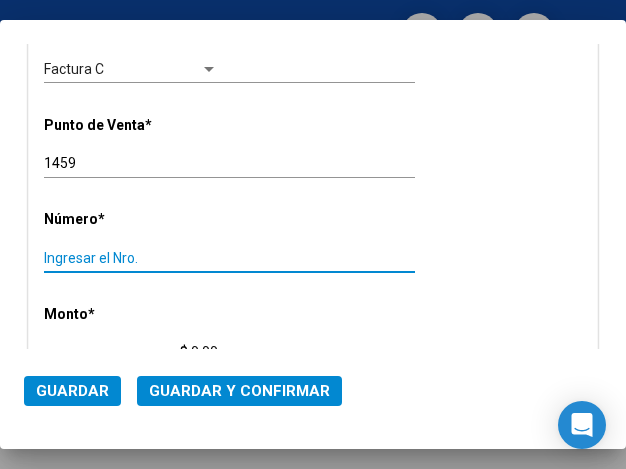 click on "Ingresar el Nro." at bounding box center (131, 258) 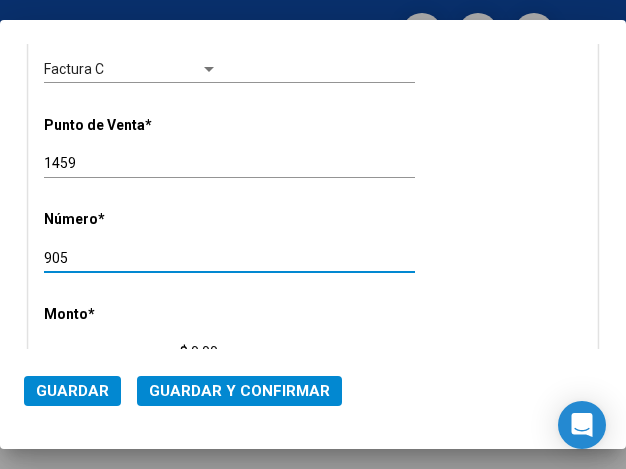 type on "905" 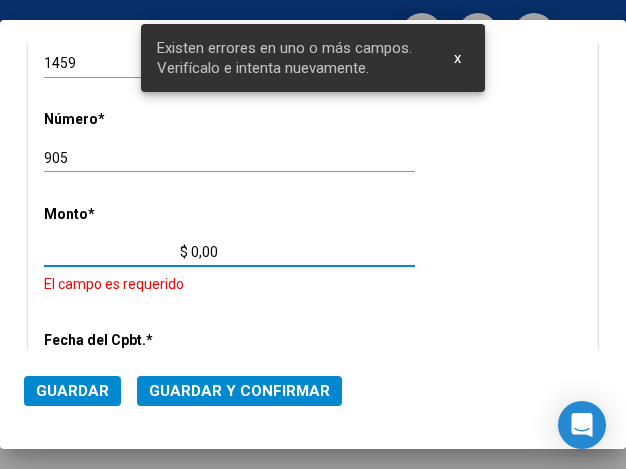 click on "$ 0,00" at bounding box center (131, 252) 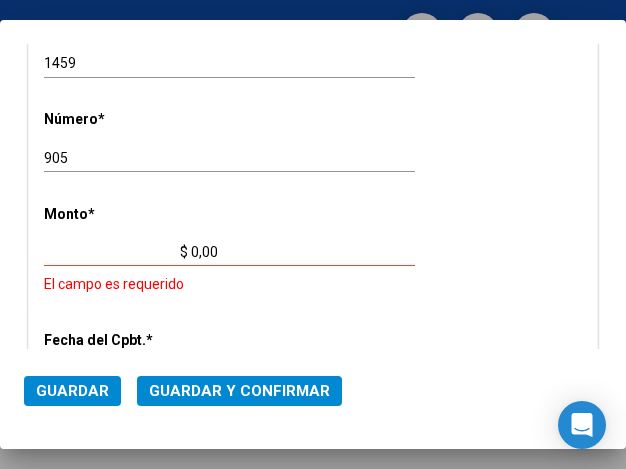 click on "$ 0,00" at bounding box center (131, 252) 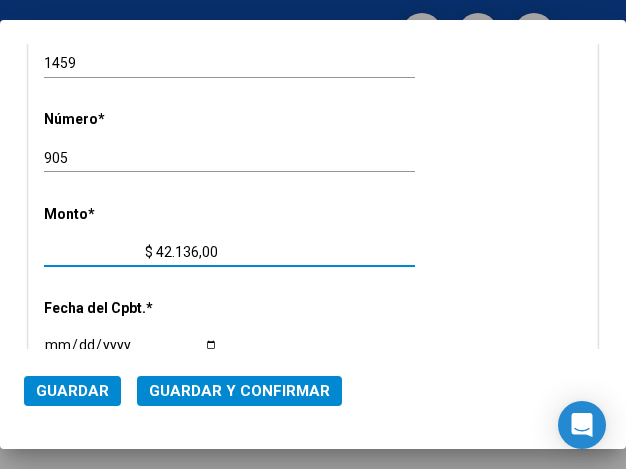 click on "$ 42.136,00" at bounding box center [131, 252] 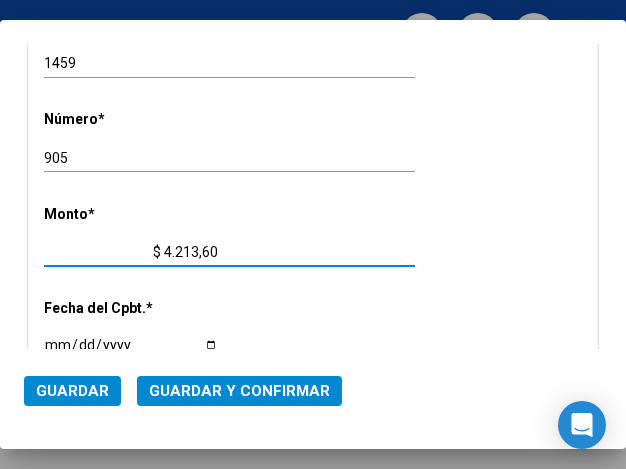 type on "$ 42.136,10" 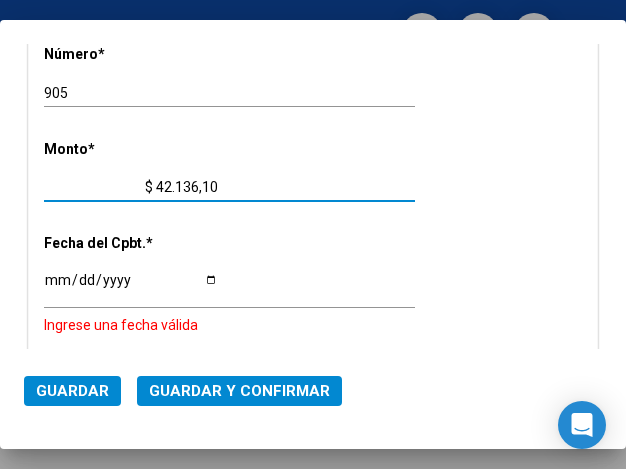 scroll, scrollTop: 700, scrollLeft: 0, axis: vertical 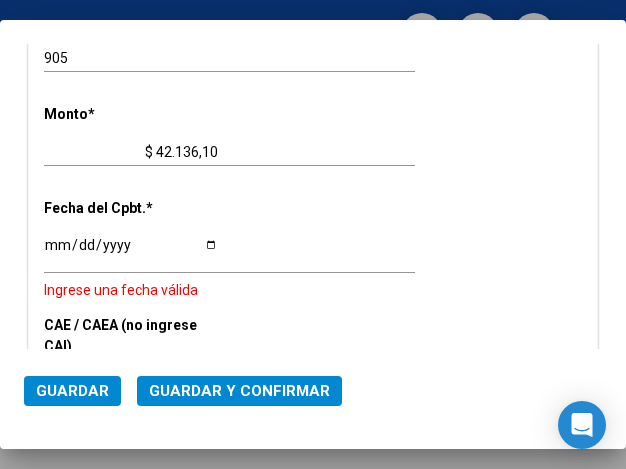click on "Ingresar la fecha" at bounding box center (131, 252) 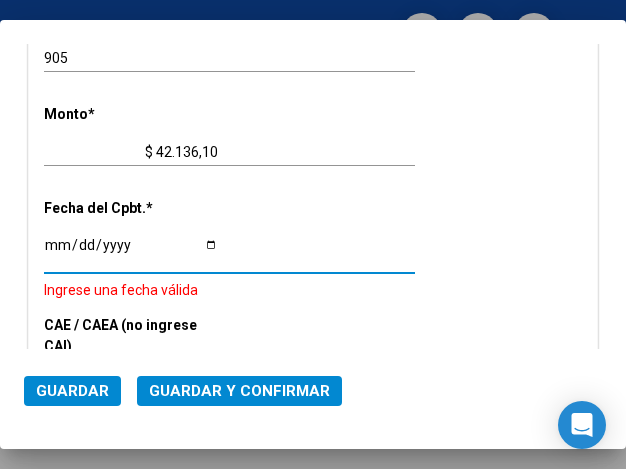 scroll, scrollTop: 893, scrollLeft: 0, axis: vertical 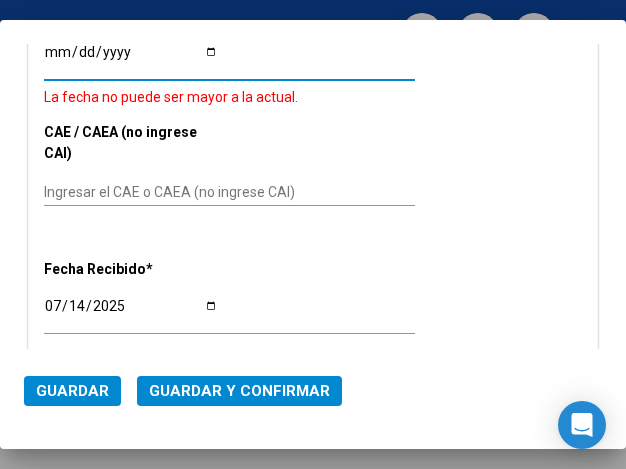 type on "2025-04-11" 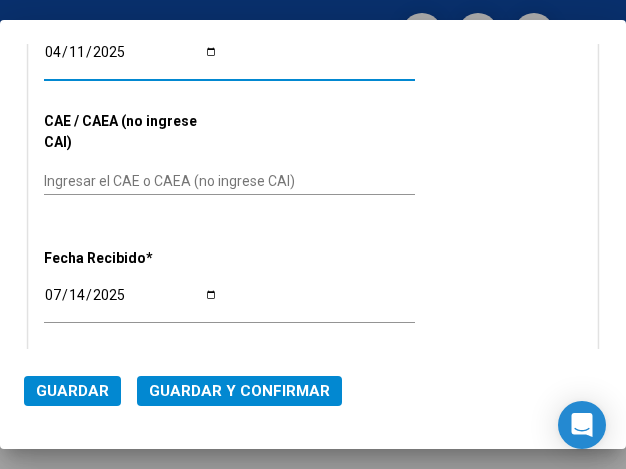 click on "2025-04-11" at bounding box center (131, 59) 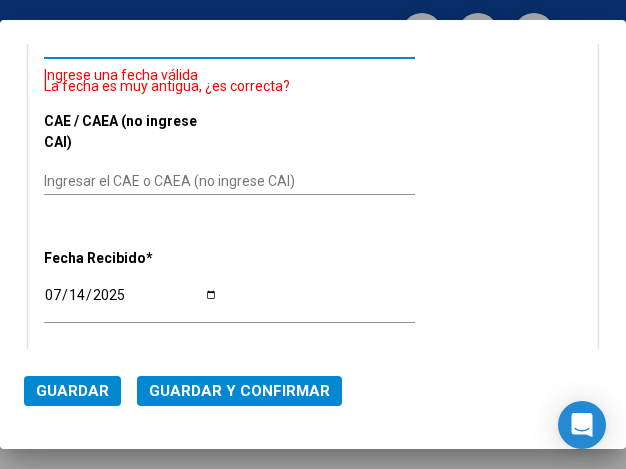 type on "2025-07-11" 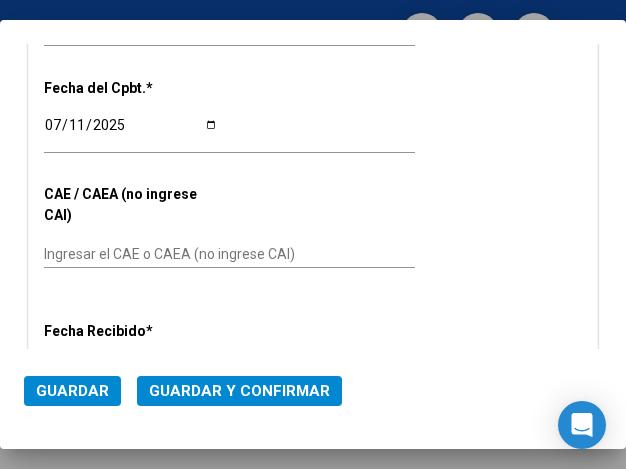 scroll, scrollTop: 793, scrollLeft: 0, axis: vertical 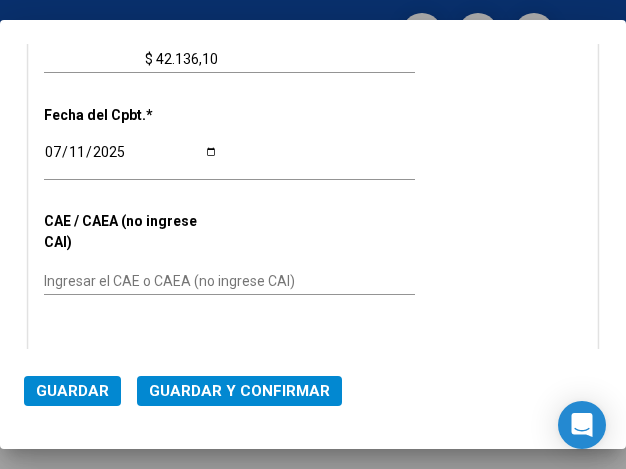 click on "CUIT  *   30-69182284-9 Ingresar CUIT  ANALISIS PRESTADOR  SISTEMA PROVINCIAL DE SALUD  ARCA Padrón  Area destinado * Hospitales de Autogestión - Afiliaciones Seleccionar Area  Comprobante Tipo * Factura C Seleccionar Tipo Punto de Venta  *   1459 Ingresar el Nro.  Número  *   905 Ingresar el Nro.  Monto  *   $ 42.136,10 Ingresar el monto  Fecha del Cpbt.  *   2025-07-11 Ingresar la fecha  CAE / CAEA (no ingrese CAI)    Ingresar el CAE o CAEA (no ingrese CAI)  Fecha Recibido  *   2025-07-14 Ingresar la fecha  Fecha de Vencimiento    Ingresar la fecha  Ref. Externa    Ingresar la ref.  N° Liquidación    Ingresar el N° Liquidación" at bounding box center [313, 98] 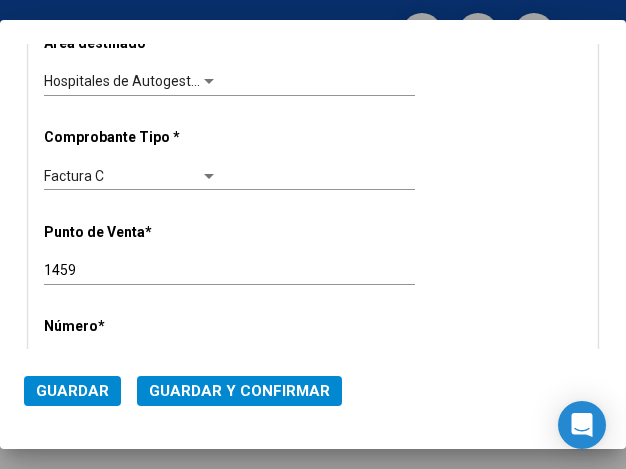 scroll, scrollTop: 293, scrollLeft: 0, axis: vertical 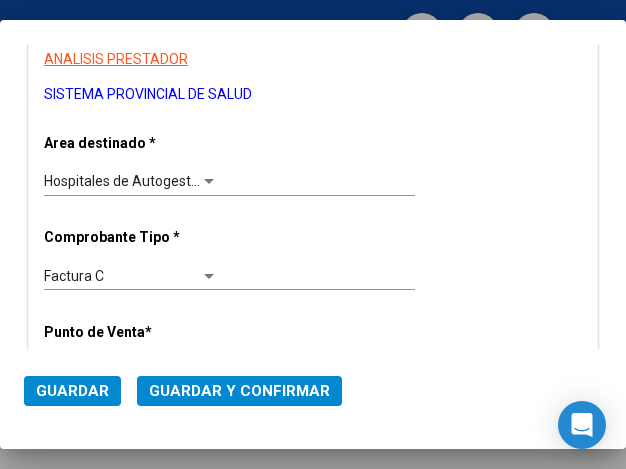 click at bounding box center [209, 182] 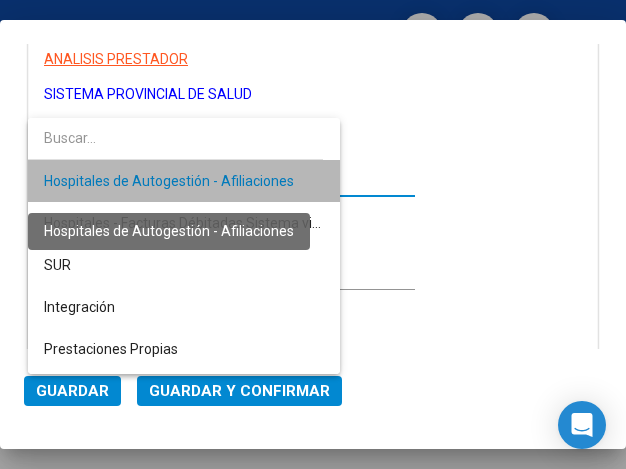 click on "Hospitales de Autogestión - Afiliaciones" at bounding box center [169, 181] 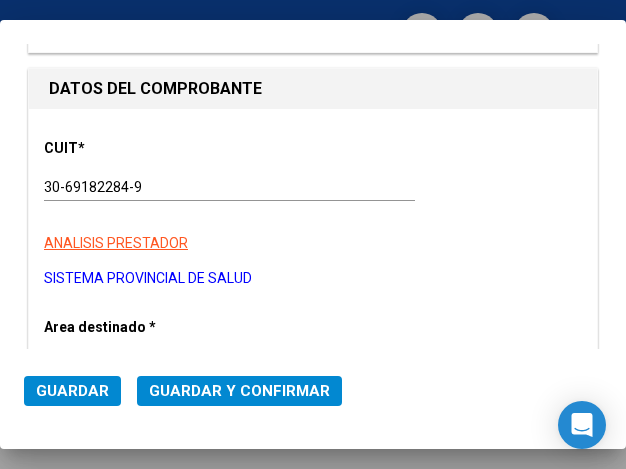 scroll, scrollTop: 93, scrollLeft: 0, axis: vertical 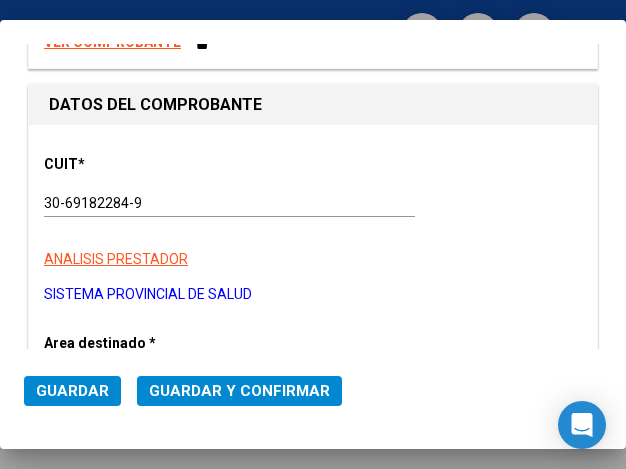 click on "Guardar y Confirmar" 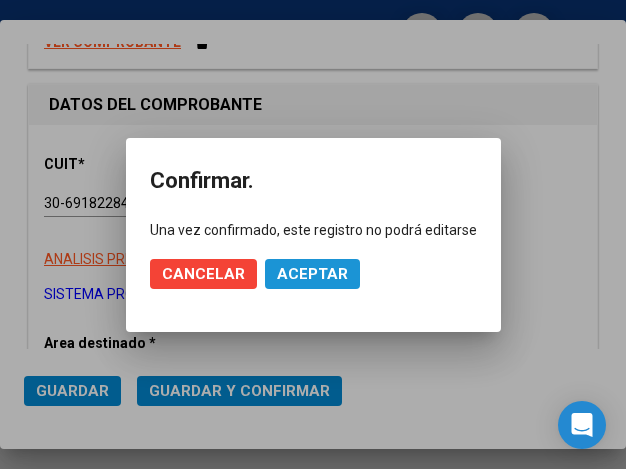 click on "Aceptar" 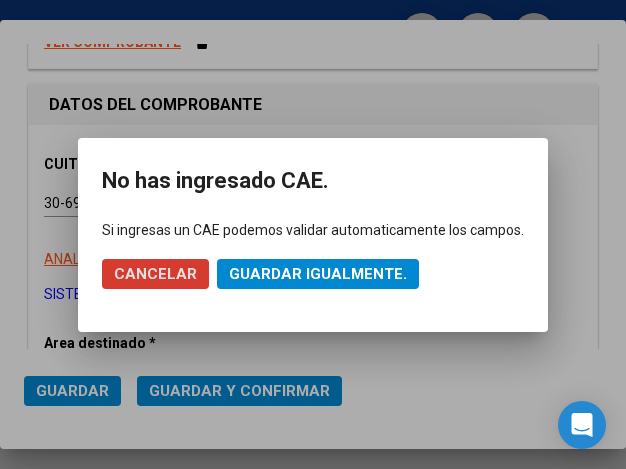 click on "Guardar igualmente." 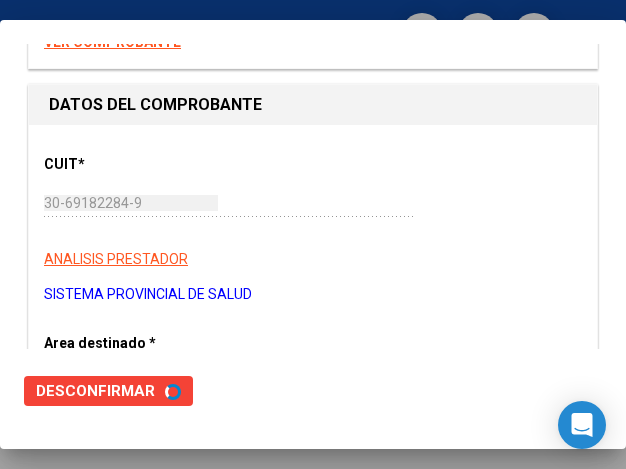 scroll, scrollTop: 0, scrollLeft: 0, axis: both 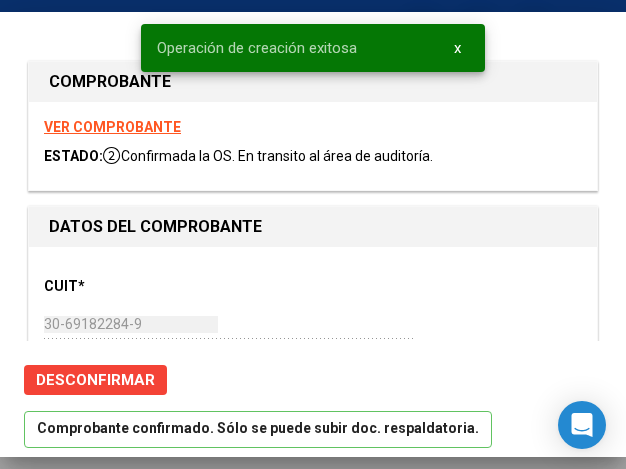 type on "2025-08-10" 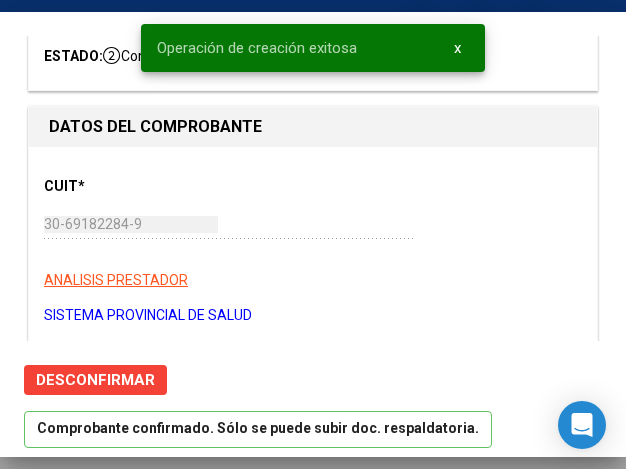 scroll, scrollTop: 200, scrollLeft: 0, axis: vertical 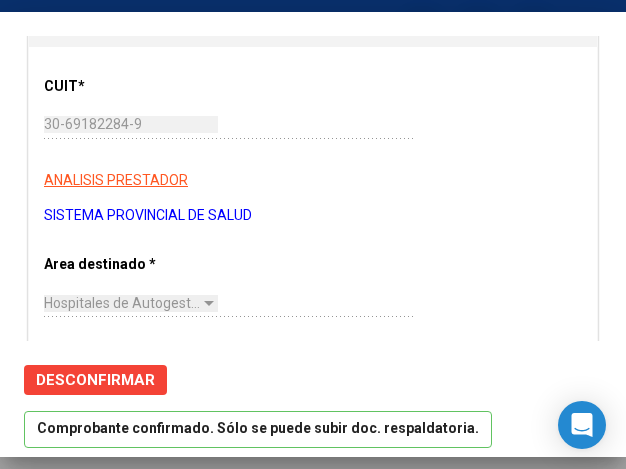 click on "CUIT  *   30-69182284-9 Ingresar CUIT  ANALISIS PRESTADOR  SISTEMA PROVINCIAL DE SALUD  ARCA Padrón ARCA Padrón" at bounding box center (313, 144) 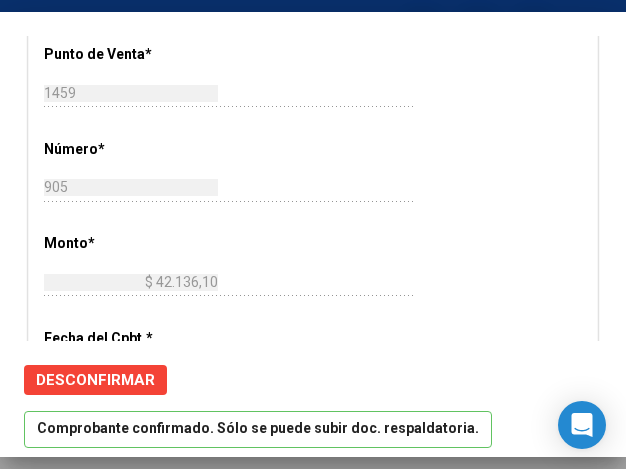 scroll, scrollTop: 600, scrollLeft: 0, axis: vertical 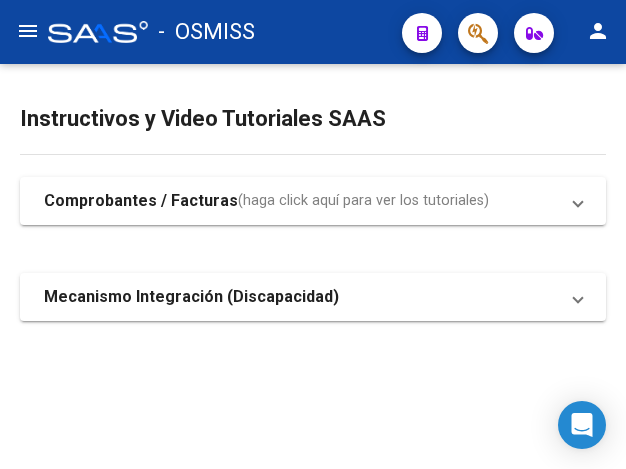 click on "menu" 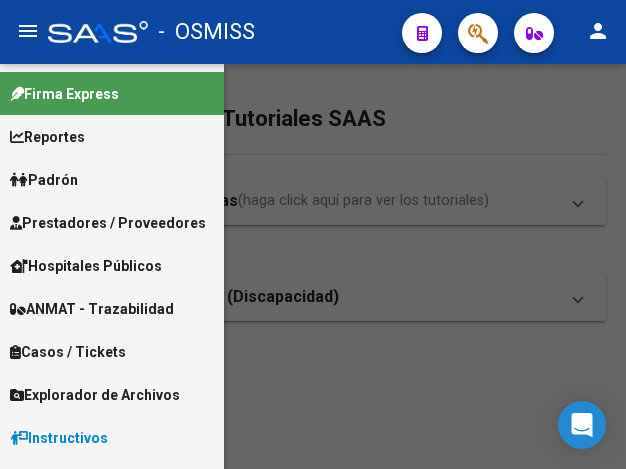 click on "Prestadores / Proveedores" at bounding box center (108, 223) 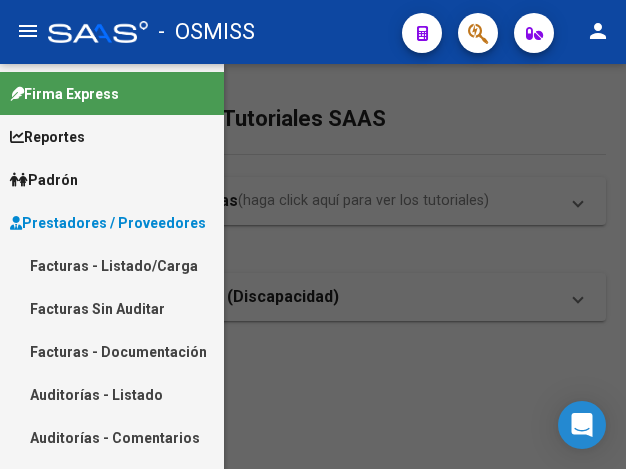 click on "Facturas - Listado/Carga" at bounding box center [112, 265] 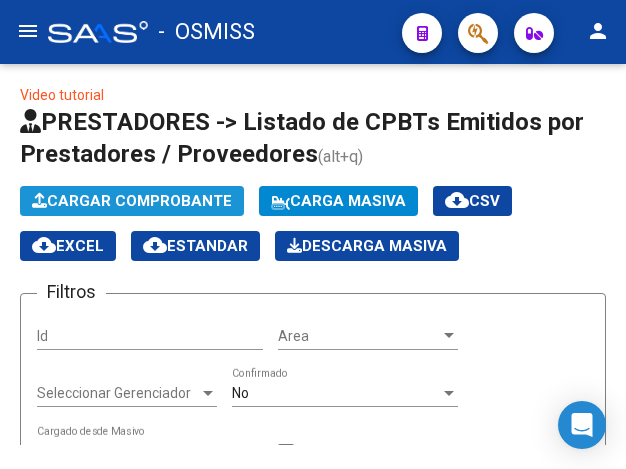 click on "Cargar Comprobante" 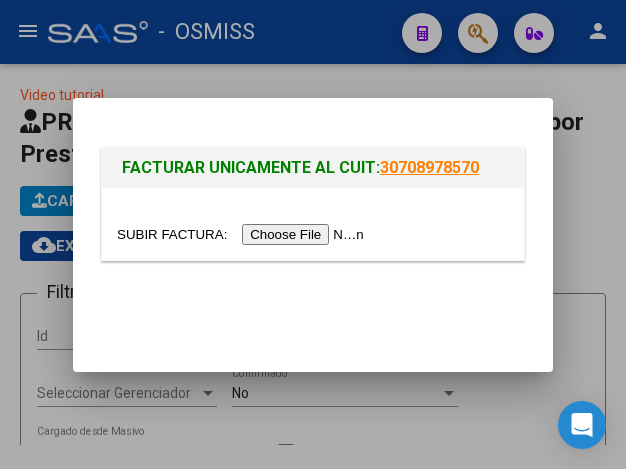 click at bounding box center [243, 234] 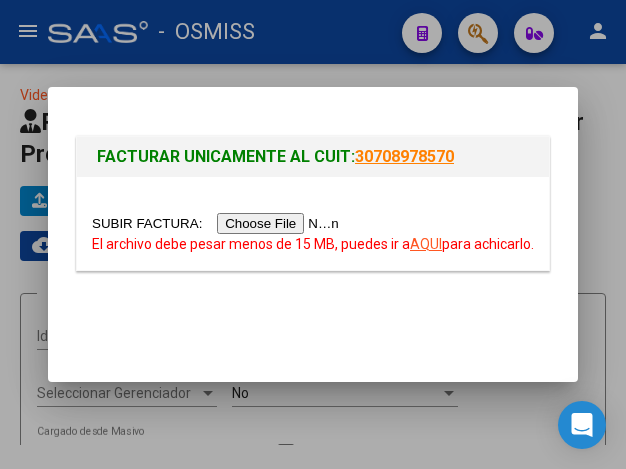 click on "AQUI" at bounding box center (426, 244) 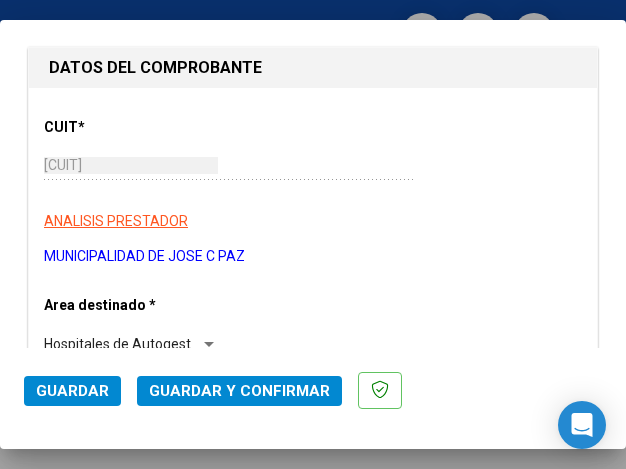 scroll, scrollTop: 300, scrollLeft: 0, axis: vertical 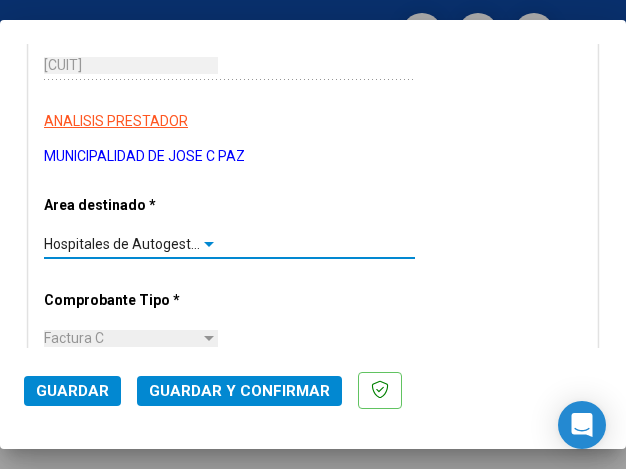 click at bounding box center [209, 244] 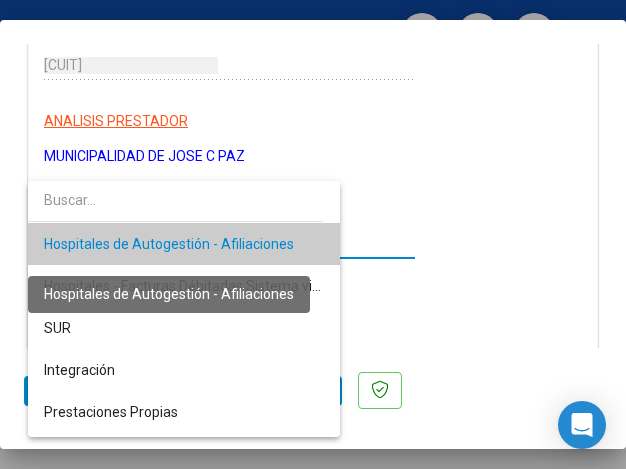 click on "Hospitales de Autogestión - Afiliaciones" at bounding box center (169, 244) 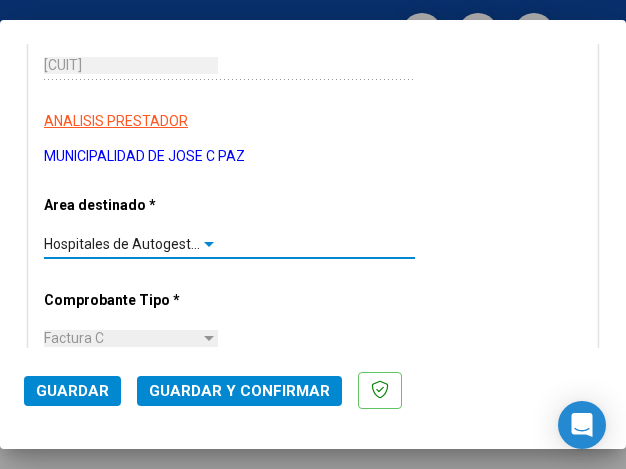 click at bounding box center (209, 244) 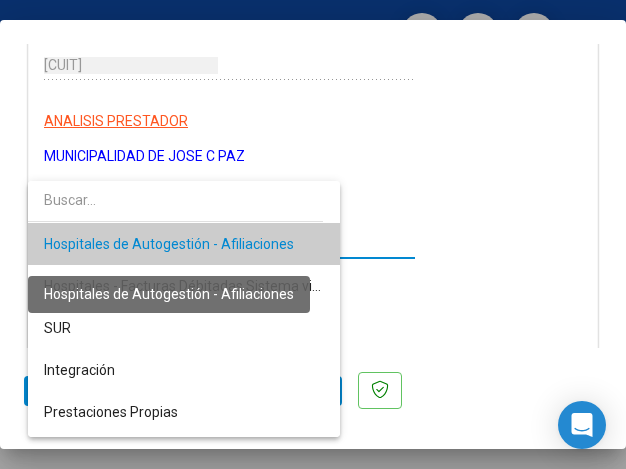 click on "Hospitales de Autogestión - Afiliaciones" at bounding box center [169, 244] 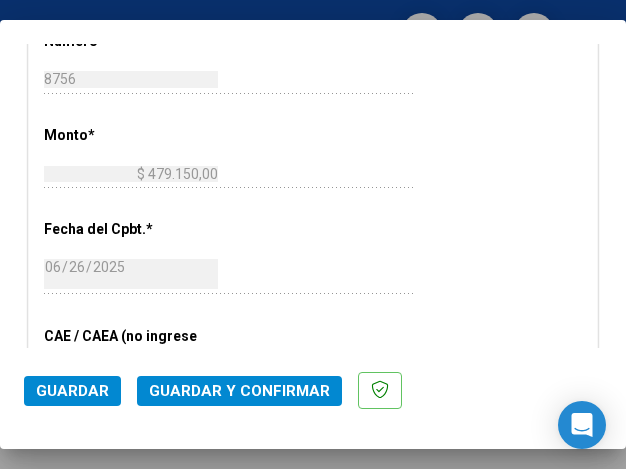 scroll, scrollTop: 800, scrollLeft: 0, axis: vertical 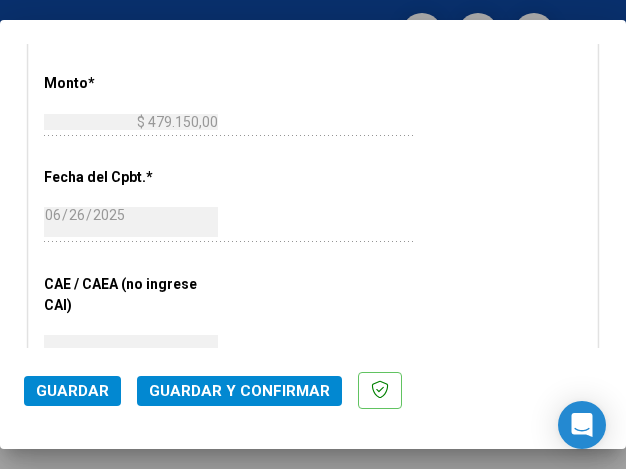 click on "CUIT  *   [CUIT] Ingresar CUIT  ANALISIS PRESTADOR  MUNICIPALIDAD DE JOSE C PAZ  ARCA Padrón  Area destinado * Hospitales de Autogestión - Afiliaciones Seleccionar Area  Comprobante Tipo * Factura C Seleccionar Tipo Punto de Venta  *   4 Ingresar el Nro.  Número  *   8756 Ingresar el Nro.  Monto  *   $ 479.150,00 Ingresar el monto  Fecha del Cpbt.  *   2025-06-26 Ingresar la fecha  CAE / CAEA (no ingrese CAI)    75269130692509 Ingresar el CAE o CAEA (no ingrese CAI)  Fecha Recibido  *   2025-07-14 Ingresar la fecha  Fecha de Vencimiento    Ingresar la fecha  Ref. Externa    Ingresar la ref.  N° Liquidación    Ingresar el N° Liquidación" at bounding box center [313, 161] 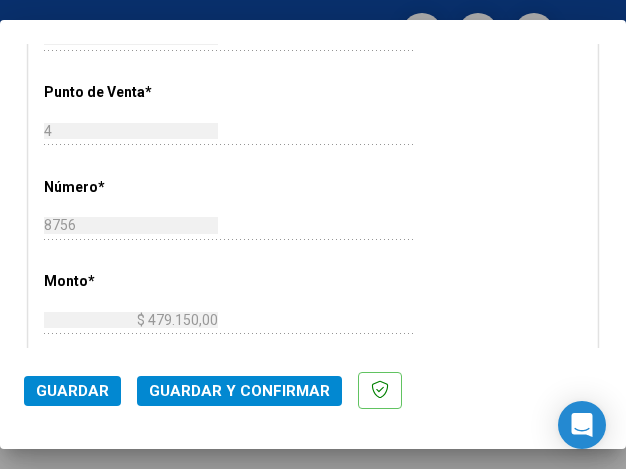 scroll, scrollTop: 600, scrollLeft: 0, axis: vertical 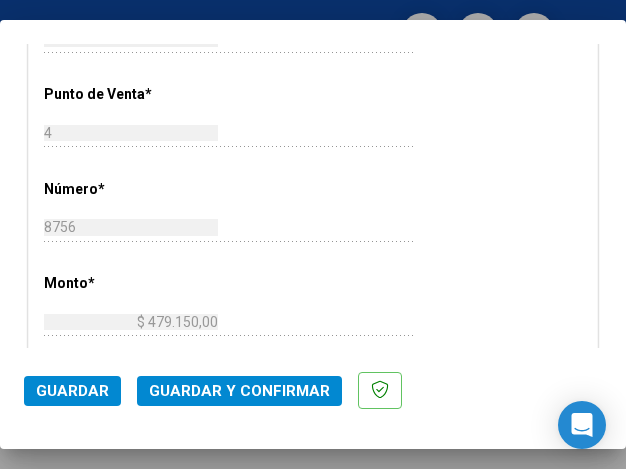 click on "CUIT  *   [CUIT] Ingresar CUIT  ANALISIS PRESTADOR  MUNICIPALIDAD DE JOSE C PAZ  ARCA Padrón  Area destinado * Hospitales de Autogestión - Afiliaciones Seleccionar Area  Comprobante Tipo * Factura C Seleccionar Tipo Punto de Venta  *   4 Ingresar el Nro.  Número  *   8756 Ingresar el Nro.  Monto  *   $ 479.150,00 Ingresar el monto  Fecha del Cpbt.  *   2025-06-26 Ingresar la fecha  CAE / CAEA (no ingrese CAI)    75269130692509 Ingresar el CAE o CAEA (no ingrese CAI)  Fecha Recibido  *   2025-07-14 Ingresar la fecha  Fecha de Vencimiento    Ingresar la fecha  Ref. Externa    Ingresar la ref.  N° Liquidación    Ingresar el N° Liquidación" at bounding box center [313, 361] 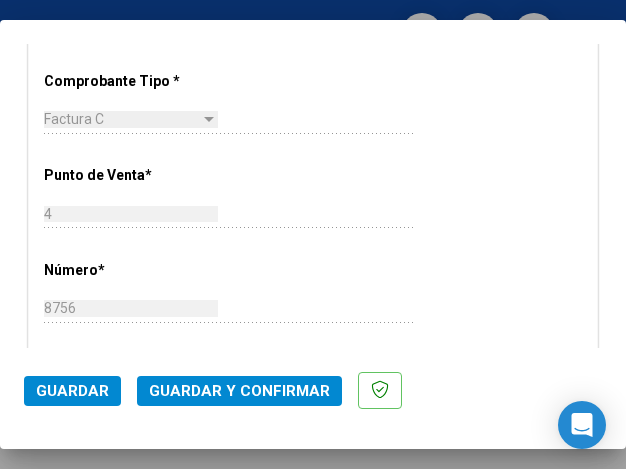scroll, scrollTop: 400, scrollLeft: 0, axis: vertical 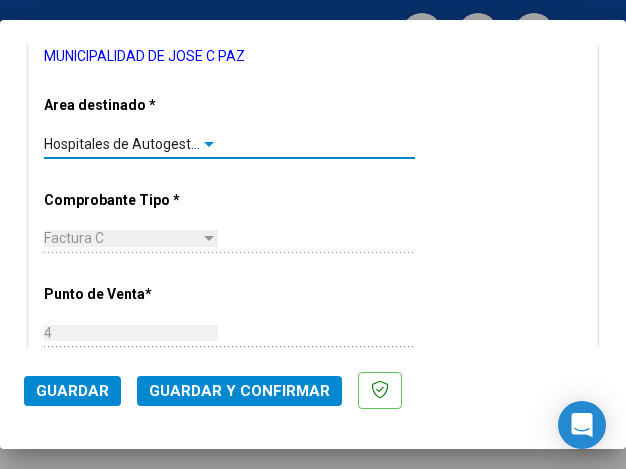 click at bounding box center [209, 144] 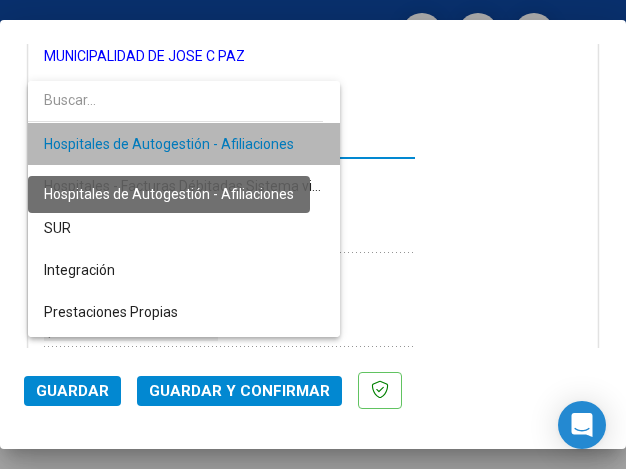 click on "Hospitales de Autogestión - Afiliaciones" at bounding box center [169, 144] 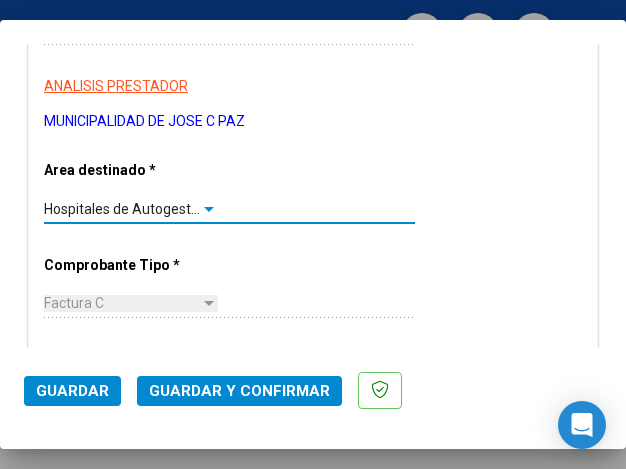 scroll, scrollTop: 300, scrollLeft: 0, axis: vertical 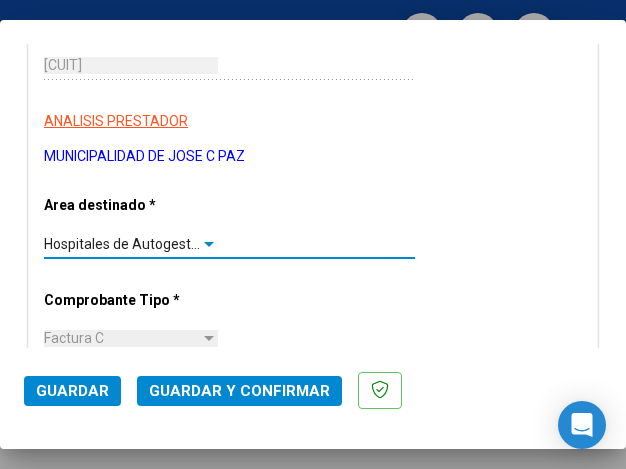 click at bounding box center (209, 244) 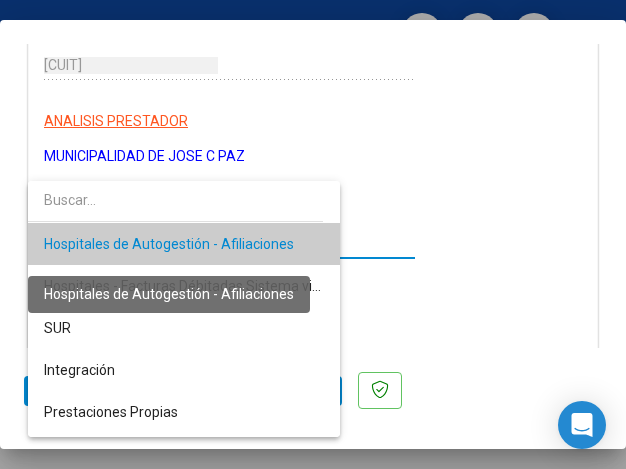 click on "Hospitales de Autogestión - Afiliaciones" at bounding box center (169, 244) 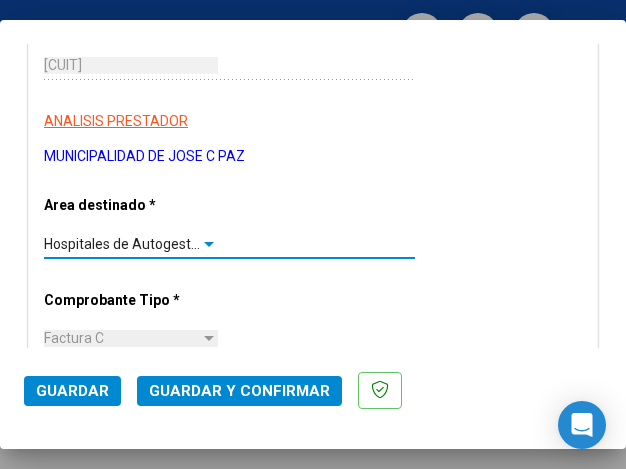 click at bounding box center (209, 244) 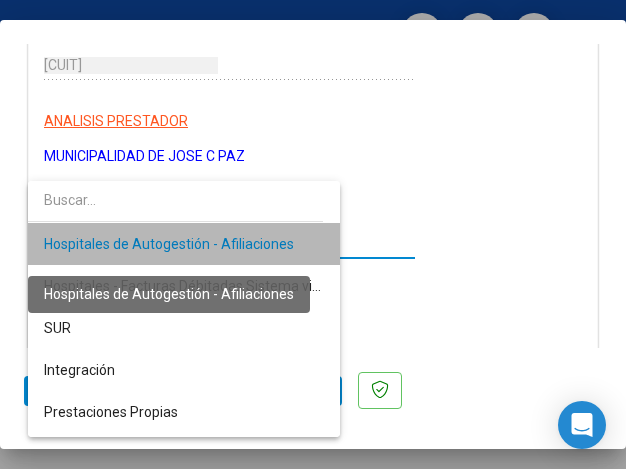 click on "Hospitales de Autogestión - Afiliaciones" at bounding box center [169, 244] 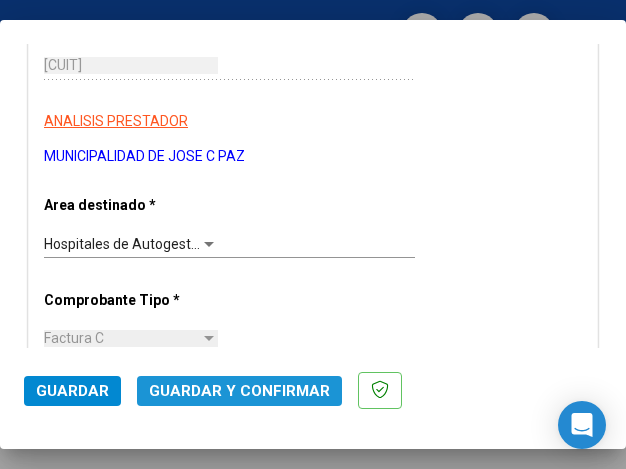 click on "Guardar y Confirmar" 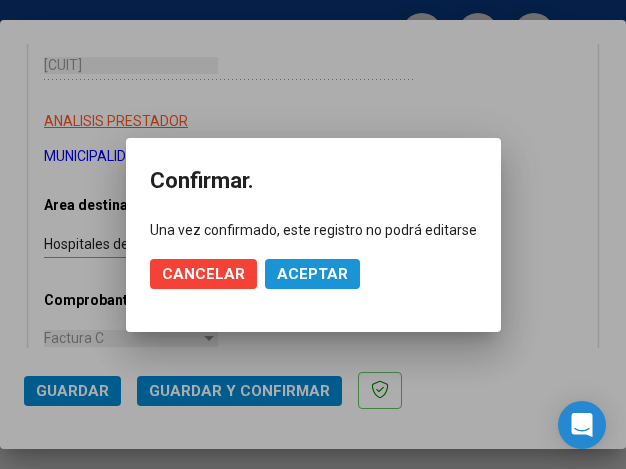 click on "Aceptar" 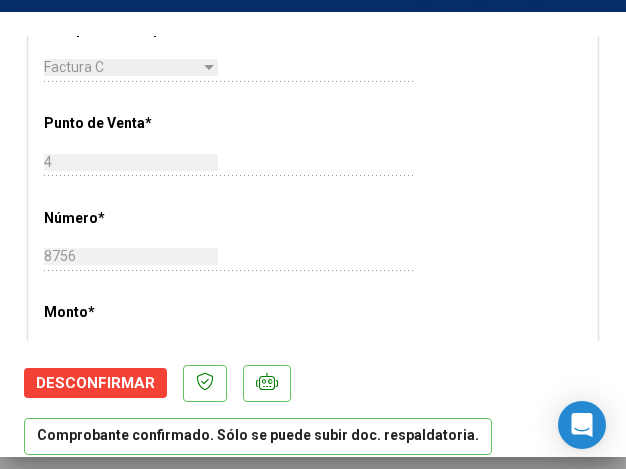 scroll, scrollTop: 700, scrollLeft: 0, axis: vertical 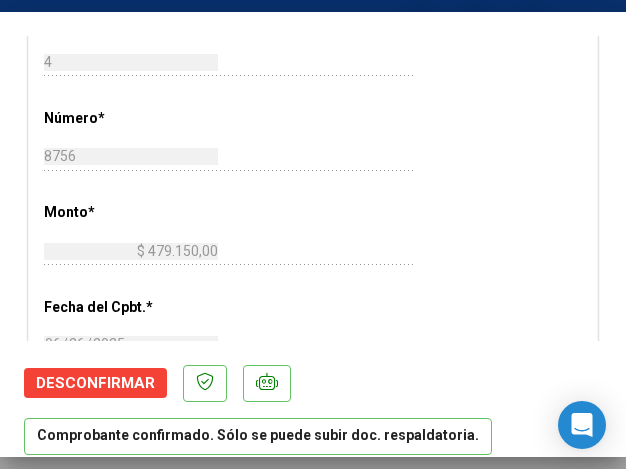 click on "CUIT  *   30-68161808-9 Ingresar CUIT  ANALISIS PRESTADOR  MUNICIPALIDAD DE JOSE C PAZ  ARCA Padrón ARCA Padrón  Area destinado * Hospitales de Autogestión - Afiliaciones Seleccionar Area  Comprobante Tipo * Factura C Seleccionar Tipo Punto de Venta  *   4 Ingresar el Nro.  Número  *   8756 Ingresar el Nro.  Monto  *   $ 479.150,00 Ingresar el monto  Fecha del Cpbt.  *   2025-06-26 Ingresar la fecha  CAE / CAEA (no ingrese CAI)    75269130692509 Ingresar el CAE o CAEA (no ingrese CAI)  Fecha Recibido  *   2025-07-14 Ingresar la fecha  Fecha de Vencimiento    Ingresar la fecha  Ref. Externa    Ingresar la ref.  N° Liquidación    Ingresar el N° Liquidación" at bounding box center (313, 290) 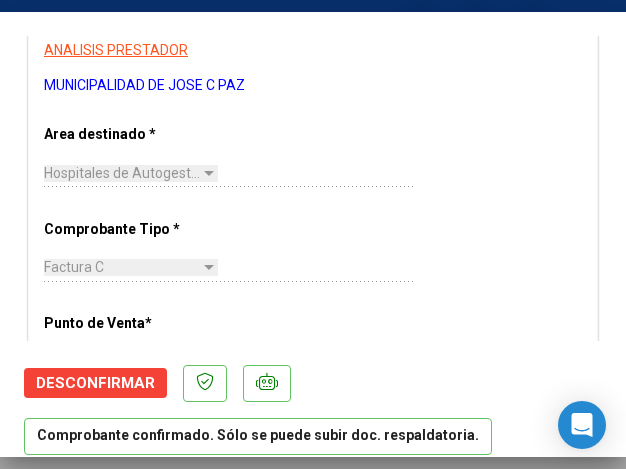 scroll, scrollTop: 300, scrollLeft: 0, axis: vertical 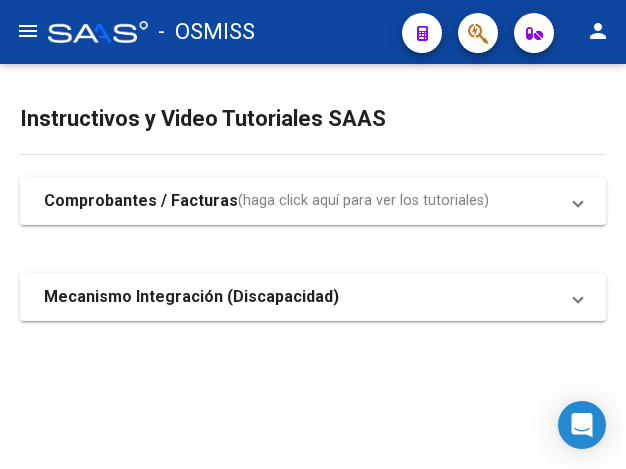 click on "menu" 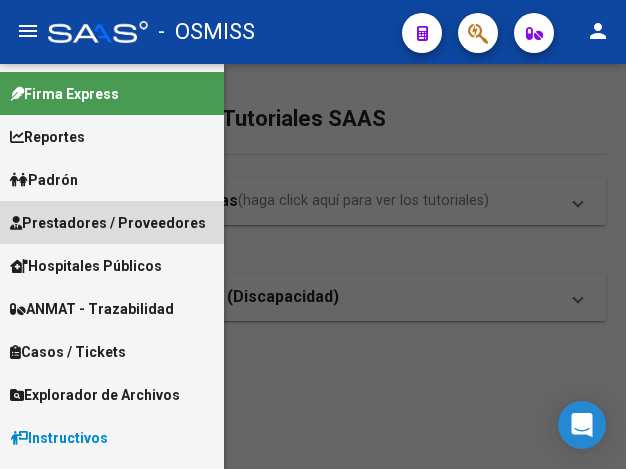 click on "Prestadores / Proveedores" at bounding box center [108, 223] 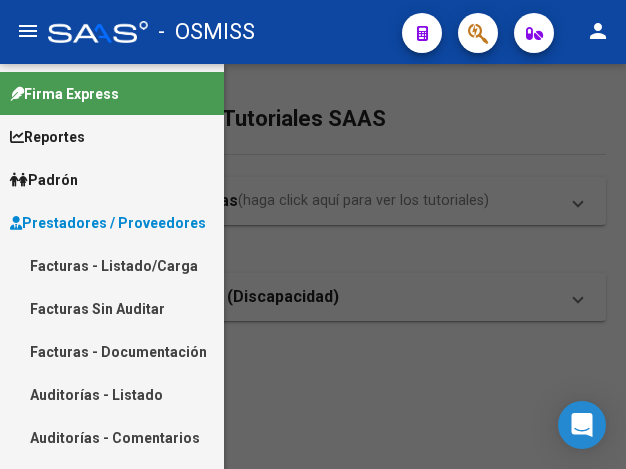 click on "Facturas - Listado/Carga" at bounding box center [112, 265] 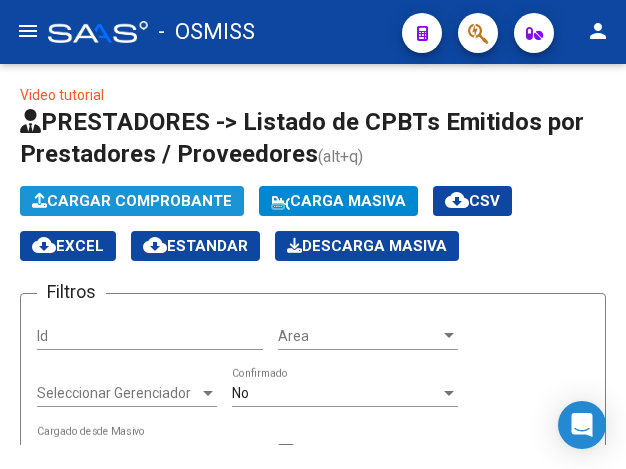 click on "Cargar Comprobante" 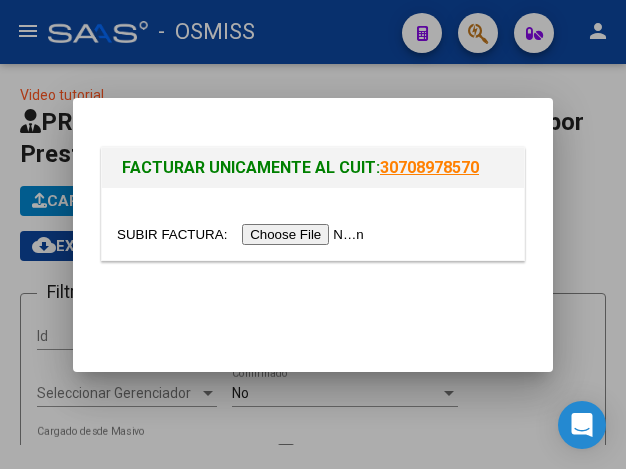 click at bounding box center (243, 234) 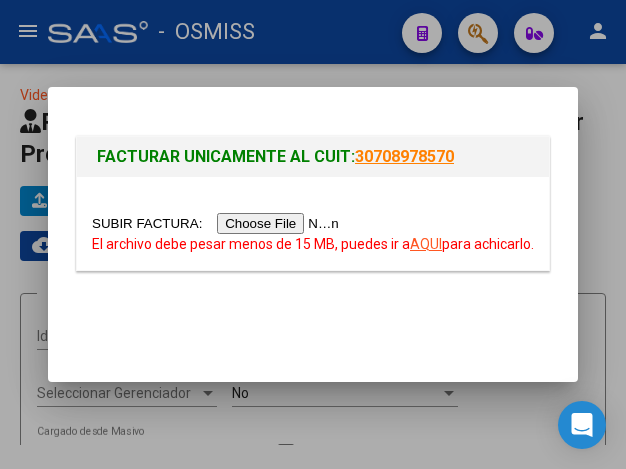 click at bounding box center (218, 223) 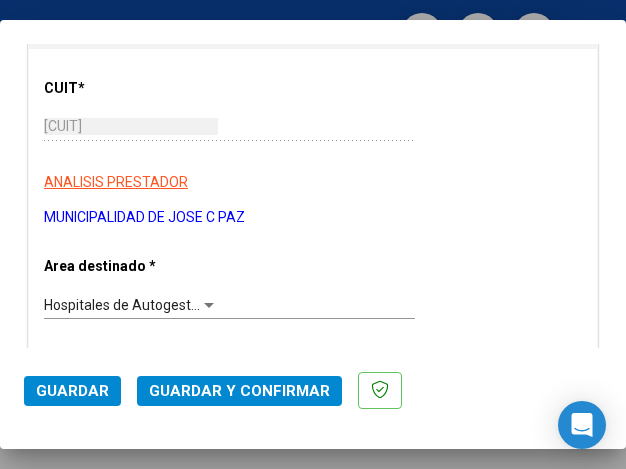 scroll, scrollTop: 300, scrollLeft: 0, axis: vertical 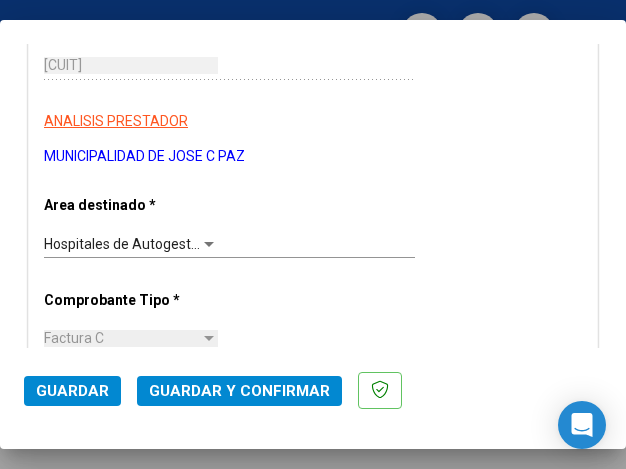 click at bounding box center (209, 244) 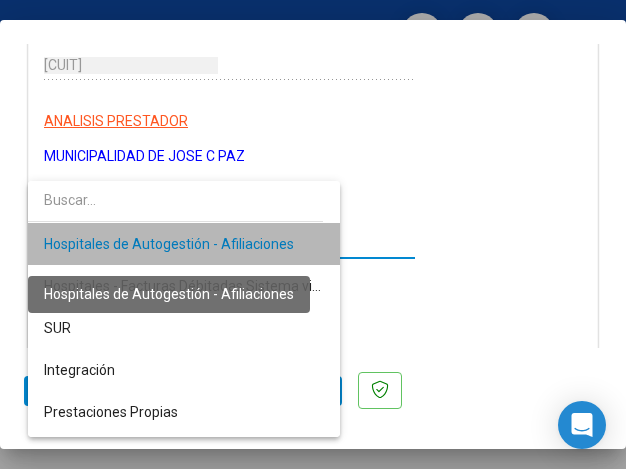 click on "Hospitales de Autogestión - Afiliaciones" at bounding box center (169, 244) 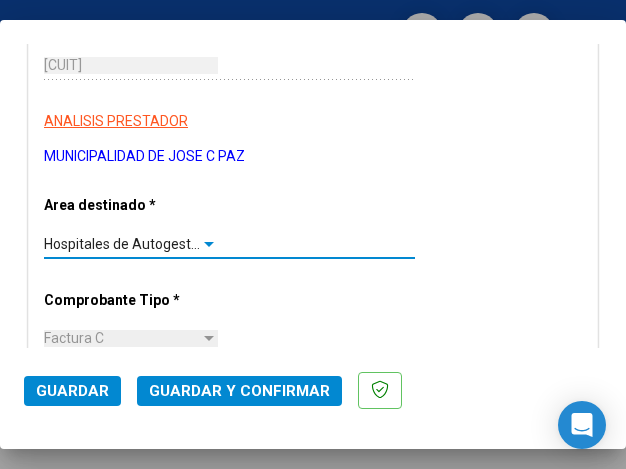 click at bounding box center [209, 244] 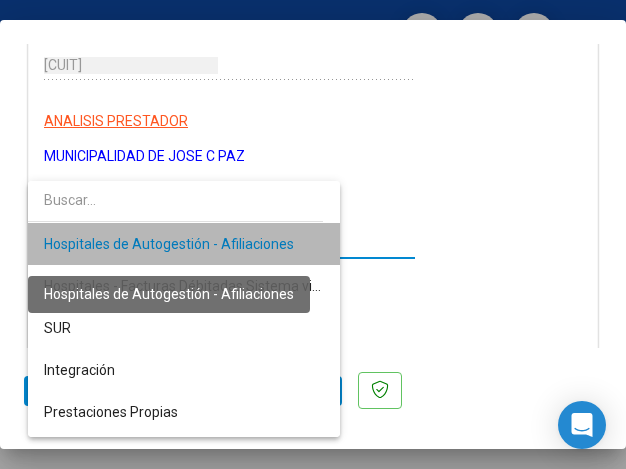 click on "Hospitales de Autogestión - Afiliaciones" at bounding box center (169, 244) 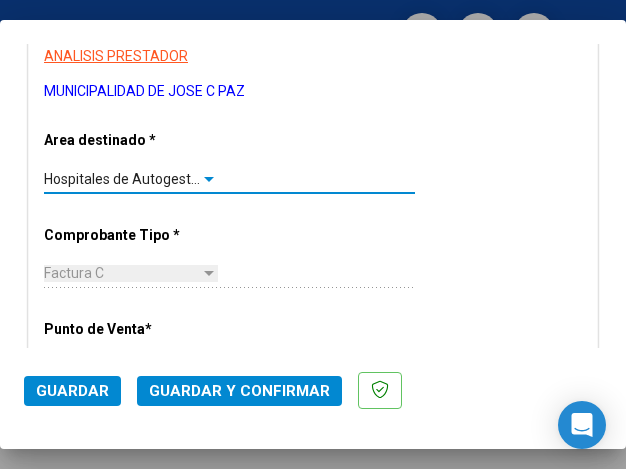 scroll, scrollTop: 400, scrollLeft: 0, axis: vertical 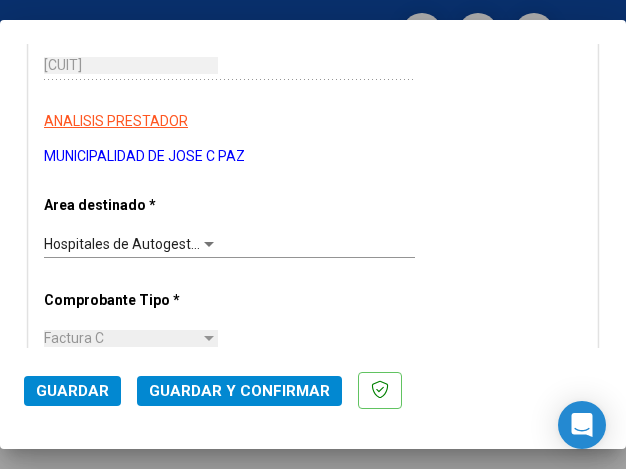 click at bounding box center (209, 244) 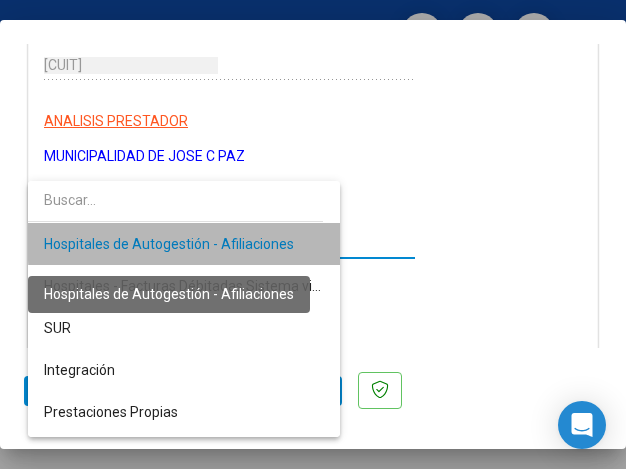 click on "Hospitales de Autogestión - Afiliaciones" at bounding box center [169, 244] 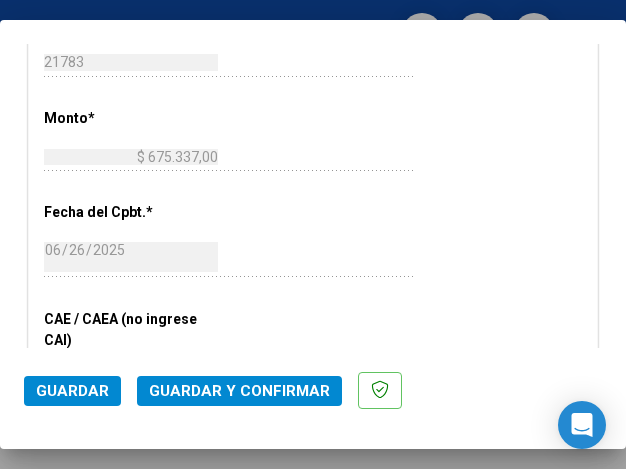 scroll, scrollTop: 800, scrollLeft: 0, axis: vertical 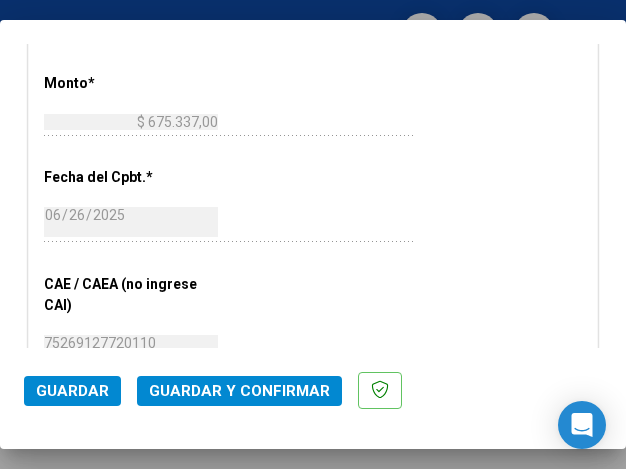click on "CUIT  *   30-68161808-9 Ingresar CUIT  ANALISIS PRESTADOR  MUNICIPALIDAD DE JOSE C PAZ  ARCA Padrón  Area destinado * Hospitales de Autogestión - Afiliaciones Seleccionar Area  Comprobante Tipo * Factura C Seleccionar Tipo Punto de Venta  *   1 Ingresar el Nro.  Número  *   21783 Ingresar el Nro.  Monto  *   $ 675.337,00 Ingresar el monto  Fecha del Cpbt.  *   2025-06-26 Ingresar la fecha  CAE / CAEA (no ingrese CAI)    75269127720110 Ingresar el CAE o CAEA (no ingrese CAI)  Fecha Recibido  *   2025-07-14 Ingresar la fecha  Fecha de Vencimiento    Ingresar la fecha  Ref. Externa    Ingresar la ref.  N° Liquidación    Ingresar el N° Liquidación" at bounding box center [313, 161] 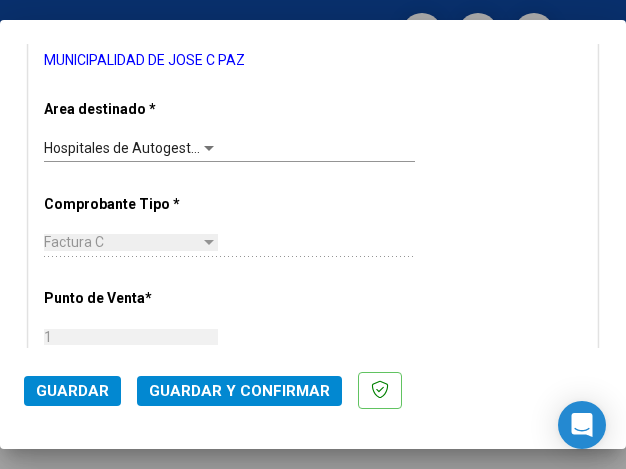 scroll, scrollTop: 400, scrollLeft: 0, axis: vertical 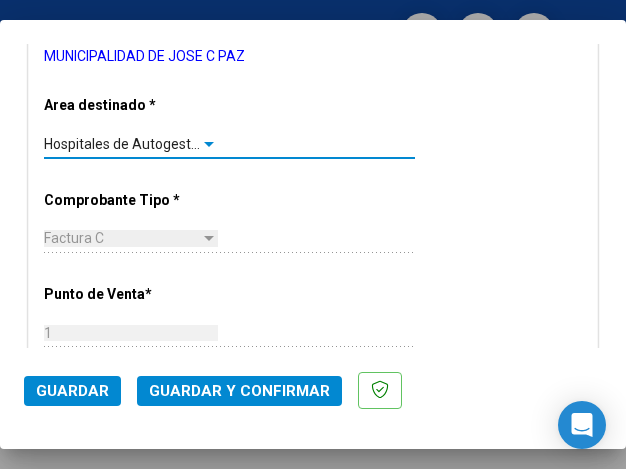 click at bounding box center [209, 144] 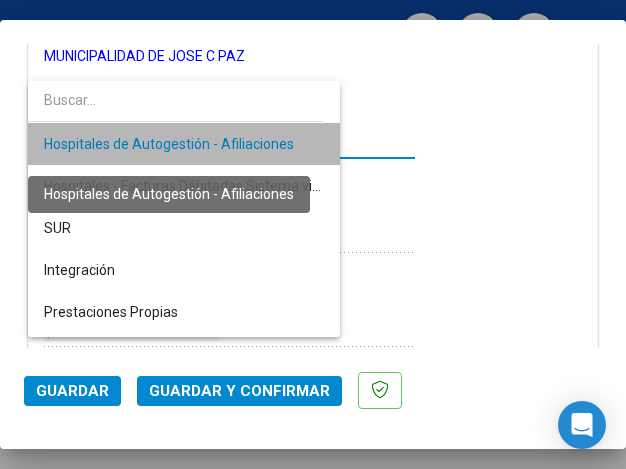 click on "Hospitales de Autogestión - Afiliaciones" at bounding box center [169, 144] 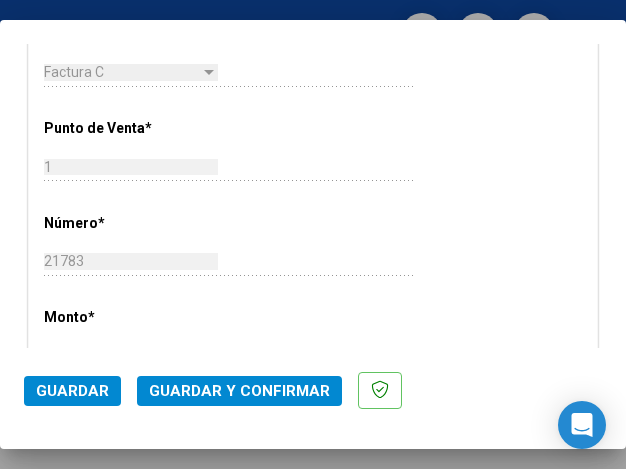 scroll, scrollTop: 600, scrollLeft: 0, axis: vertical 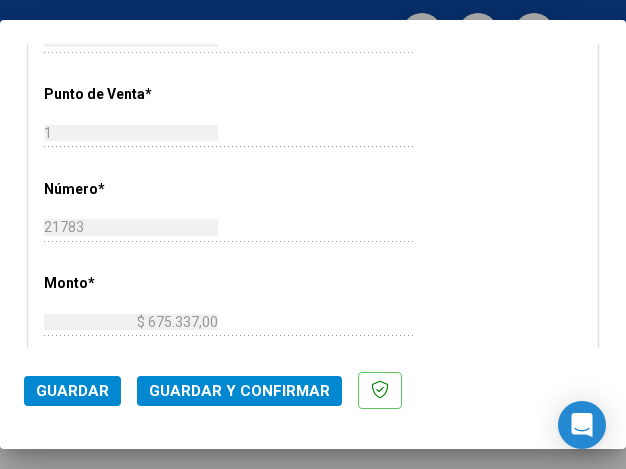 click on "Guardar y Confirmar" 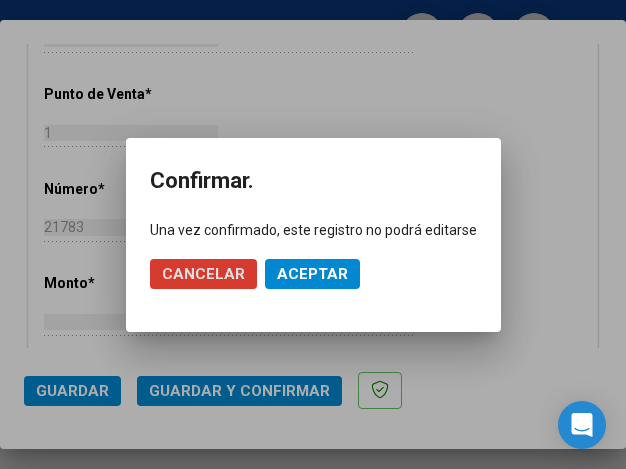 click on "Aceptar" 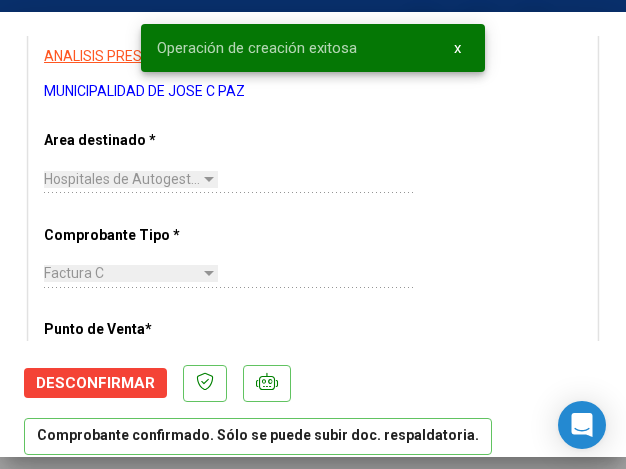 scroll, scrollTop: 400, scrollLeft: 0, axis: vertical 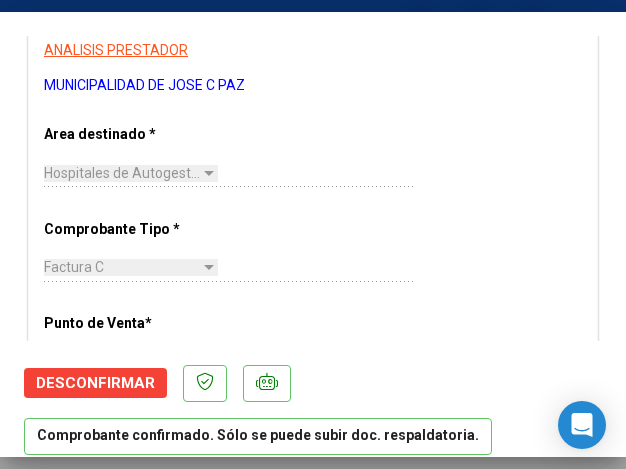 click on "CUIT  *   30-68161808-9 Ingresar CUIT  ANALISIS PRESTADOR  MUNICIPALIDAD DE JOSE C PAZ  ARCA Padrón ARCA Padrón  Area destinado * Hospitales de Autogestión - Afiliaciones Seleccionar Area  Comprobante Tipo * Factura C Seleccionar Tipo Punto de Venta  *   1 Ingresar el Nro.  Número  *   21783 Ingresar el Nro.  Monto  *   $ 675.337,00 Ingresar el monto  Fecha del Cpbt.  *   2025-06-26 Ingresar la fecha  CAE / CAEA (no ingrese CAI)    75269127720110 Ingresar el CAE o CAEA (no ingrese CAI)  Fecha Recibido  *   2025-07-14 Ingresar la fecha  Fecha de Vencimiento    Ingresar la fecha  Ref. Externa    Ingresar la ref.  N° Liquidación    Ingresar el N° Liquidación" at bounding box center [313, 590] 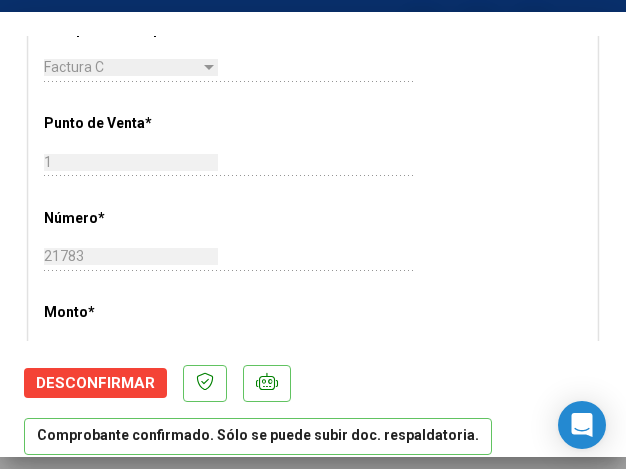 scroll, scrollTop: 700, scrollLeft: 0, axis: vertical 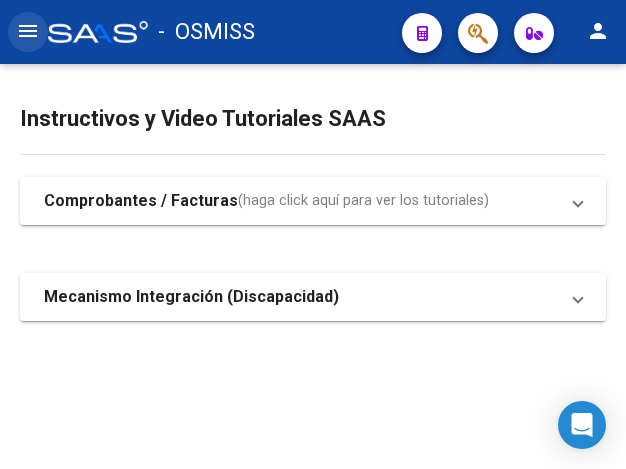 click on "menu" 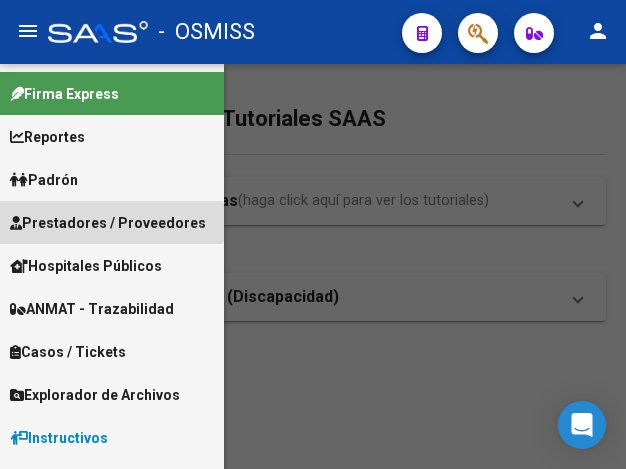 click on "Prestadores / Proveedores" at bounding box center (108, 223) 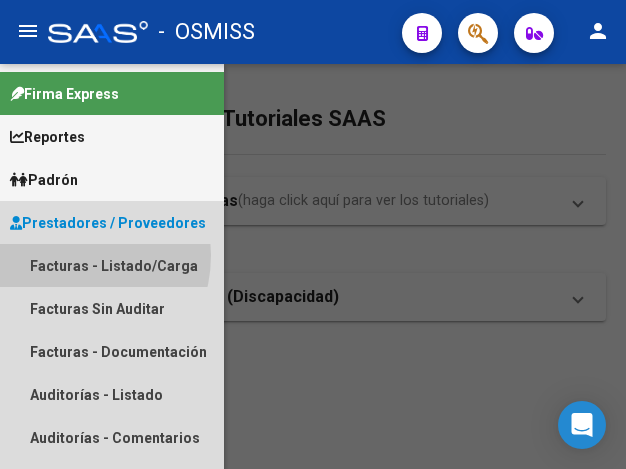 click on "Facturas - Listado/Carga" at bounding box center (112, 265) 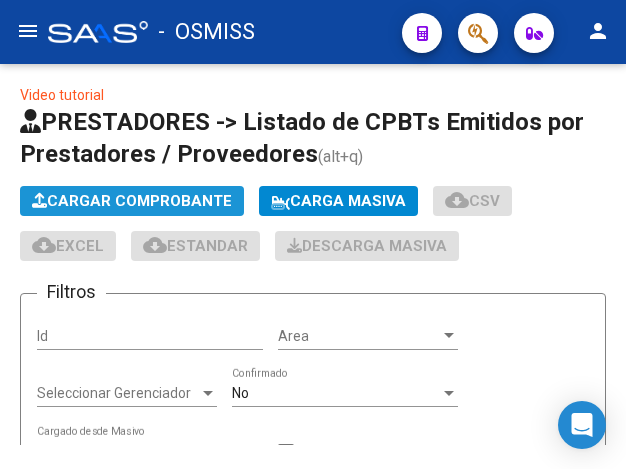 click on "Cargar Comprobante" 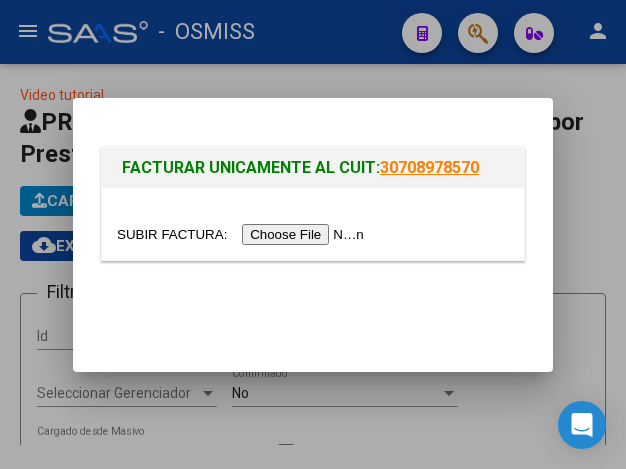 click at bounding box center [243, 234] 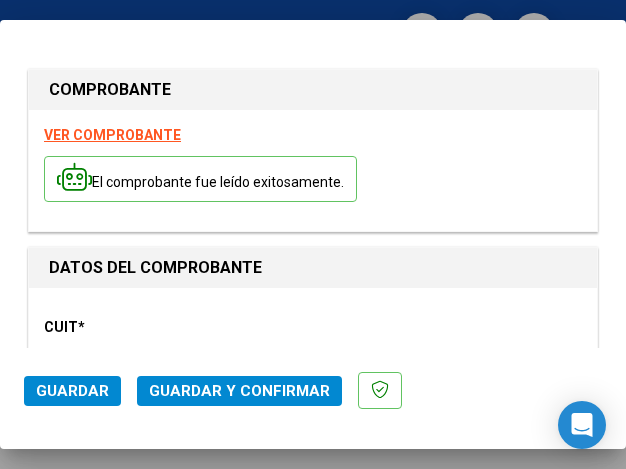 click on "CUIT  *   [CUIT] Ingresar CUIT  ANALISIS PRESTADOR  MUNICIPALIDAD DE JOSE C PAZ  ARCA Padrón  Area destinado * Hospitales de Autogestión - Afiliaciones Seleccionar Area  Comprobante Tipo * Factura C Seleccionar Tipo Punto de Venta  *   1 Ingresar el Nro.  Número  *   [NUMBER] Ingresar el Nro.  Monto  *   $ 3.998,00 Ingresar el monto  Fecha del Cpbt.  *   [DATE] Ingresar la fecha  CAE / CAEA (no ingrese CAI)    [NUMBER] Ingresar el CAE o CAEA (no ingrese CAI)  Fecha Recibido  *   [DATE] Ingresar la fecha  Fecha de Vencimiento    Ingresar la fecha  Ref. Externa    Ingresar la ref.  N° Liquidación    Ingresar el N° Liquidación" at bounding box center [313, 961] 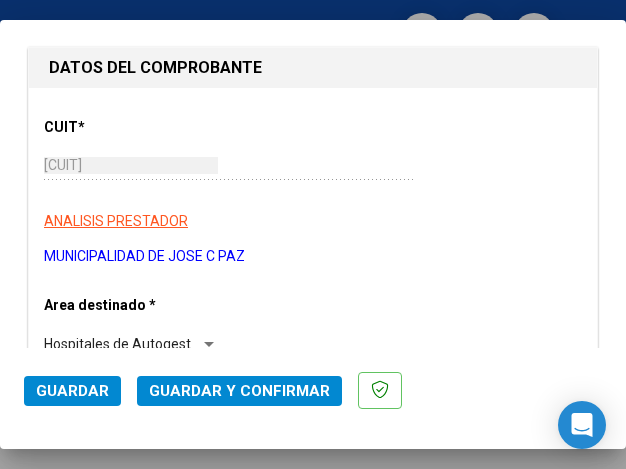 scroll, scrollTop: 300, scrollLeft: 0, axis: vertical 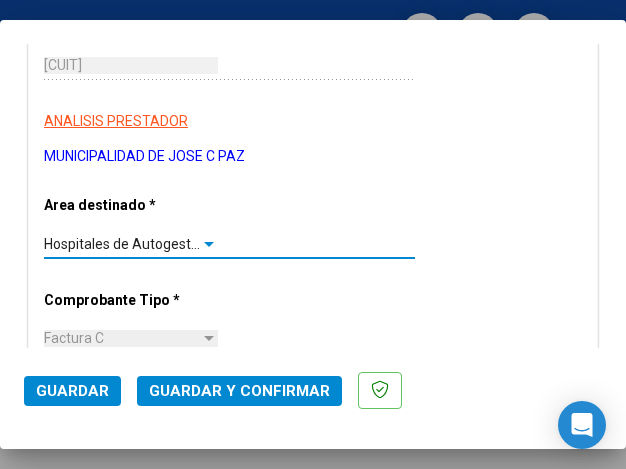 click at bounding box center [209, 244] 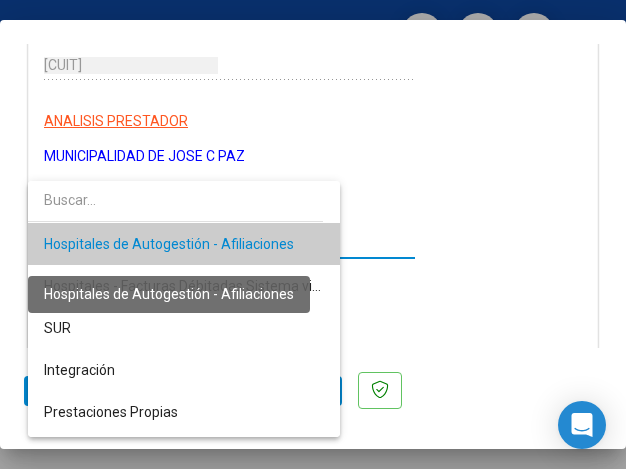 click on "Hospitales de Autogestión - Afiliaciones" at bounding box center (169, 244) 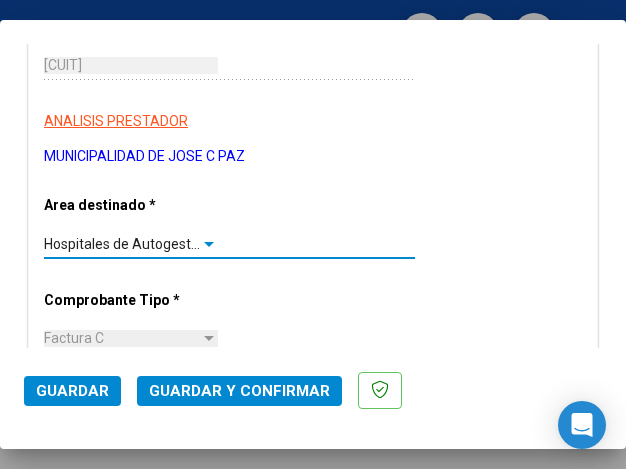 click at bounding box center (209, 244) 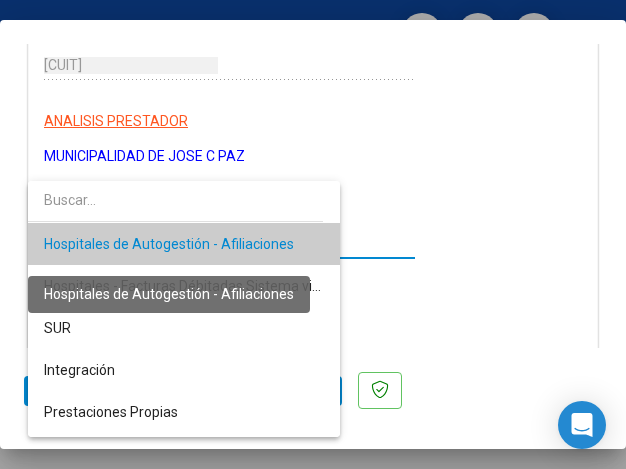 click on "Hospitales de Autogestión - Afiliaciones" at bounding box center [169, 244] 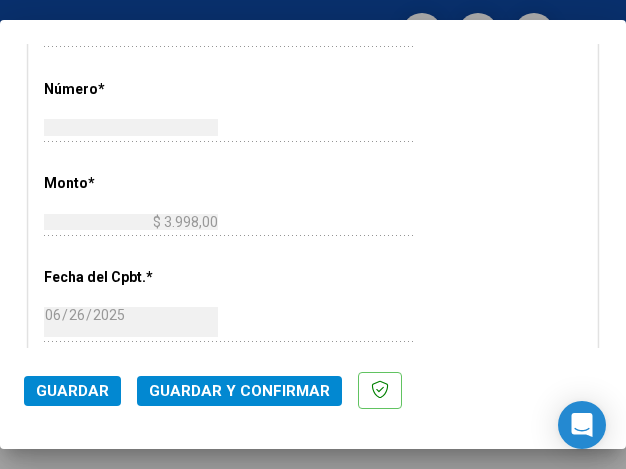 scroll, scrollTop: 800, scrollLeft: 0, axis: vertical 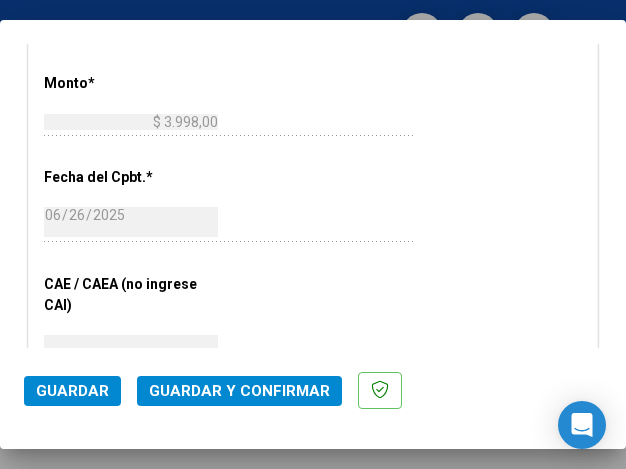 click on "CUIT  *   30-68161808-9 Ingresar CUIT  ANALISIS PRESTADOR  MUNICIPALIDAD DE JOSE C PAZ  ARCA Padrón  Area destinado * Hospitales de Autogestión - Afiliaciones Seleccionar Area  Comprobante Tipo * Factura C Seleccionar Tipo Punto de Venta  *   1 Ingresar el Nro.  Número  *   21791 Ingresar el Nro.  Monto  *   $ 3.998,00 Ingresar el monto  Fecha del Cpbt.  *   2025-06-26 Ingresar la fecha  CAE / CAEA (no ingrese CAI)    75269131871751 Ingresar el CAE o CAEA (no ingrese CAI)  Fecha Recibido  *   2025-07-14 Ingresar la fecha  Fecha de Vencimiento    Ingresar la fecha  Ref. Externa    Ingresar la ref.  N° Liquidación    Ingresar el N° Liquidación" at bounding box center (313, 161) 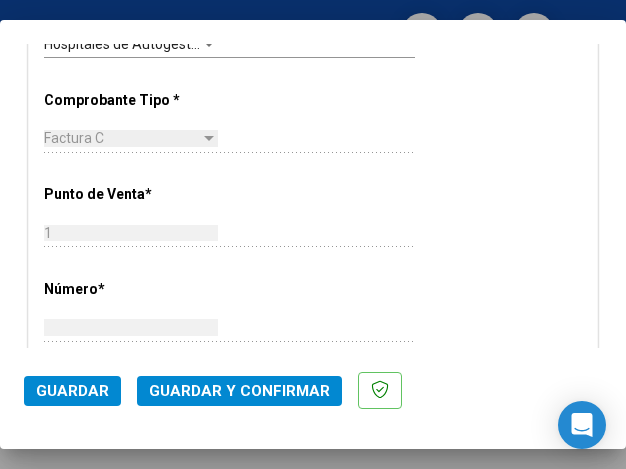 scroll, scrollTop: 400, scrollLeft: 0, axis: vertical 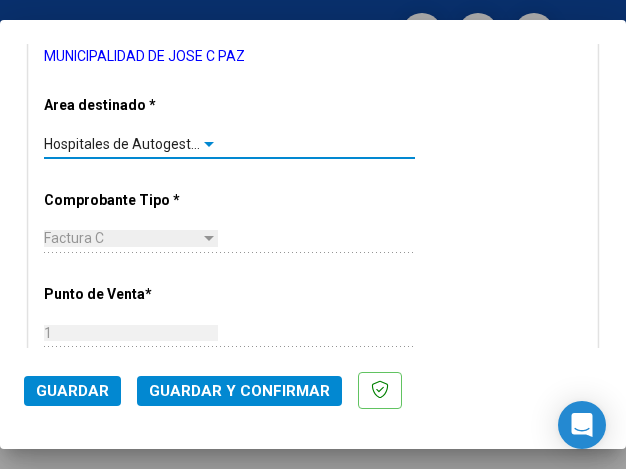 click at bounding box center [209, 144] 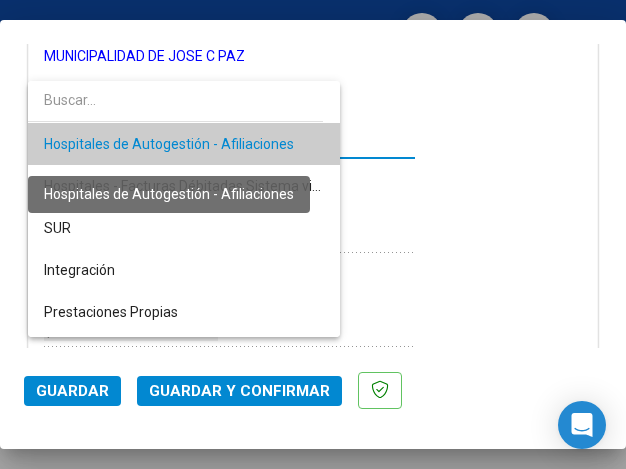 click on "Hospitales de Autogestión - Afiliaciones" at bounding box center (169, 144) 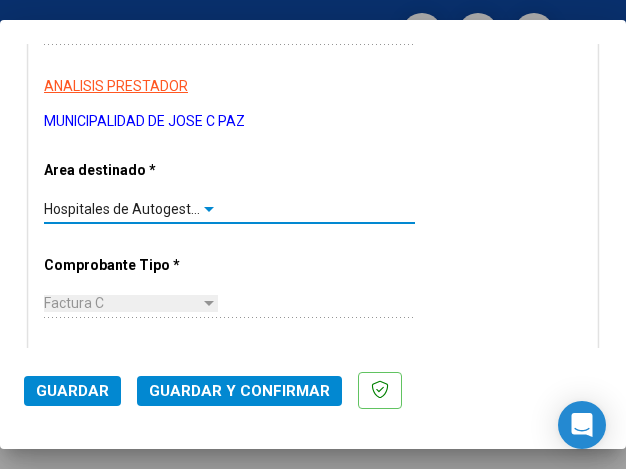 scroll, scrollTop: 300, scrollLeft: 0, axis: vertical 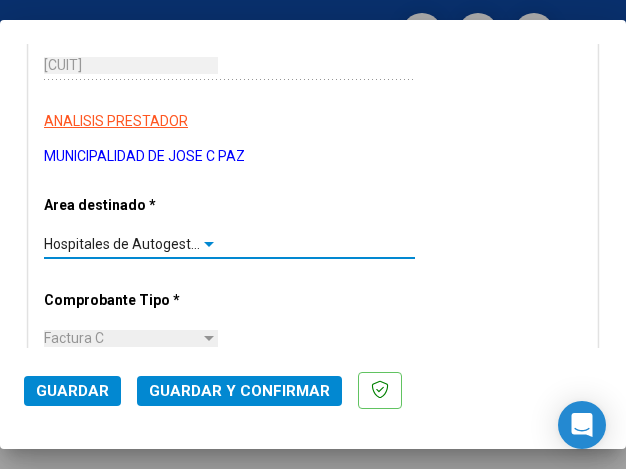 click at bounding box center [209, 244] 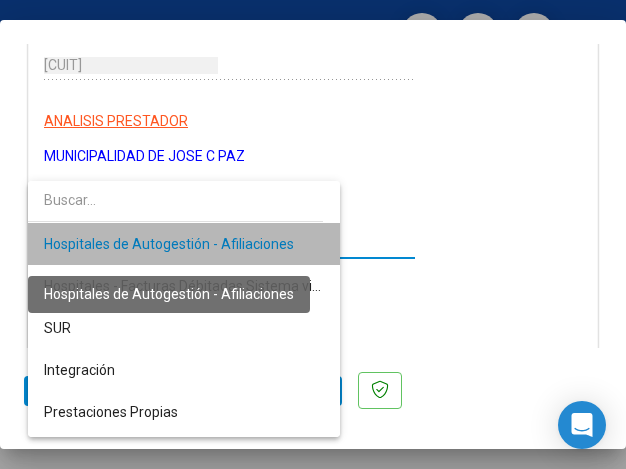 click on "Hospitales de Autogestión - Afiliaciones" at bounding box center (169, 244) 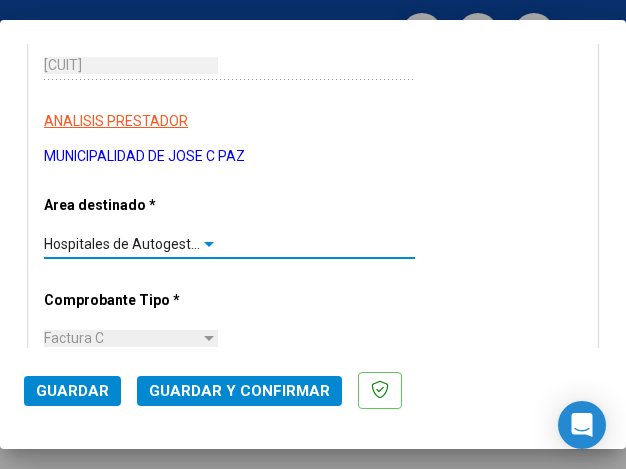click on "Guardar y Confirmar" 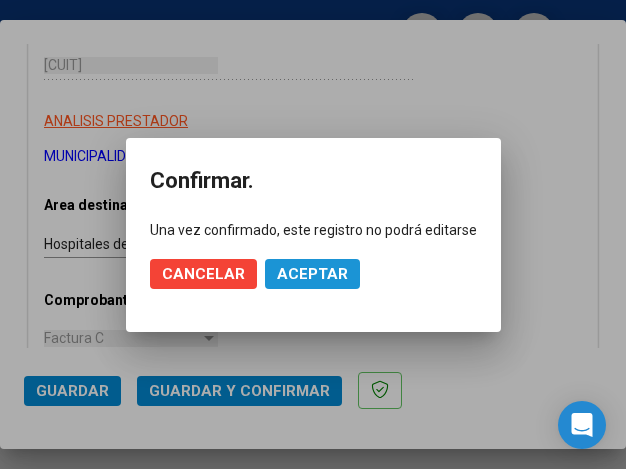 click on "Aceptar" 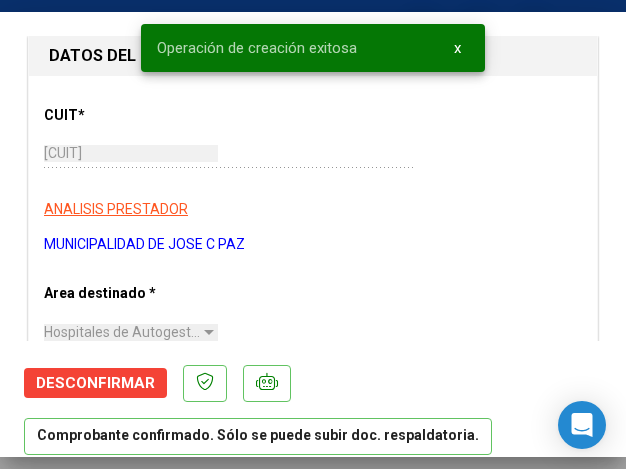 scroll, scrollTop: 300, scrollLeft: 0, axis: vertical 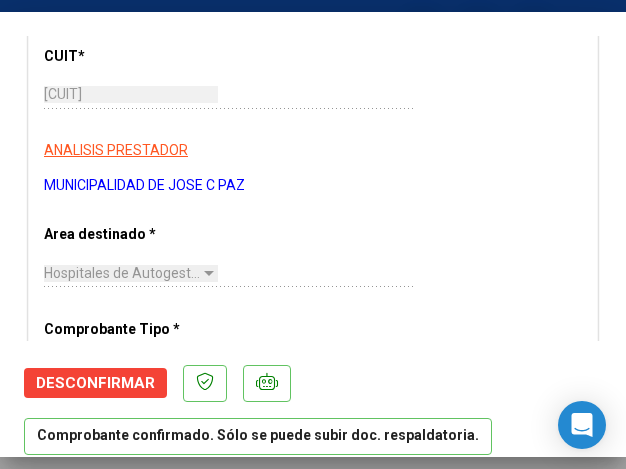 click on "MUNICIPALIDAD DE JOSE C PAZ" at bounding box center [313, 185] 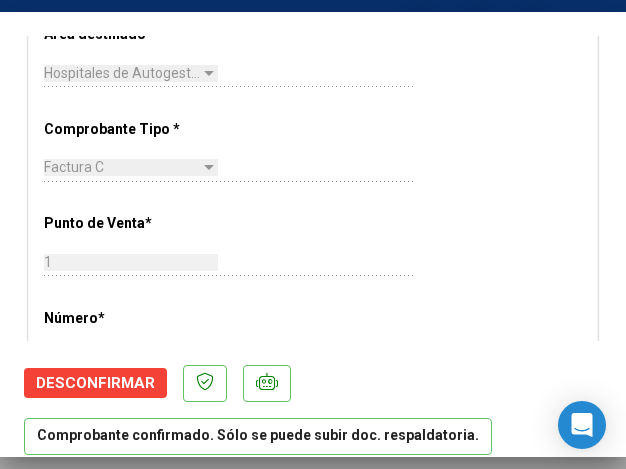 scroll, scrollTop: 600, scrollLeft: 0, axis: vertical 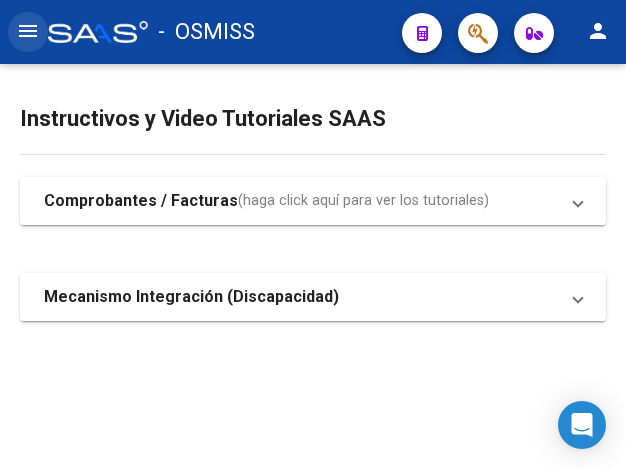 click on "menu" 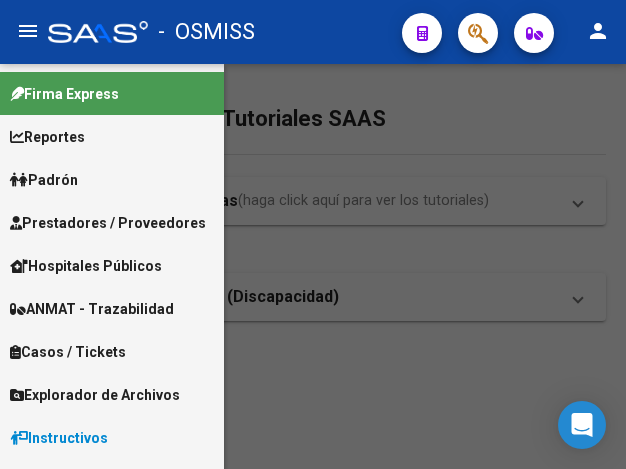 click on "Prestadores / Proveedores" at bounding box center [108, 223] 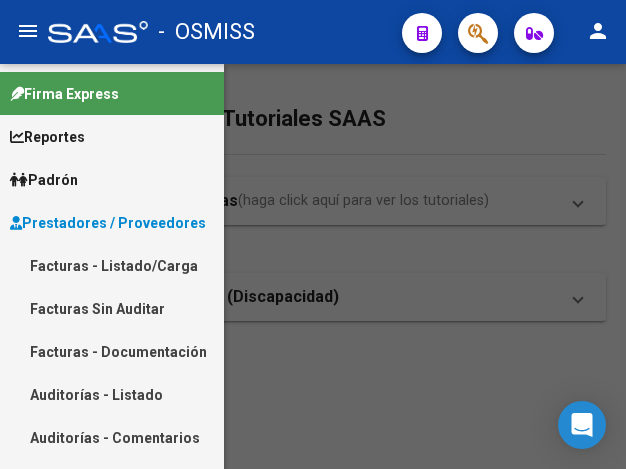 click on "Facturas - Listado/Carga" at bounding box center (112, 265) 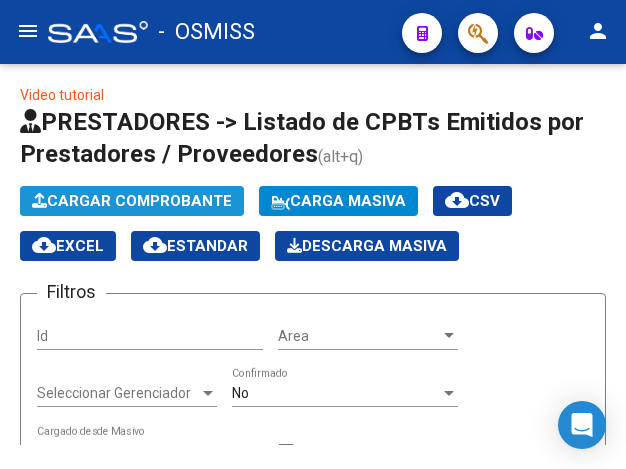 click on "Cargar Comprobante" 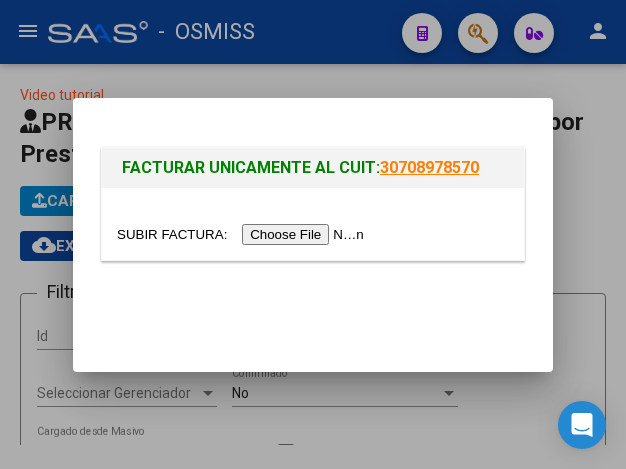 click at bounding box center [243, 234] 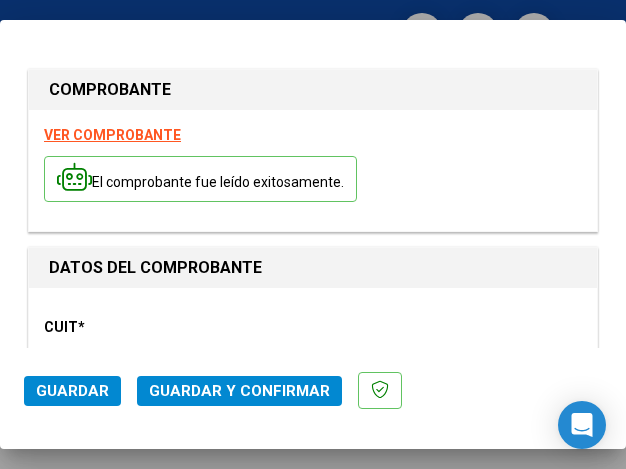 click on "DATOS DEL COMPROBANTE" at bounding box center (313, 268) 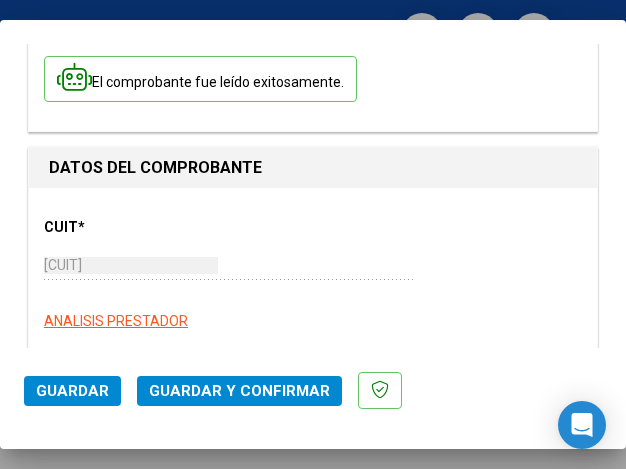 click on "30-68161808-9 Ingresar CUIT" at bounding box center (229, 266) 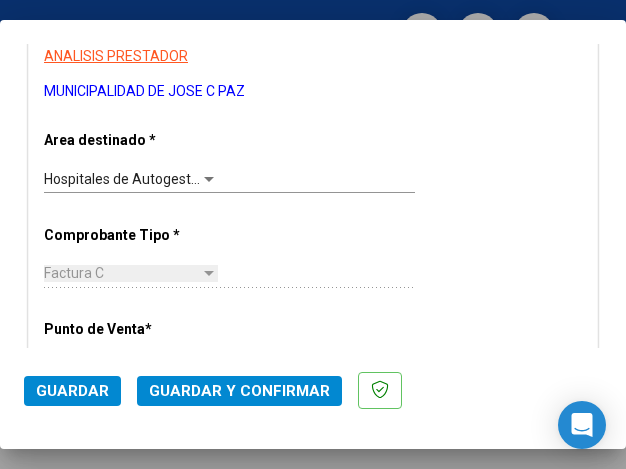 scroll, scrollTop: 400, scrollLeft: 0, axis: vertical 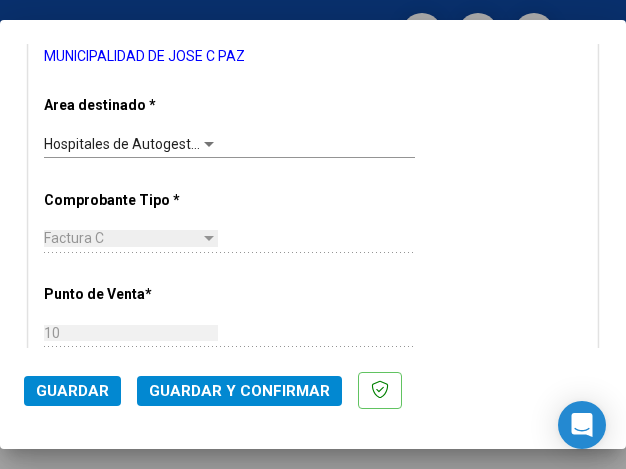 click at bounding box center [209, 144] 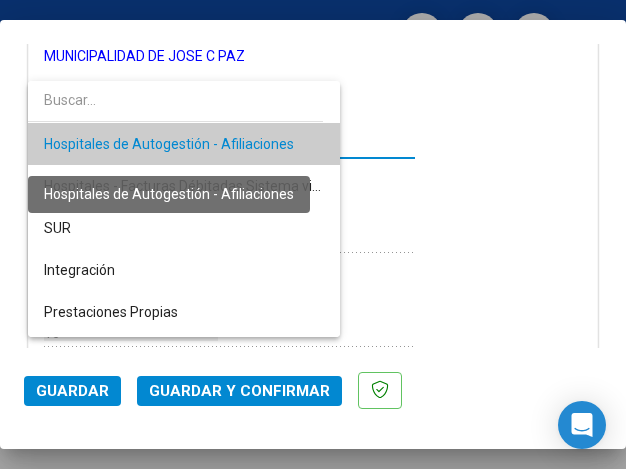 click on "Hospitales de Autogestión - Afiliaciones" at bounding box center (169, 144) 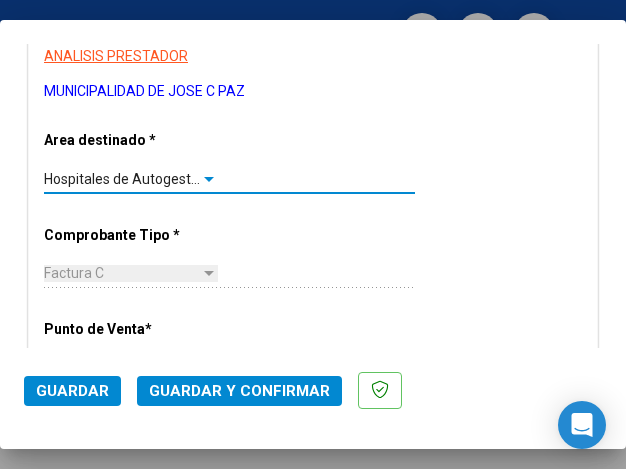 scroll, scrollTop: 400, scrollLeft: 0, axis: vertical 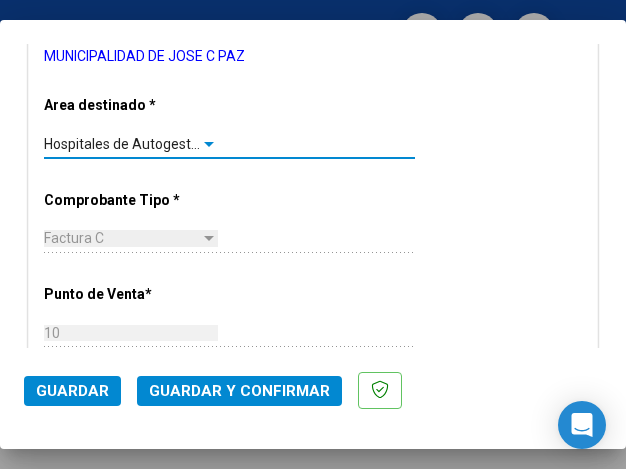 click at bounding box center [209, 144] 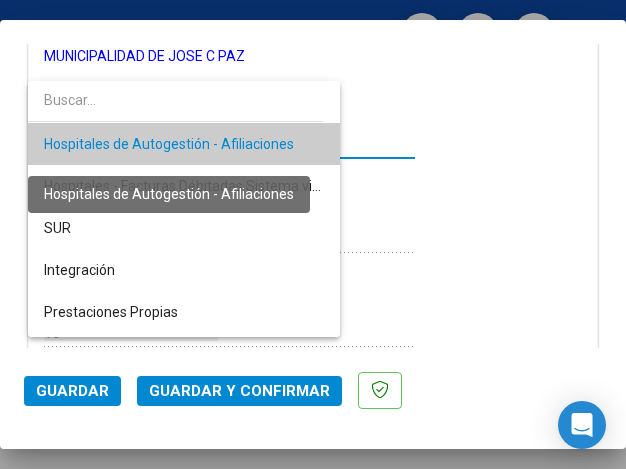 click on "Hospitales de Autogestión - Afiliaciones" at bounding box center (169, 144) 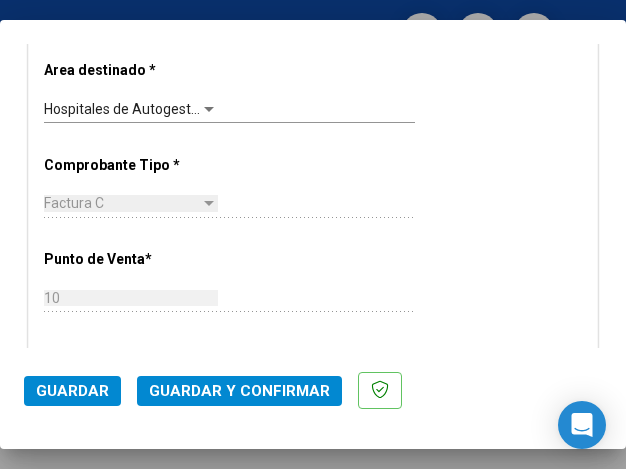 scroll, scrollTop: 400, scrollLeft: 0, axis: vertical 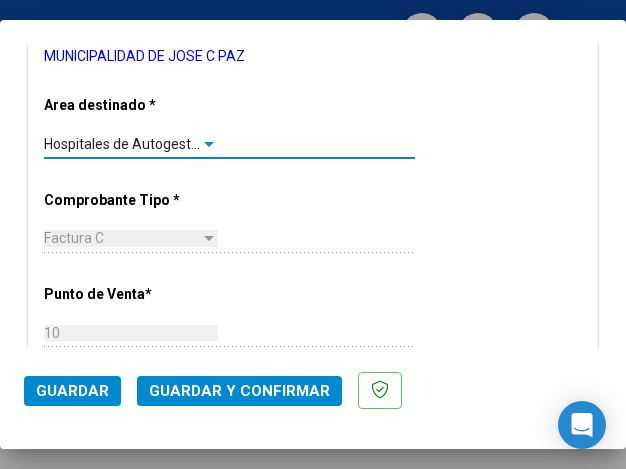 click at bounding box center [209, 144] 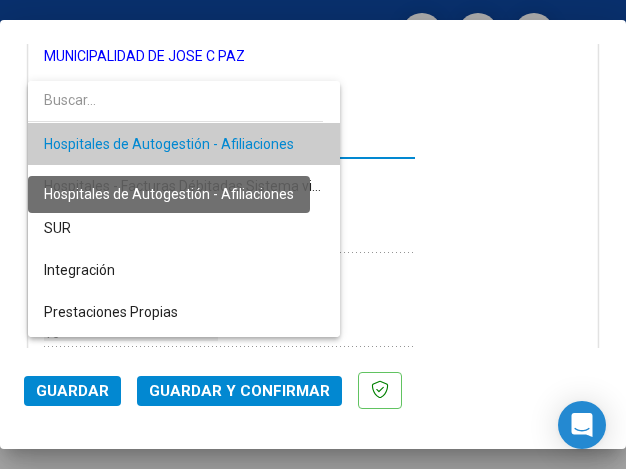 click on "Hospitales de Autogestión - Afiliaciones" at bounding box center (169, 144) 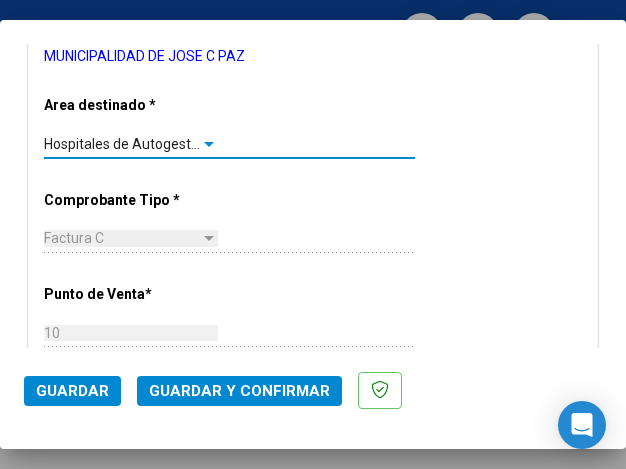 scroll, scrollTop: 200, scrollLeft: 0, axis: vertical 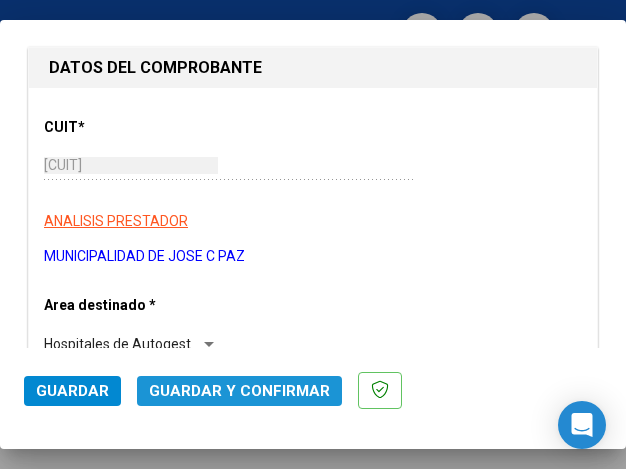 click on "Guardar y Confirmar" 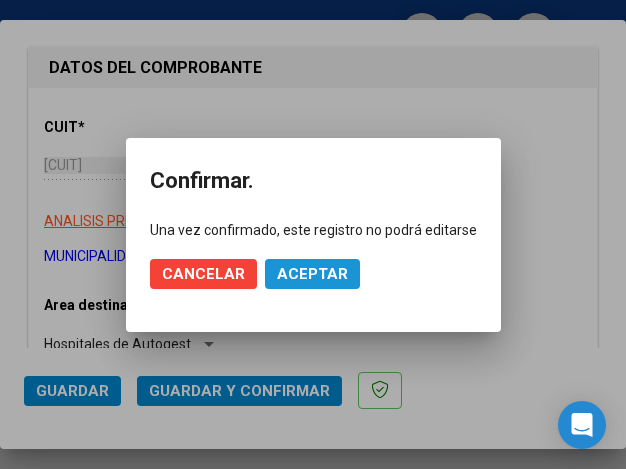 click on "Aceptar" 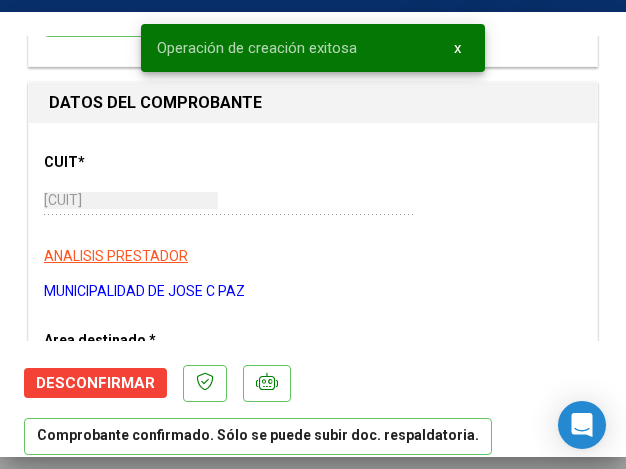 scroll, scrollTop: 200, scrollLeft: 0, axis: vertical 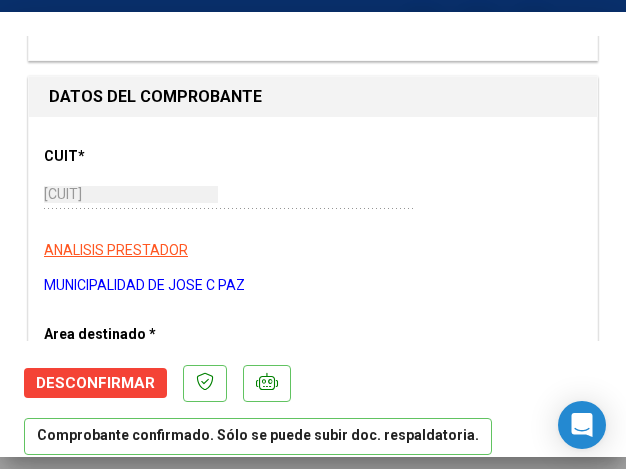 click on "CUIT  *   30-68161808-9 Ingresar CUIT  ANALISIS PRESTADOR  MUNICIPALIDAD DE JOSE C PAZ  ARCA Padrón ARCA Padrón  Area destinado * Hospitales de Autogestión - Afiliaciones Seleccionar Area  Comprobante Tipo * Factura C Seleccionar Tipo Punto de Venta  *   10 Ingresar el Nro.  Número  *   668 Ingresar el Nro.  Monto  *   $ 5.068,00 Ingresar el monto  Fecha del Cpbt.  *   2025-06-26 Ingresar la fecha  CAE / CAEA (no ingrese CAI)    75269127344890 Ingresar el CAE o CAEA (no ingrese CAI)  Fecha Recibido  *   2025-07-14 Ingresar la fecha  Fecha de Vencimiento    Ingresar la fecha  Ref. Externa    Ingresar la ref.  N° Liquidación    Ingresar el N° Liquidación" at bounding box center [313, 790] 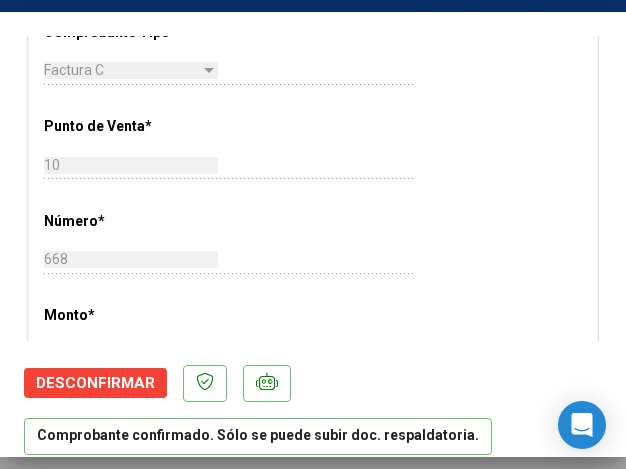 scroll, scrollTop: 600, scrollLeft: 0, axis: vertical 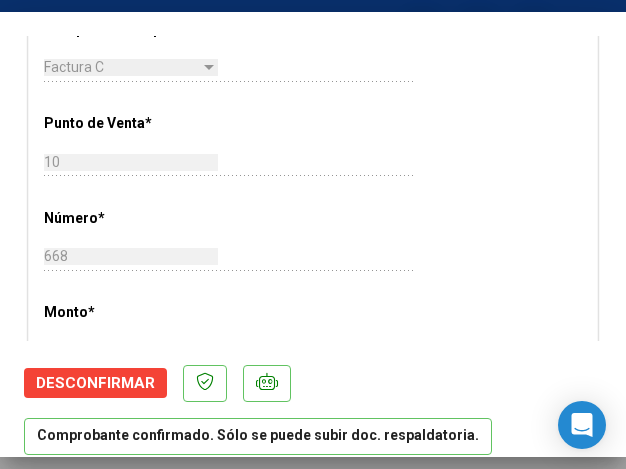 click on "CUIT  *   30-68161808-9 Ingresar CUIT  ANALISIS PRESTADOR  MUNICIPALIDAD DE JOSE C PAZ  ARCA Padrón ARCA Padrón  Area destinado * Hospitales de Autogestión - Afiliaciones Seleccionar Area  Comprobante Tipo * Factura C Seleccionar Tipo Punto de Venta  *   10 Ingresar el Nro.  Número  *   668 Ingresar el Nro.  Monto  *   $ 5.068,00 Ingresar el monto  Fecha del Cpbt.  *   2025-06-26 Ingresar la fecha  CAE / CAEA (no ingrese CAI)    75269127344890 Ingresar el CAE o CAEA (no ingrese CAI)  Fecha Recibido  *   2025-07-14 Ingresar la fecha  Fecha de Vencimiento    Ingresar la fecha  Ref. Externa    Ingresar la ref.  N° Liquidación    Ingresar el N° Liquidación" at bounding box center (313, 390) 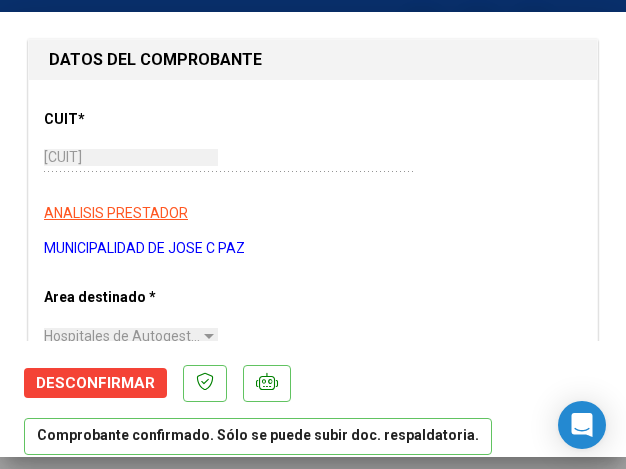 scroll, scrollTop: 300, scrollLeft: 0, axis: vertical 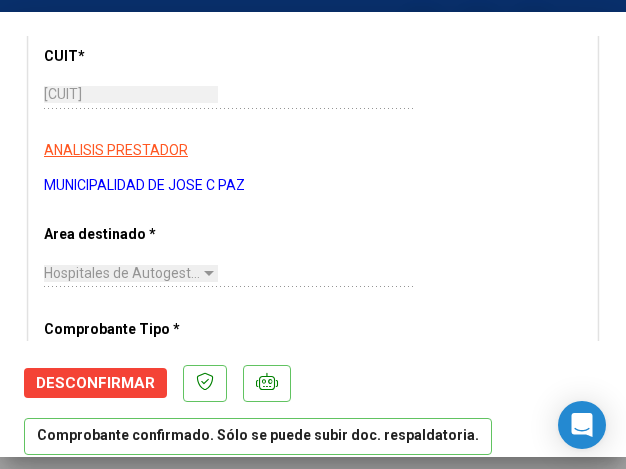 click at bounding box center [209, 273] 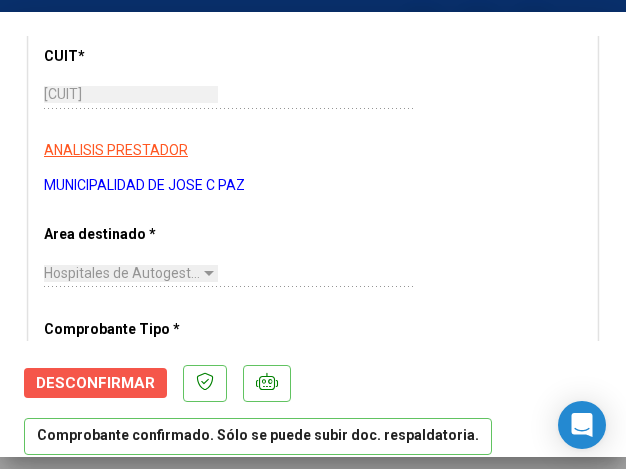 click on "Desconfirmar" 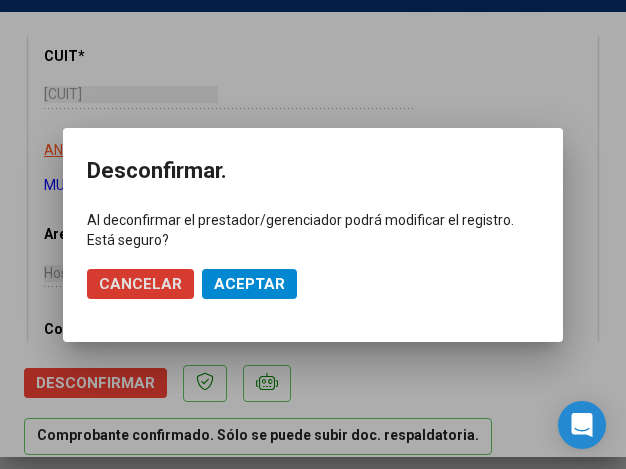 click on "Aceptar" 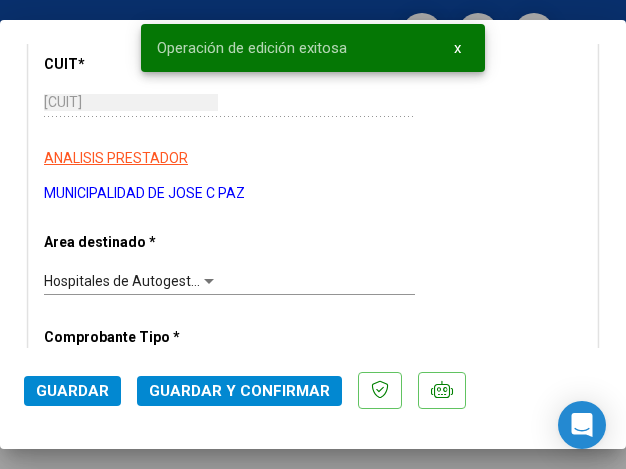 click at bounding box center (209, 281) 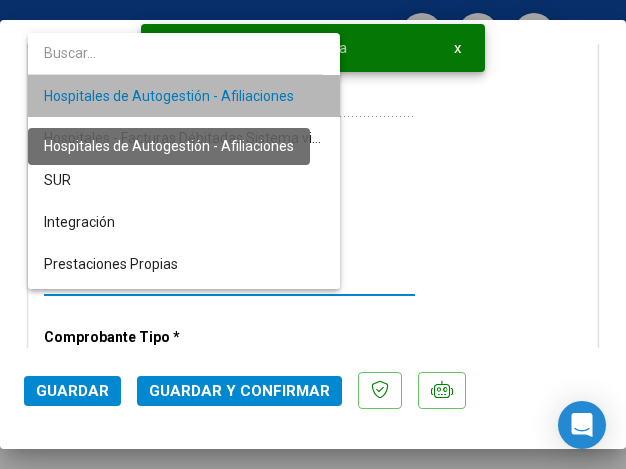 click on "Hospitales de Autogestión - Afiliaciones" at bounding box center [169, 96] 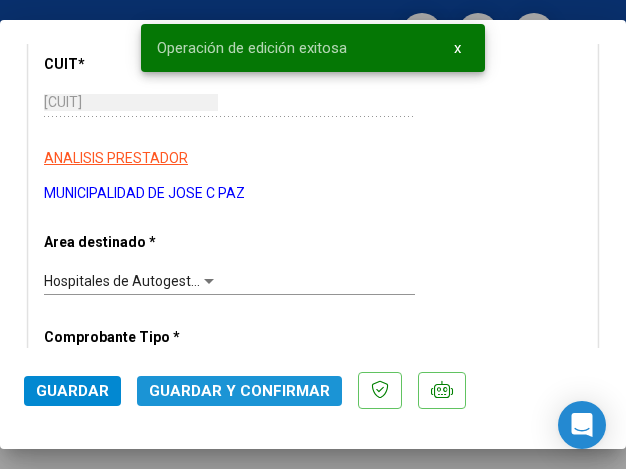 click on "Guardar y Confirmar" 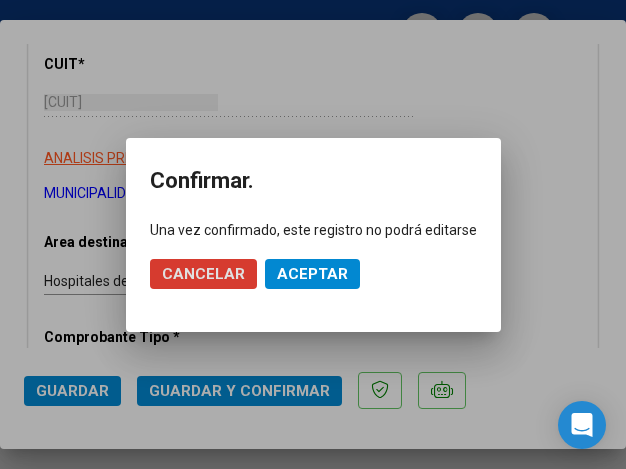 click on "Aceptar" 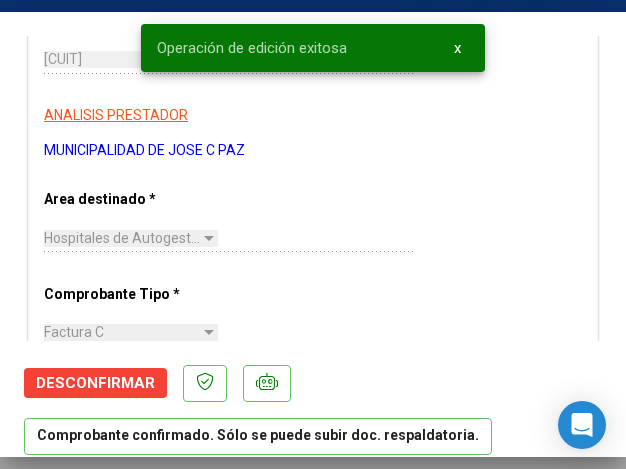 scroll, scrollTop: 300, scrollLeft: 0, axis: vertical 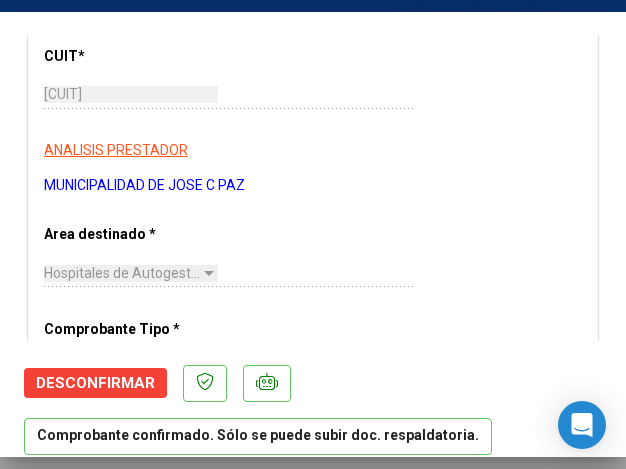 click on "CUIT  *   30-68161808-9 Ingresar CUIT  ANALISIS PRESTADOR  MUNICIPALIDAD DE JOSE C PAZ  ARCA Padrón ARCA Padrón  Area destinado * Hospitales de Autogestión - Afiliaciones Seleccionar Area  Comprobante Tipo * Factura C Seleccionar Tipo Punto de Venta  *   10 Ingresar el Nro.  Número  *   668 Ingresar el Nro.  Monto  *   $ 5.068,00 Ingresar el monto  Fecha del Cpbt.  *   2025-06-26 Ingresar la fecha  CAE / CAEA (no ingrese CAI)    75269127344890 Ingresar el CAE o CAEA (no ingrese CAI)  Fecha Recibido  *   2025-07-14 Ingresar la fecha  Fecha de Vencimiento    Ingresar la fecha  Ref. Externa    Ingresar la ref.  N° Liquidación    Ingresar el N° Liquidación" at bounding box center [313, 690] 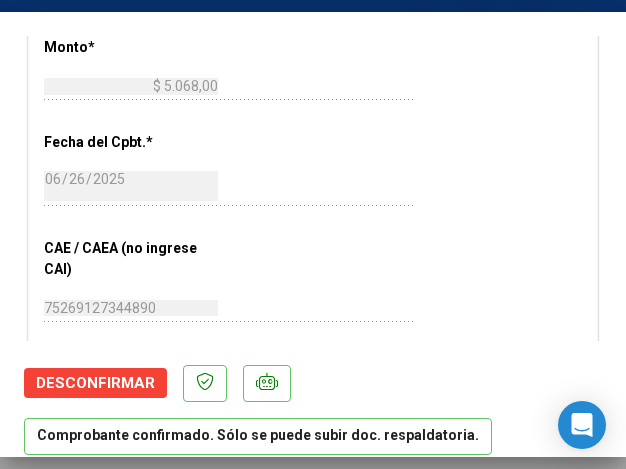 scroll, scrollTop: 900, scrollLeft: 0, axis: vertical 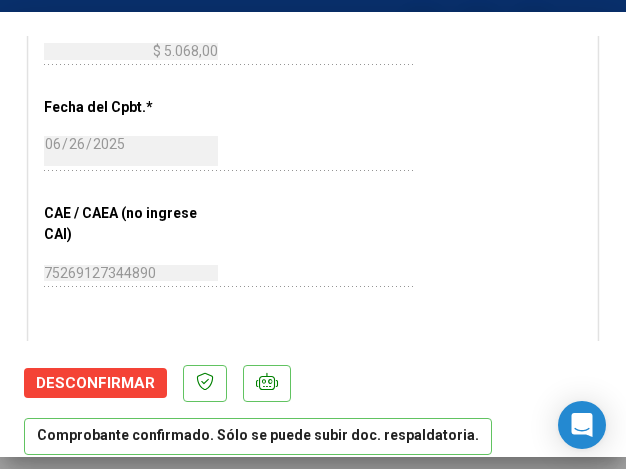 click on "CUIT  *   30-68161808-9 Ingresar CUIT  ANALISIS PRESTADOR  MUNICIPALIDAD DE JOSE C PAZ  ARCA Padrón ARCA Padrón  Area destinado * Hospitales de Autogestión - Afiliaciones Seleccionar Area  Comprobante Tipo * Factura C Seleccionar Tipo Punto de Venta  *   10 Ingresar el Nro.  Número  *   668 Ingresar el Nro.  Monto  *   $ 5.068,00 Ingresar el monto  Fecha del Cpbt.  *   2025-06-26 Ingresar la fecha  CAE / CAEA (no ingrese CAI)    75269127344890 Ingresar el CAE o CAEA (no ingrese CAI)  Fecha Recibido  *   2025-07-14 Ingresar la fecha  Fecha de Vencimiento    Ingresar la fecha  Ref. Externa    Ingresar la ref.  N° Liquidación    Ingresar el N° Liquidación" at bounding box center (313, 90) 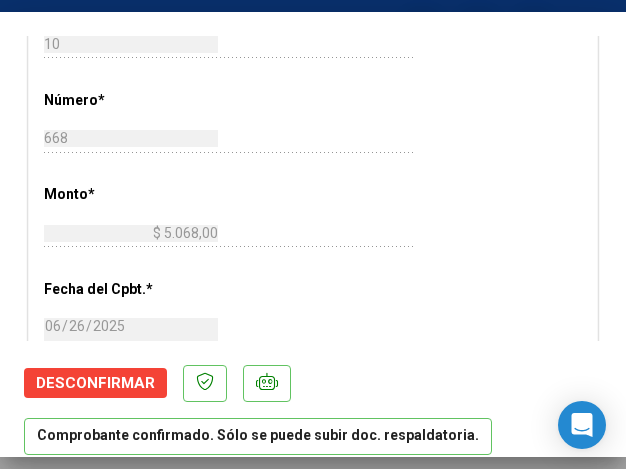 scroll, scrollTop: 700, scrollLeft: 0, axis: vertical 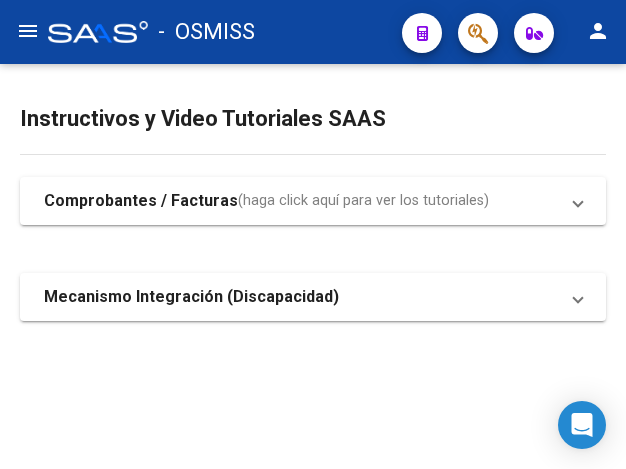 click on "menu" 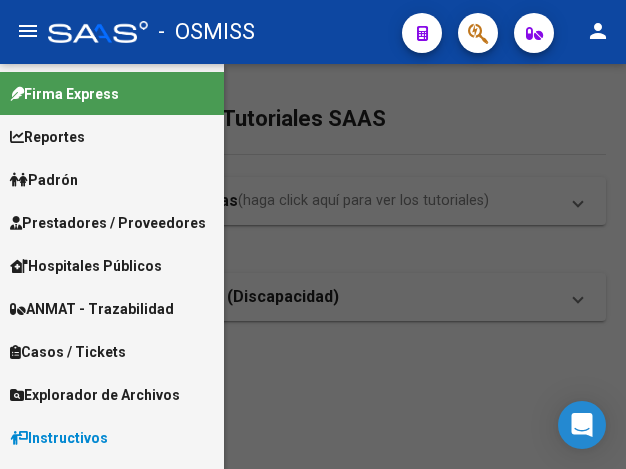 click on "Prestadores / Proveedores" at bounding box center (108, 223) 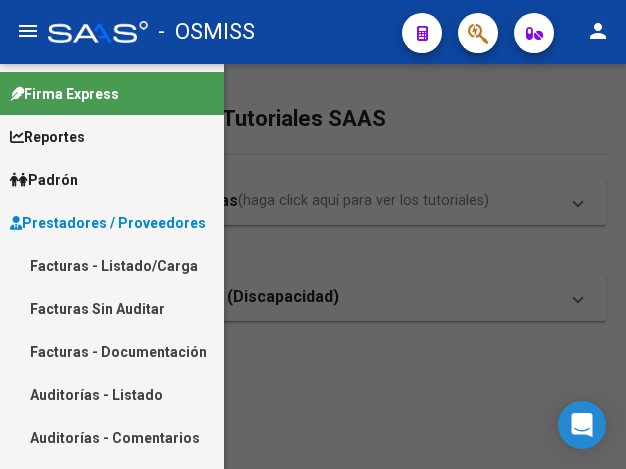 click on "Facturas - Listado/Carga" at bounding box center (112, 265) 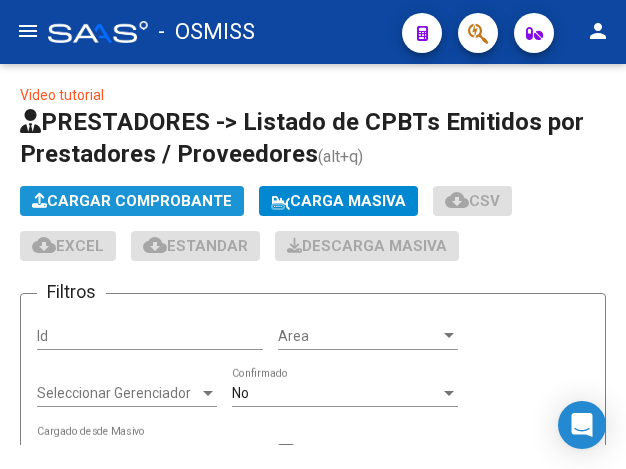click on "Cargar Comprobante" 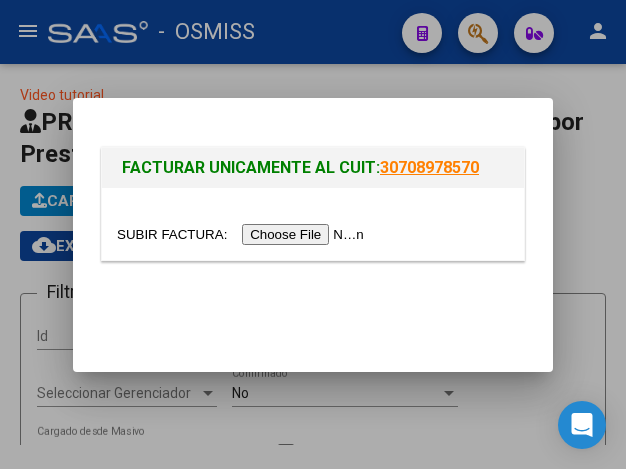 click at bounding box center (243, 234) 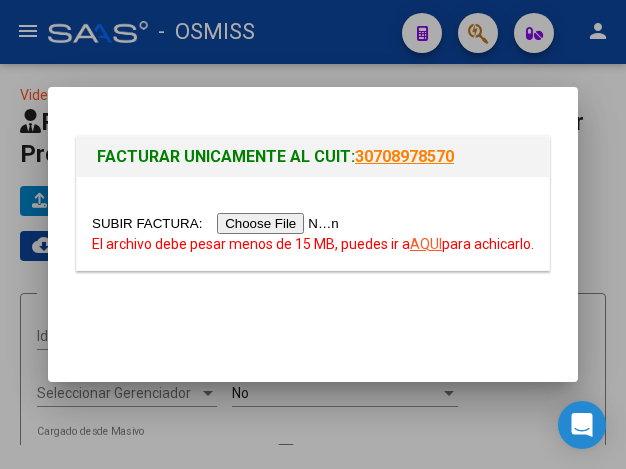 click at bounding box center [218, 223] 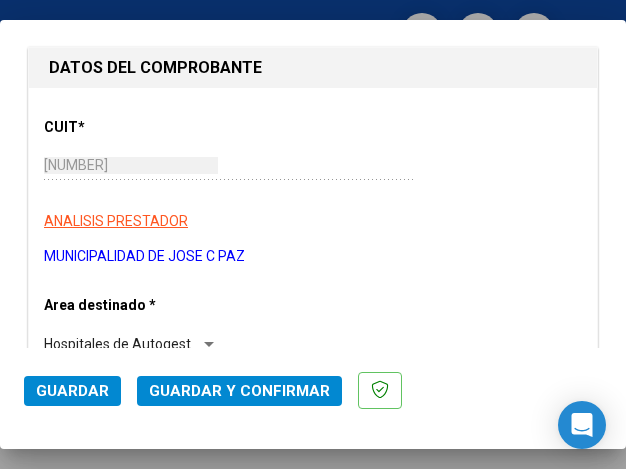 scroll, scrollTop: 300, scrollLeft: 0, axis: vertical 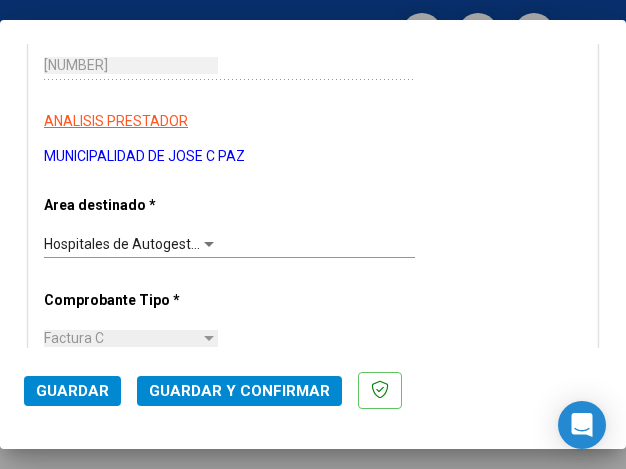 click at bounding box center [209, 244] 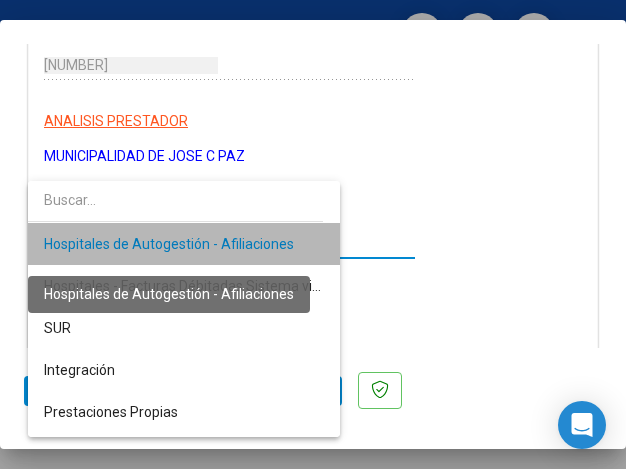 click on "Hospitales de Autogestión - Afiliaciones" at bounding box center [169, 244] 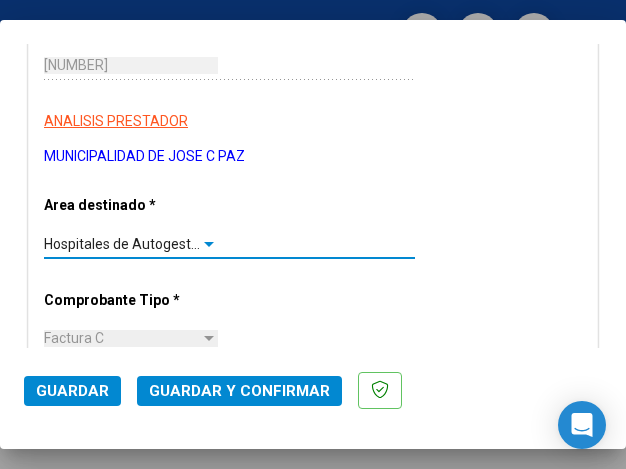 click at bounding box center (209, 244) 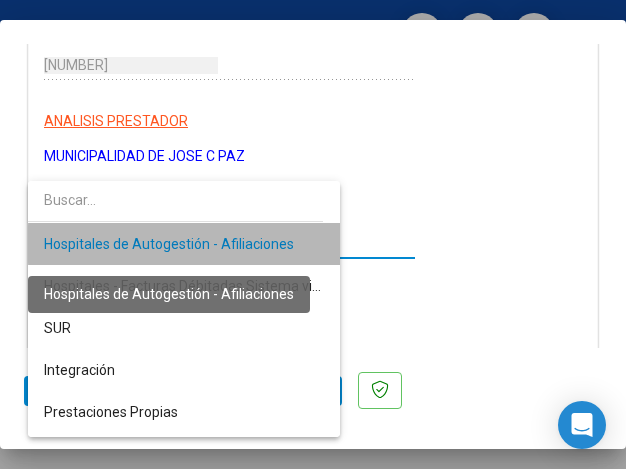 click on "Hospitales de Autogestión - Afiliaciones" at bounding box center (169, 244) 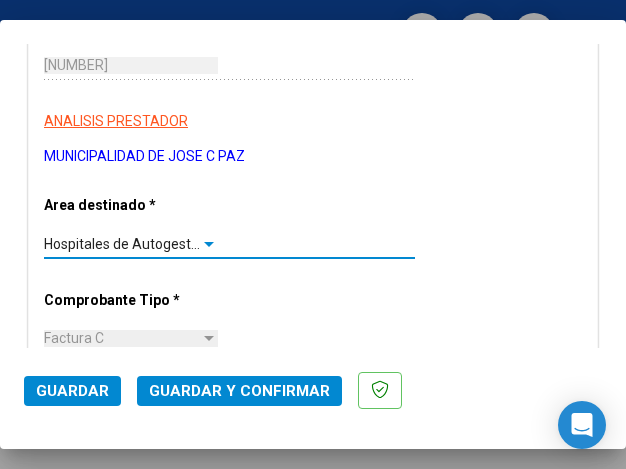 click at bounding box center [209, 244] 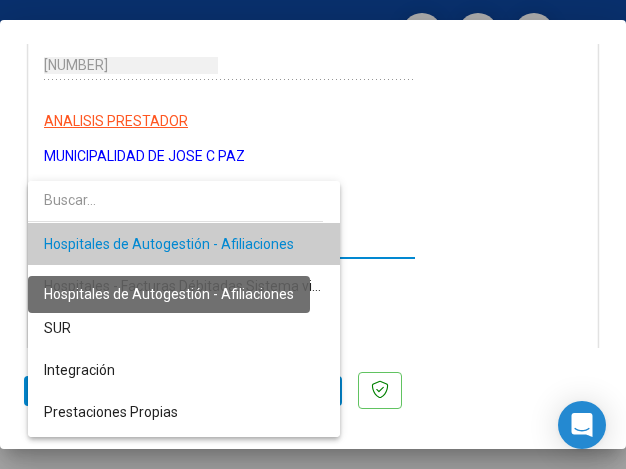 click on "Hospitales de Autogestión - Afiliaciones" at bounding box center (169, 244) 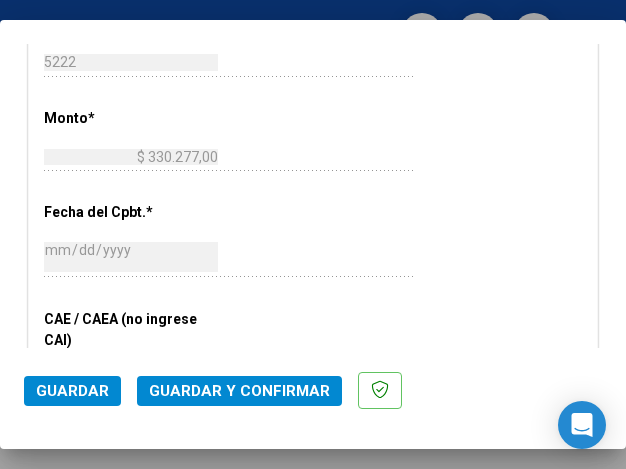 scroll, scrollTop: 800, scrollLeft: 0, axis: vertical 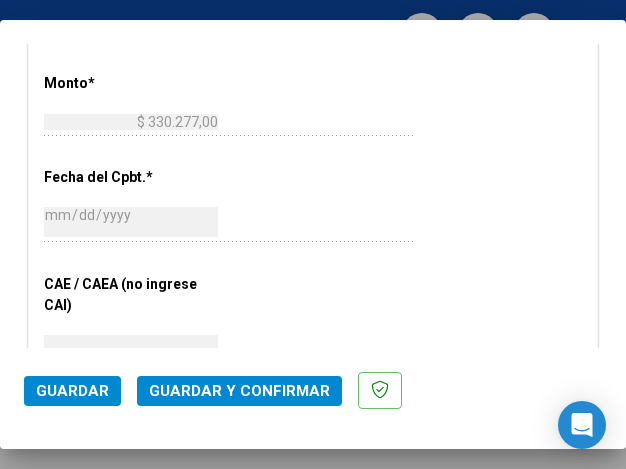 click on "2025-06-27 Ingresar la fecha" 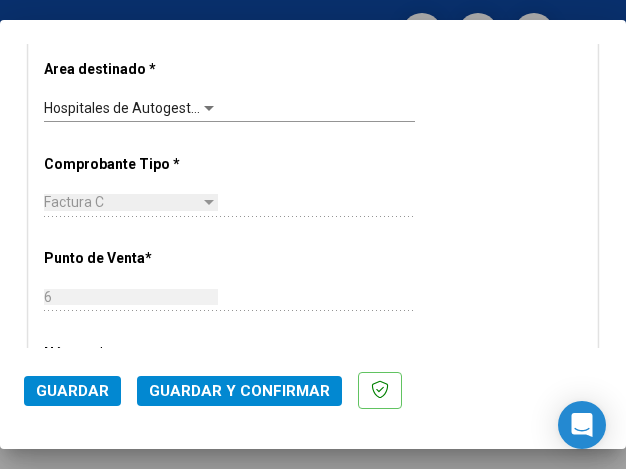 scroll, scrollTop: 400, scrollLeft: 0, axis: vertical 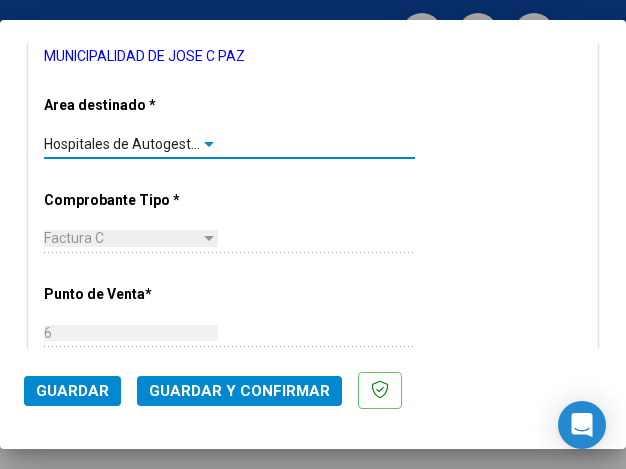 click at bounding box center (209, 144) 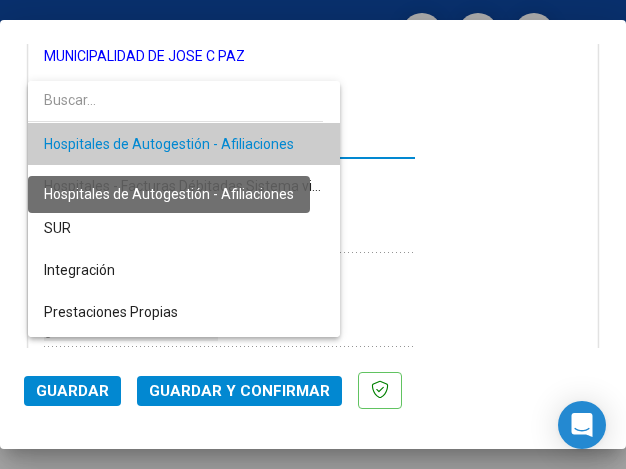 click on "Hospitales de Autogestión - Afiliaciones" at bounding box center (169, 144) 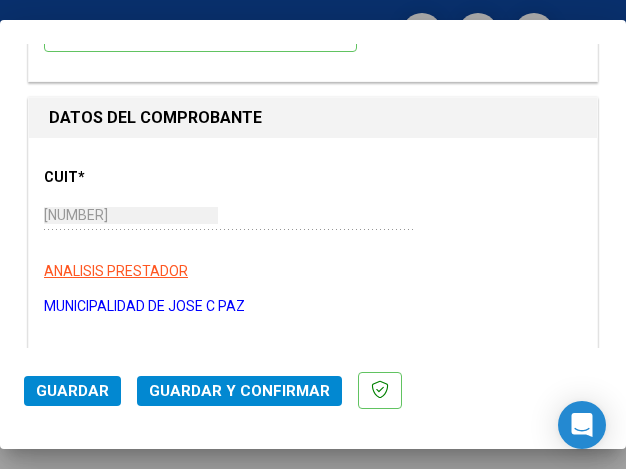 scroll, scrollTop: 300, scrollLeft: 0, axis: vertical 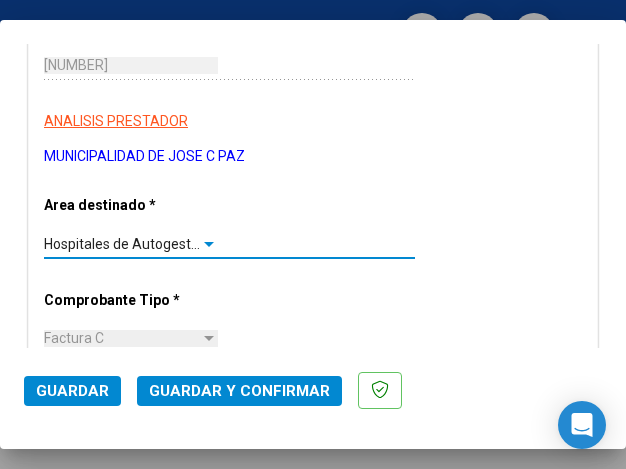 click at bounding box center (209, 244) 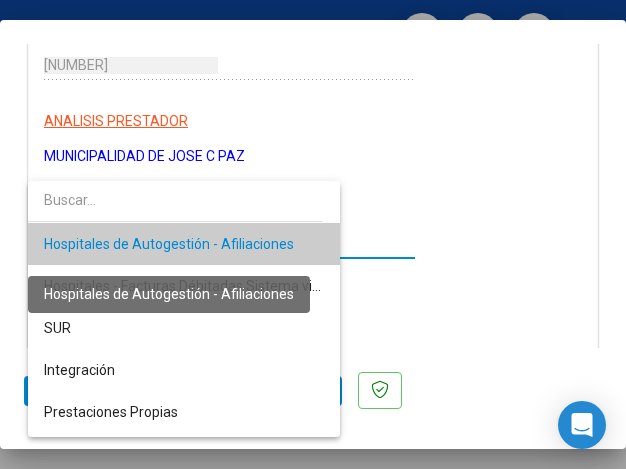 click on "Hospitales de Autogestión - Afiliaciones" at bounding box center [169, 244] 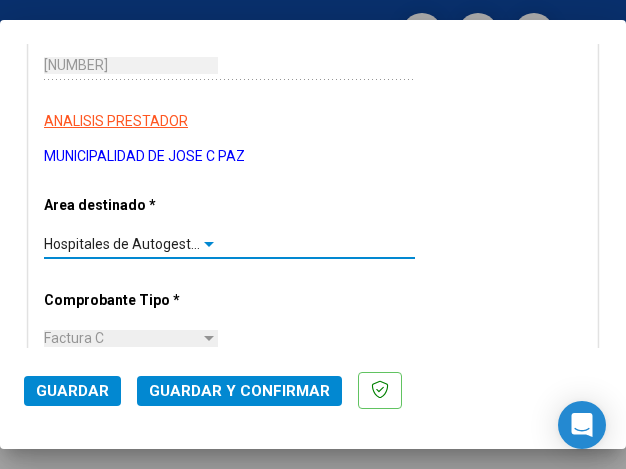 click on "Guardar y Confirmar" 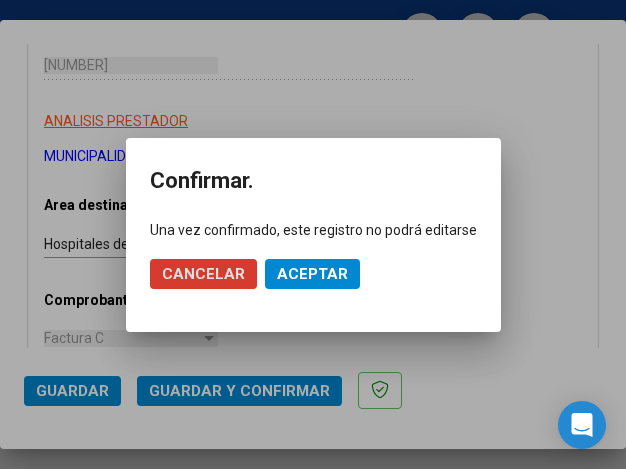 click on "Aceptar" 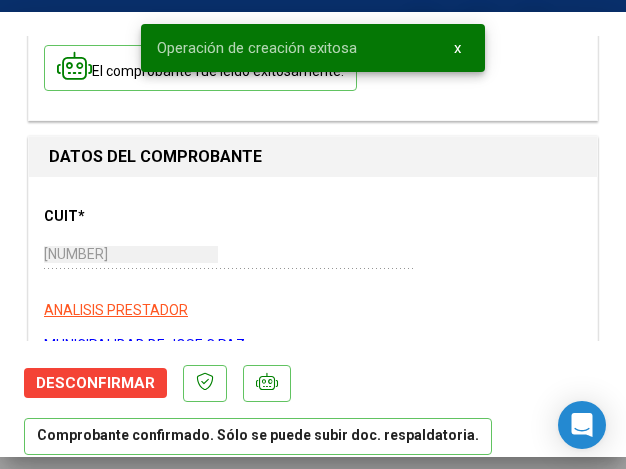 scroll, scrollTop: 200, scrollLeft: 0, axis: vertical 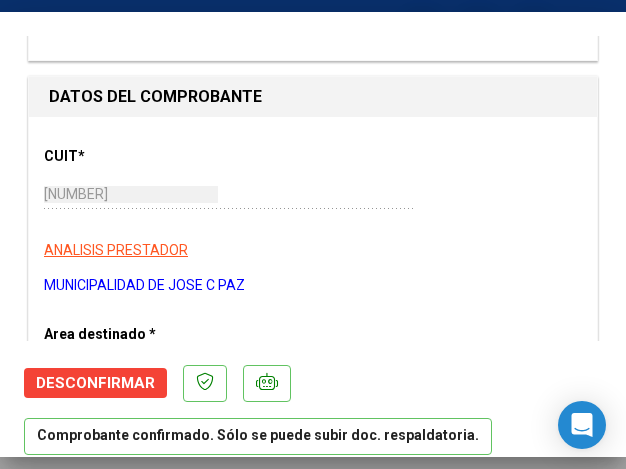 click on "CUIT  *   30-68161808-9 Ingresar CUIT  ANALISIS PRESTADOR  MUNICIPALIDAD DE JOSE C PAZ  ARCA Padrón ARCA Padrón" at bounding box center [313, 214] 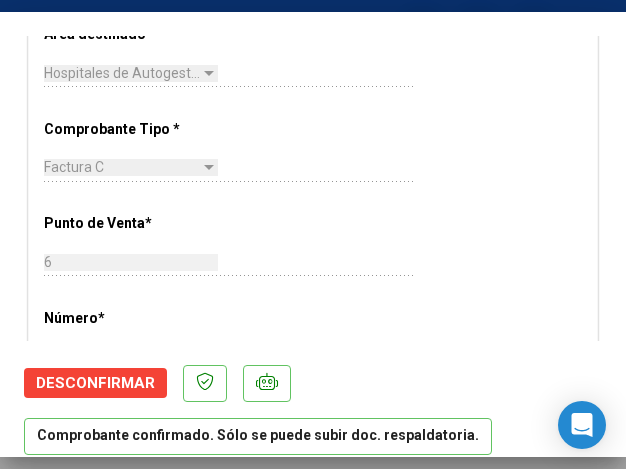 scroll, scrollTop: 600, scrollLeft: 0, axis: vertical 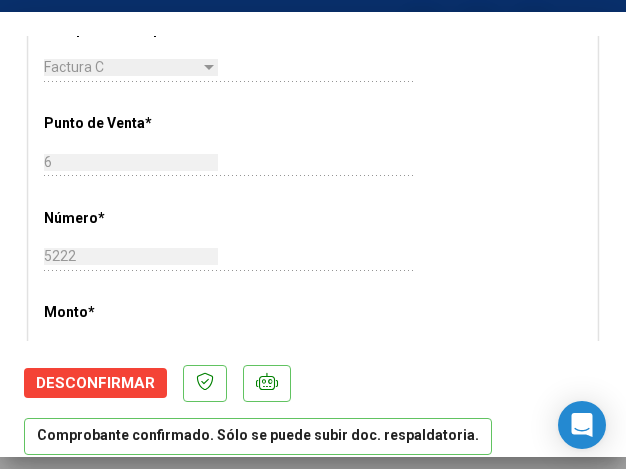 click on "CUIT  *   30-68161808-9 Ingresar CUIT  ANALISIS PRESTADOR  MUNICIPALIDAD DE JOSE C PAZ  ARCA Padrón ARCA Padrón  Area destinado * Hospitales de Autogestión - Afiliaciones Seleccionar Area  Comprobante Tipo * Factura C Seleccionar Tipo Punto de Venta  *   6 Ingresar el Nro.  Número  *   5222 Ingresar el Nro.  Monto  *   $ 330.277,00 Ingresar el monto  Fecha del Cpbt.  *   2025-06-27 Ingresar la fecha  CAE / CAEA (no ingrese CAI)    75269228342898 Ingresar el CAE o CAEA (no ingrese CAI)  Fecha Recibido  *   2025-07-14 Ingresar la fecha  Fecha de Vencimiento    Ingresar la fecha  Ref. Externa    Ingresar la ref.  N° Liquidación    Ingresar el N° Liquidación" at bounding box center (313, 390) 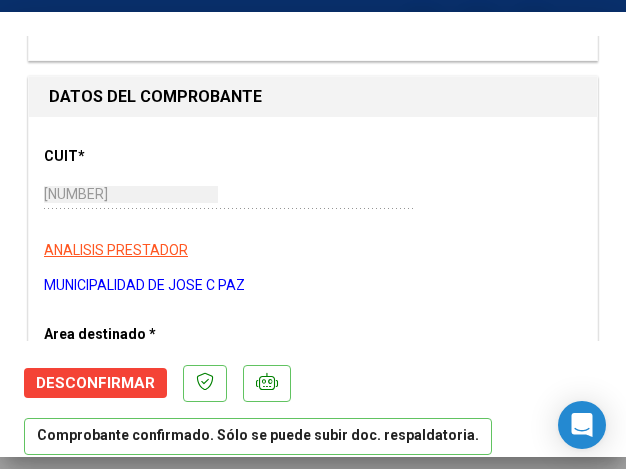 scroll, scrollTop: 300, scrollLeft: 0, axis: vertical 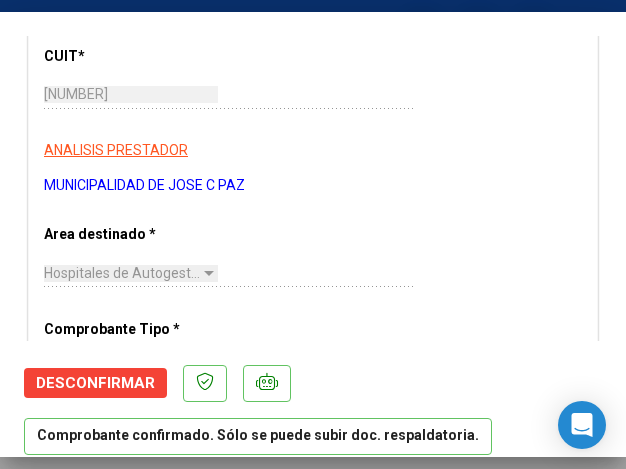 click on "Hospitales de Autogestión - Afiliaciones Seleccionar Area" at bounding box center [229, 273] 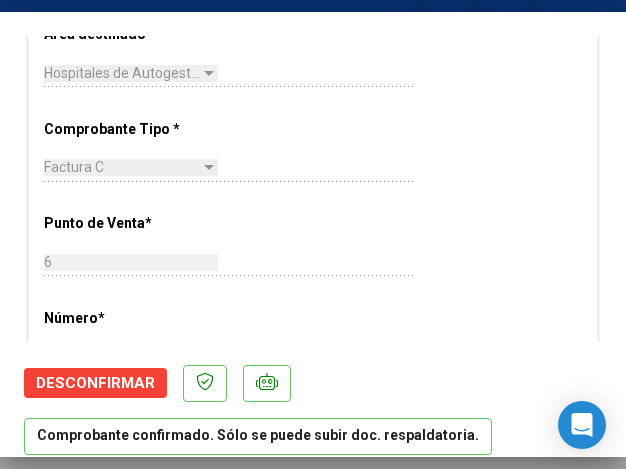 scroll, scrollTop: 600, scrollLeft: 0, axis: vertical 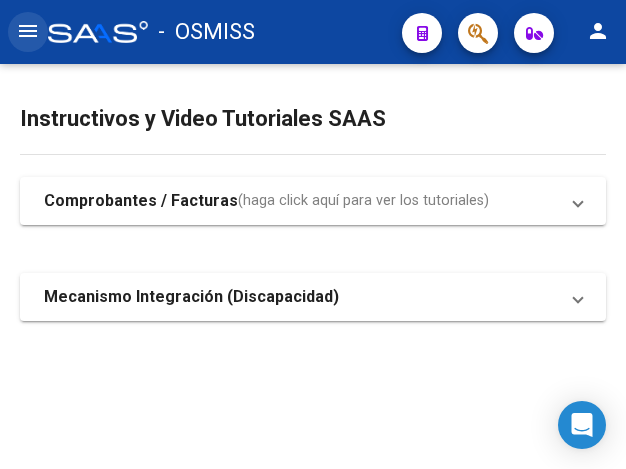 click on "menu" 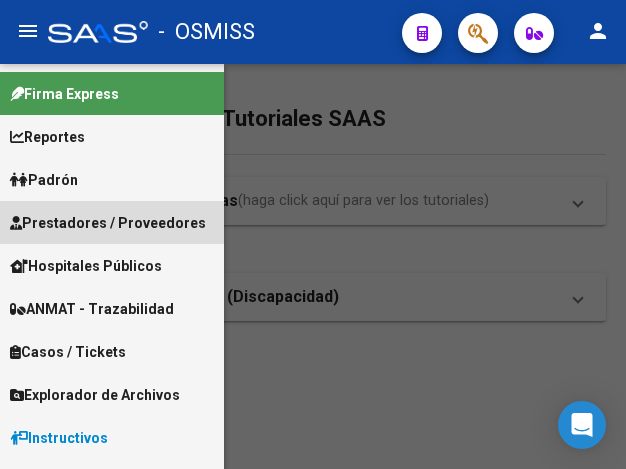 click on "Prestadores / Proveedores" at bounding box center (108, 223) 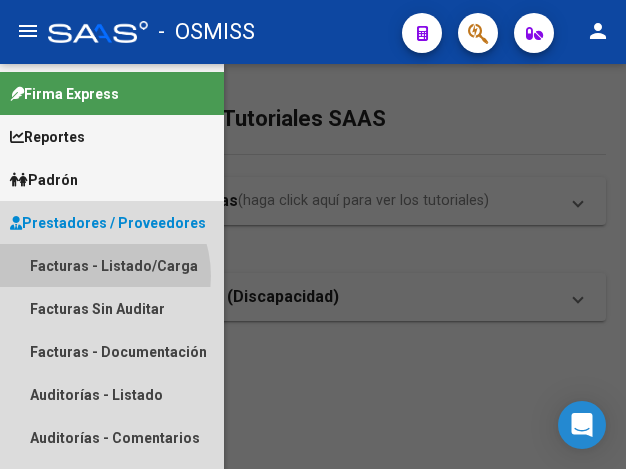 click on "Facturas - Listado/Carga" at bounding box center (112, 265) 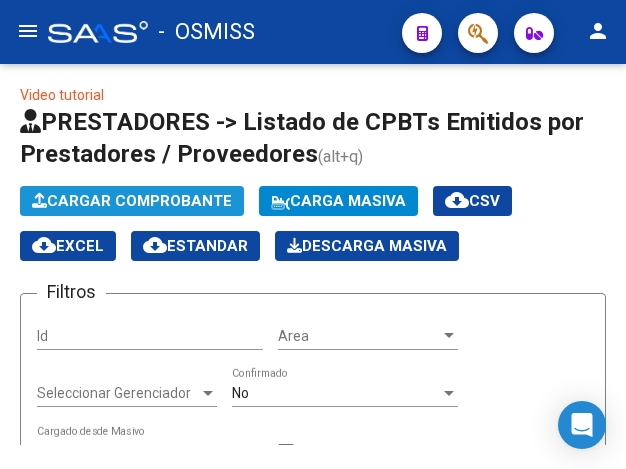 click on "Cargar Comprobante" 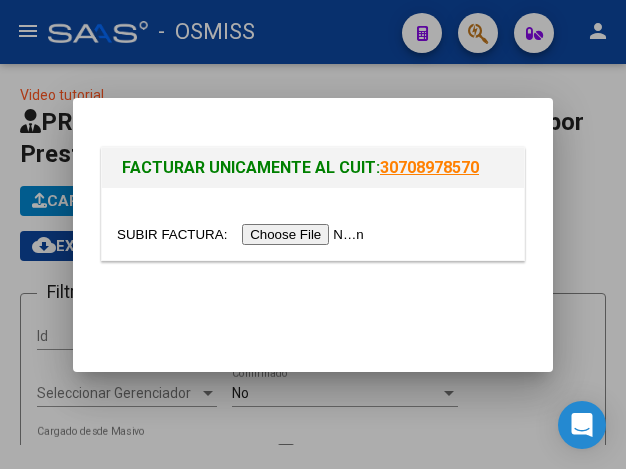 click at bounding box center (243, 234) 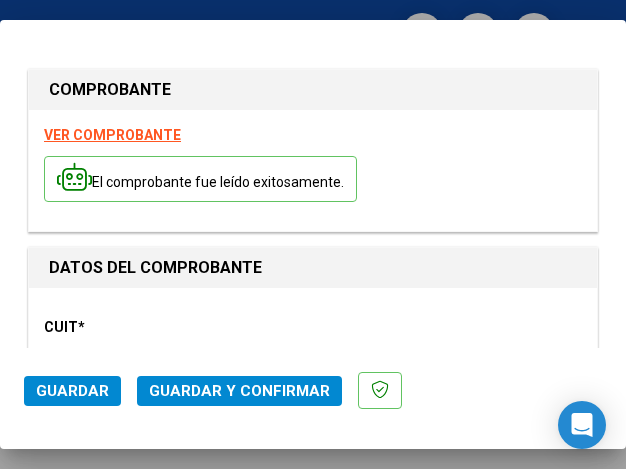 click on "CUIT  *" at bounding box center [124, 327] 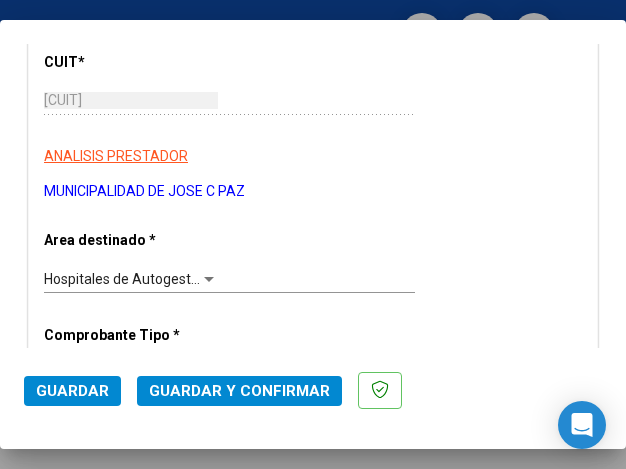 scroll, scrollTop: 300, scrollLeft: 0, axis: vertical 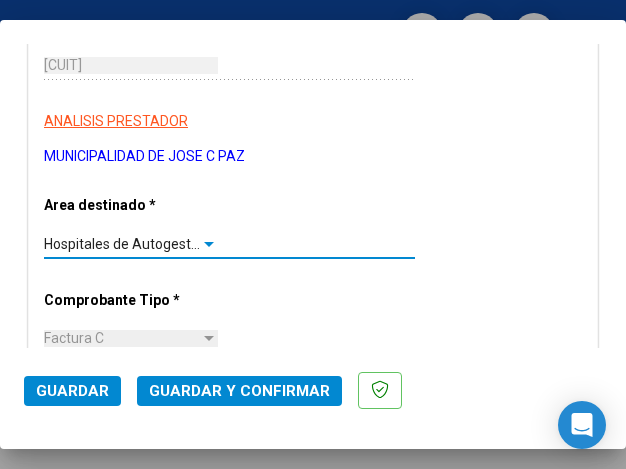 click at bounding box center (209, 244) 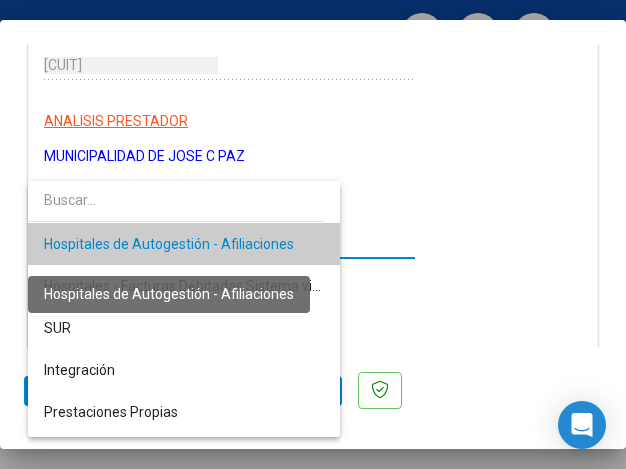 click on "Hospitales de Autogestión - Afiliaciones" at bounding box center [169, 244] 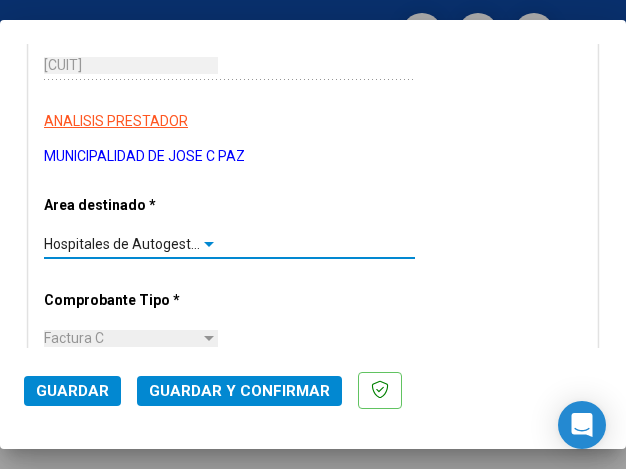 click at bounding box center [209, 244] 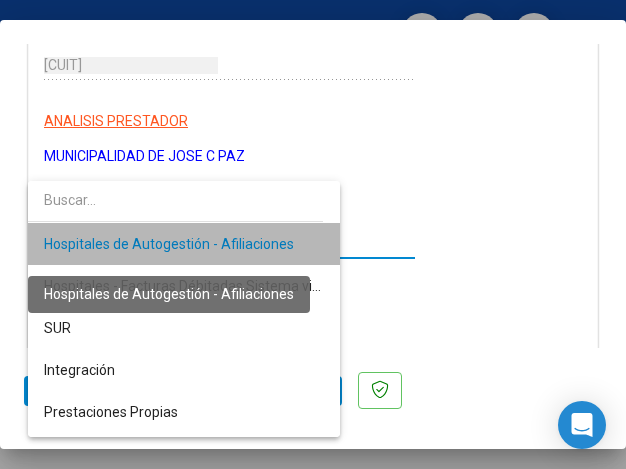 click on "Hospitales de Autogestión - Afiliaciones" at bounding box center [169, 244] 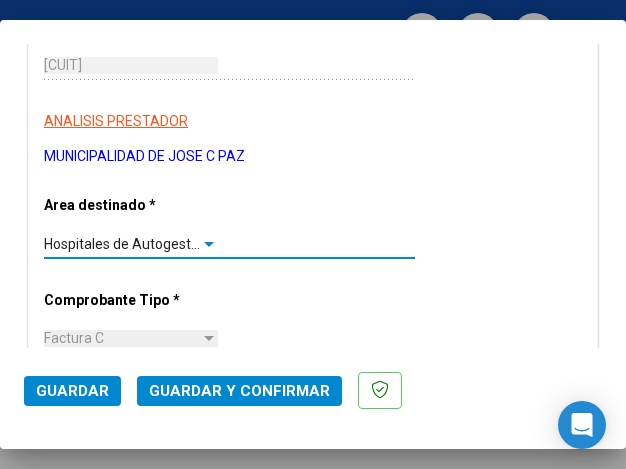 scroll, scrollTop: 400, scrollLeft: 0, axis: vertical 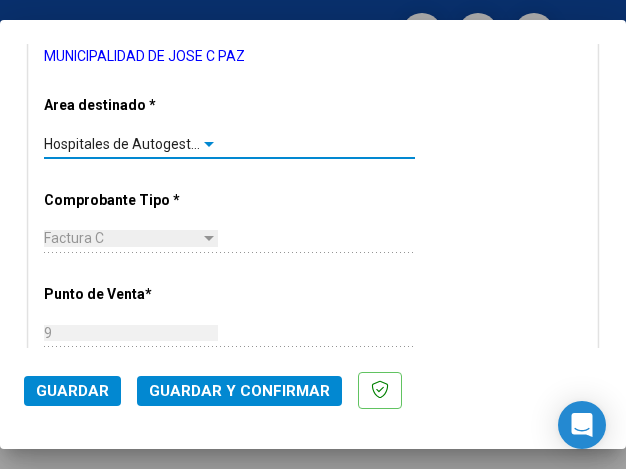 click at bounding box center (209, 144) 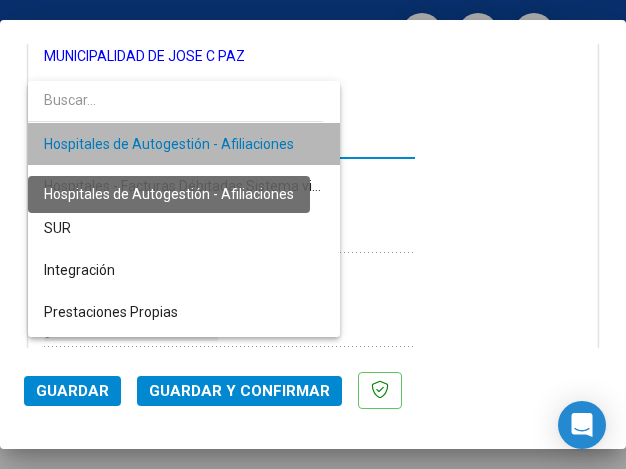 click on "Hospitales de Autogestión - Afiliaciones" at bounding box center [169, 144] 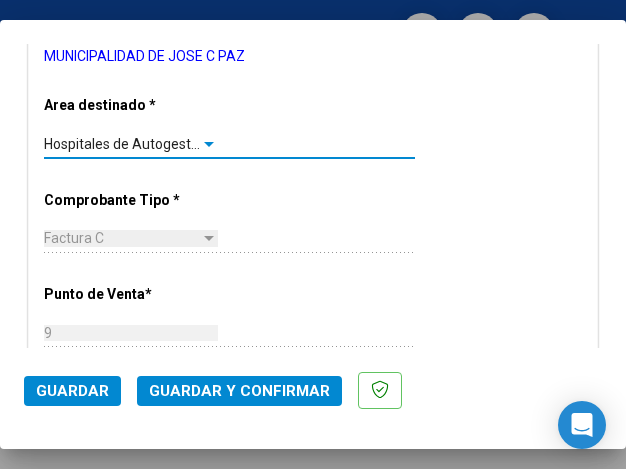 click at bounding box center (209, 144) 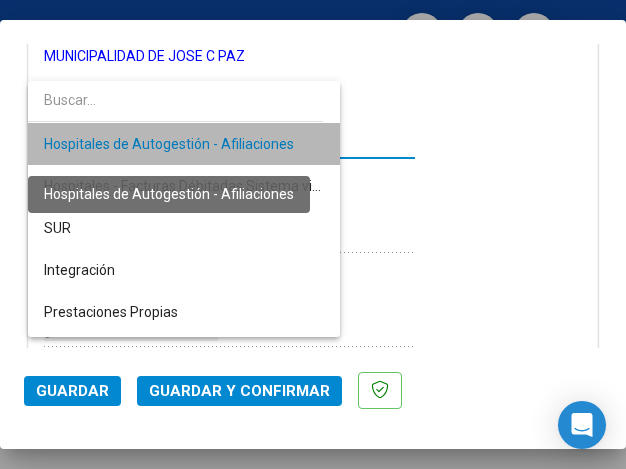 click on "Hospitales de Autogestión - Afiliaciones" at bounding box center (169, 144) 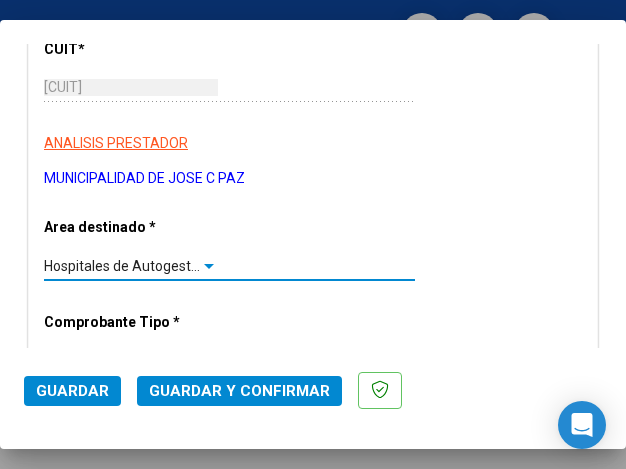scroll, scrollTop: 300, scrollLeft: 0, axis: vertical 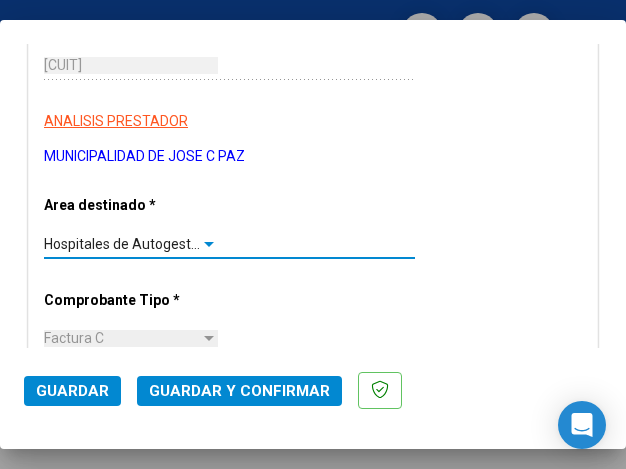 click at bounding box center [209, 244] 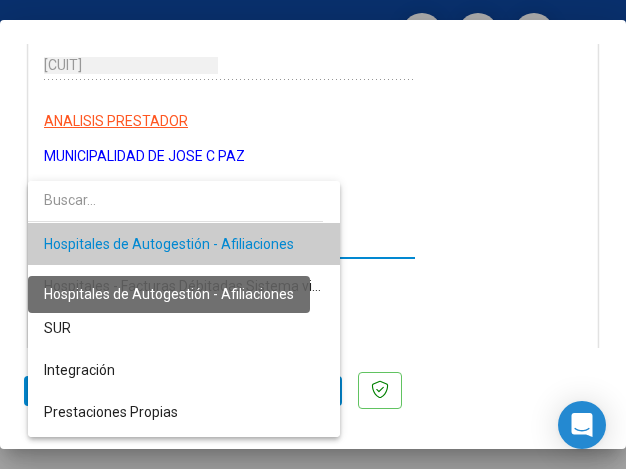 click on "Hospitales de Autogestión - Afiliaciones" at bounding box center [169, 244] 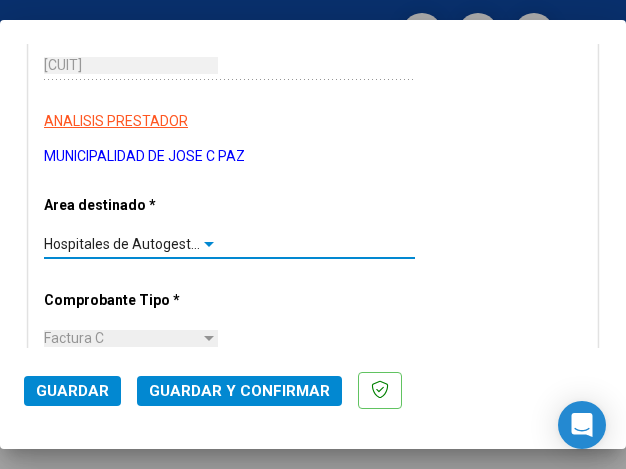 click at bounding box center (209, 244) 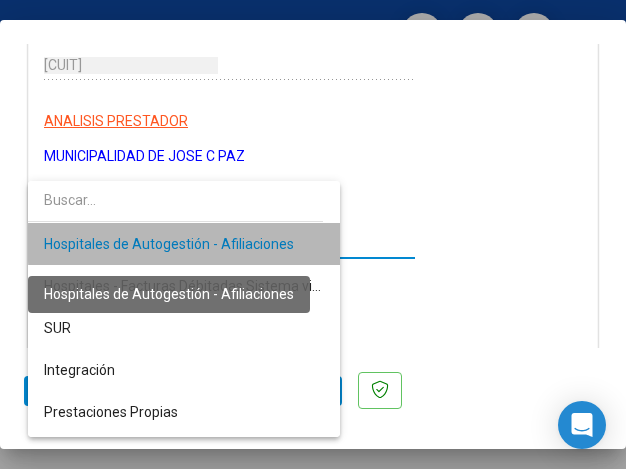 click on "Hospitales de Autogestión - Afiliaciones" at bounding box center (169, 244) 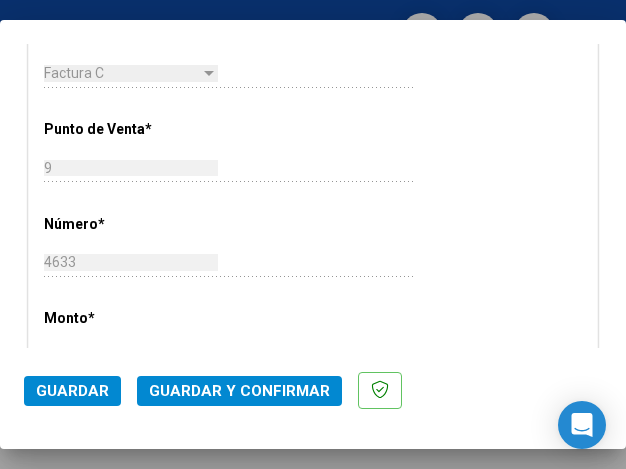 scroll, scrollTop: 600, scrollLeft: 0, axis: vertical 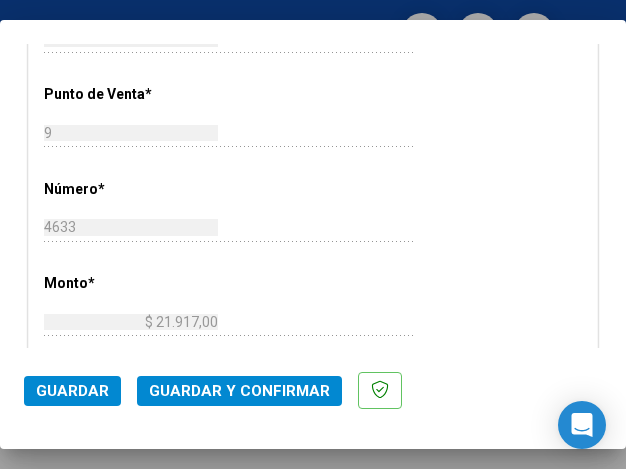click on "CUIT  *   30-68161808-9 Ingresar CUIT  ANALISIS PRESTADOR  MUNICIPALIDAD DE JOSE C PAZ  ARCA Padrón  Area destinado * Hospitales de Autogestión - Afiliaciones Seleccionar Area  Comprobante Tipo * Factura C Seleccionar Tipo Punto de Venta  *   9 Ingresar el Nro.  Número  *   4633 Ingresar el Nro.  Monto  *   $ 21.917,00 Ingresar el monto  Fecha del Cpbt.  *   2025-06-26 Ingresar la fecha  CAE / CAEA (no ingrese CAI)    75269133220501 Ingresar el CAE o CAEA (no ingrese CAI)  Fecha Recibido  *   2025-07-14 Ingresar la fecha  Fecha de Vencimiento    Ingresar la fecha  Ref. Externa    Ingresar la ref.  N° Liquidación    Ingresar el N° Liquidación" at bounding box center (313, 361) 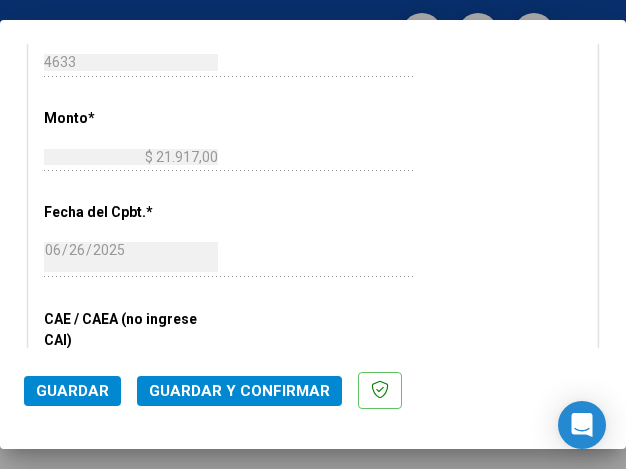 scroll, scrollTop: 800, scrollLeft: 0, axis: vertical 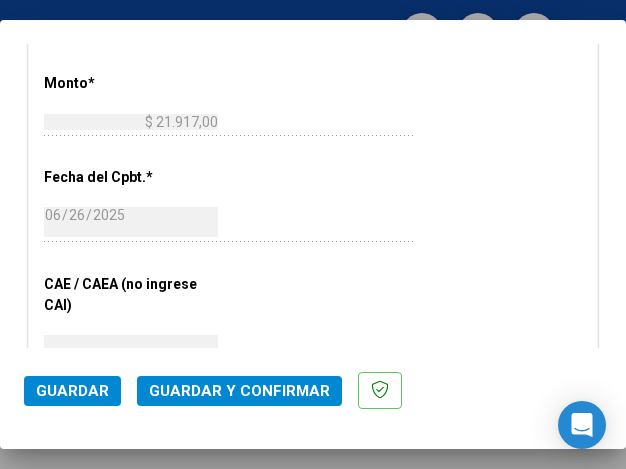 click on "2025-06-26 Ingresar la fecha" 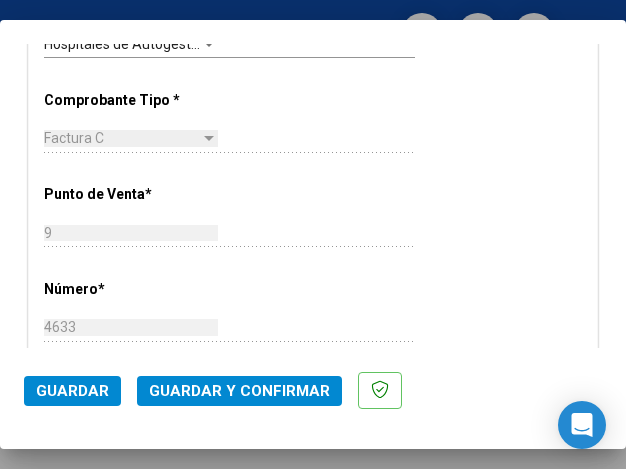 scroll, scrollTop: 400, scrollLeft: 0, axis: vertical 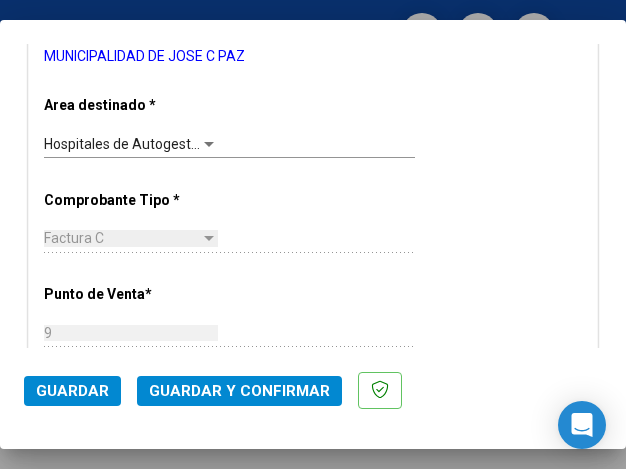 click at bounding box center (209, 144) 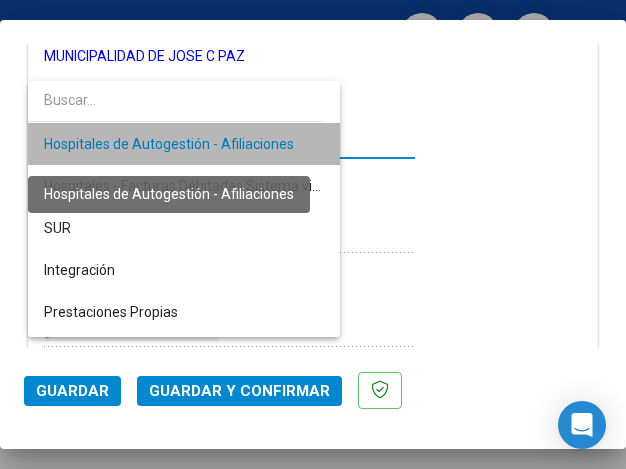click on "Hospitales de Autogestión - Afiliaciones" at bounding box center (169, 144) 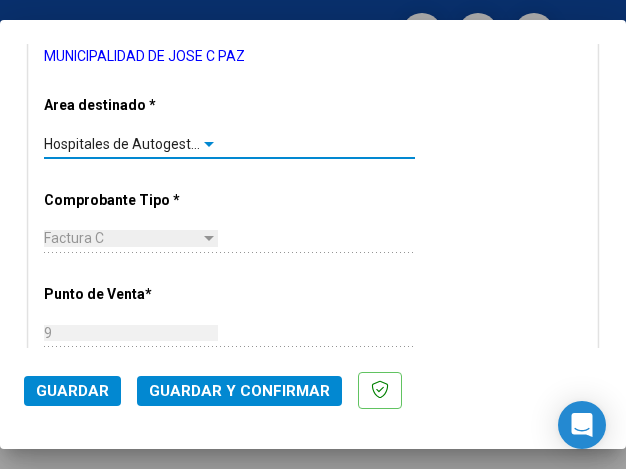 click at bounding box center [209, 144] 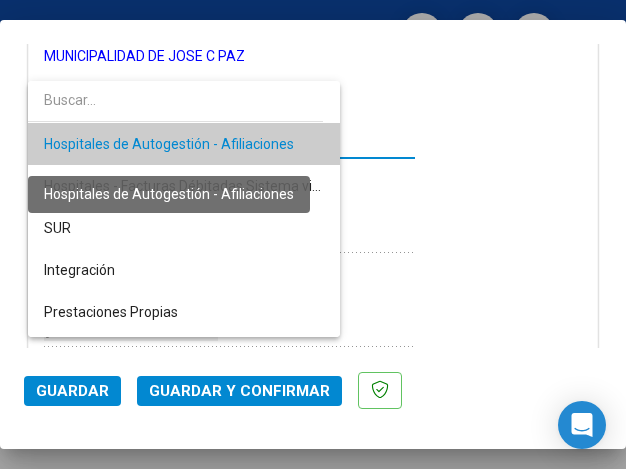 click on "Hospitales de Autogestión - Afiliaciones" at bounding box center [169, 144] 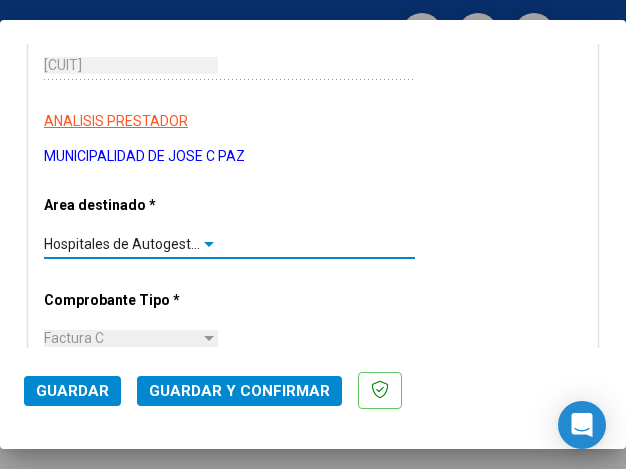 scroll, scrollTop: 200, scrollLeft: 0, axis: vertical 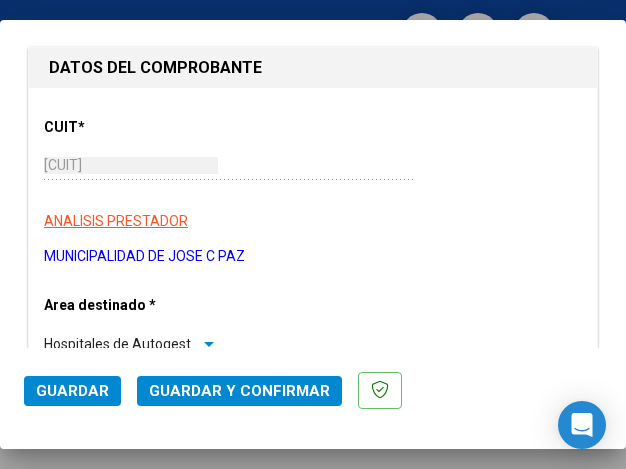 click on "Guardar y Confirmar" 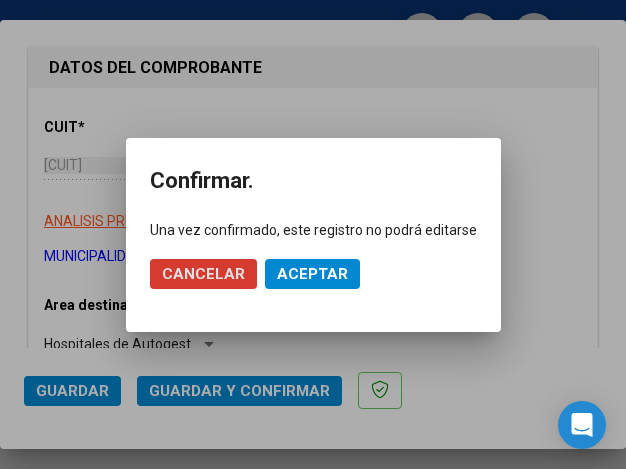 click at bounding box center [313, 234] 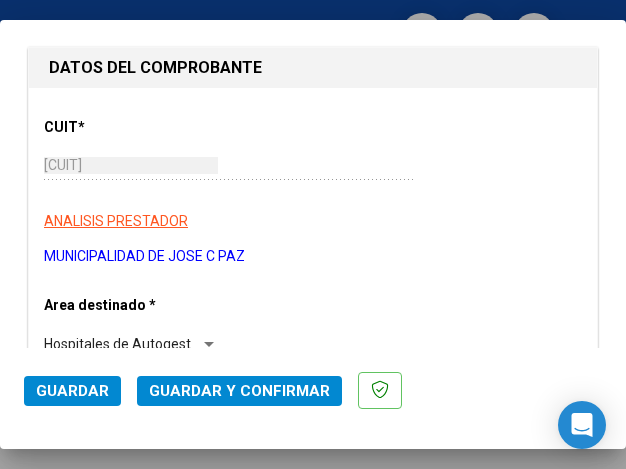 scroll, scrollTop: 300, scrollLeft: 0, axis: vertical 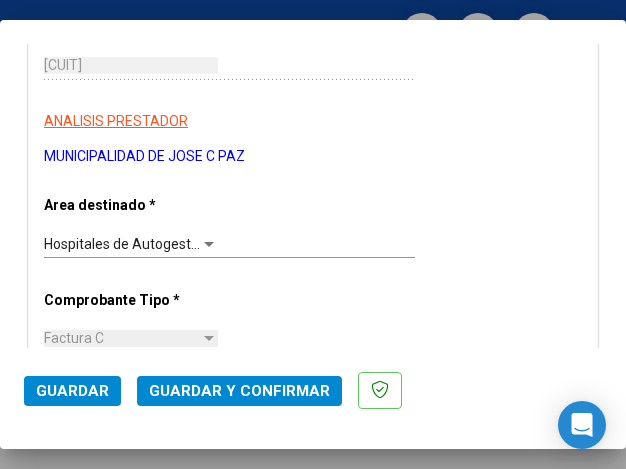 click at bounding box center (209, 244) 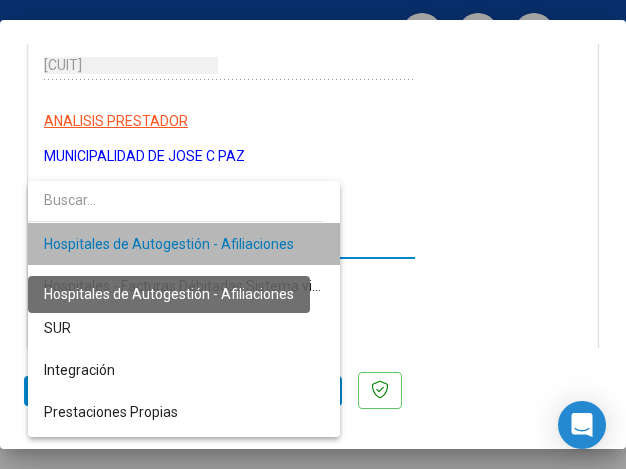 click on "Hospitales de Autogestión - Afiliaciones" at bounding box center [169, 244] 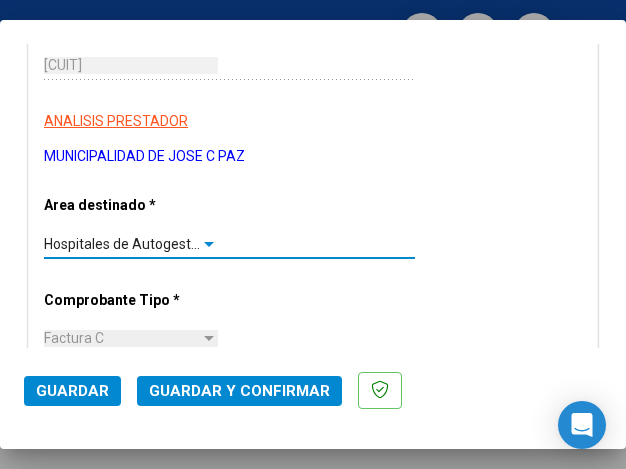 click at bounding box center (209, 244) 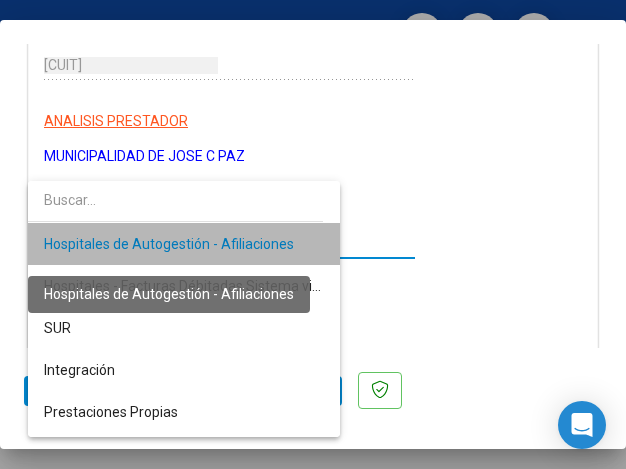 click on "Hospitales de Autogestión - Afiliaciones" at bounding box center [169, 244] 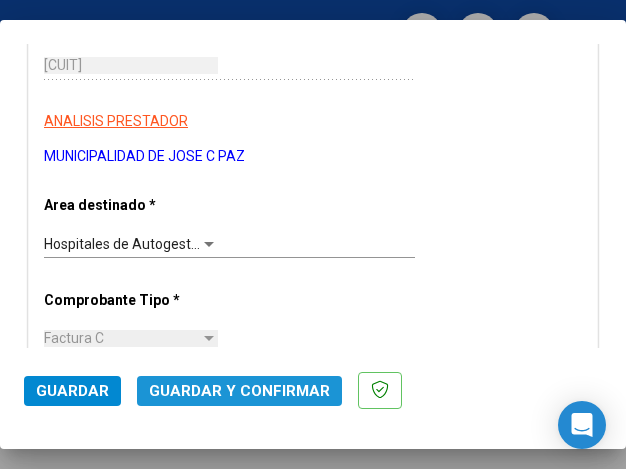 click on "Guardar y Confirmar" 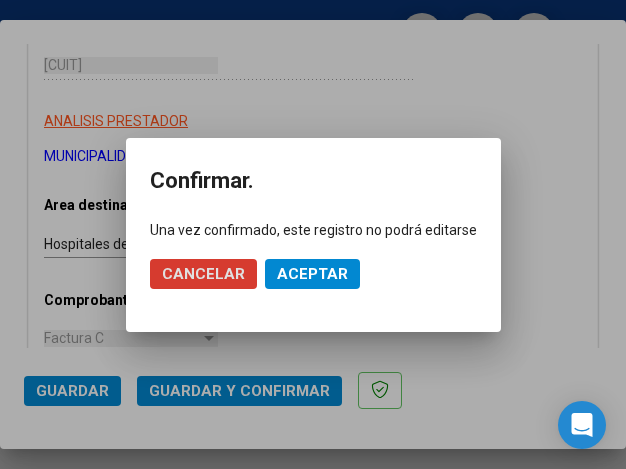 click on "Aceptar" 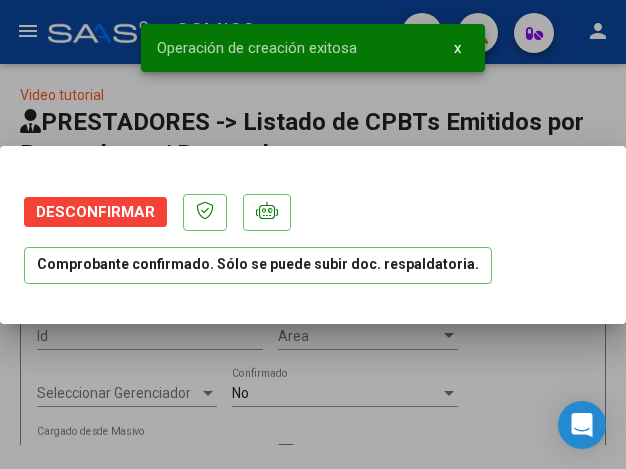 scroll, scrollTop: 0, scrollLeft: 0, axis: both 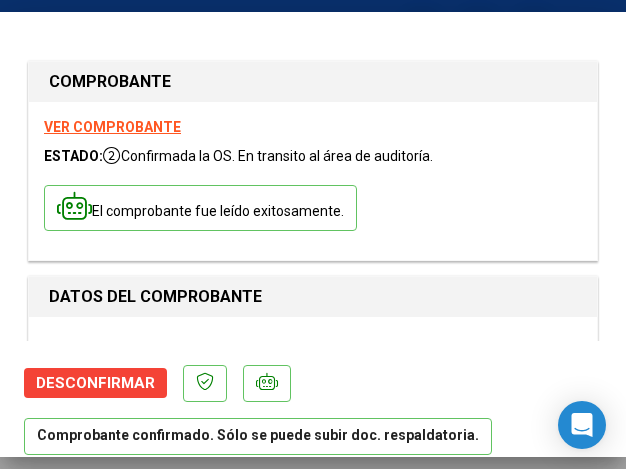 click on "CUIT  *   30-68161808-9 Ingresar CUIT  ANALISIS PRESTADOR  MUNICIPALIDAD DE JOSE C PAZ  ARCA Padrón ARCA Padrón  Area destinado * Hospitales de Autogestión - Afiliaciones Seleccionar Area  Comprobante Tipo * Factura C Seleccionar Tipo Punto de Venta  *   9 Ingresar el Nro.  Número  *   4633 Ingresar el Nro.  Monto  *   $ 21.917,00 Ingresar el monto  Fecha del Cpbt.  *   2025-06-26 Ingresar la fecha  CAE / CAEA (no ingrese CAI)    75269133220501 Ingresar el CAE o CAEA (no ingrese CAI)  Fecha Recibido  *   2025-07-14 Ingresar la fecha  Fecha de Vencimiento    Ingresar la fecha  Ref. Externa    Ingresar la ref.  N° Liquidación    Ingresar el N° Liquidación" at bounding box center [313, 990] 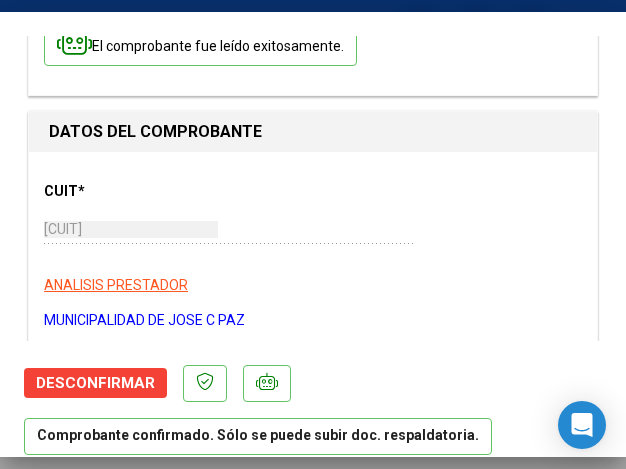 scroll, scrollTop: 200, scrollLeft: 0, axis: vertical 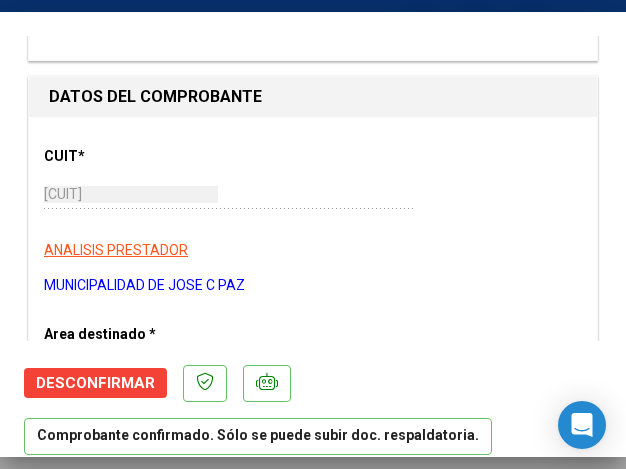 click on "ANALISIS PRESTADOR" at bounding box center (313, 250) 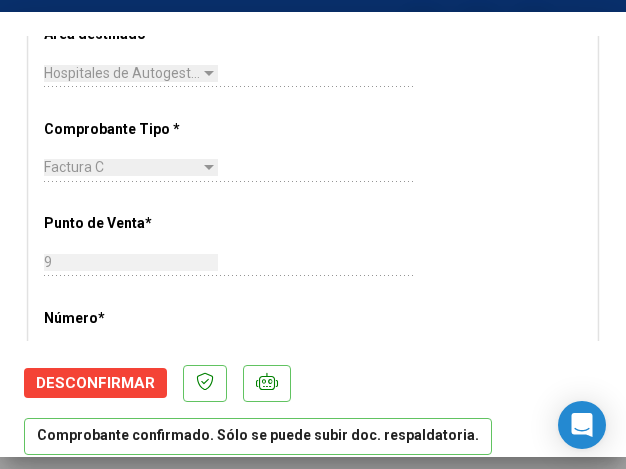 scroll, scrollTop: 600, scrollLeft: 0, axis: vertical 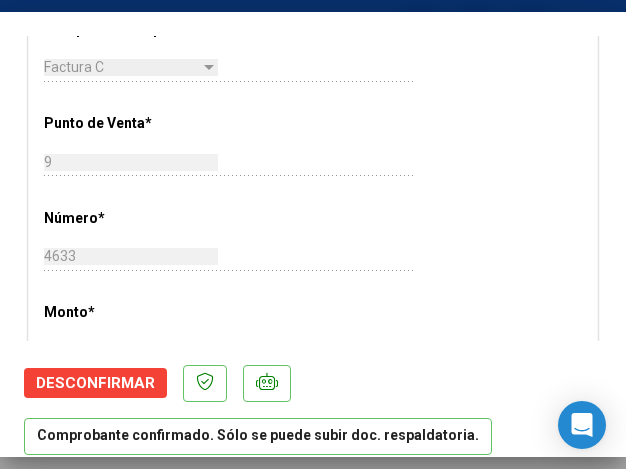 click on "CUIT  *   30-68161808-9 Ingresar CUIT  ANALISIS PRESTADOR  MUNICIPALIDAD DE JOSE C PAZ  ARCA Padrón ARCA Padrón  Area destinado * Hospitales de Autogestión - Afiliaciones Seleccionar Area  Comprobante Tipo * Factura C Seleccionar Tipo Punto de Venta  *   9 Ingresar el Nro.  Número  *   4633 Ingresar el Nro.  Monto  *   $ 21.917,00 Ingresar el monto  Fecha del Cpbt.  *   2025-06-26 Ingresar la fecha  CAE / CAEA (no ingrese CAI)    75269133220501 Ingresar el CAE o CAEA (no ingrese CAI)  Fecha Recibido  *   2025-07-14 Ingresar la fecha  Fecha de Vencimiento    Ingresar la fecha  Ref. Externa    Ingresar la ref.  N° Liquidación    Ingresar el N° Liquidación" at bounding box center (313, 390) 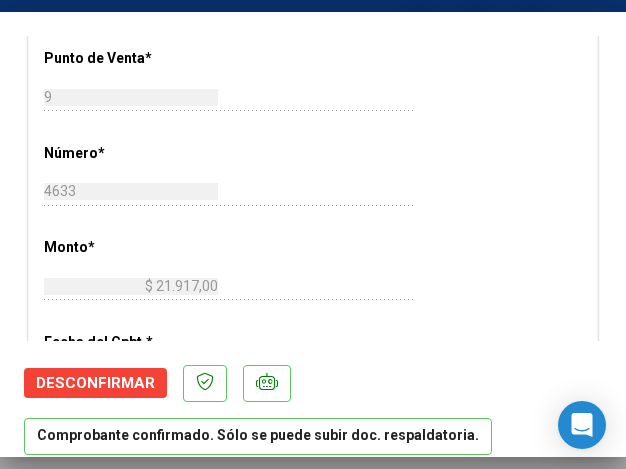 scroll, scrollTop: 700, scrollLeft: 0, axis: vertical 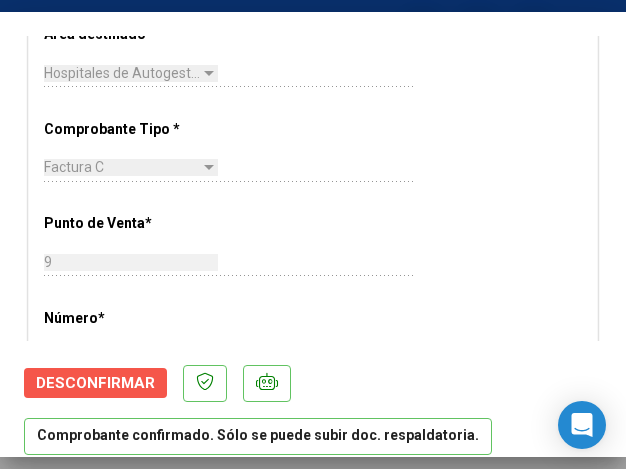 click on "Desconfirmar" 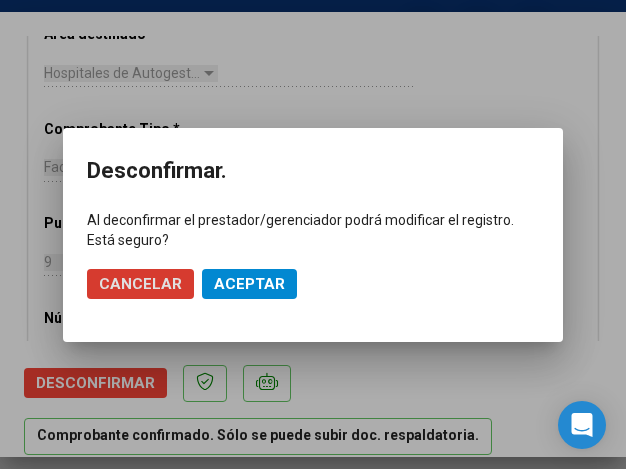 click on "Aceptar" 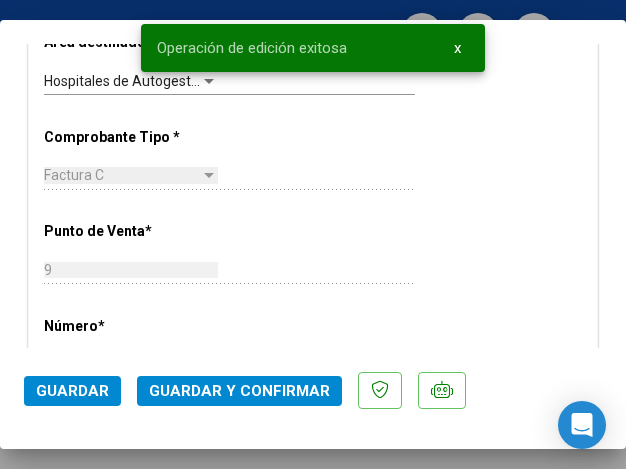 click on "Operación de edición exitosa x" at bounding box center [313, 48] 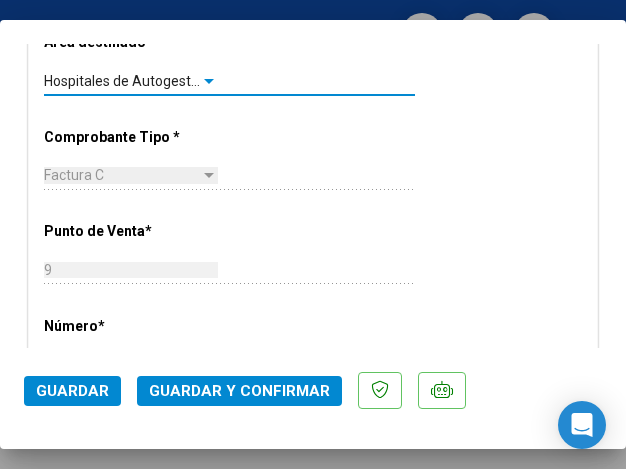click at bounding box center (209, 81) 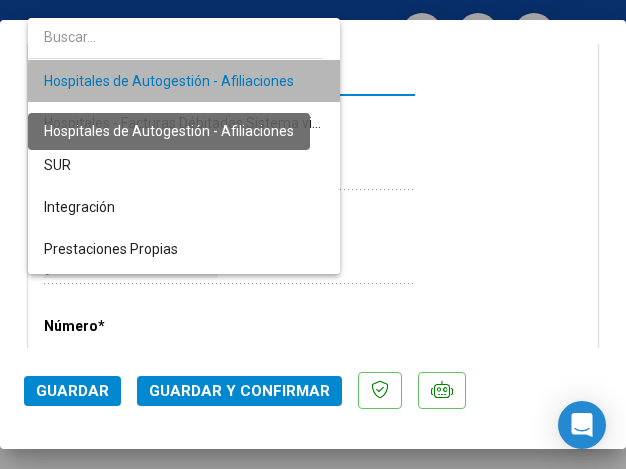 click on "Hospitales de Autogestión - Afiliaciones" at bounding box center (169, 81) 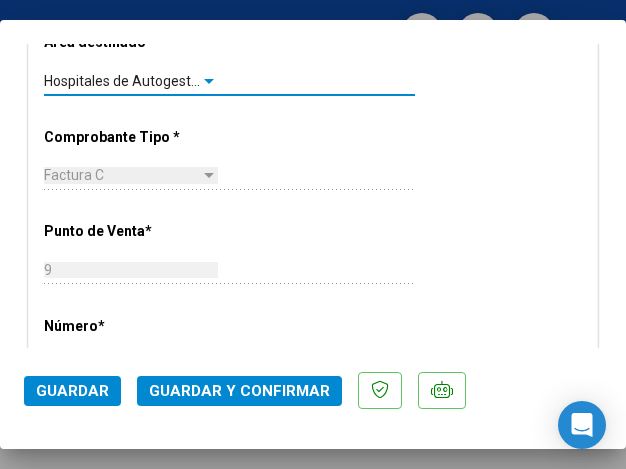 click on "Guardar y Confirmar" 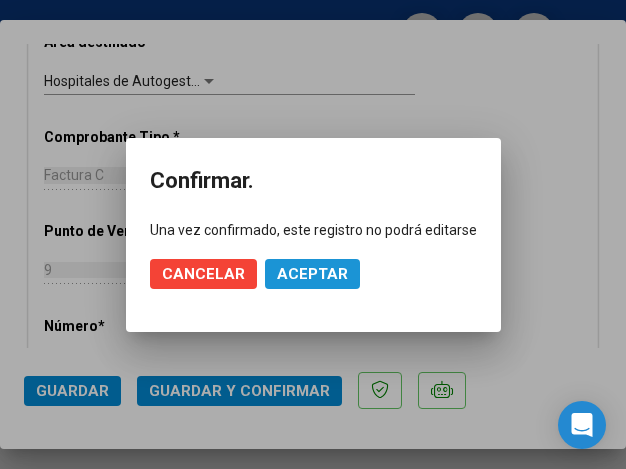 click on "Aceptar" 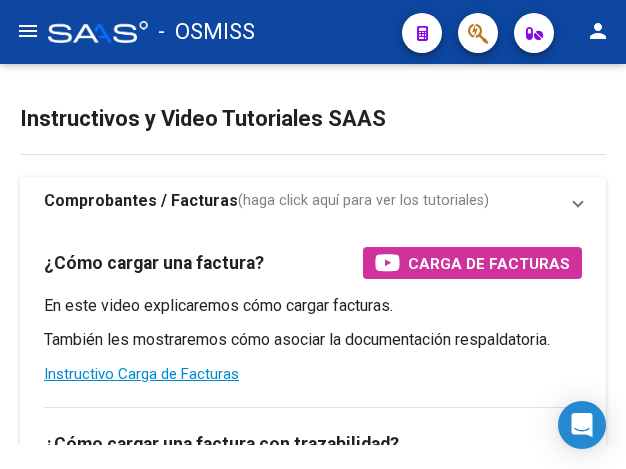 scroll, scrollTop: 0, scrollLeft: 0, axis: both 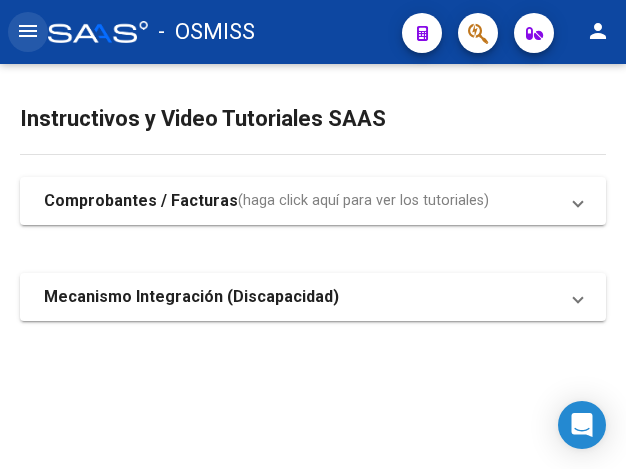 click on "menu" 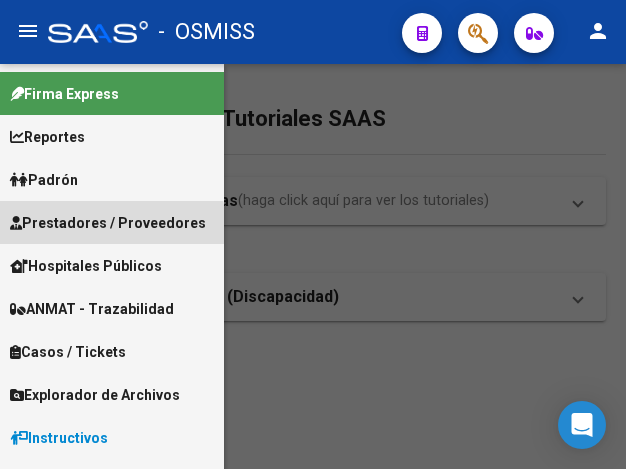 click on "Prestadores / Proveedores" at bounding box center (108, 223) 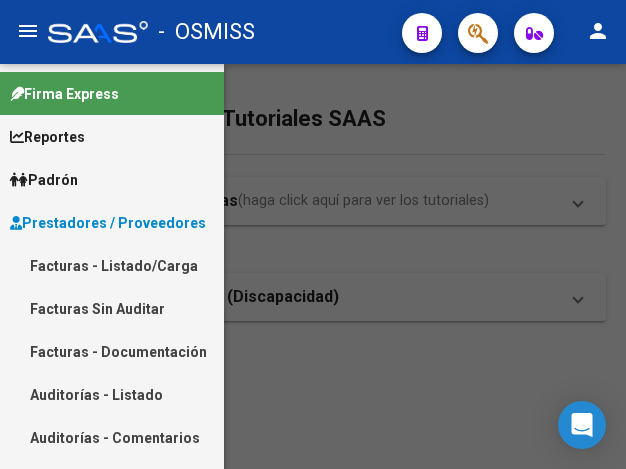 click on "Facturas - Listado/Carga" at bounding box center [112, 265] 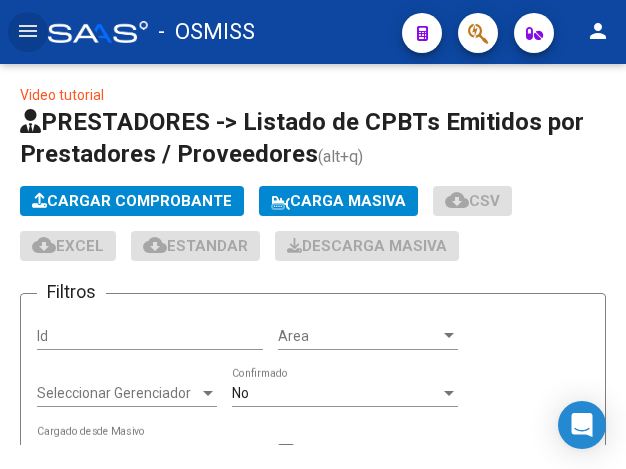 click on "Cargar Comprobante" 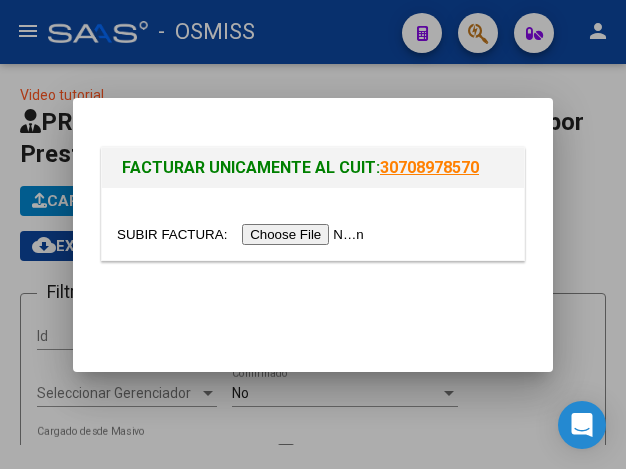 click at bounding box center [243, 234] 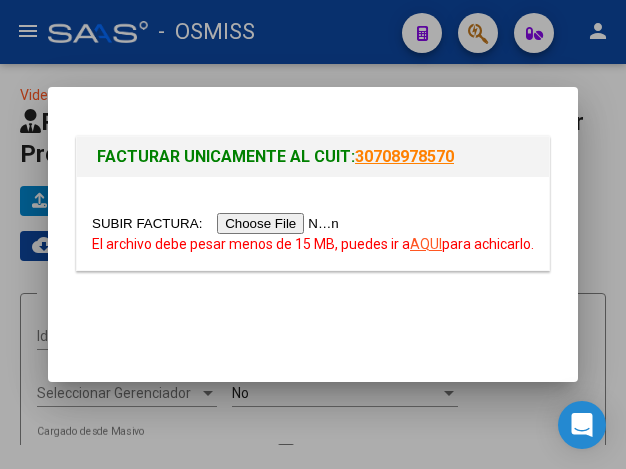 click on "AQUI" at bounding box center [426, 244] 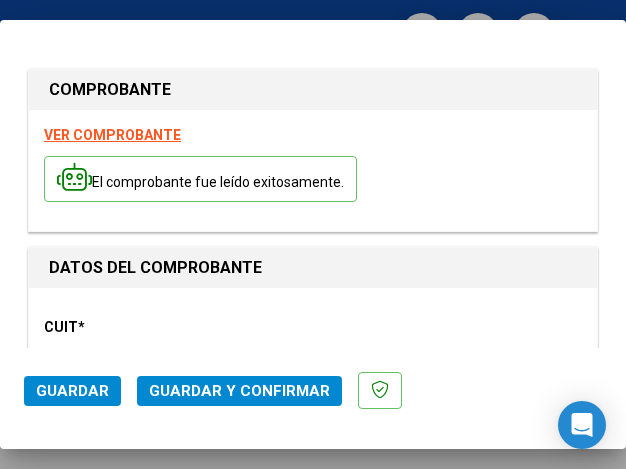 click on "CUIT  *   [CUIT] Ingresar CUIT  ANALISIS PRESTADOR  MUNICIPALIDAD DE [CITY]  ARCA Padrón ARCA Padrón  Area destinado * Hospitales de Autogestión - Afiliaciones Seleccionar Area  Comprobante Tipo * Factura C Seleccionar Tipo Punto de Venta  *   1 Ingresar el Nro.  Número  *   [NUMBER] Ingresar el Nro.  Monto  *   $ [PRICE] Ingresar el monto  Fecha del Cpbt.  *   [DATE] Ingresar la fecha  CAE / CAEA (no ingrese CAI)    [NUMBER] Ingresar el CAE o CAEA (no ingrese CAI)  Fecha Recibido  *   [DATE] Ingresar la fecha  Fecha de Vencimiento    Ingresar la fecha  Ref. Externa    Ingresar la ref.  N° Liquidación    Ingresar el N° Liquidación   DOCUMENTACIÓN RESPALDATORIA  Agregar Documento ID Documento Usuario Subido Acción No data to display  0 total   1   TRAZABILIDAD ANMAT  Agregar Trazabilidad ID Estado Serial Lote" at bounding box center [313, 385] 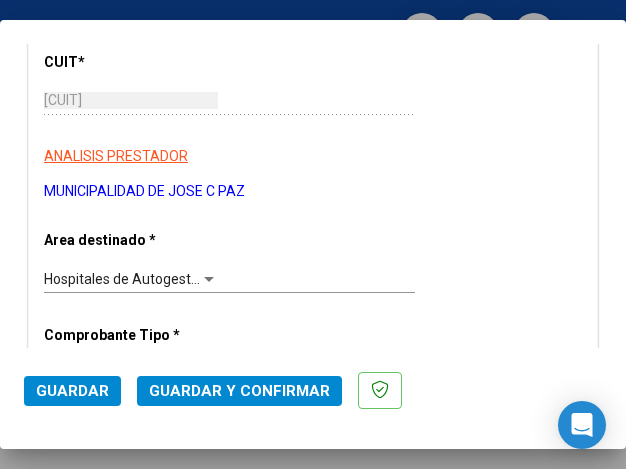 scroll, scrollTop: 300, scrollLeft: 0, axis: vertical 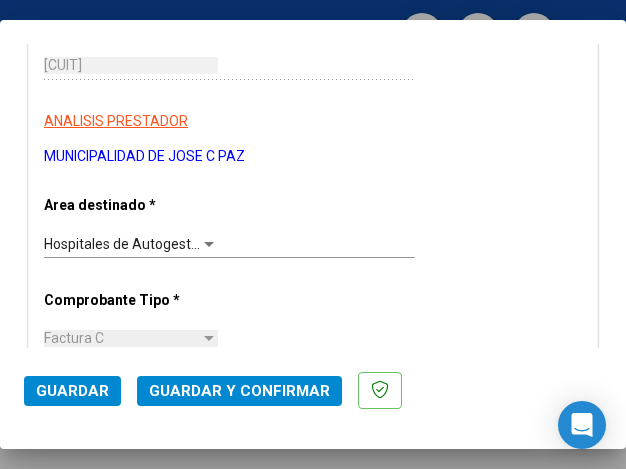 click at bounding box center (209, 244) 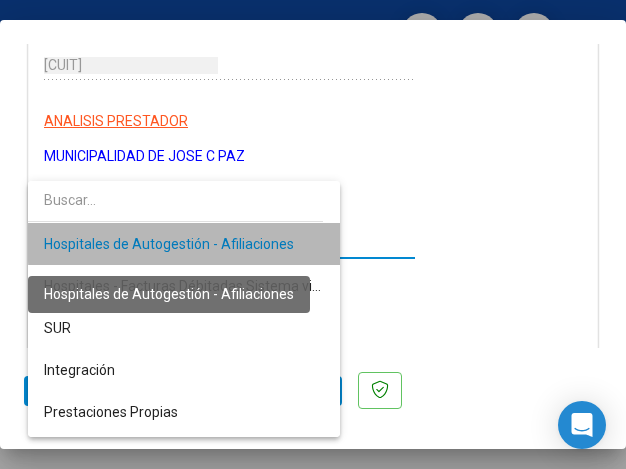 click on "Hospitales de Autogestión - Afiliaciones" at bounding box center (169, 244) 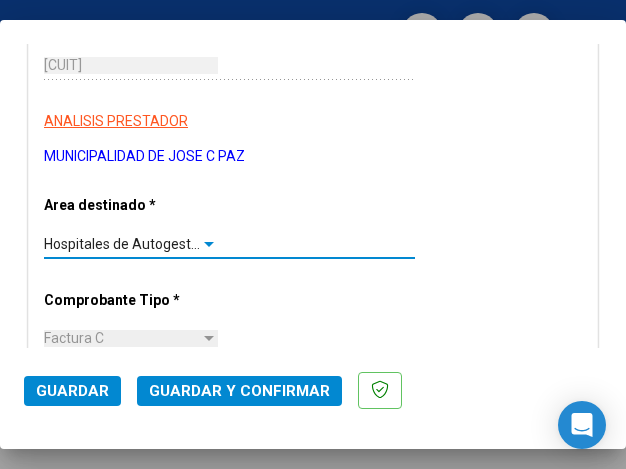 click at bounding box center [209, 244] 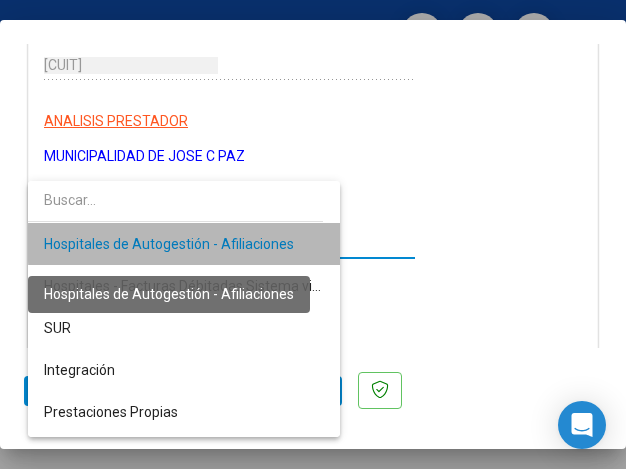 click on "Hospitales de Autogestión - Afiliaciones" at bounding box center (169, 244) 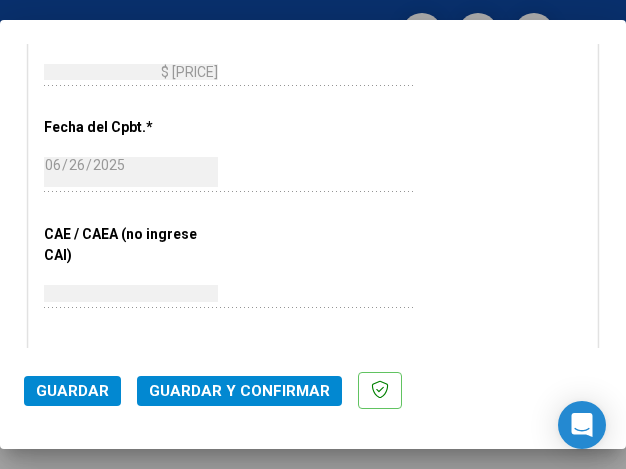 scroll, scrollTop: 900, scrollLeft: 0, axis: vertical 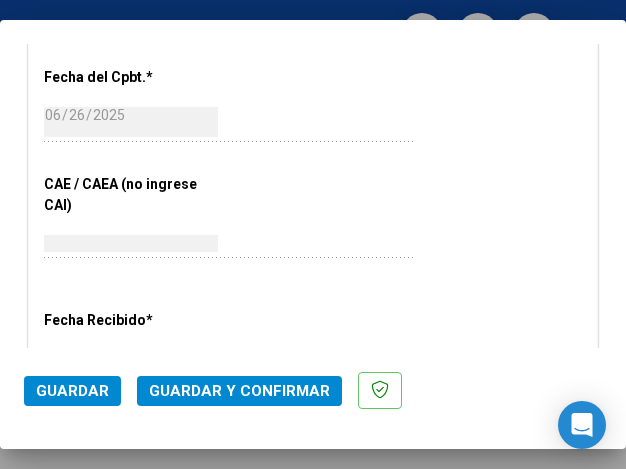 click on "Guardar y Confirmar" 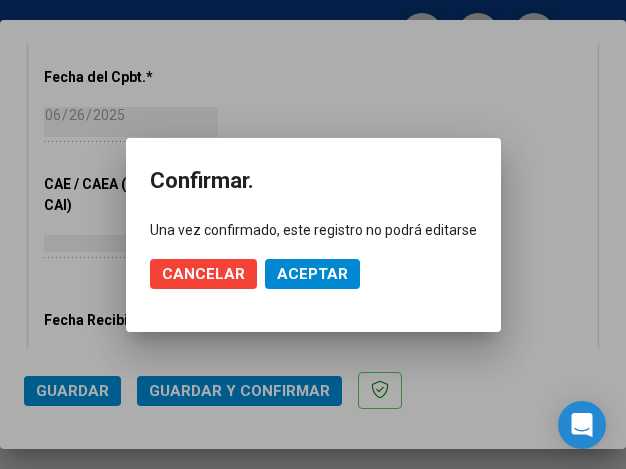 click at bounding box center (313, 234) 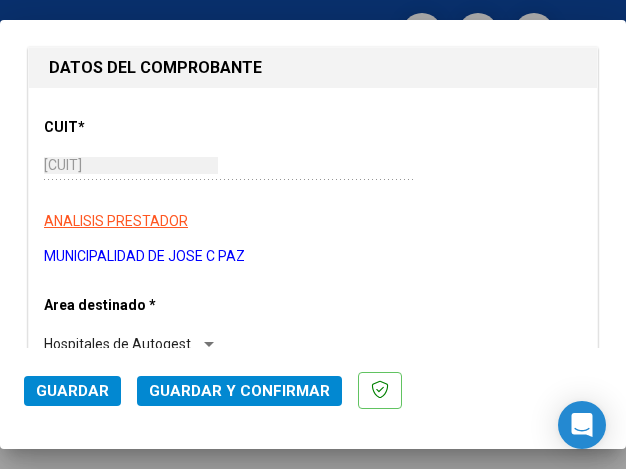 scroll, scrollTop: 300, scrollLeft: 0, axis: vertical 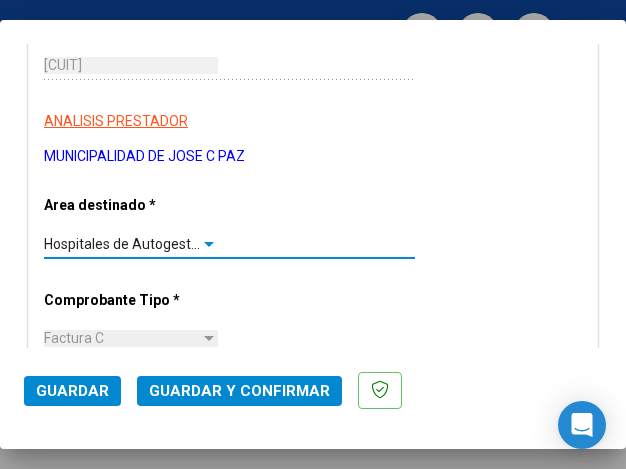 click at bounding box center (209, 244) 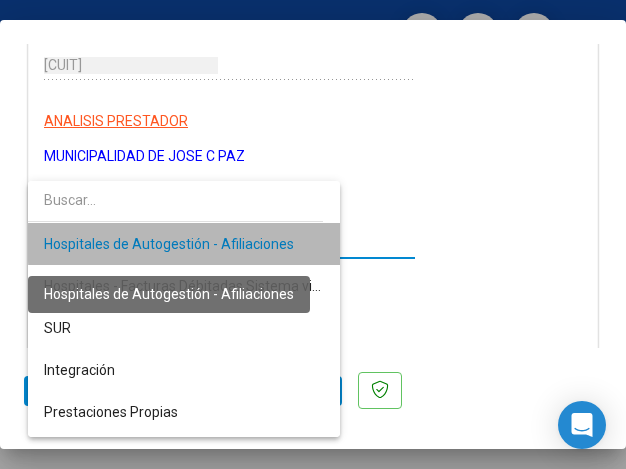 click on "Hospitales de Autogestión - Afiliaciones" at bounding box center (169, 244) 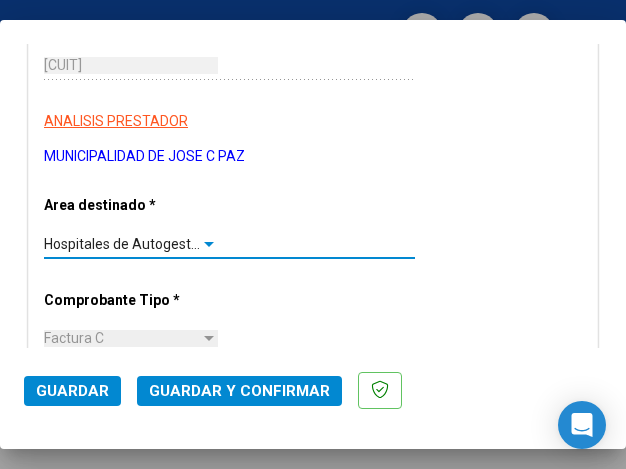 click on "Guardar y Confirmar" 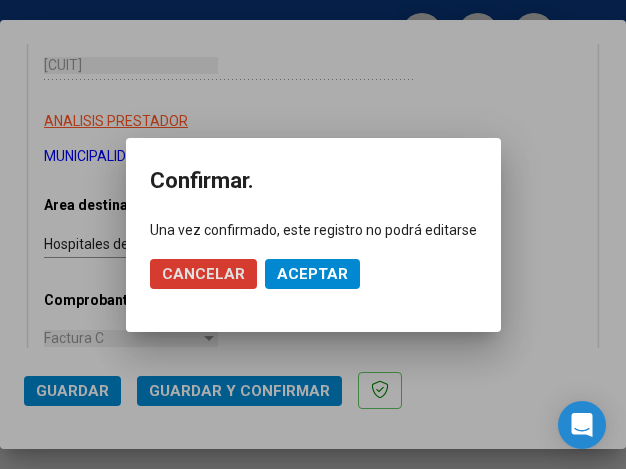 click on "Aceptar" 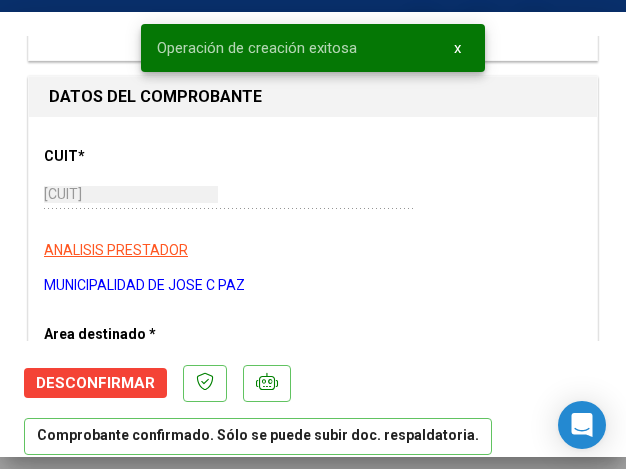 scroll, scrollTop: 300, scrollLeft: 0, axis: vertical 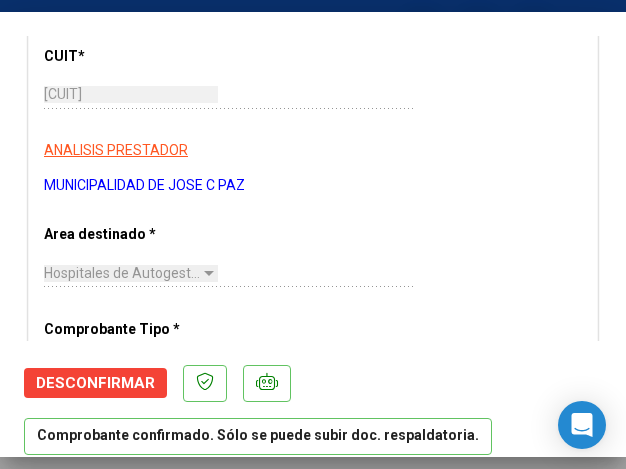 click on "MUNICIPALIDAD DE JOSE C PAZ" at bounding box center [313, 185] 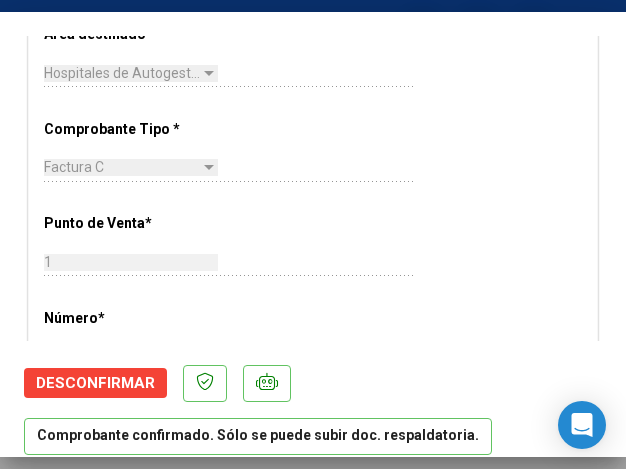 scroll, scrollTop: 600, scrollLeft: 0, axis: vertical 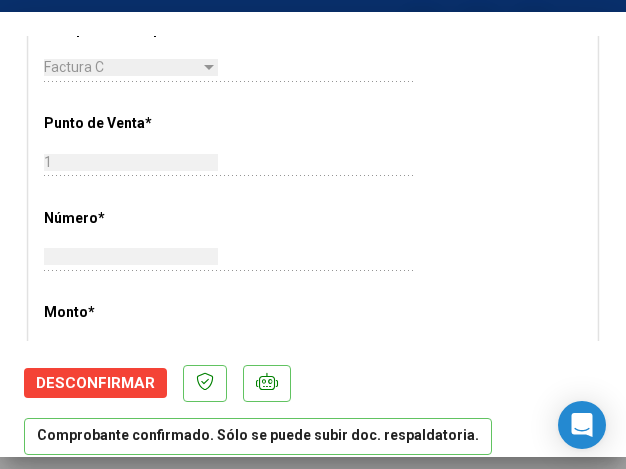 click on "1 Ingresar el Nro." 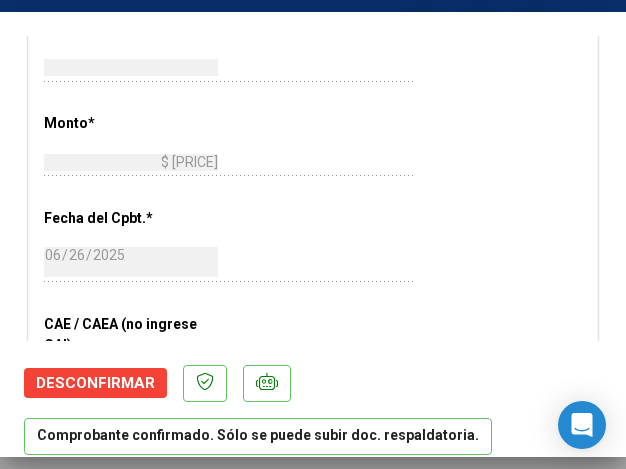 scroll, scrollTop: 800, scrollLeft: 0, axis: vertical 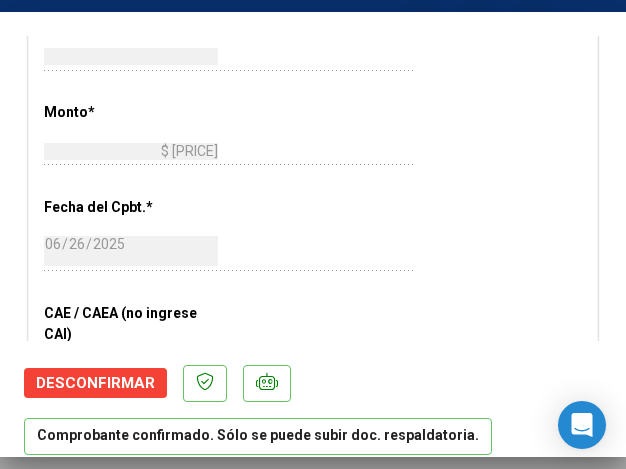 click on "[NUMBER] Ingresar el Nro." 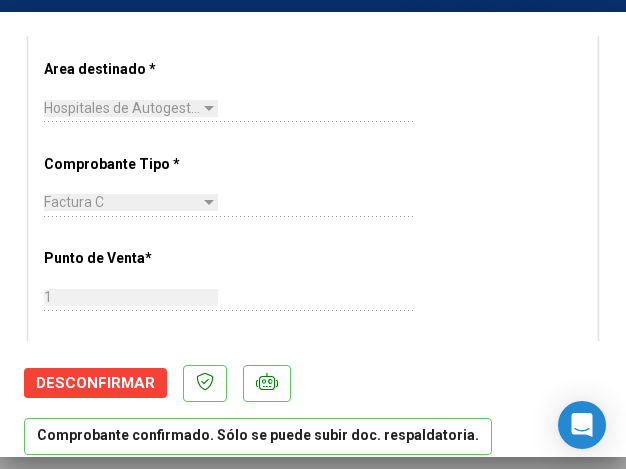 scroll, scrollTop: 600, scrollLeft: 0, axis: vertical 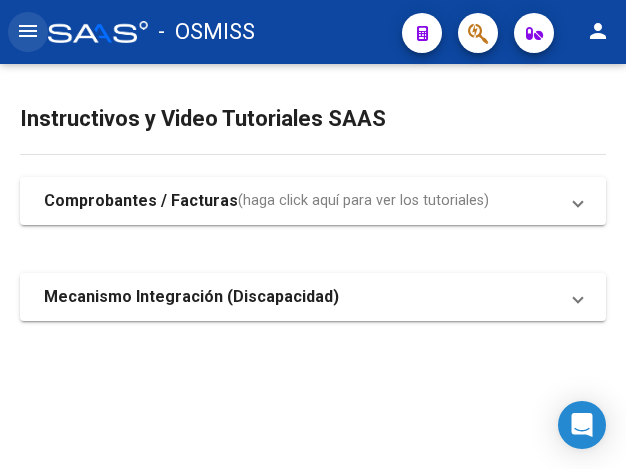 click on "menu" 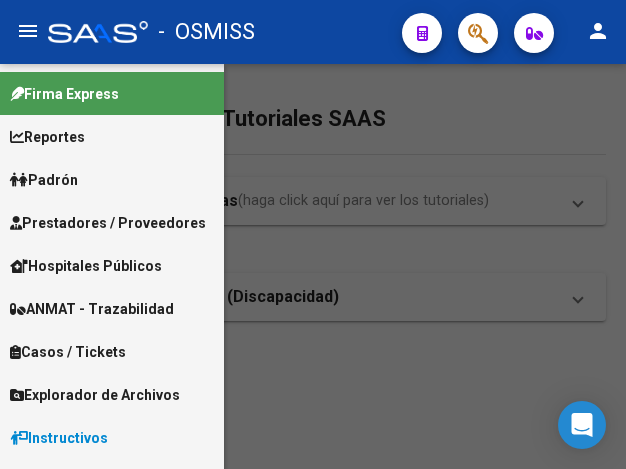 click on "Prestadores / Proveedores" at bounding box center [108, 223] 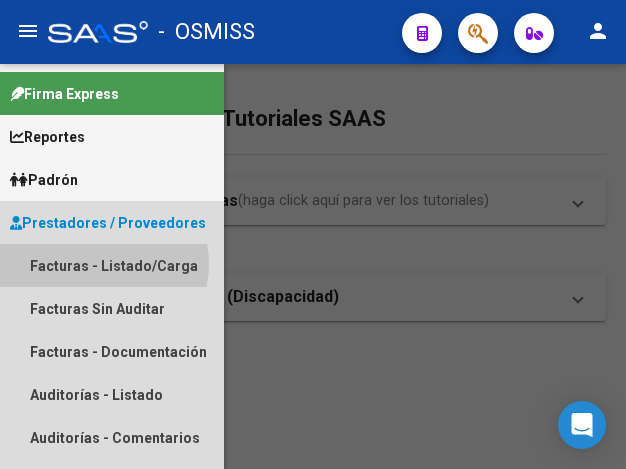 click on "Facturas - Listado/Carga" at bounding box center [112, 265] 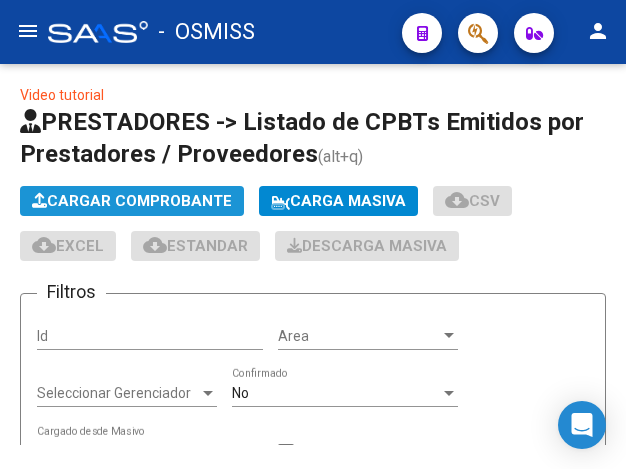 click on "Cargar Comprobante" 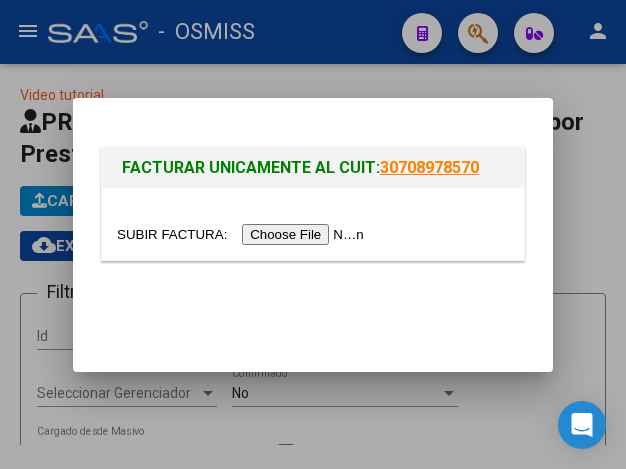 click at bounding box center (243, 234) 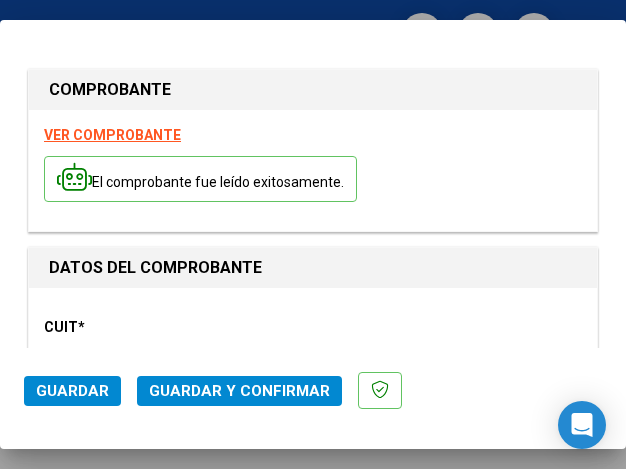 click on "DATOS DEL COMPROBANTE" at bounding box center [313, 268] 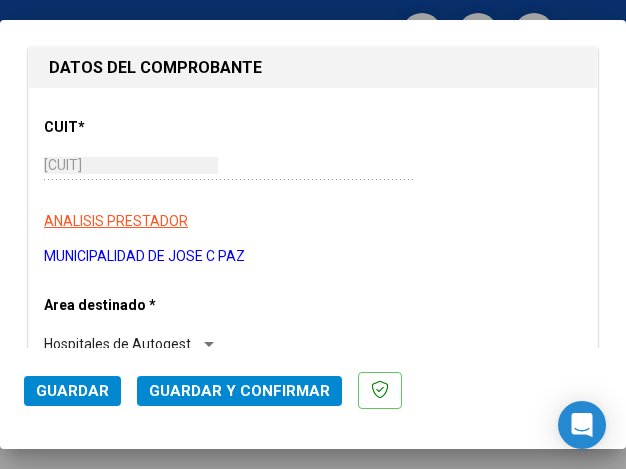 scroll, scrollTop: 300, scrollLeft: 0, axis: vertical 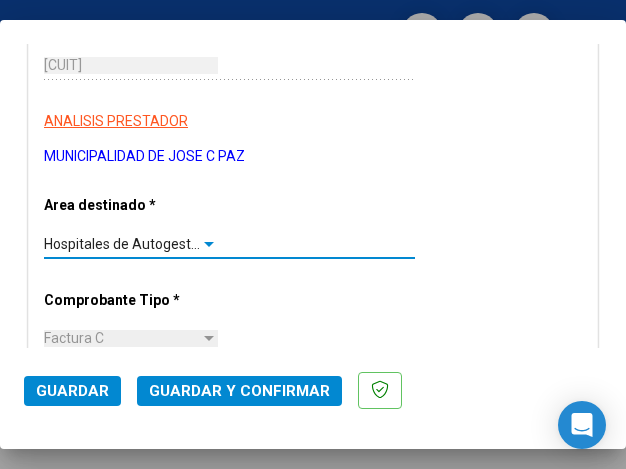 click at bounding box center [209, 244] 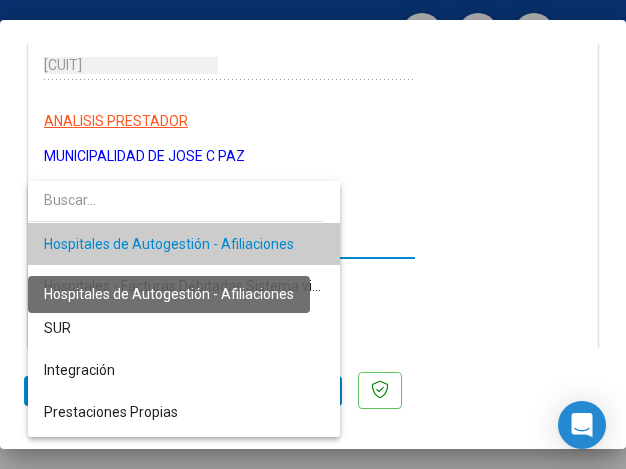 click on "Hospitales de Autogestión - Afiliaciones" at bounding box center (169, 244) 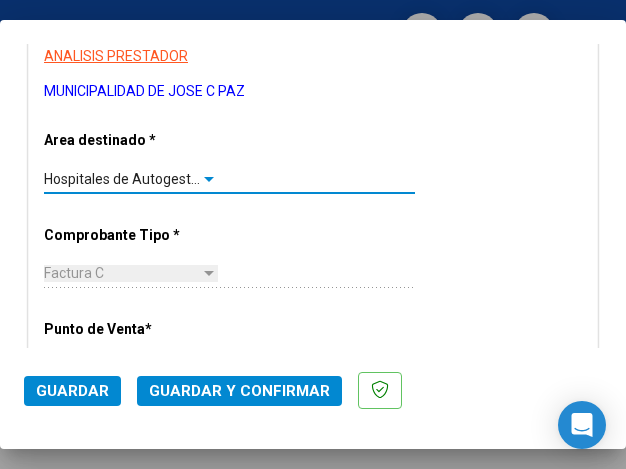 scroll, scrollTop: 400, scrollLeft: 0, axis: vertical 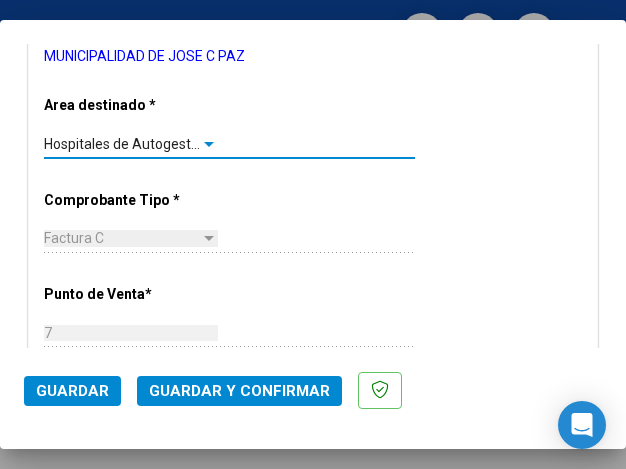 click at bounding box center [209, 144] 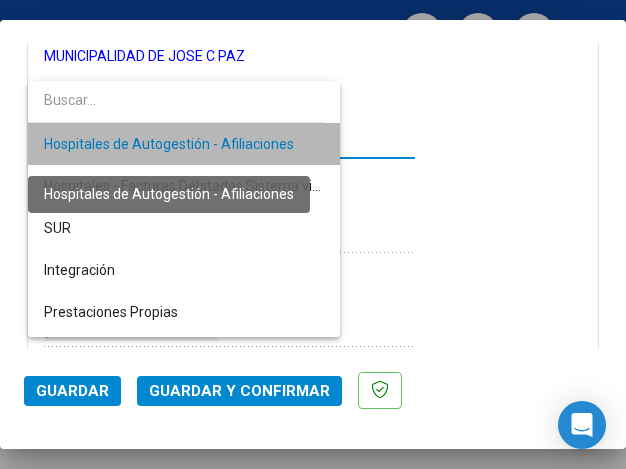 click on "Hospitales de Autogestión - Afiliaciones" at bounding box center [169, 144] 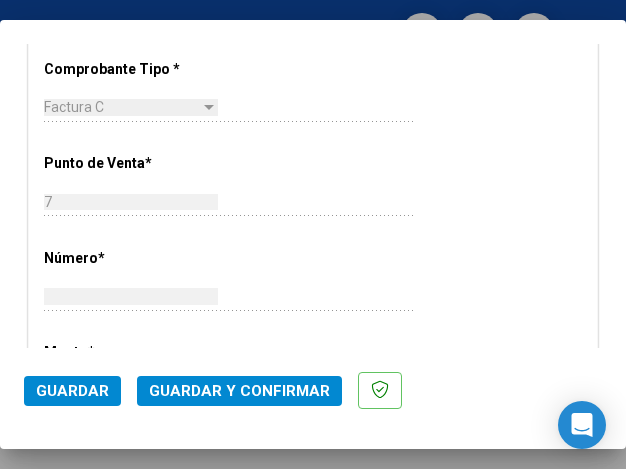 scroll, scrollTop: 600, scrollLeft: 0, axis: vertical 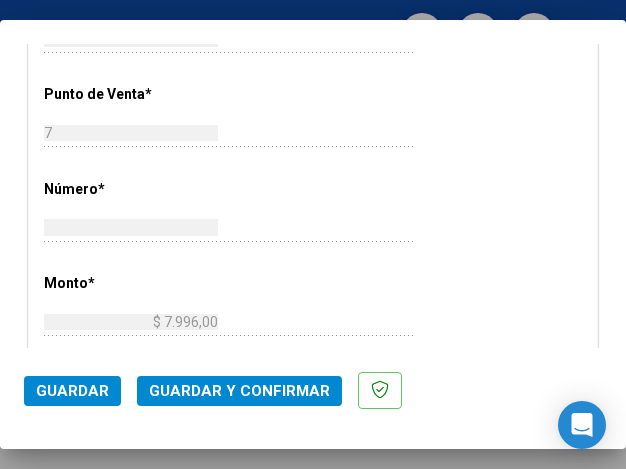 click on "CUIT  *   30-68161808-9 Ingresar CUIT  ANALISIS PRESTADOR  MUNICIPALIDAD DE JOSE C PAZ  ARCA Padrón  Area destinado * Hospitales de Autogestión - Afiliaciones Seleccionar Area  Comprobante Tipo * Factura C Seleccionar Tipo Punto de Venta  *   7 Ingresar el Nro.  Número  *   3557 Ingresar el Nro.  Monto  *   $ 7.996,00 Ingresar el monto  Fecha del Cpbt.  *   2025-06-26 Ingresar la fecha  CAE / CAEA (no ingrese CAI)    75269130068143 Ingresar el CAE o CAEA (no ingrese CAI)  Fecha Recibido  *   2025-07-14 Ingresar la fecha  Fecha de Vencimiento    Ingresar la fecha  Ref. Externa    Ingresar la ref.  N° Liquidación    Ingresar el N° Liquidación" at bounding box center (313, 361) 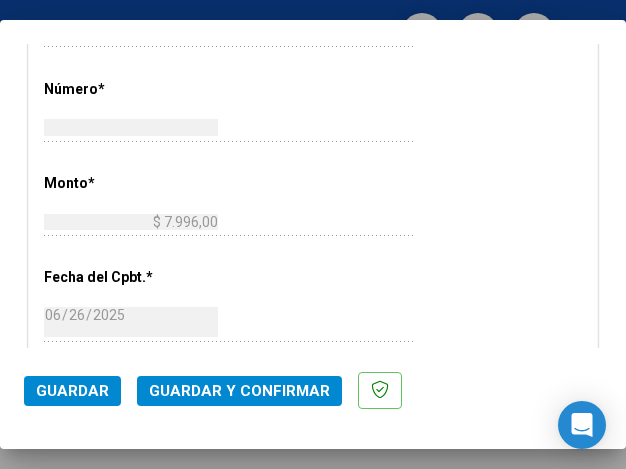 scroll, scrollTop: 800, scrollLeft: 0, axis: vertical 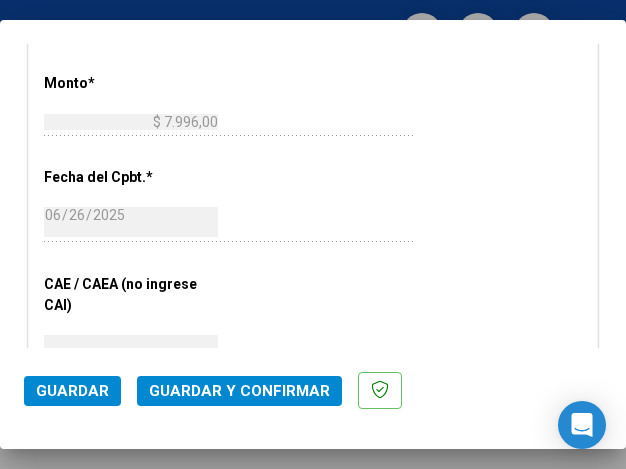 click on "CUIT  *   30-68161808-9 Ingresar CUIT  ANALISIS PRESTADOR  MUNICIPALIDAD DE JOSE C PAZ  ARCA Padrón  Area destinado * Hospitales de Autogestión - Afiliaciones Seleccionar Area  Comprobante Tipo * Factura C Seleccionar Tipo Punto de Venta  *   7 Ingresar el Nro.  Número  *   3557 Ingresar el Nro.  Monto  *   $ 7.996,00 Ingresar el monto  Fecha del Cpbt.  *   2025-06-26 Ingresar la fecha  CAE / CAEA (no ingrese CAI)    75269130068143 Ingresar el CAE o CAEA (no ingrese CAI)  Fecha Recibido  *   2025-07-14 Ingresar la fecha  Fecha de Vencimiento    Ingresar la fecha  Ref. Externa    Ingresar la ref.  N° Liquidación    Ingresar el N° Liquidación" at bounding box center (313, 161) 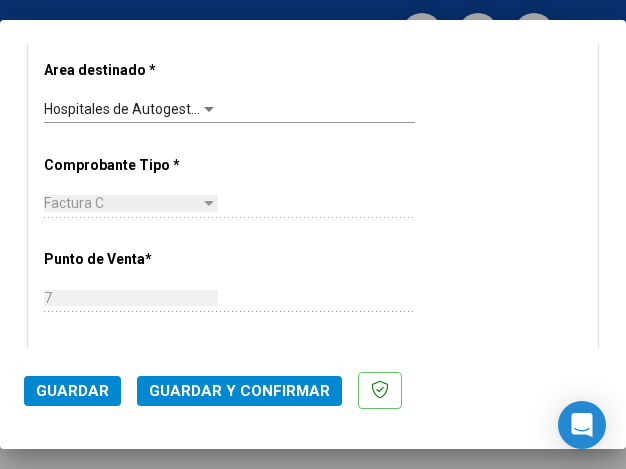 scroll, scrollTop: 400, scrollLeft: 0, axis: vertical 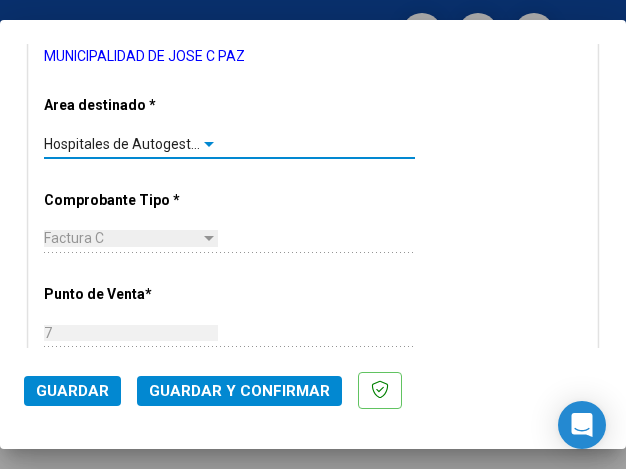 click at bounding box center (209, 144) 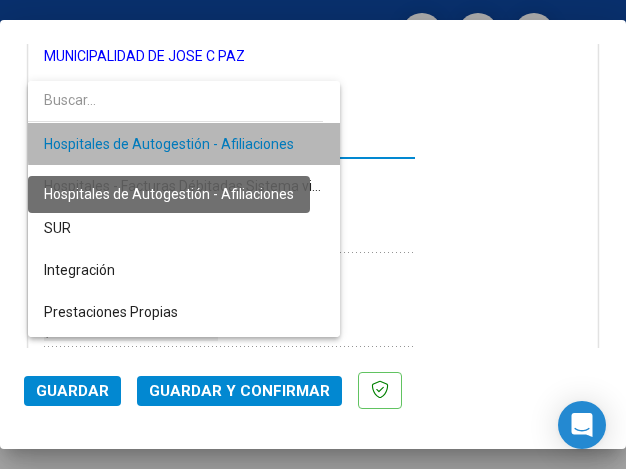 click on "Hospitales de Autogestión - Afiliaciones" at bounding box center [169, 144] 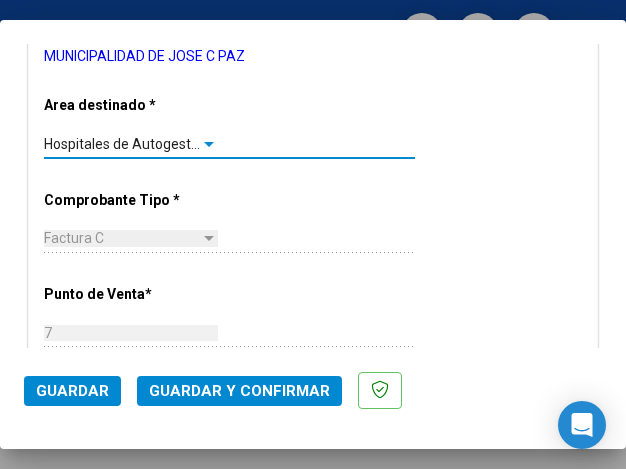 click at bounding box center (209, 144) 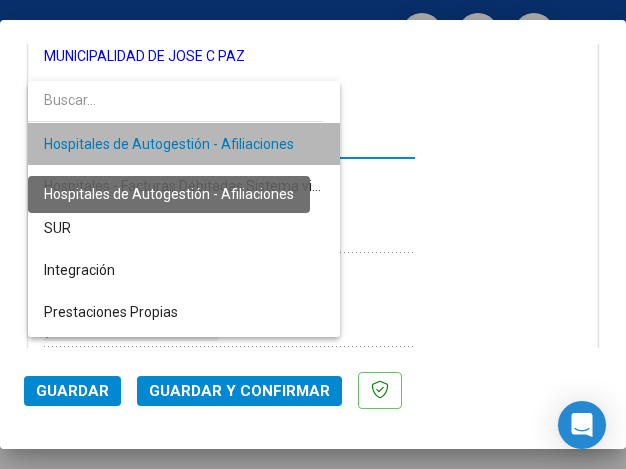 click on "Hospitales de Autogestión - Afiliaciones" at bounding box center [169, 144] 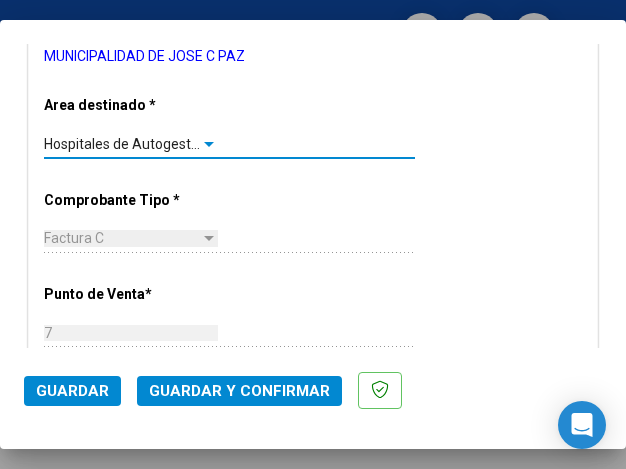 click at bounding box center (209, 144) 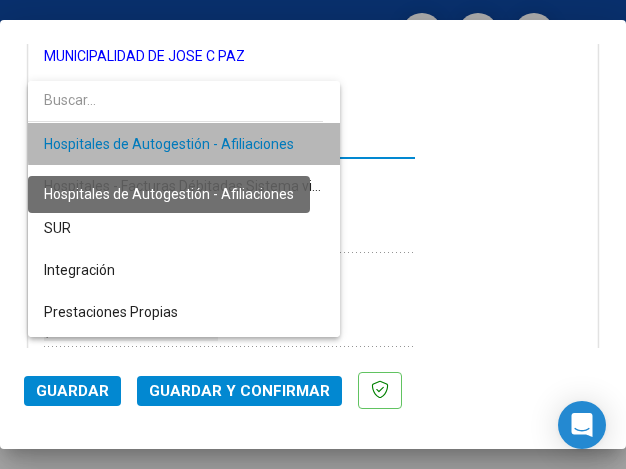 click on "Hospitales de Autogestión - Afiliaciones" at bounding box center (169, 144) 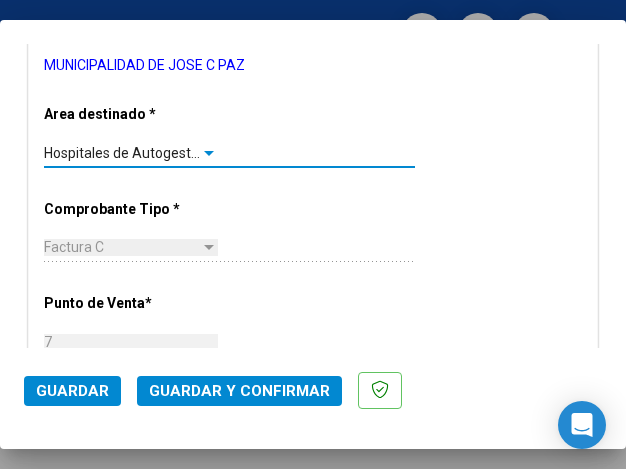 scroll, scrollTop: 400, scrollLeft: 0, axis: vertical 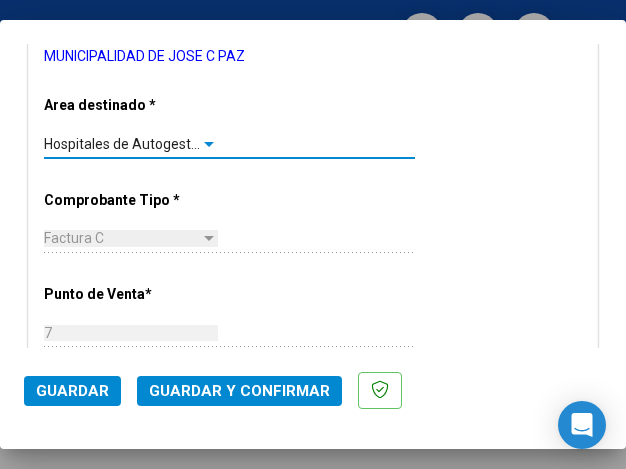 click at bounding box center (209, 144) 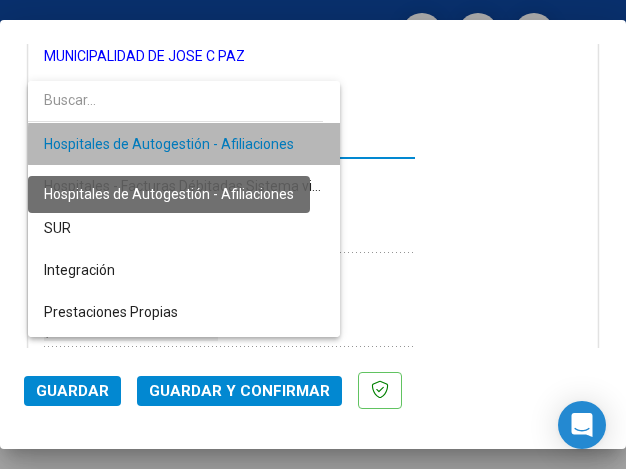 click on "Hospitales de Autogestión - Afiliaciones" at bounding box center (169, 144) 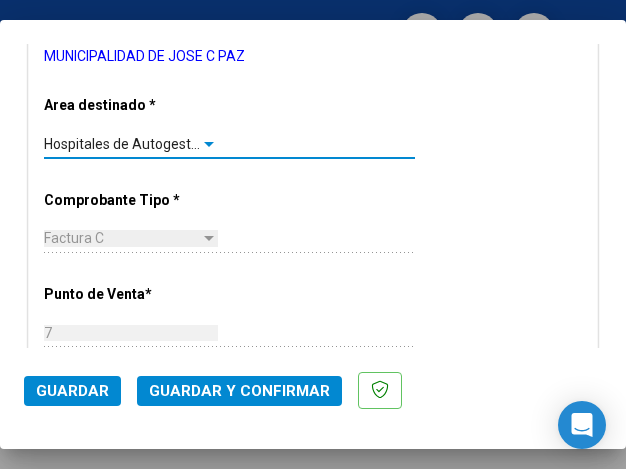 click on "Factura C Seleccionar Tipo" at bounding box center (229, 239) 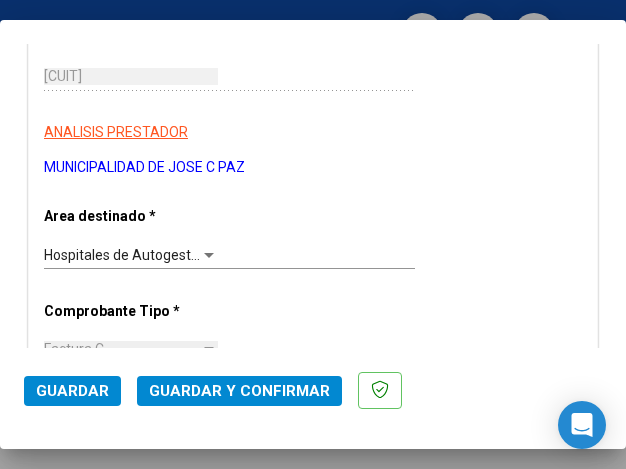 scroll, scrollTop: 300, scrollLeft: 0, axis: vertical 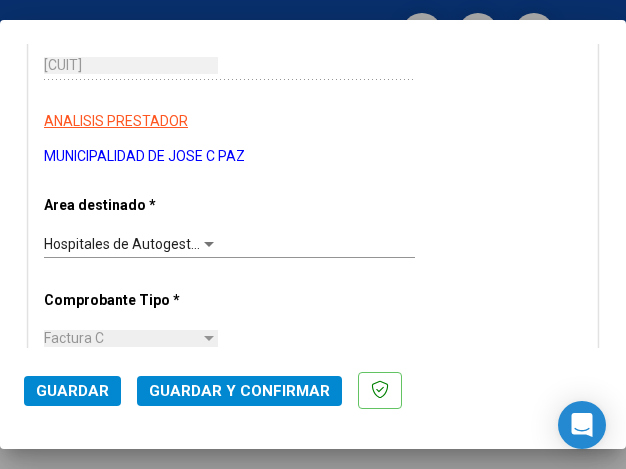 click at bounding box center (209, 244) 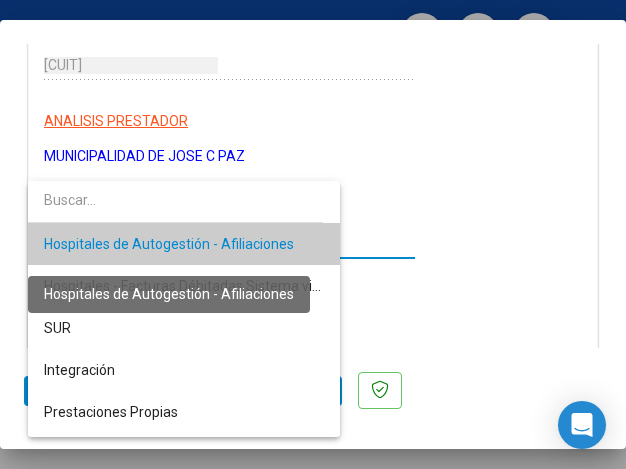 click on "Hospitales de Autogestión - Afiliaciones" at bounding box center (169, 244) 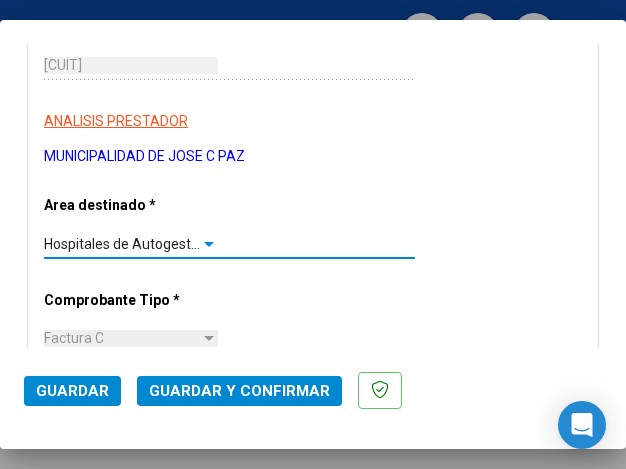 click on "Guardar y Confirmar" 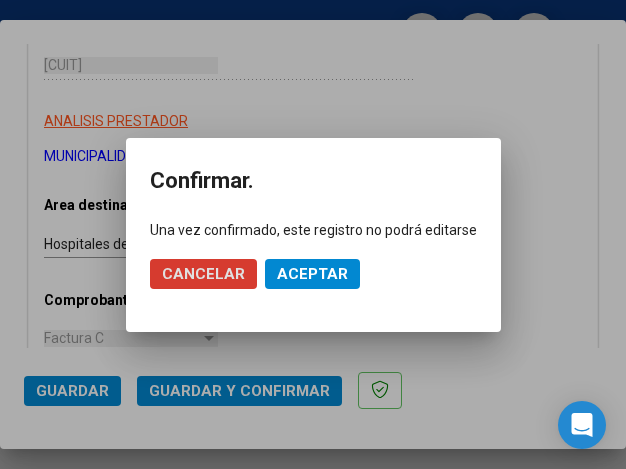 click on "Aceptar" 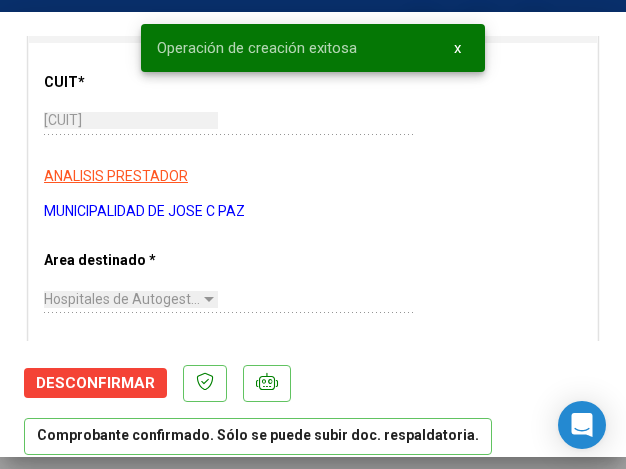 scroll, scrollTop: 300, scrollLeft: 0, axis: vertical 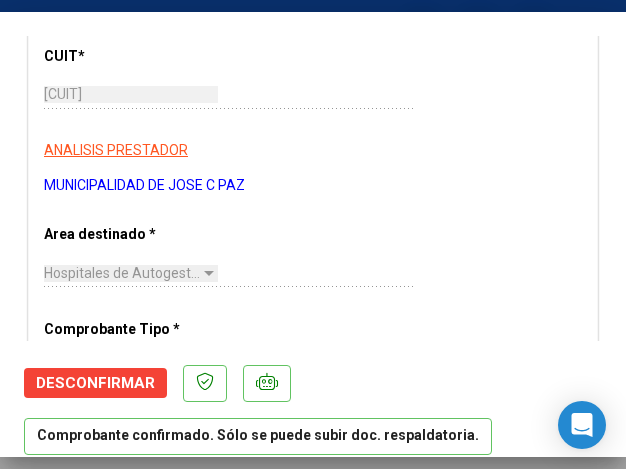 click on "CUIT  *   30-68161808-9 Ingresar CUIT  ANALISIS PRESTADOR  MUNICIPALIDAD DE JOSE C PAZ  ARCA Padrón ARCA Padrón  Area destinado * Hospitales de Autogestión - Afiliaciones Seleccionar Area  Comprobante Tipo * Factura C Seleccionar Tipo Punto de Venta  *   7 Ingresar el Nro.  Número  *   3557 Ingresar el Nro.  Monto  *   $ 7.996,00 Ingresar el monto  Fecha del Cpbt.  *   2025-06-26 Ingresar la fecha  CAE / CAEA (no ingrese CAI)    75269130068143 Ingresar el CAE o CAEA (no ingrese CAI)  Fecha Recibido  *   2025-07-14 Ingresar la fecha  Fecha de Vencimiento    Ingresar la fecha  Ref. Externa    Ingresar la ref.  N° Liquidación    Ingresar el N° Liquidación" at bounding box center [313, 690] 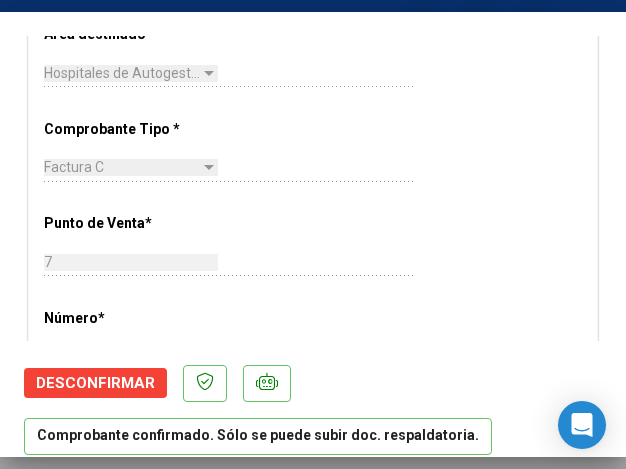 scroll, scrollTop: 600, scrollLeft: 0, axis: vertical 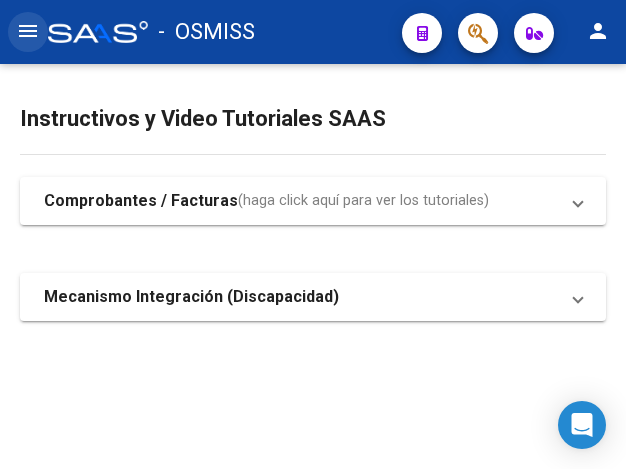 click on "menu" 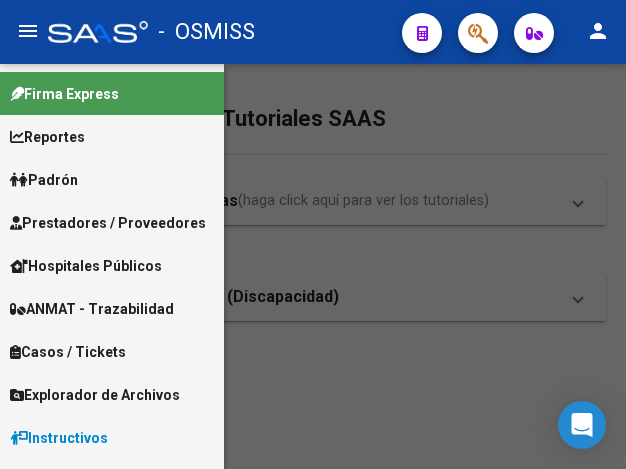 click on "Prestadores / Proveedores" at bounding box center [108, 223] 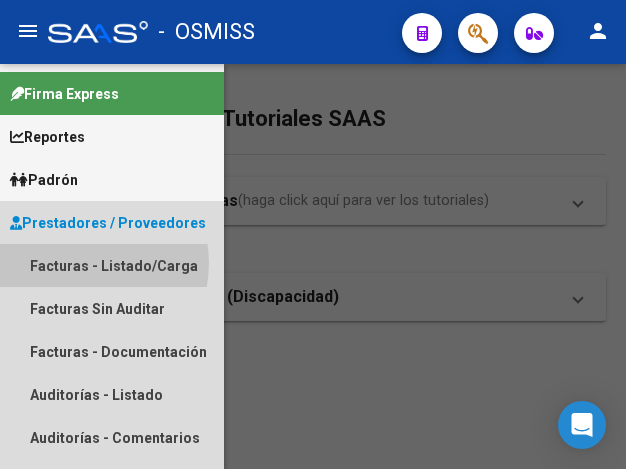 click on "Facturas - Listado/Carga" at bounding box center [112, 265] 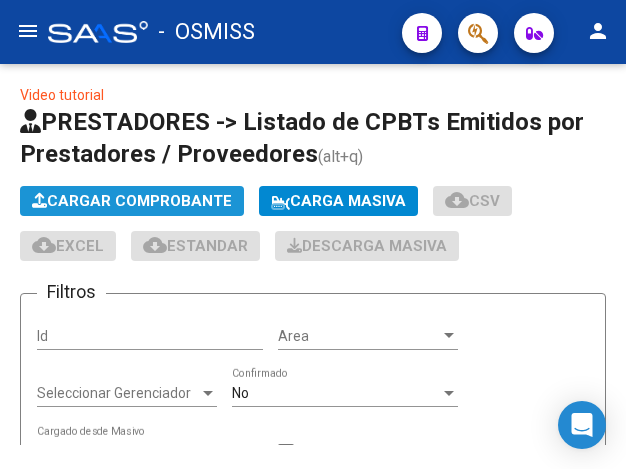 click on "Cargar Comprobante" 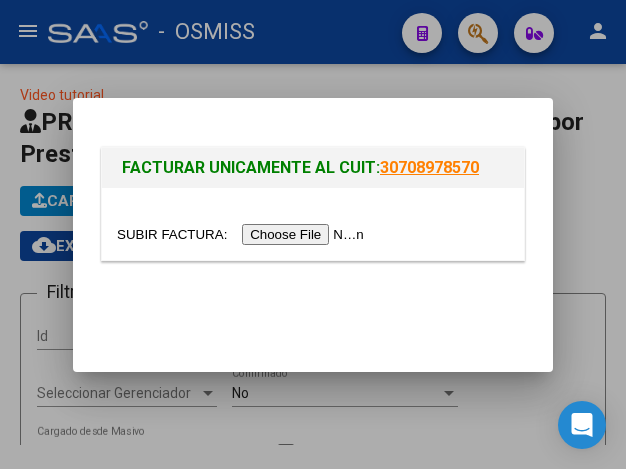 click at bounding box center (243, 234) 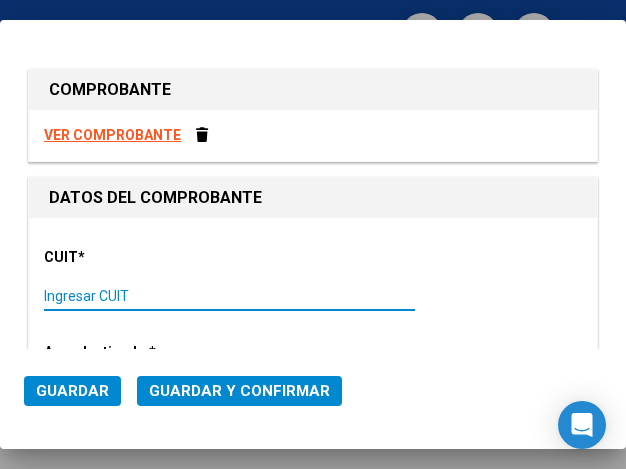 click on "Ingresar CUIT" at bounding box center [131, 296] 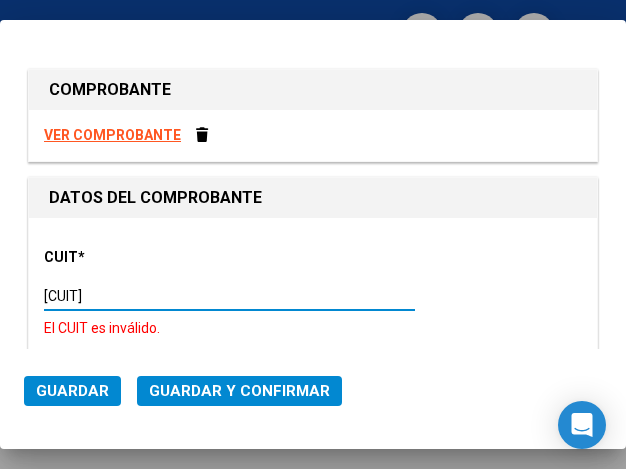 type on "30-69182284-9" 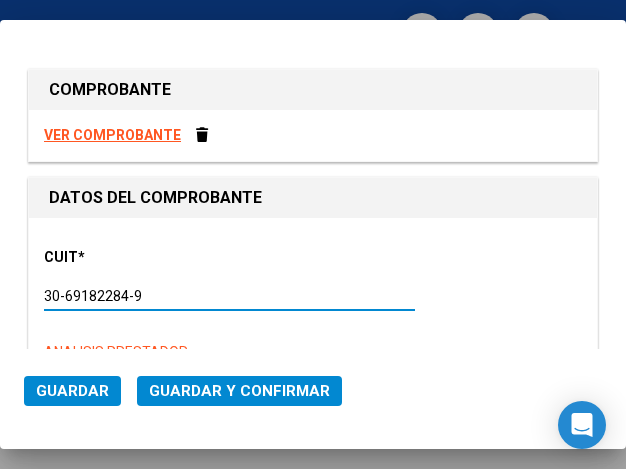 type on "1459" 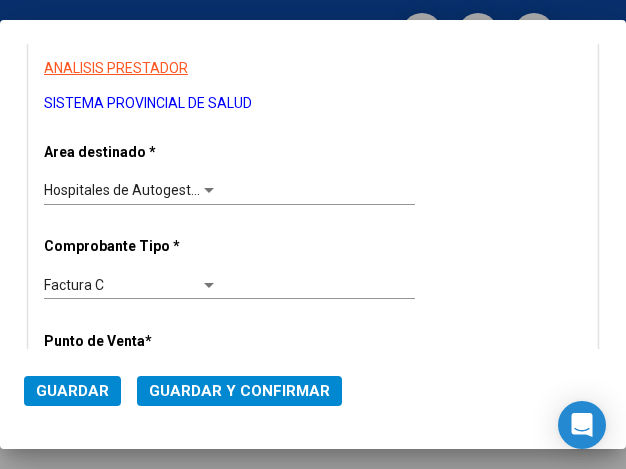 scroll, scrollTop: 300, scrollLeft: 0, axis: vertical 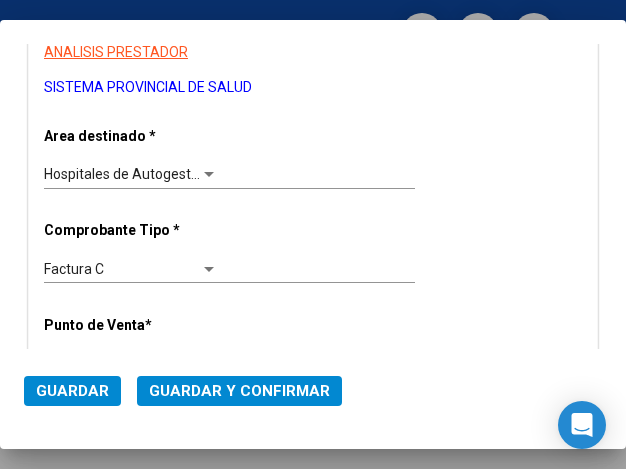 type on "30-69182284-9" 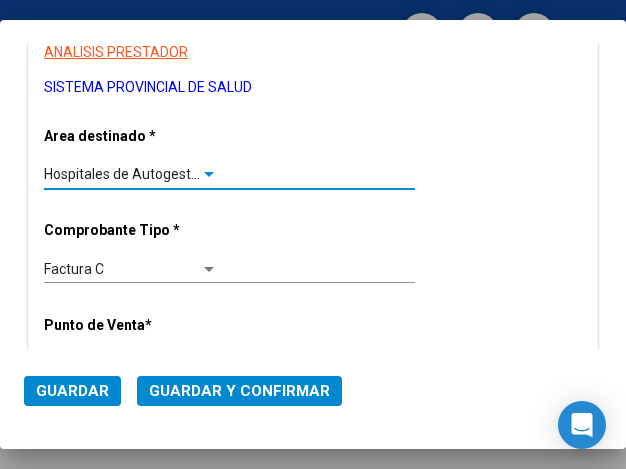 click at bounding box center [209, 175] 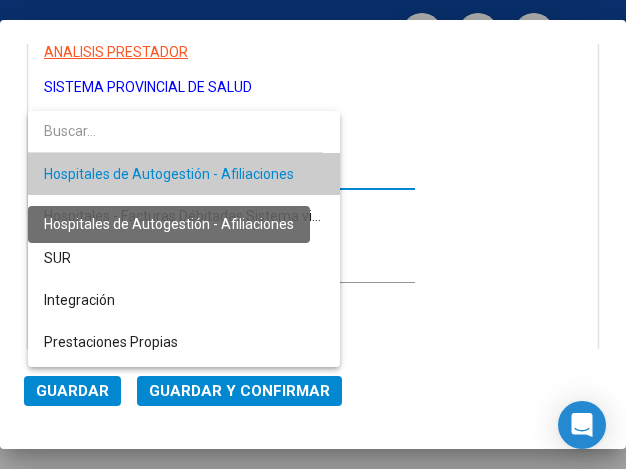 click on "Hospitales de Autogestión - Afiliaciones" at bounding box center (169, 174) 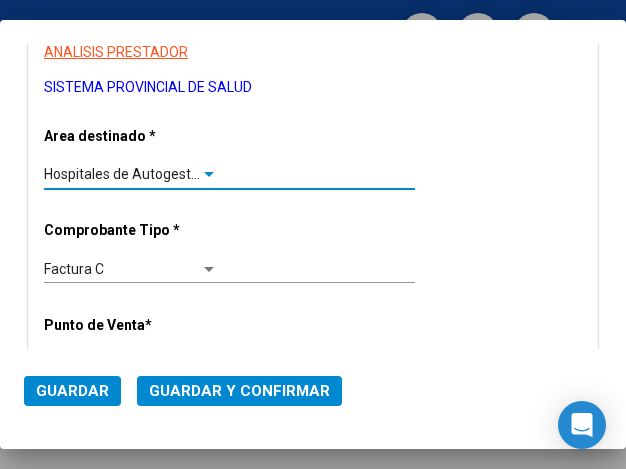 scroll, scrollTop: 400, scrollLeft: 0, axis: vertical 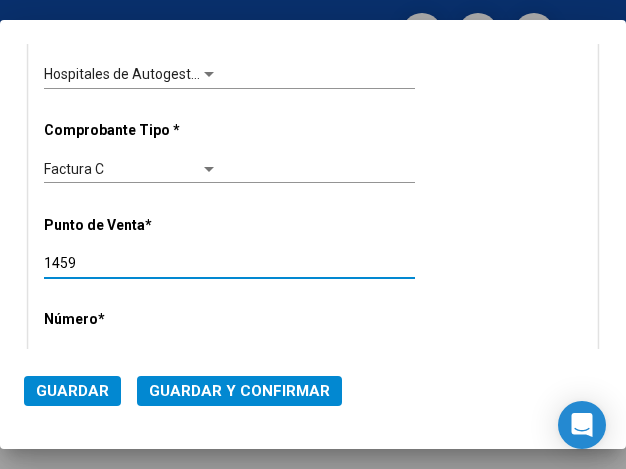 click on "1459" at bounding box center [131, 263] 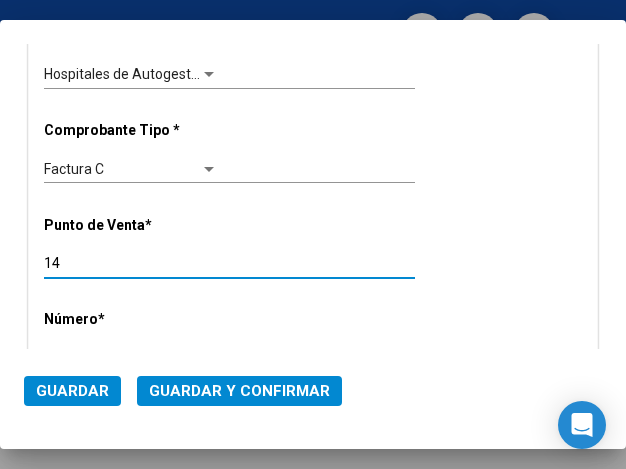 type on "1" 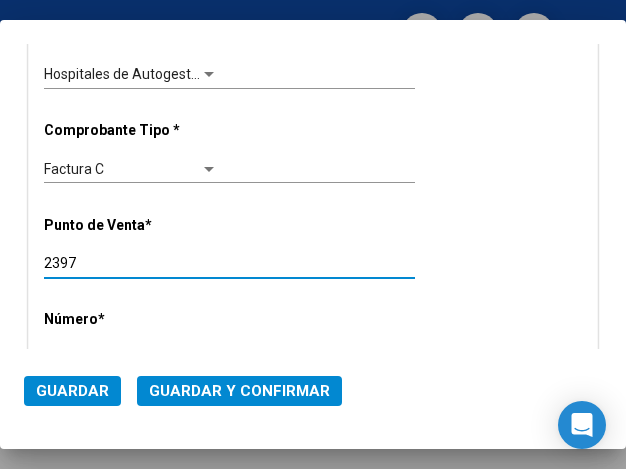 type on "2397" 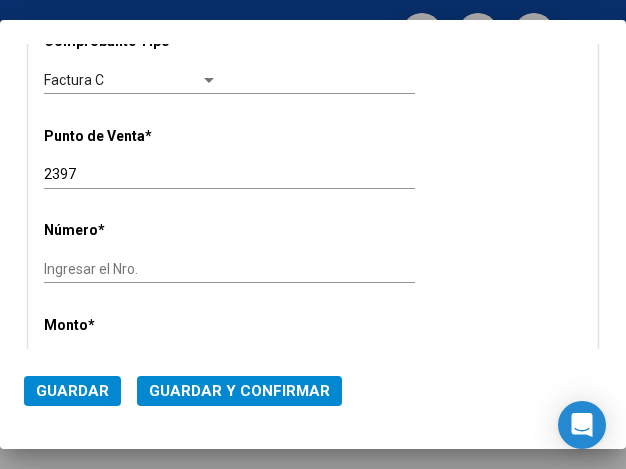 scroll, scrollTop: 500, scrollLeft: 0, axis: vertical 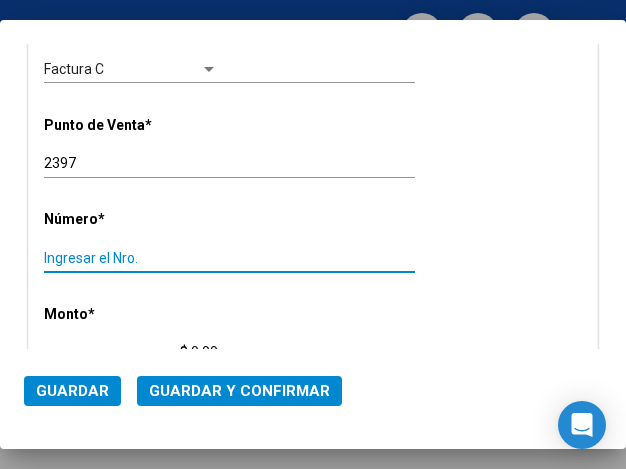 click on "Ingresar el Nro." at bounding box center [131, 258] 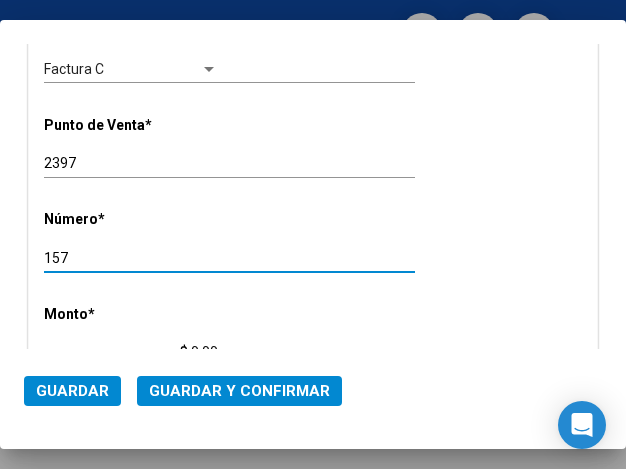 type on "157" 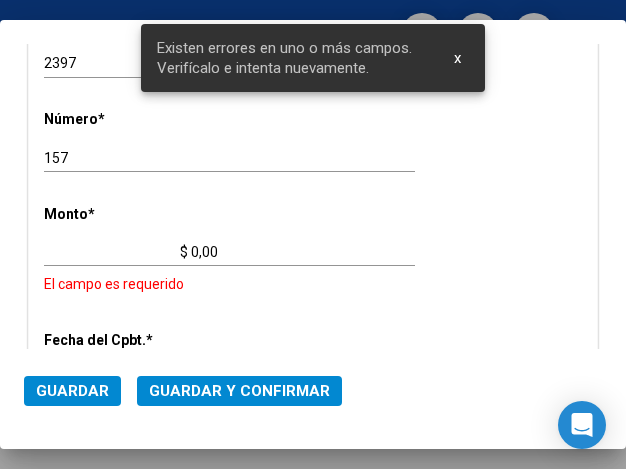 scroll, scrollTop: 647, scrollLeft: 0, axis: vertical 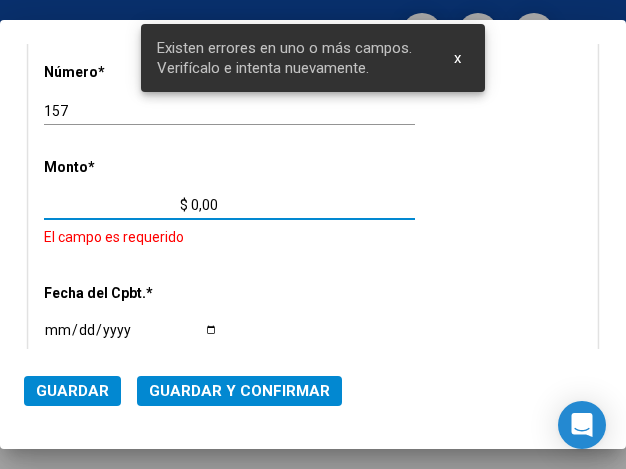 click on "$ 0,00" at bounding box center [131, 205] 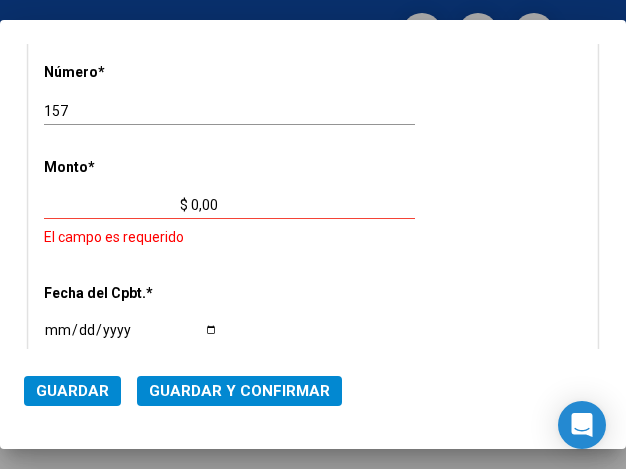 click on "$ 0,00" at bounding box center (131, 205) 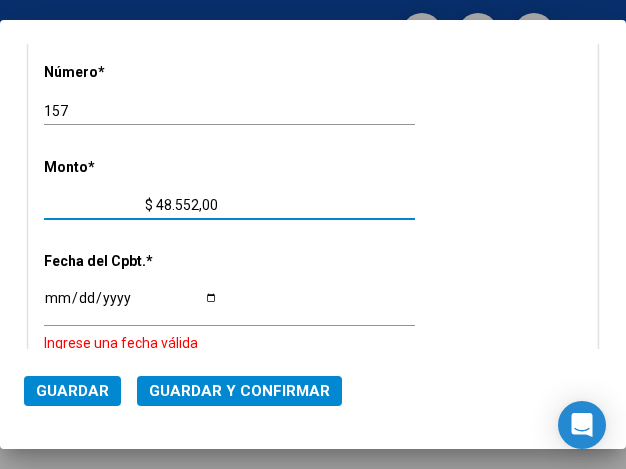 type on "$ 485.520,00" 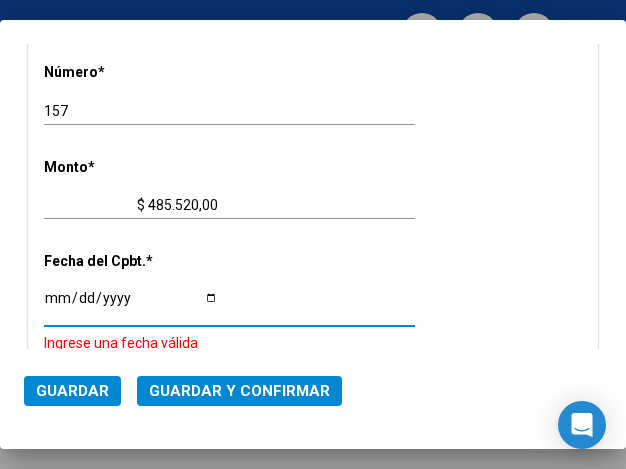 click on "Ingresar la fecha" at bounding box center [131, 305] 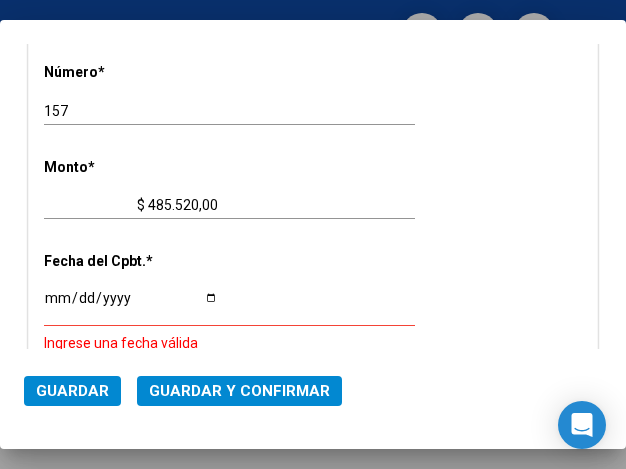 click on "Ingresar la fecha" at bounding box center (131, 305) 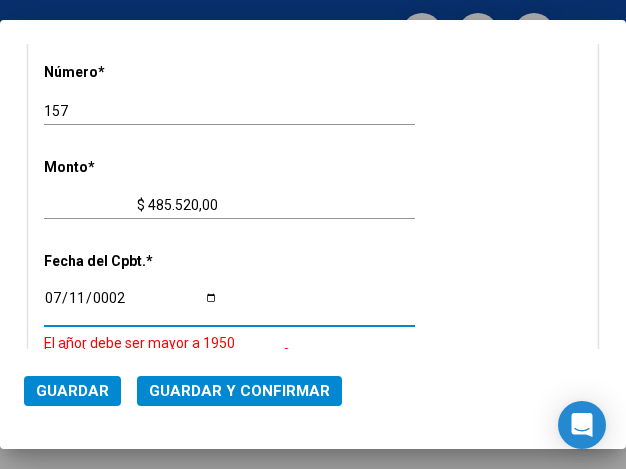 scroll, scrollTop: 841, scrollLeft: 0, axis: vertical 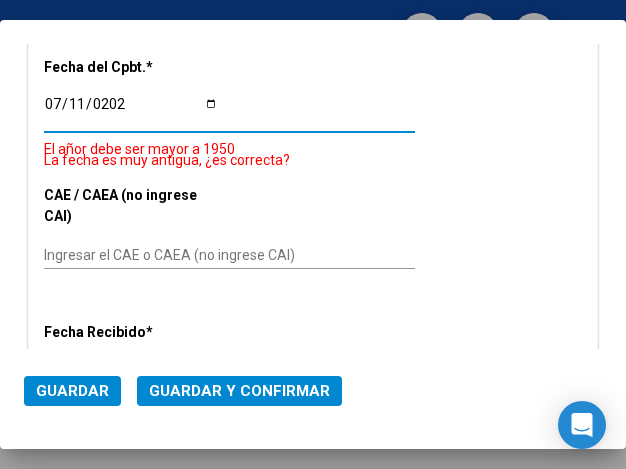 type on "2025-07-11" 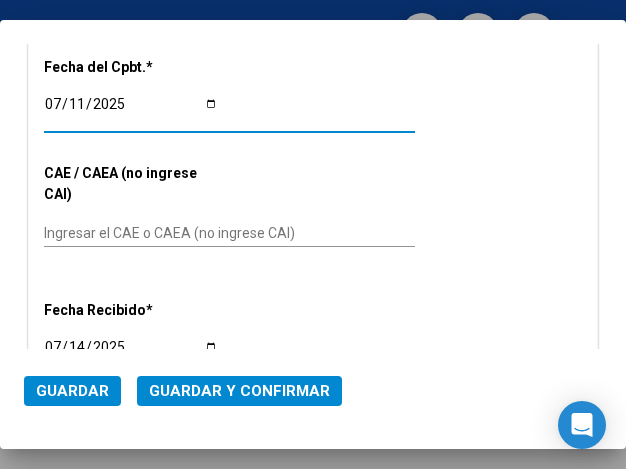 click on "Ingresar el CAE o CAEA (no ingrese CAI)" at bounding box center (131, 233) 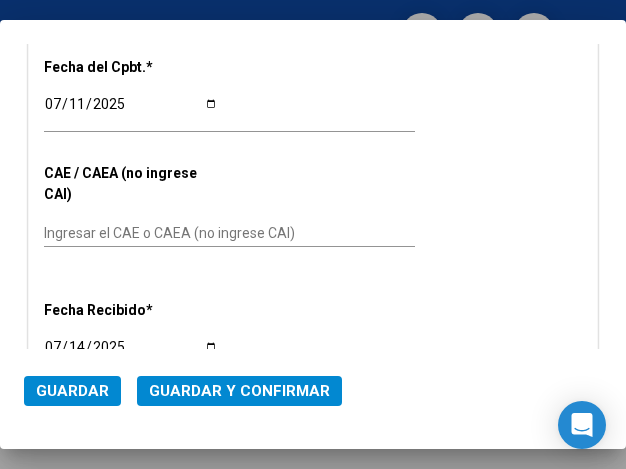 click on "CUIT  *   30-69182284-9 Ingresar CUIT  ANALISIS PRESTADOR  SISTEMA PROVINCIAL DE SALUD  ARCA Padrón  Area destinado * Hospitales de Autogestión - Afiliaciones Seleccionar Area  Comprobante Tipo * Factura C Seleccionar Tipo Punto de Venta  *   2397 Ingresar el Nro.  Número  *   157 Ingresar el Nro.  Monto  *   $ 485.520,00 Ingresar el monto  Fecha del Cpbt.  *   2025-07-11 Ingresar la fecha  CAE / CAEA (no ingrese CAI)    Ingresar el CAE o CAEA (no ingrese CAI)  Fecha Recibido  *   2025-07-14 Ingresar la fecha  Fecha de Vencimiento    Ingresar la fecha  Ref. Externa    Ingresar la ref.  N° Liquidación    Ingresar el N° Liquidación" at bounding box center (313, 50) 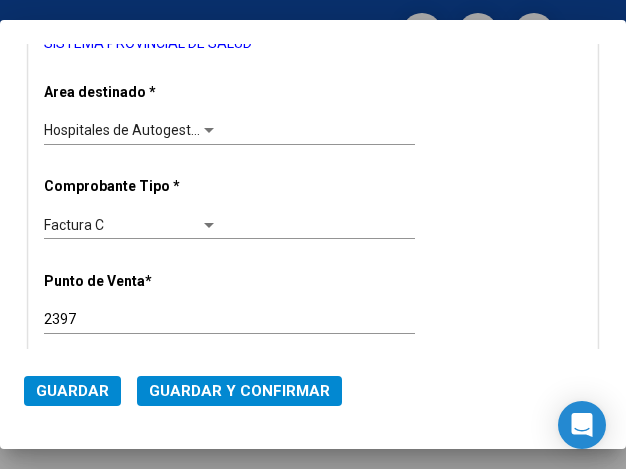 scroll, scrollTop: 341, scrollLeft: 0, axis: vertical 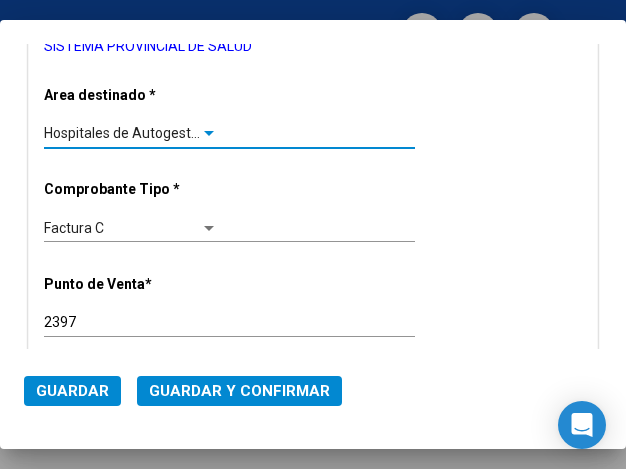 click at bounding box center (209, 133) 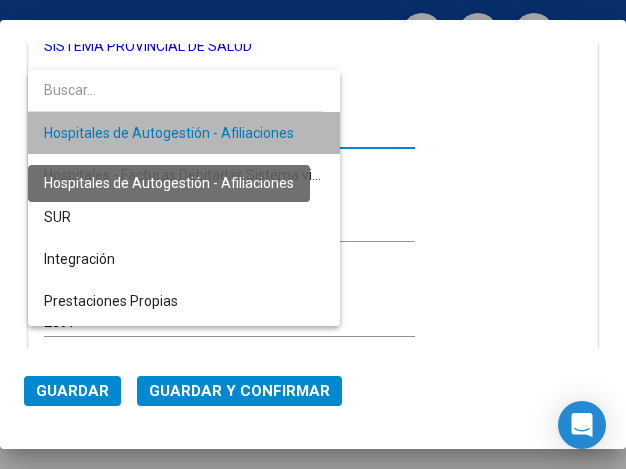 click on "Hospitales de Autogestión - Afiliaciones" at bounding box center (169, 133) 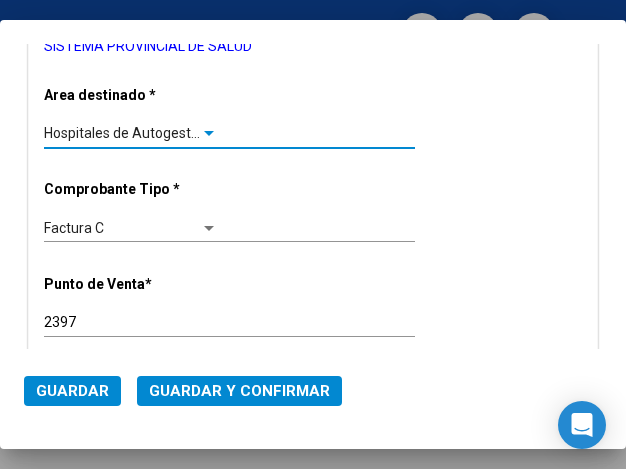 click at bounding box center (209, 133) 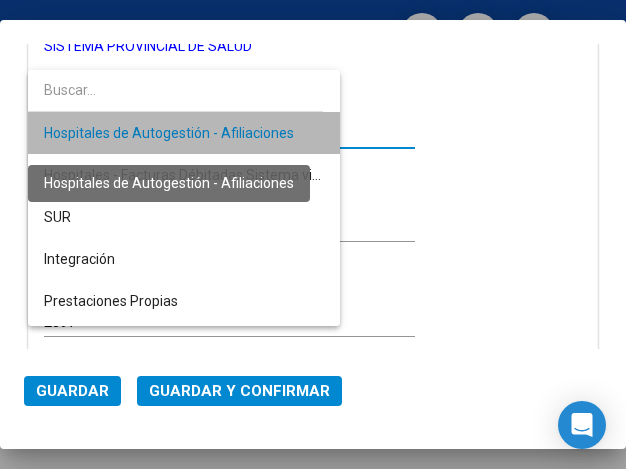 click on "Hospitales de Autogestión - Afiliaciones" at bounding box center (169, 133) 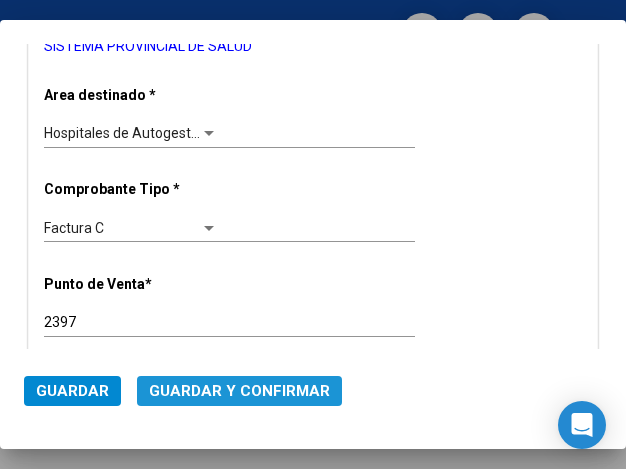 click on "Guardar y Confirmar" 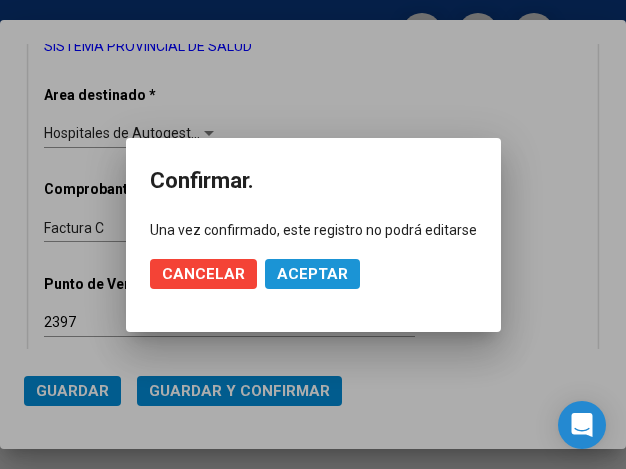 click on "Aceptar" 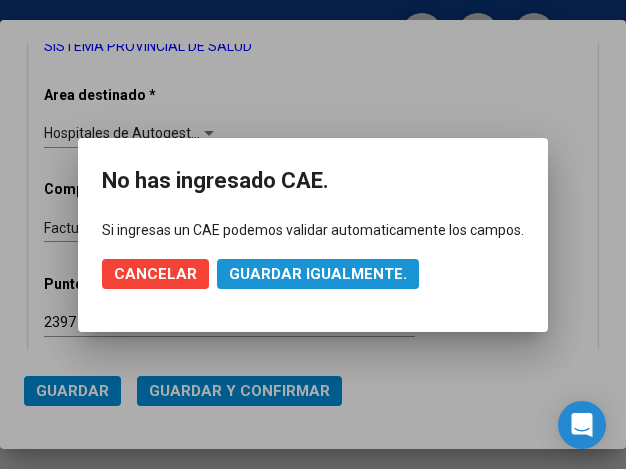 click on "Guardar igualmente." 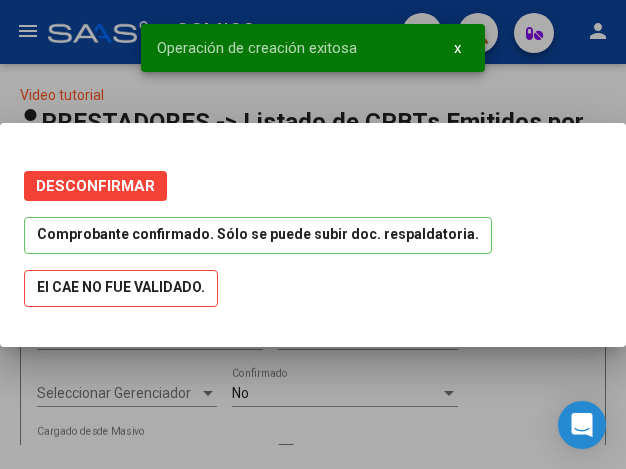 scroll, scrollTop: 0, scrollLeft: 0, axis: both 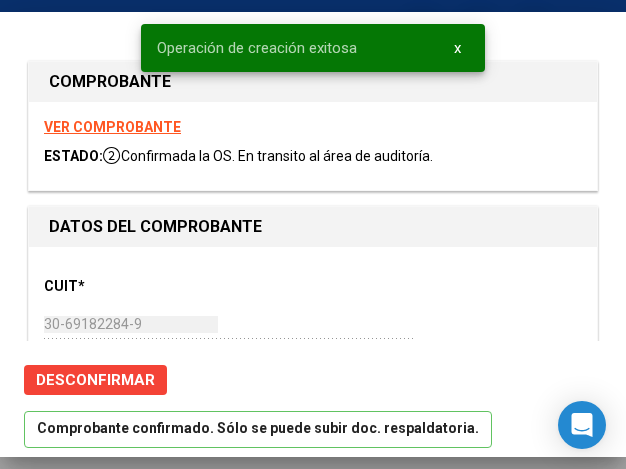 type on "2025-08-10" 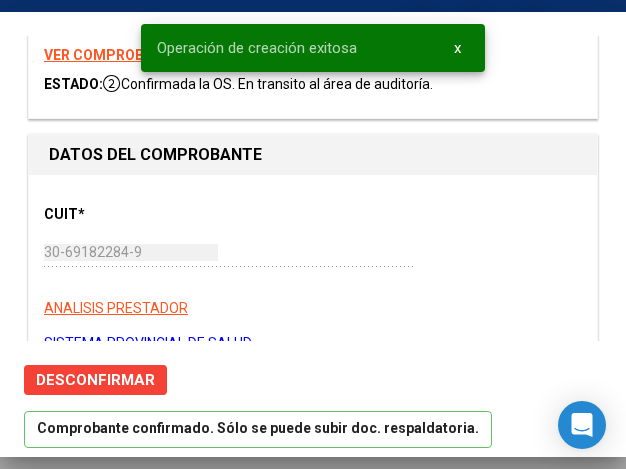 scroll, scrollTop: 200, scrollLeft: 0, axis: vertical 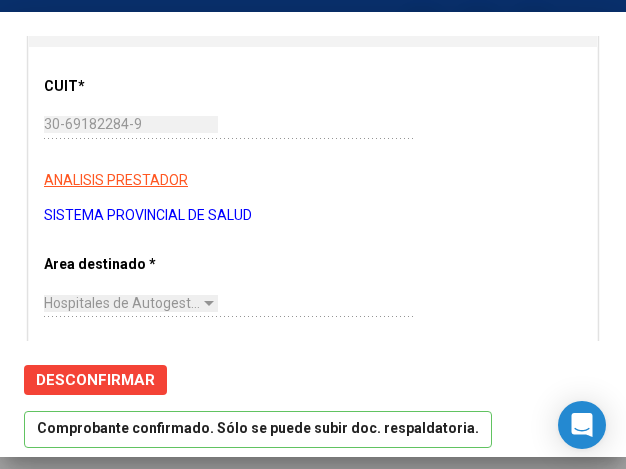 click on "CUIT  *   30-69182284-9 Ingresar CUIT  ANALISIS PRESTADOR  SISTEMA PROVINCIAL DE SALUD  ARCA Padrón ARCA Padrón  Area destinado * Hospitales de Autogestión - Afiliaciones Seleccionar Area  Comprobante Tipo * Factura C Seleccionar Tipo Punto de Venta  *   2397 Ingresar el Nro.  Número  *   157 Ingresar el Nro.  Monto  *   $ 485.520,00 Ingresar el monto  Fecha del Cpbt.  *   2025-07-11 Ingresar la fecha  CAE / CAEA (no ingrese CAI)    Ingresar el CAE o CAEA (no ingrese CAI)  Fecha Recibido  *   2025-07-14 Ingresar la fecha  Fecha de Vencimiento    2025-08-10 Ingresar la fecha  Ref. Externa    Ingresar la ref.  N° Liquidación    Ingresar el N° Liquidación" at bounding box center [313, 720] 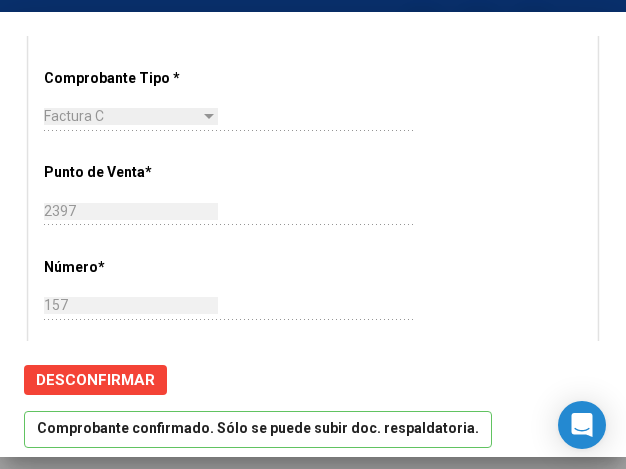 scroll, scrollTop: 500, scrollLeft: 0, axis: vertical 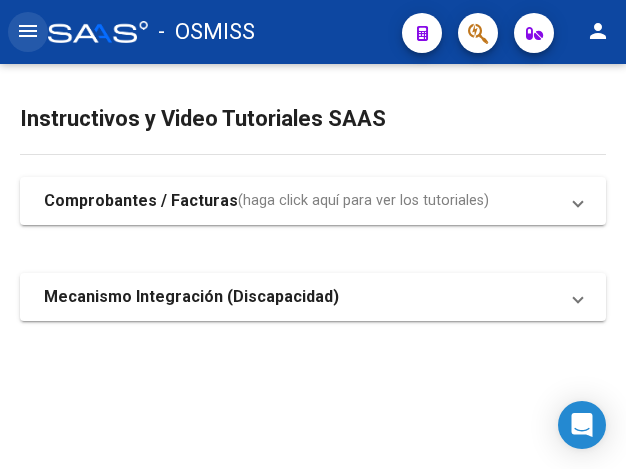 click on "menu" 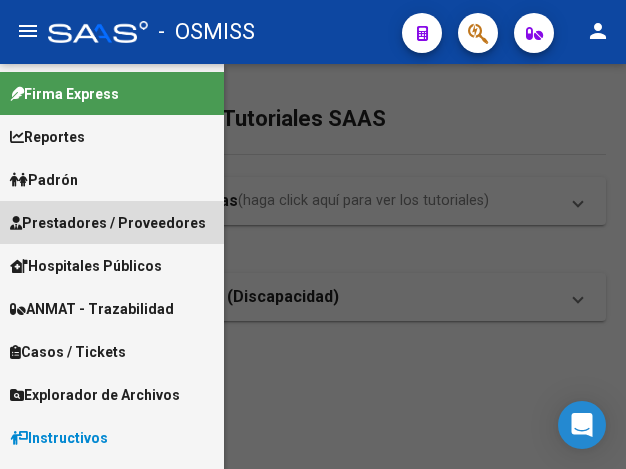 click on "Prestadores / Proveedores" at bounding box center [108, 223] 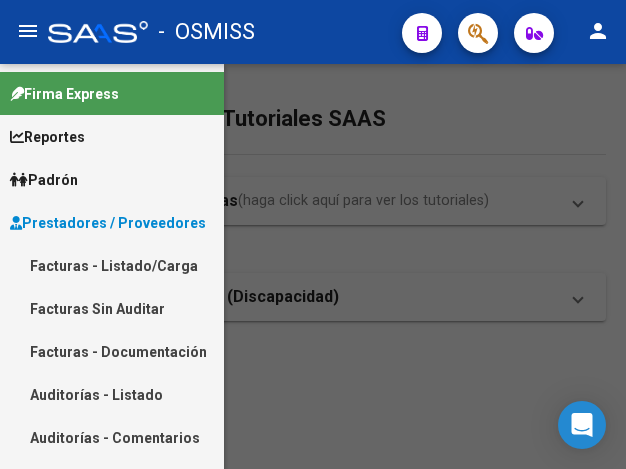 click on "Facturas - Listado/Carga" at bounding box center [112, 265] 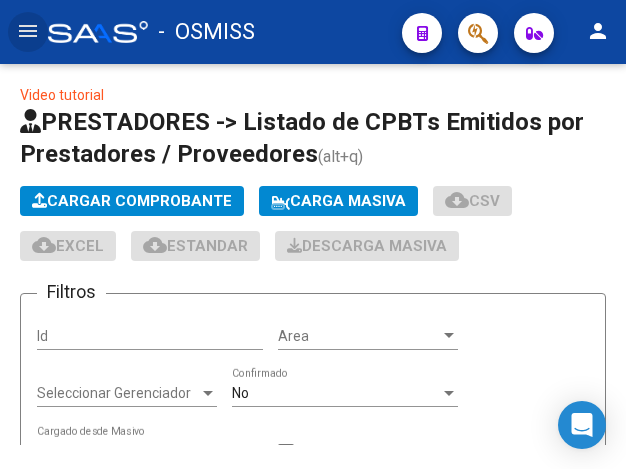 click on "Cargar Comprobante" 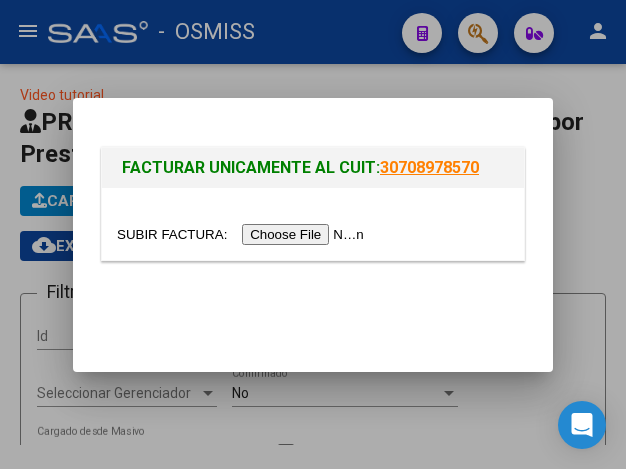 click at bounding box center [243, 234] 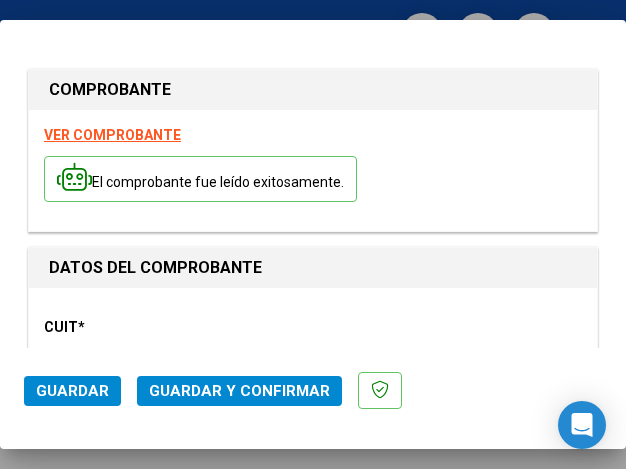 click on "CUIT  *" at bounding box center (124, 327) 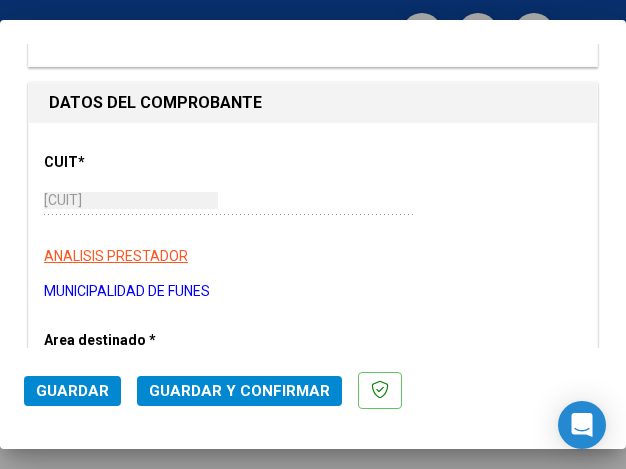 scroll, scrollTop: 200, scrollLeft: 0, axis: vertical 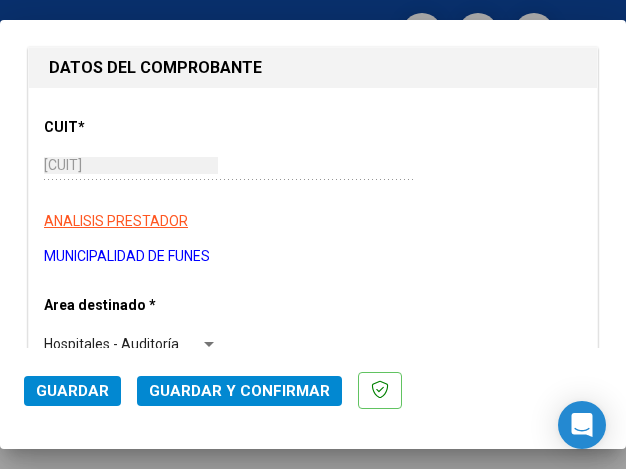click on "MUNICIPALIDAD DE FUNES" at bounding box center (313, 256) 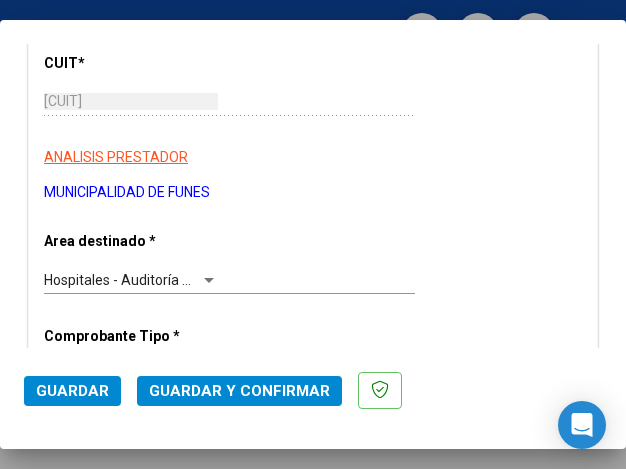 scroll, scrollTop: 300, scrollLeft: 0, axis: vertical 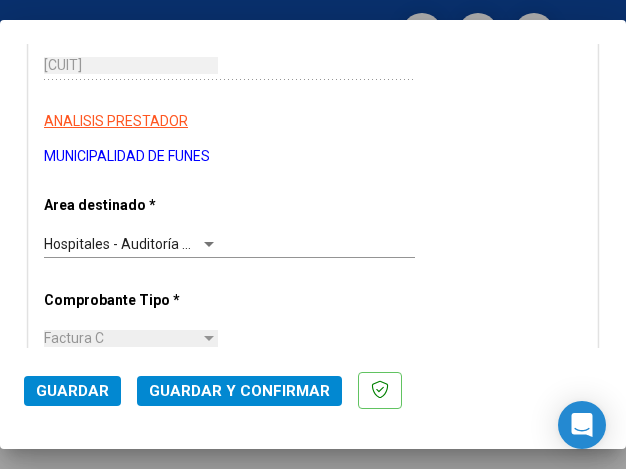 click at bounding box center (209, 244) 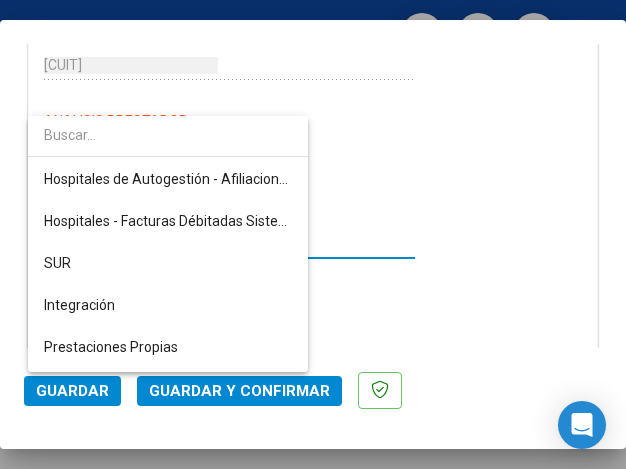 scroll, scrollTop: 271, scrollLeft: 0, axis: vertical 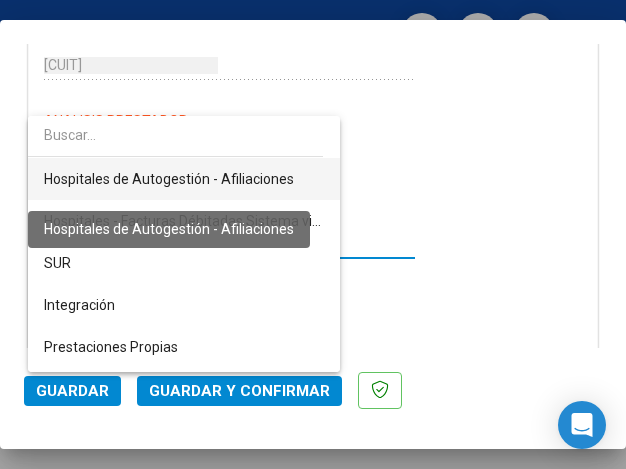 click on "Hospitales de Autogestión - Afiliaciones" at bounding box center [169, 179] 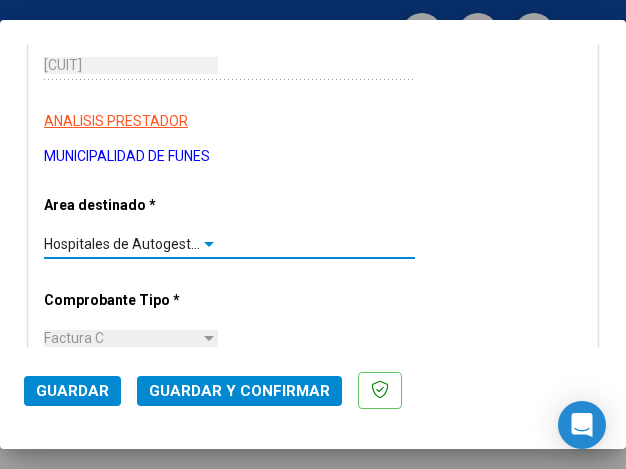 click at bounding box center [209, 244] 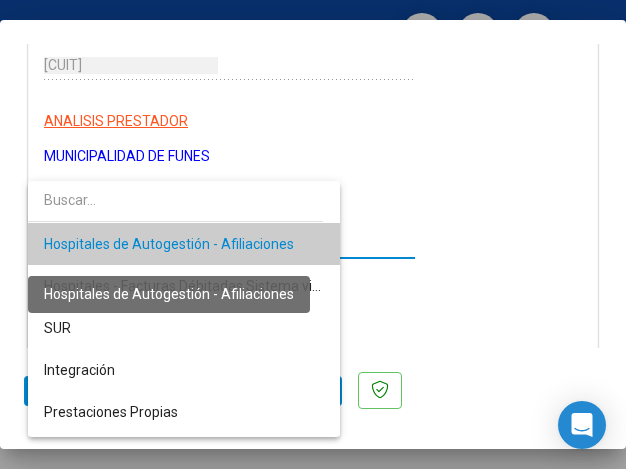 click on "Hospitales de Autogestión - Afiliaciones" at bounding box center (169, 244) 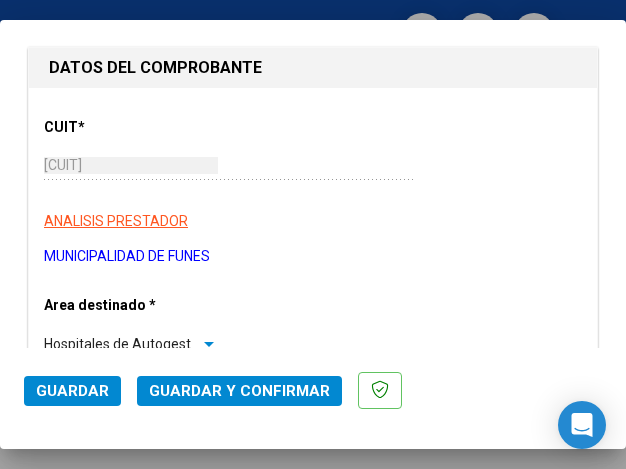 scroll, scrollTop: 300, scrollLeft: 0, axis: vertical 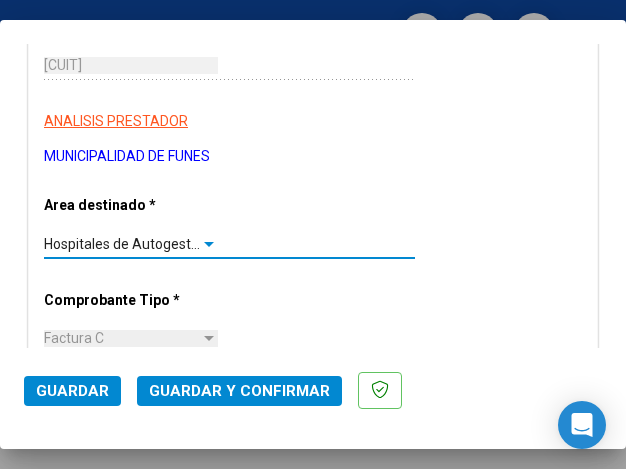 click at bounding box center [209, 244] 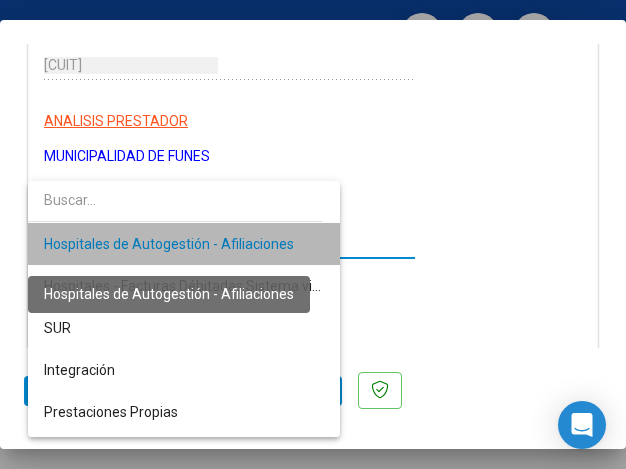 click on "Hospitales de Autogestión - Afiliaciones" at bounding box center [169, 244] 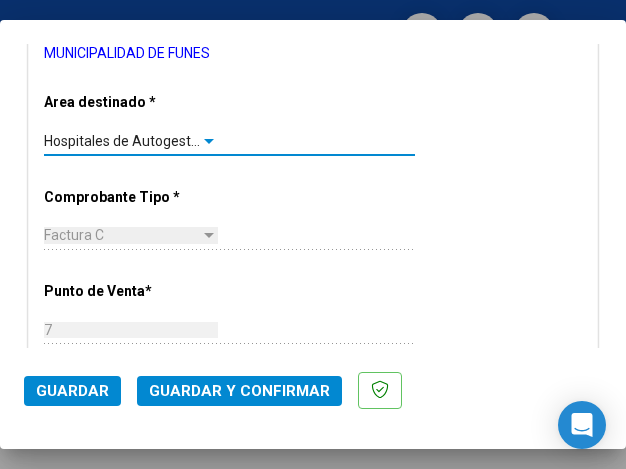 scroll, scrollTop: 400, scrollLeft: 0, axis: vertical 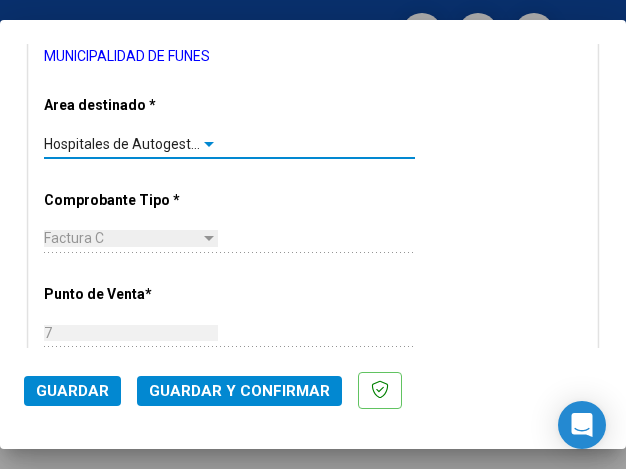 click at bounding box center [209, 144] 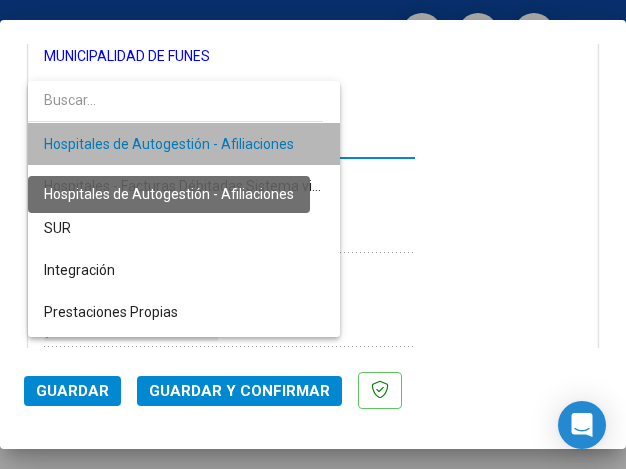 click on "Hospitales de Autogestión - Afiliaciones" at bounding box center (169, 144) 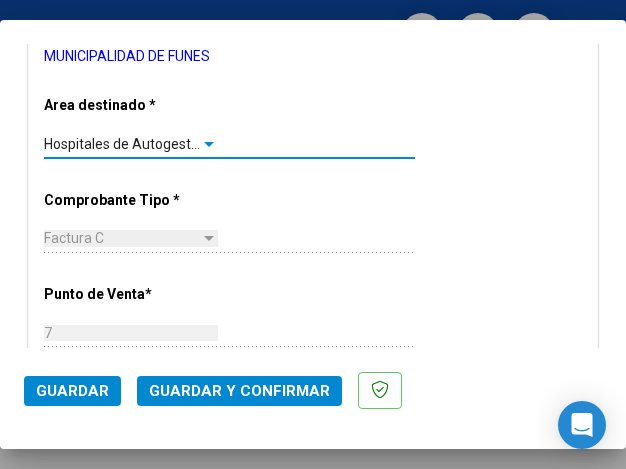 scroll, scrollTop: 300, scrollLeft: 0, axis: vertical 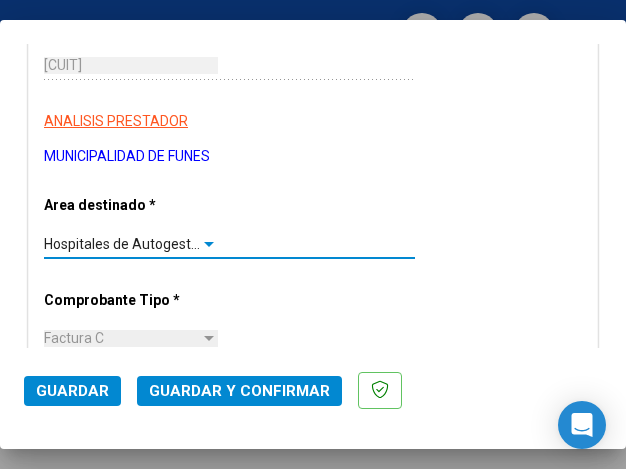 click on "Hospitales de Autogestión - Afiliaciones" at bounding box center (131, 244) 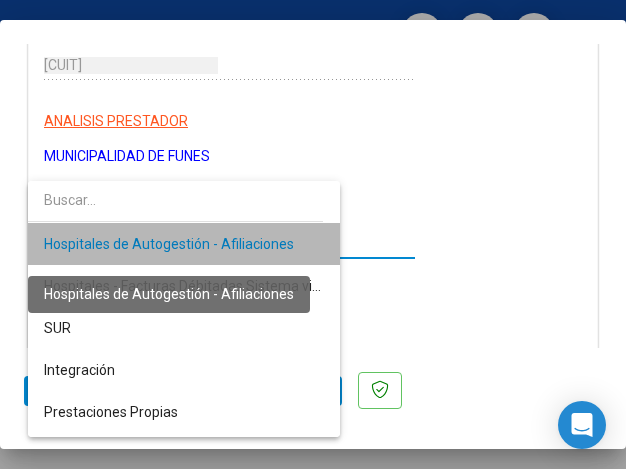 click on "Hospitales de Autogestión - Afiliaciones" at bounding box center [169, 244] 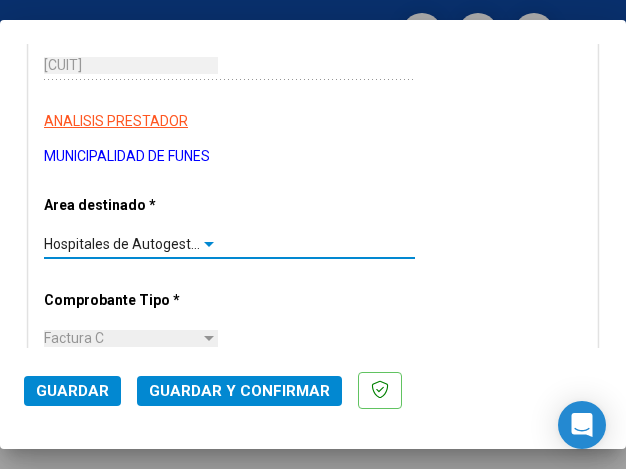 scroll, scrollTop: 200, scrollLeft: 0, axis: vertical 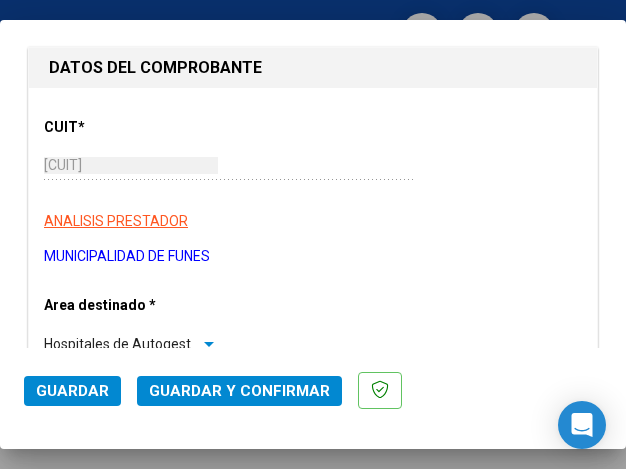 click on "Guardar y Confirmar" 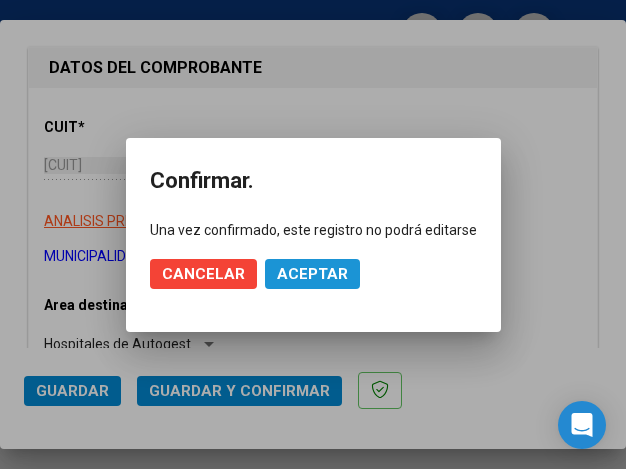 click on "Aceptar" 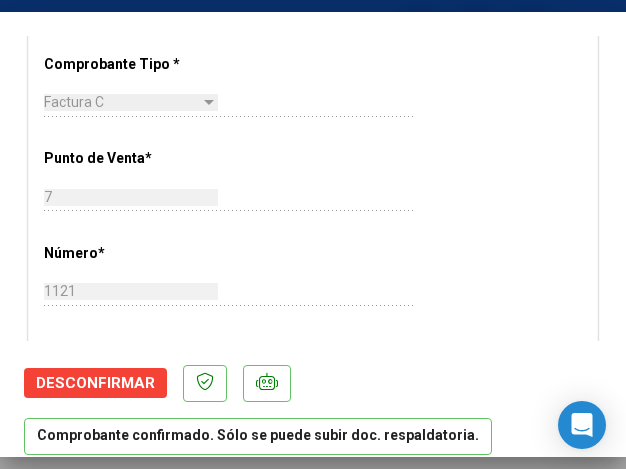 scroll, scrollTop: 600, scrollLeft: 0, axis: vertical 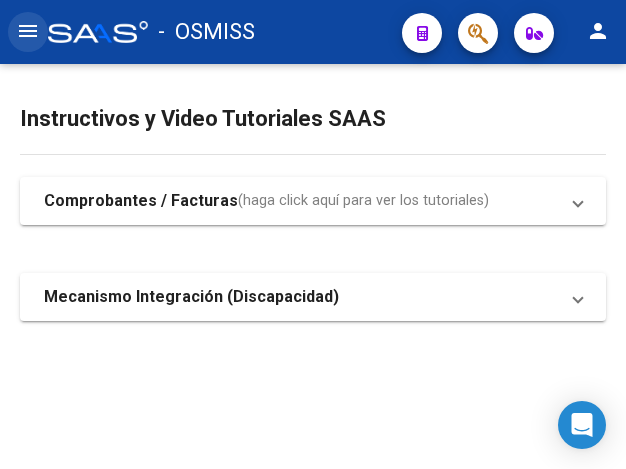 click on "menu" 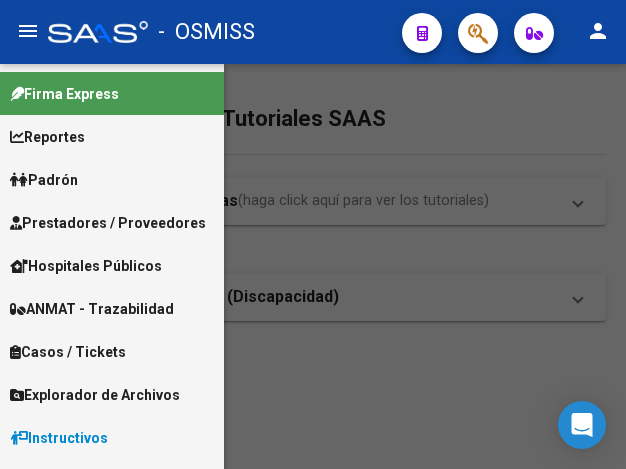 click on "Prestadores / Proveedores" at bounding box center [108, 223] 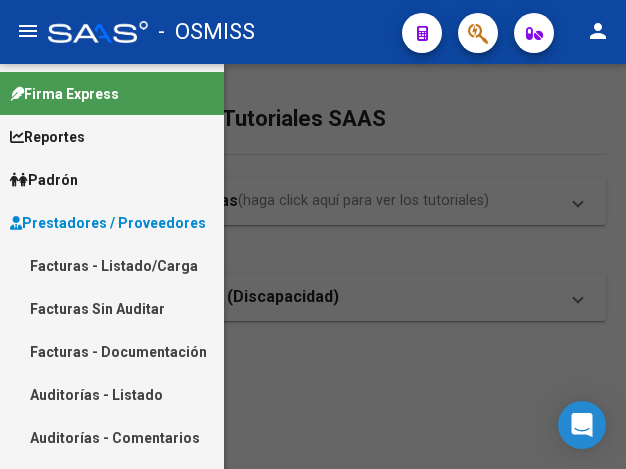 click on "Facturas - Listado/Carga" at bounding box center [112, 265] 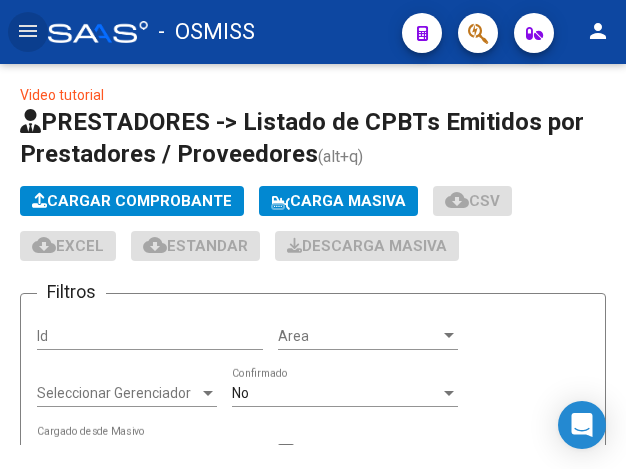 click on "Cargar Comprobante" 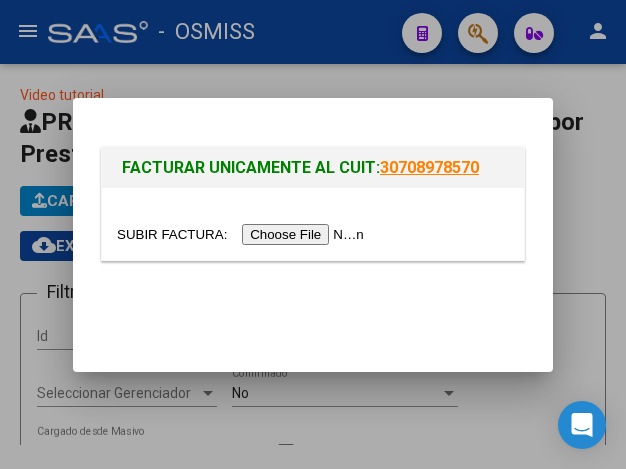 click at bounding box center (243, 234) 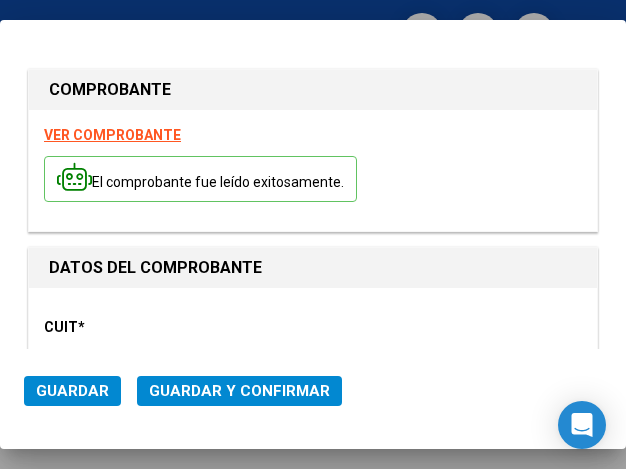 type on "2025-09-06" 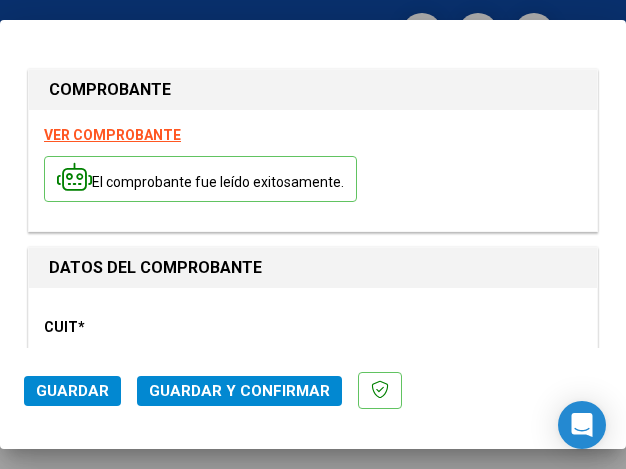 click on "CUIT  *   30-68112523-6 Ingresar CUIT  ANALISIS PRESTADOR  MINISTERIO  DE SALUD DE ENTRE RIOS  ARCA Padrón  Area destinado * Hospitales - Auditoría Médica Seleccionar Area  Comprobante Tipo * Factura C Seleccionar Tipo Punto de Venta  *   29 Ingresar el Nro.  Número  *   2442 Ingresar el Nro.  Monto  *   $ 41.810,00 Ingresar el monto  Fecha del Cpbt.  *   2025-07-08 Ingresar la fecha  CAE / CAEA (no ingrese CAI)    75276619008177 Ingresar el CAE o CAEA (no ingrese CAI)  Fecha Recibido  *   2025-07-14 Ingresar la fecha  Fecha de Vencimiento    2025-09-06 Ingresar la fecha  Ref. Externa    Ingresar la ref.  N° Liquidación    Ingresar el N° Liquidación" at bounding box center [313, 961] 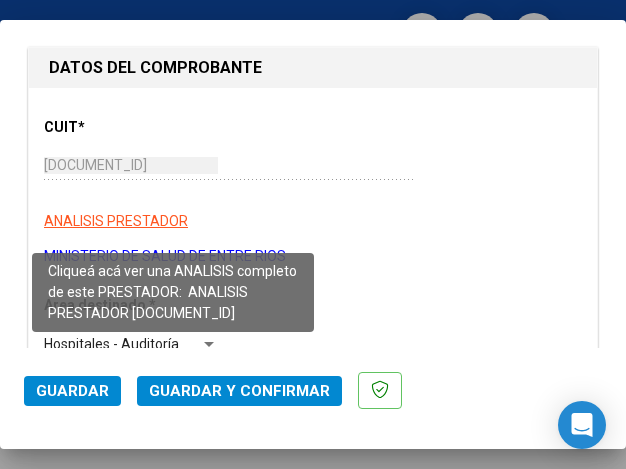 scroll, scrollTop: 300, scrollLeft: 0, axis: vertical 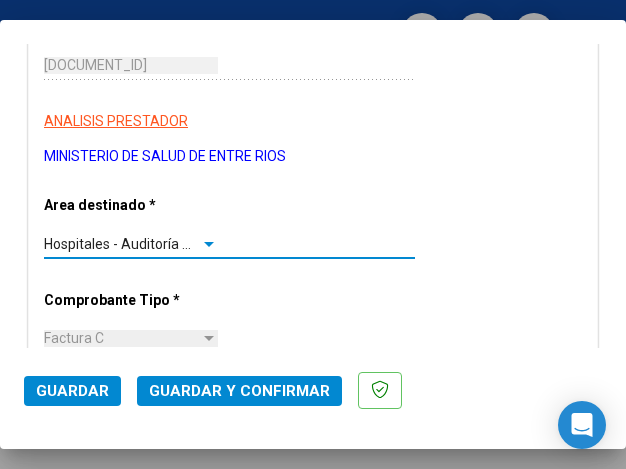 click at bounding box center (209, 244) 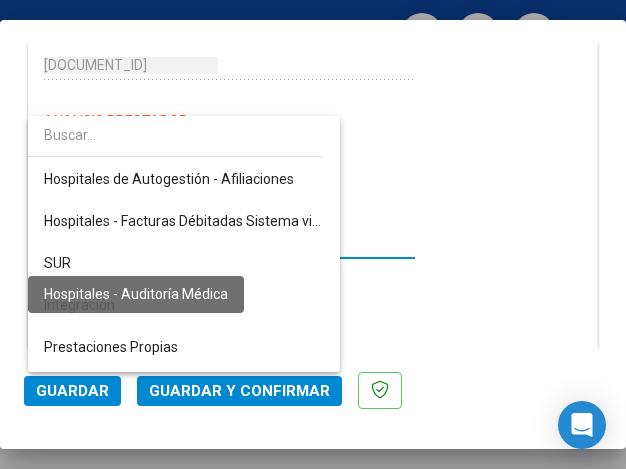 scroll, scrollTop: 271, scrollLeft: 0, axis: vertical 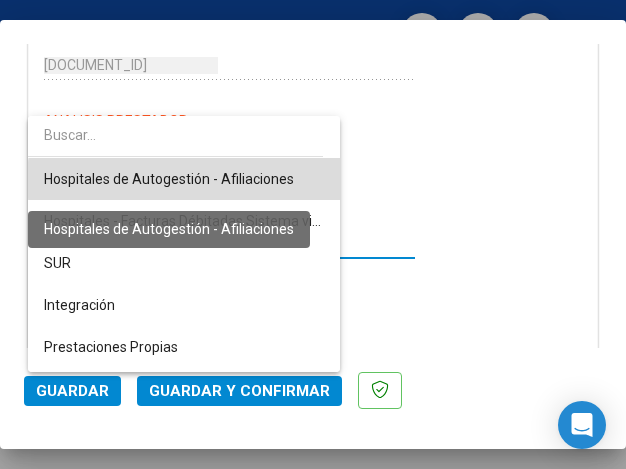 click on "Hospitales de Autogestión - Afiliaciones" at bounding box center (169, 179) 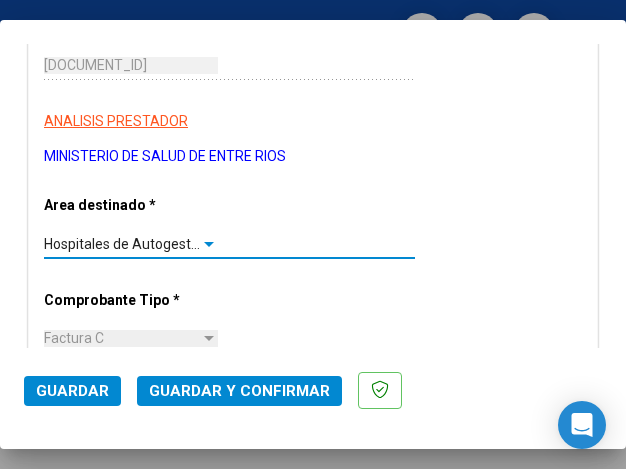click at bounding box center [209, 244] 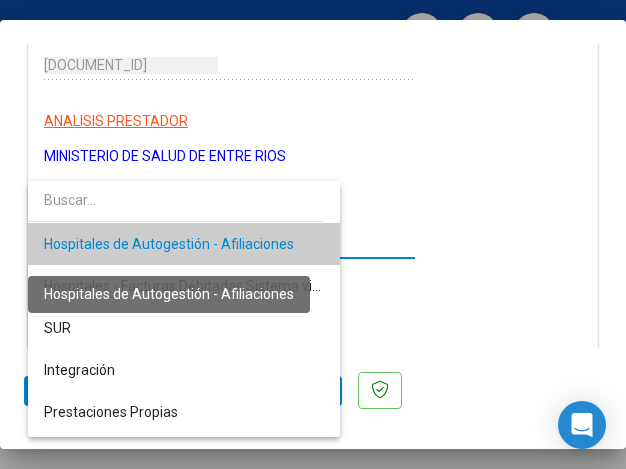 click on "Hospitales de Autogestión - Afiliaciones" at bounding box center [169, 244] 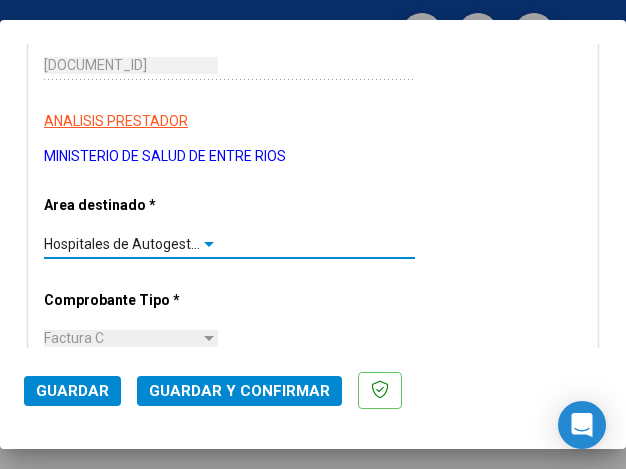 click at bounding box center [209, 244] 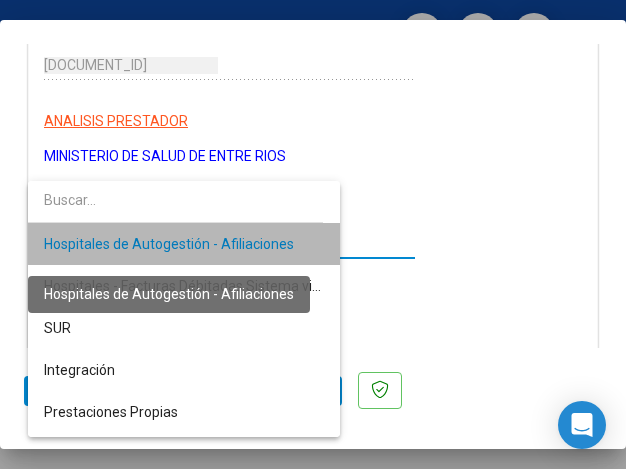 click on "Hospitales de Autogestión - Afiliaciones" at bounding box center [169, 244] 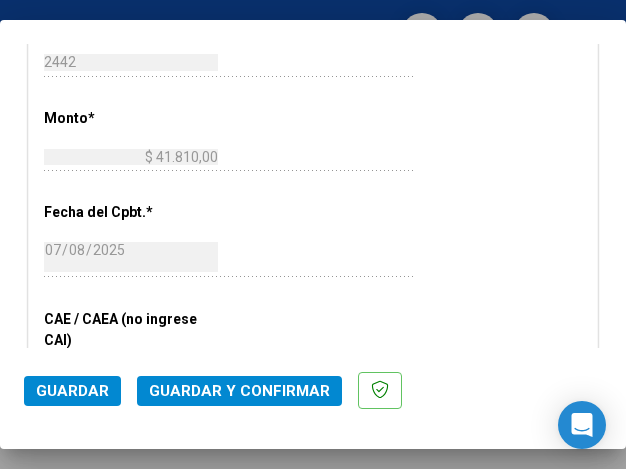scroll, scrollTop: 800, scrollLeft: 0, axis: vertical 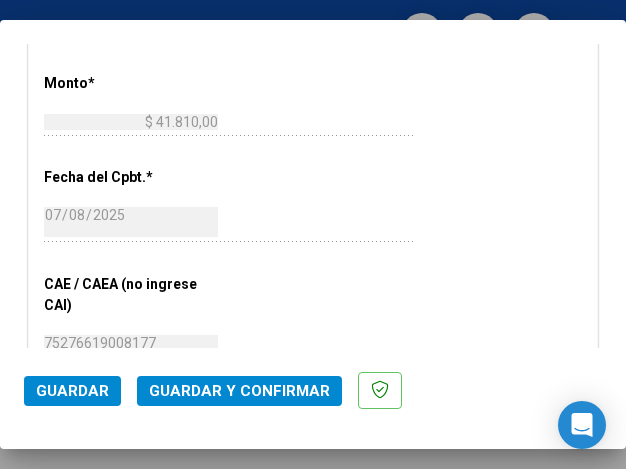 click on "2025-07-08 Ingresar la fecha" 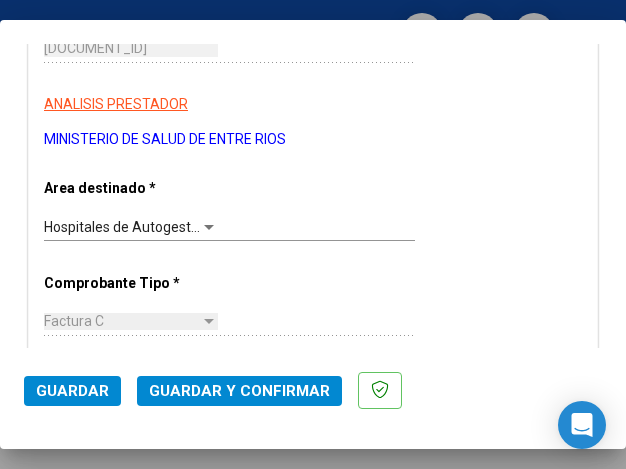 scroll, scrollTop: 300, scrollLeft: 0, axis: vertical 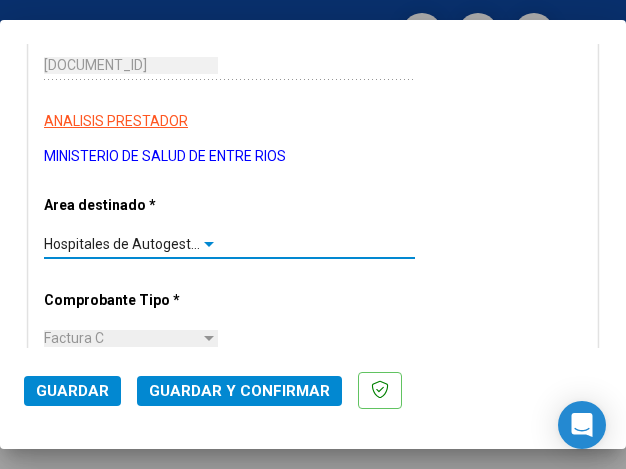 click at bounding box center (209, 244) 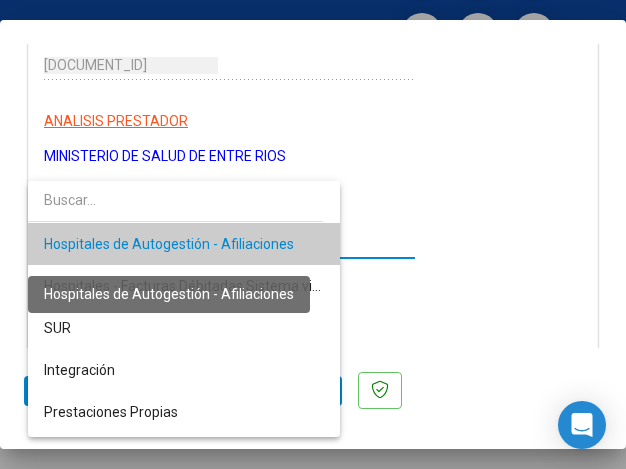 click on "Hospitales de Autogestión - Afiliaciones" at bounding box center [169, 244] 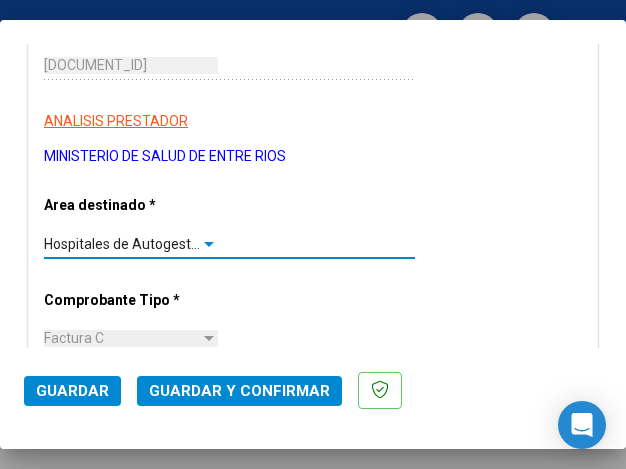 click on "Guardar y Confirmar" 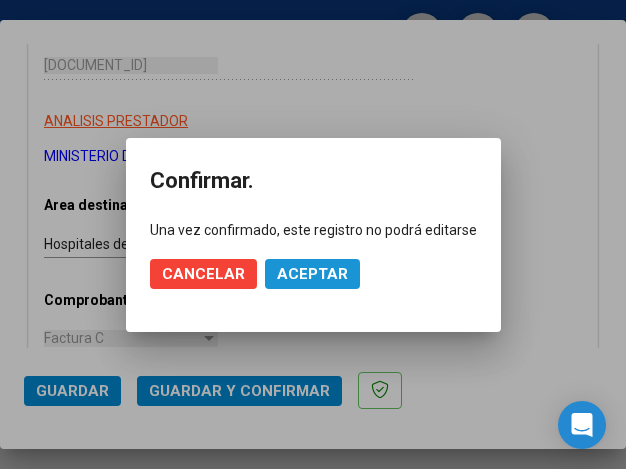 click on "Aceptar" 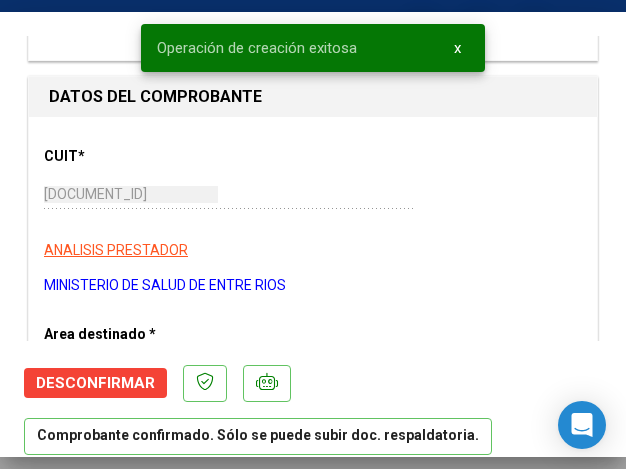 scroll, scrollTop: 300, scrollLeft: 0, axis: vertical 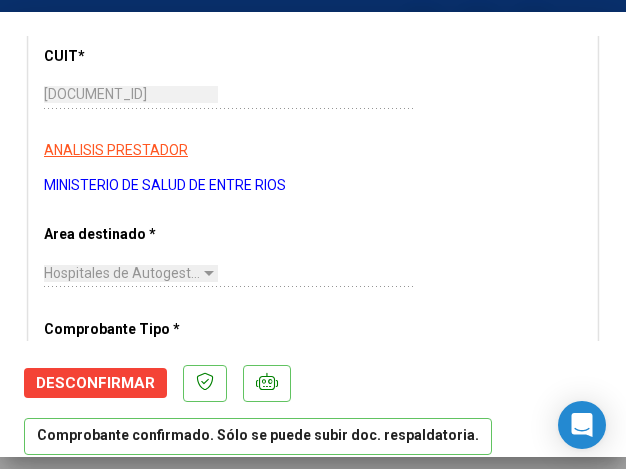 click on "MINISTERIO  DE SALUD DE ENTRE RIOS" at bounding box center [313, 185] 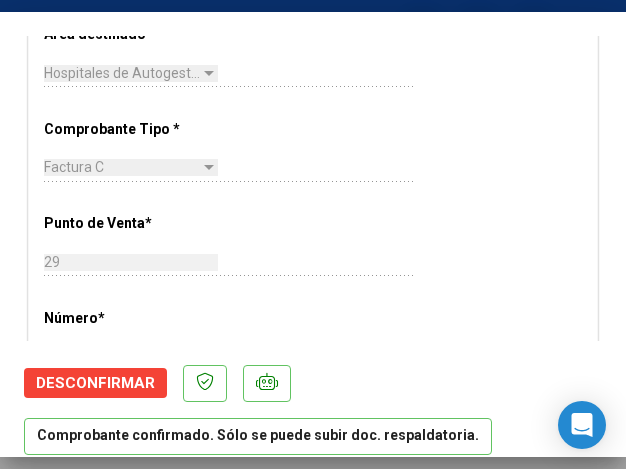 scroll, scrollTop: 600, scrollLeft: 0, axis: vertical 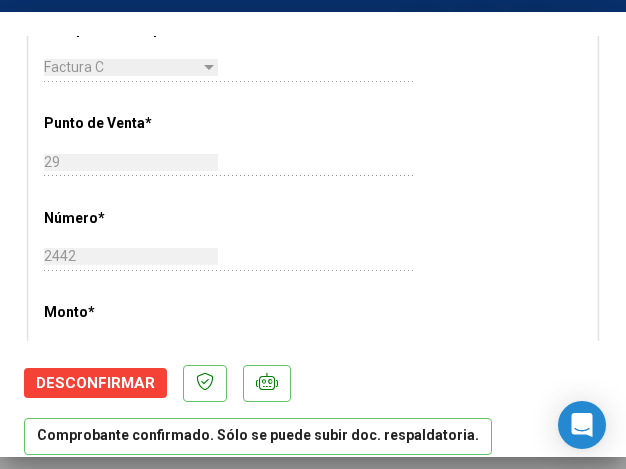 click on "29 Ingresar el Nro." 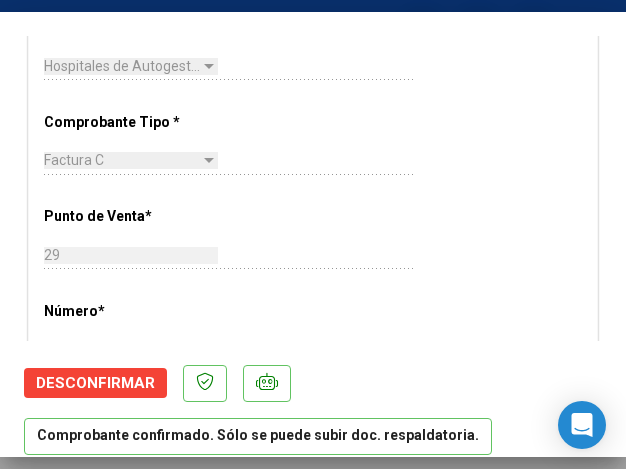 scroll, scrollTop: 400, scrollLeft: 0, axis: vertical 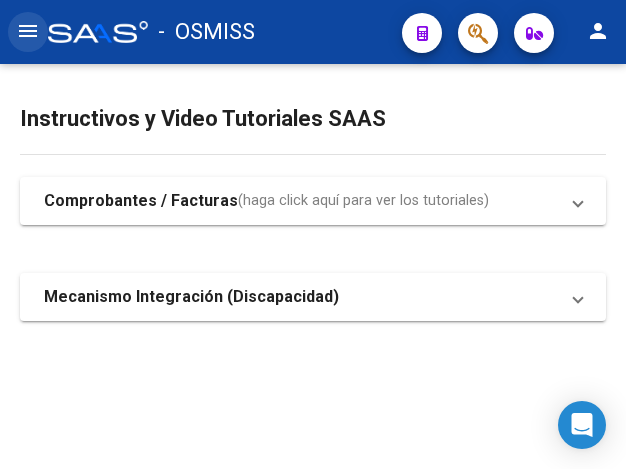 click on "menu" 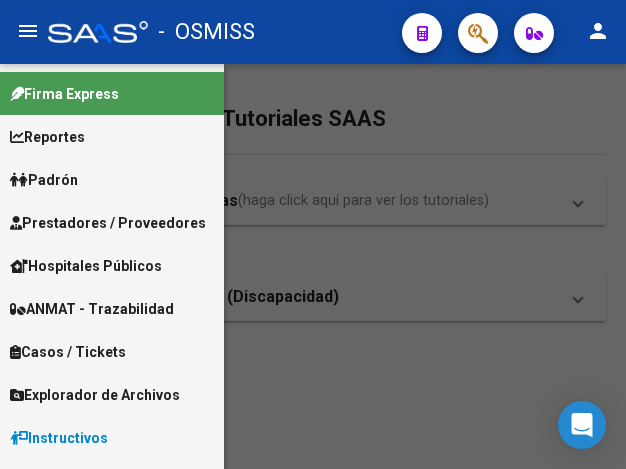 click on "Prestadores / Proveedores" at bounding box center (108, 223) 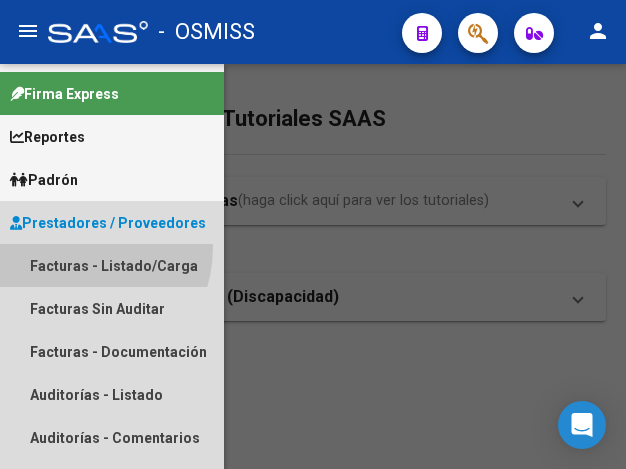 click on "Facturas - Listado/Carga" at bounding box center [112, 265] 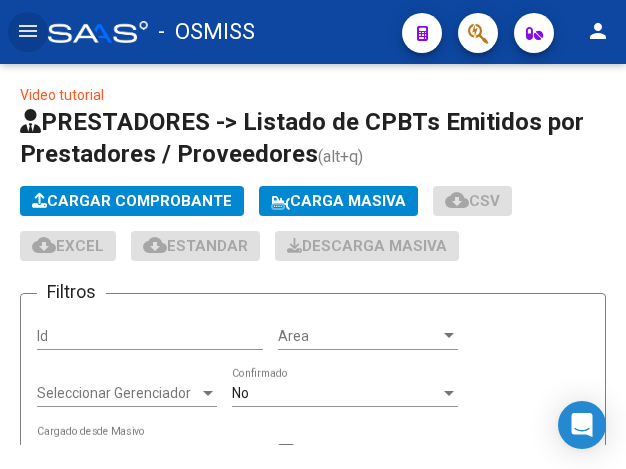 click on "Cargar Comprobante" 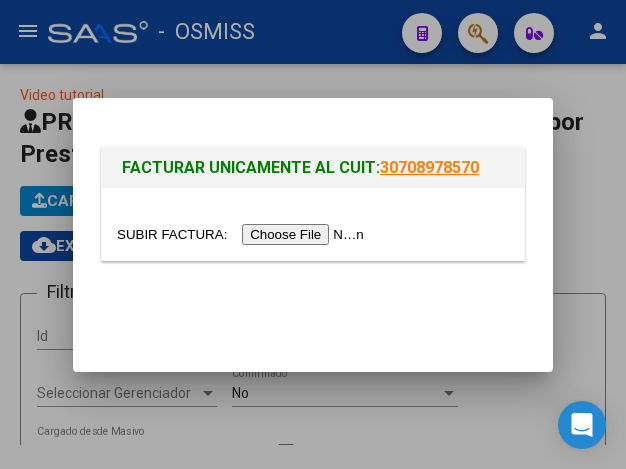 click at bounding box center (243, 234) 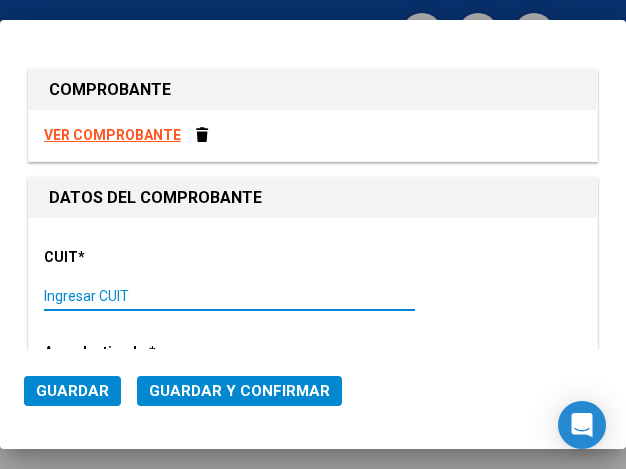 click on "Ingresar CUIT" at bounding box center (131, 296) 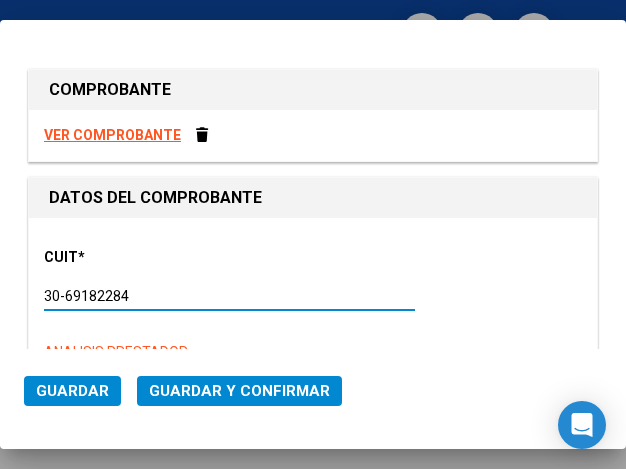 type on "30-69182284-9" 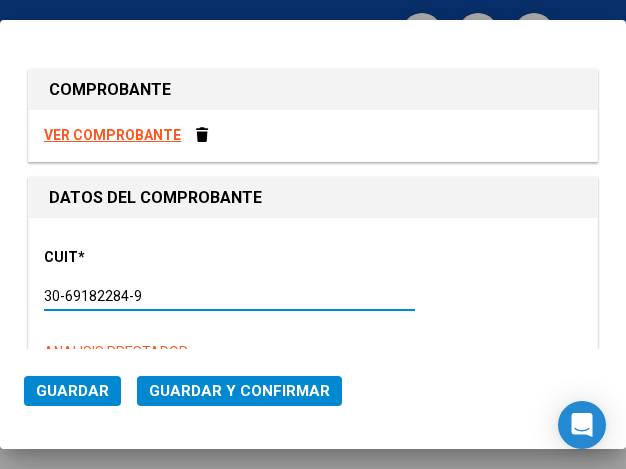 type on "2397" 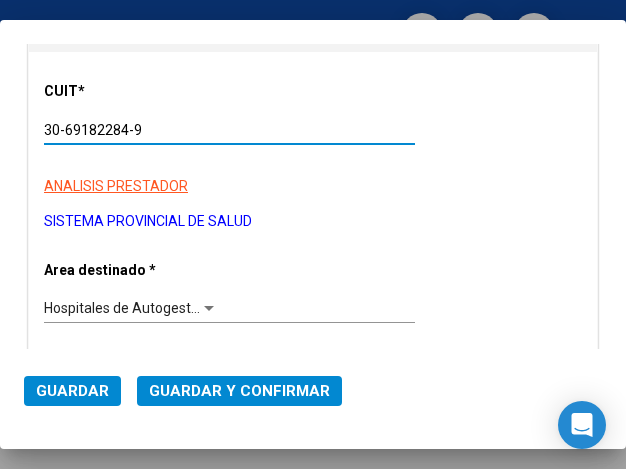 scroll, scrollTop: 200, scrollLeft: 0, axis: vertical 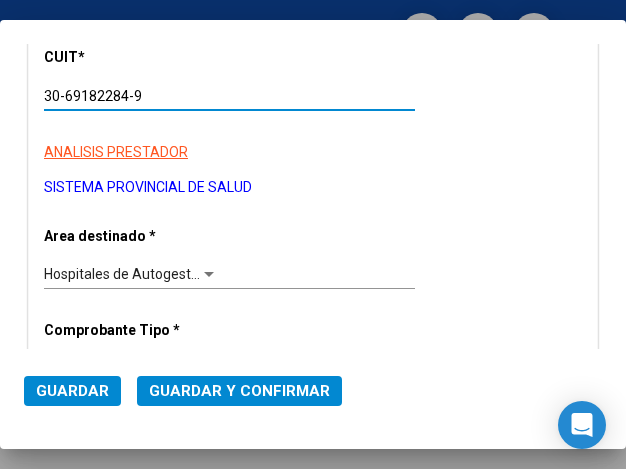 type on "30-69182284-9" 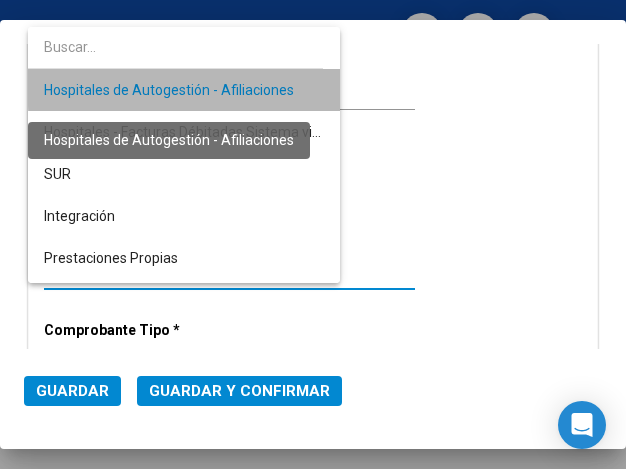 click on "Hospitales de Autogestión - Afiliaciones" at bounding box center (169, 90) 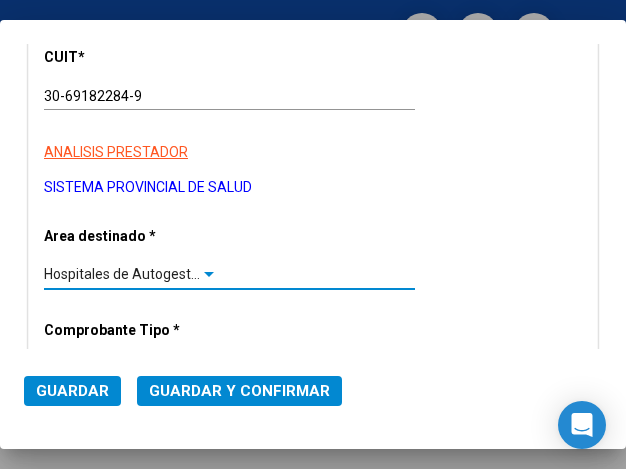 click at bounding box center (209, 275) 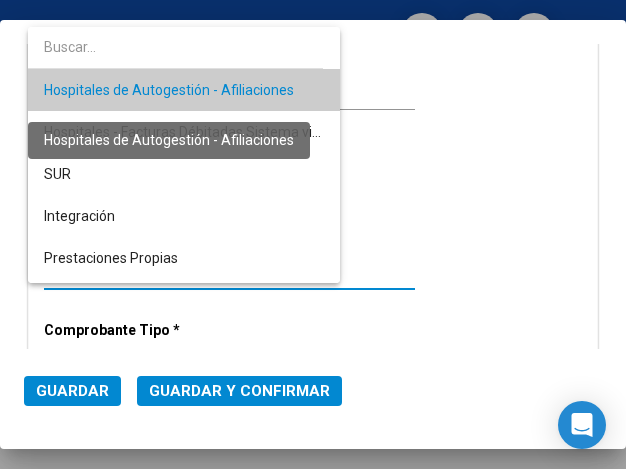 click on "Hospitales de Autogestión - Afiliaciones" at bounding box center (169, 90) 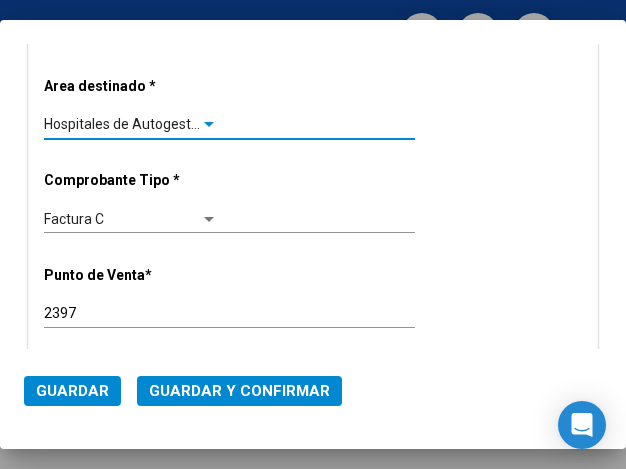 scroll, scrollTop: 400, scrollLeft: 0, axis: vertical 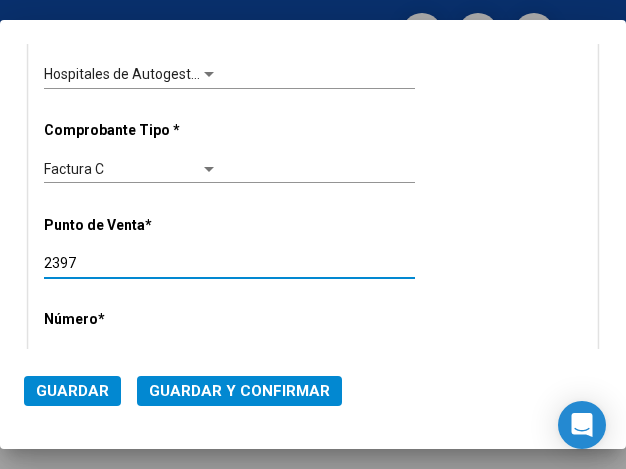 click on "2397" at bounding box center [131, 263] 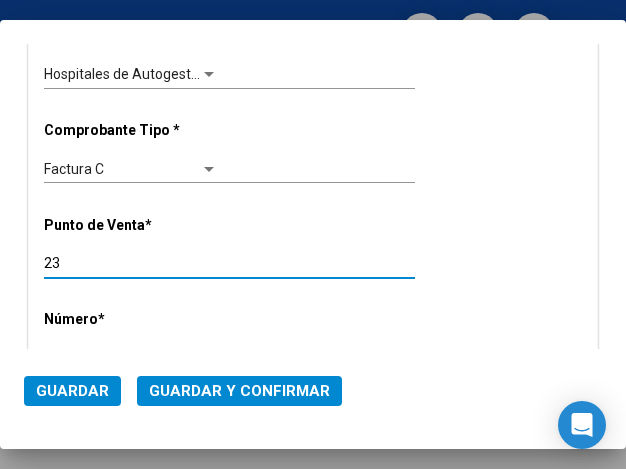 type on "2" 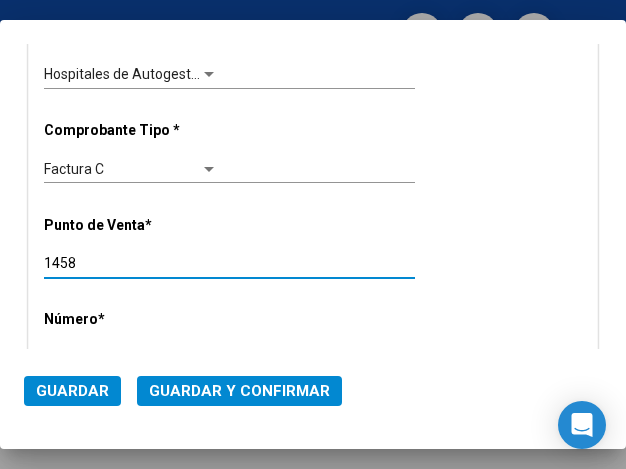 type on "1458" 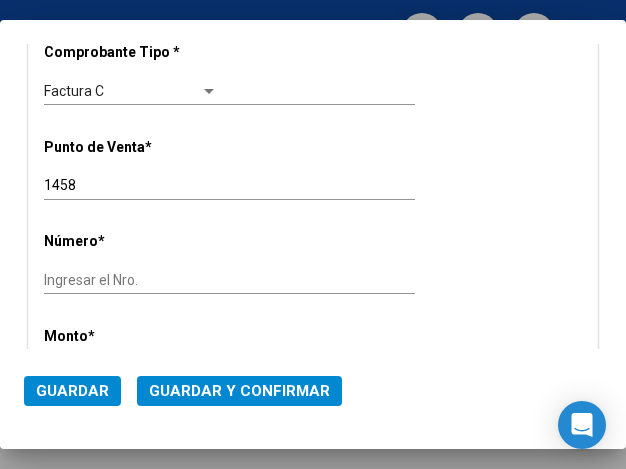scroll, scrollTop: 500, scrollLeft: 0, axis: vertical 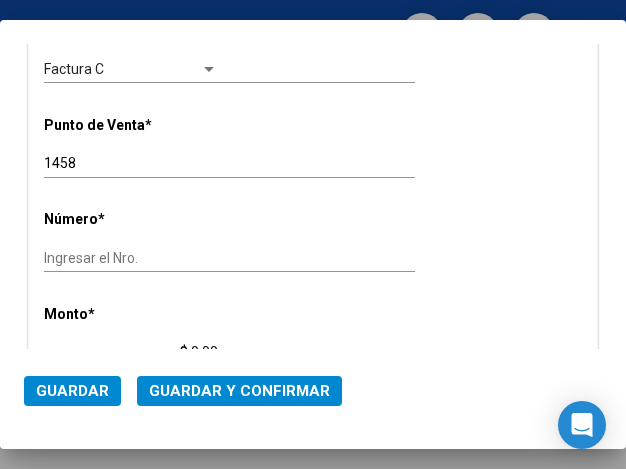click on "Ingresar el Nro." at bounding box center [131, 258] 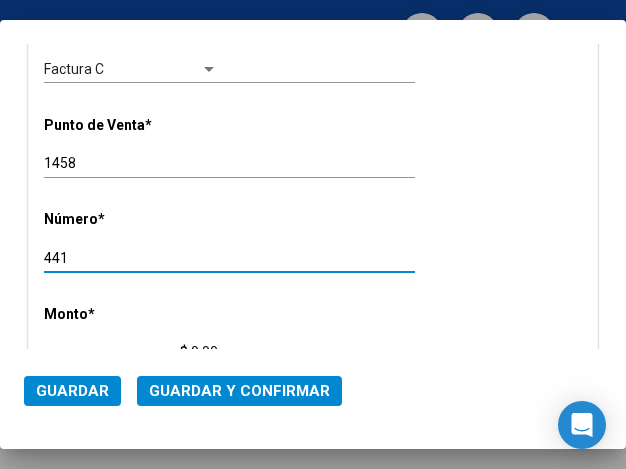 type on "441" 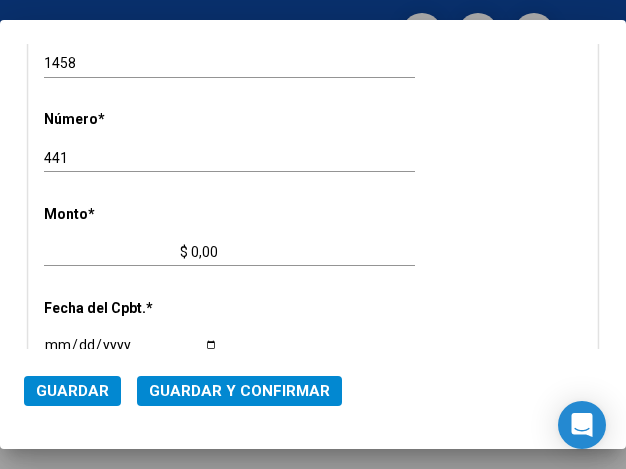 scroll, scrollTop: 618, scrollLeft: 0, axis: vertical 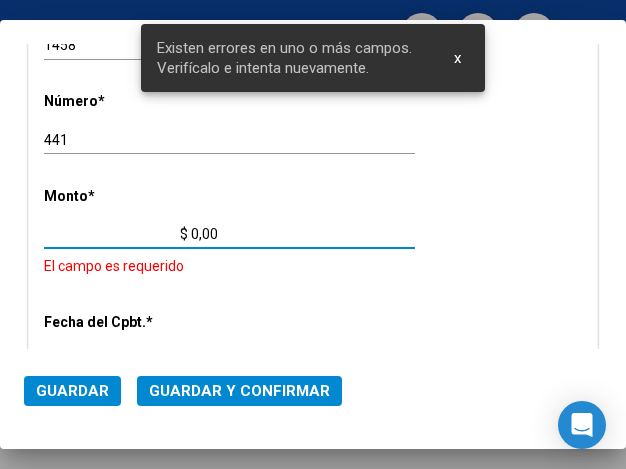 click on "$ 0,00" at bounding box center (131, 234) 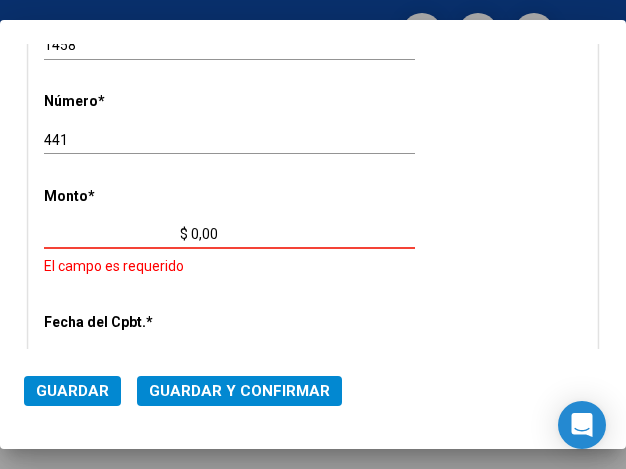 click on "$ 0,00" at bounding box center [131, 234] 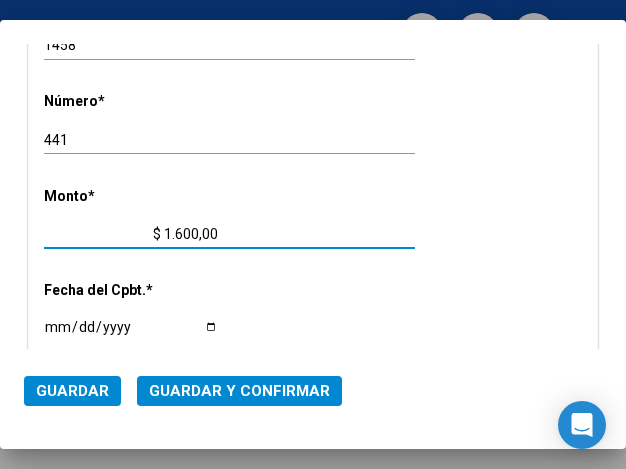 type on "$ 16.000,00" 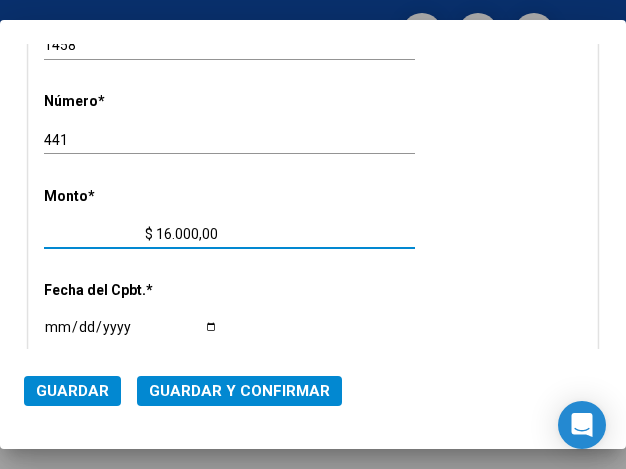 click on "Ingresar la fecha" at bounding box center (131, 334) 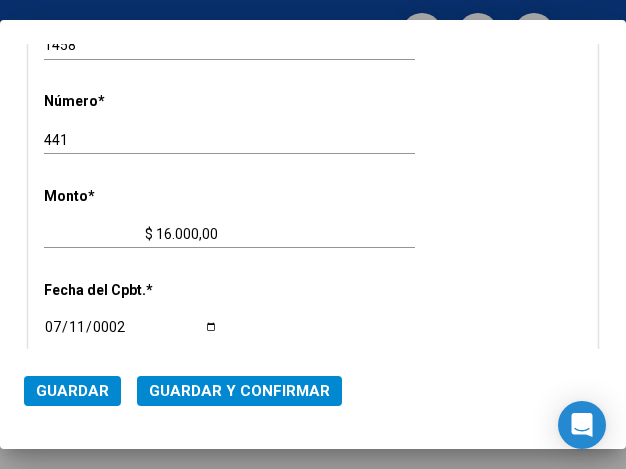 scroll, scrollTop: 811, scrollLeft: 0, axis: vertical 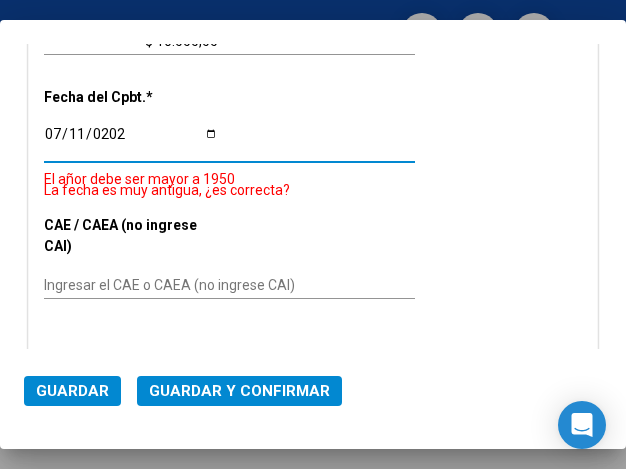 type on "2025-07-11" 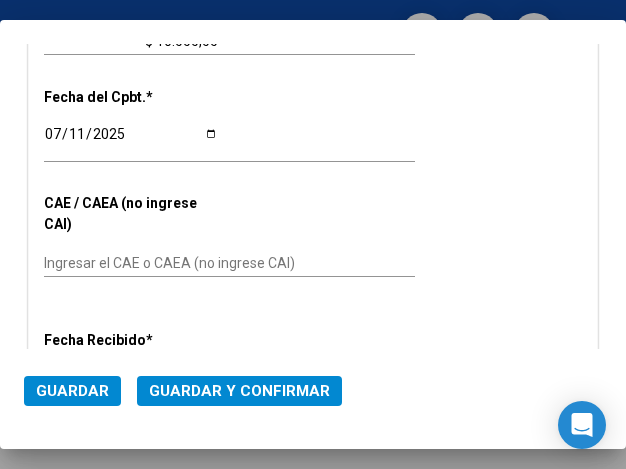 click on "Ingresar el CAE o CAEA (no ingrese CAI)" 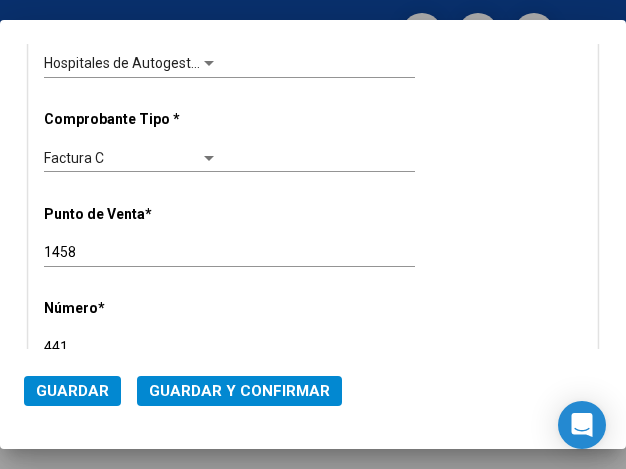 scroll, scrollTop: 311, scrollLeft: 0, axis: vertical 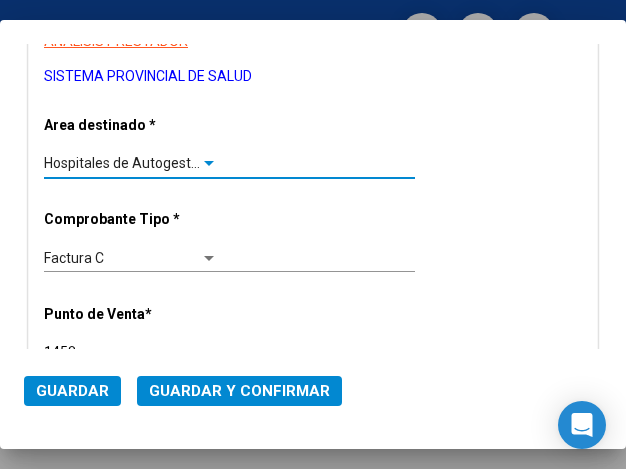 click at bounding box center (209, 164) 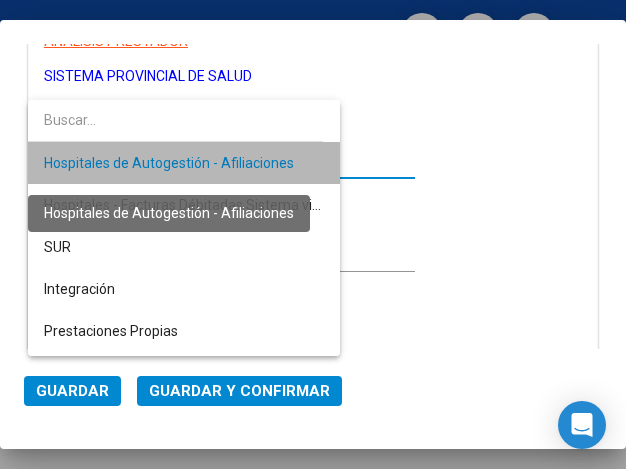 click on "Hospitales de Autogestión - Afiliaciones" at bounding box center (169, 163) 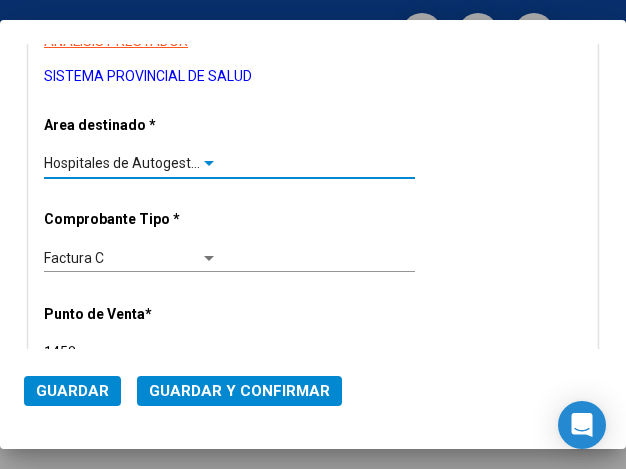 click on "Guardar y Confirmar" 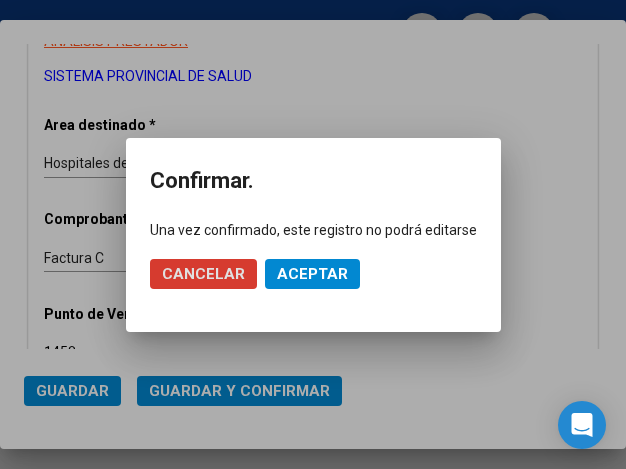click on "Aceptar" 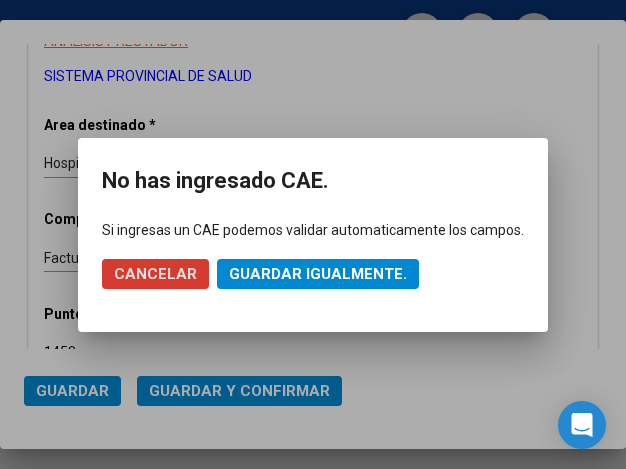 click on "Guardar igualmente." 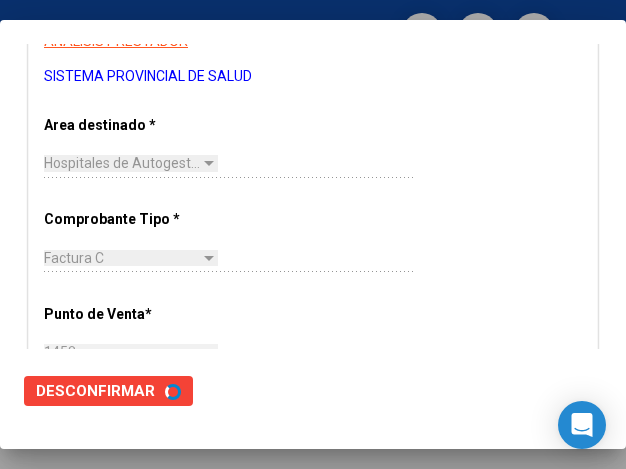 scroll, scrollTop: 0, scrollLeft: 0, axis: both 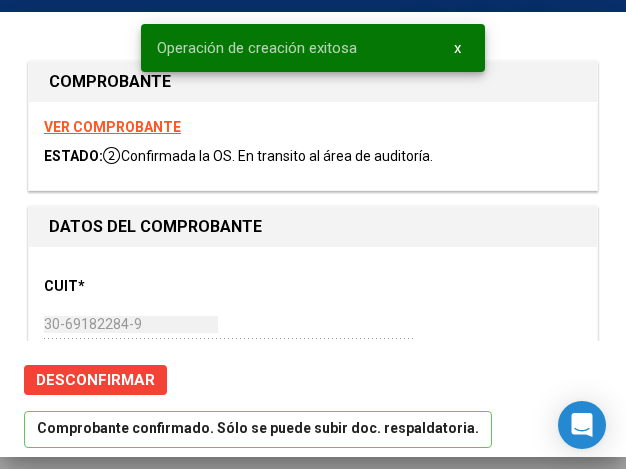 type on "2025-08-10" 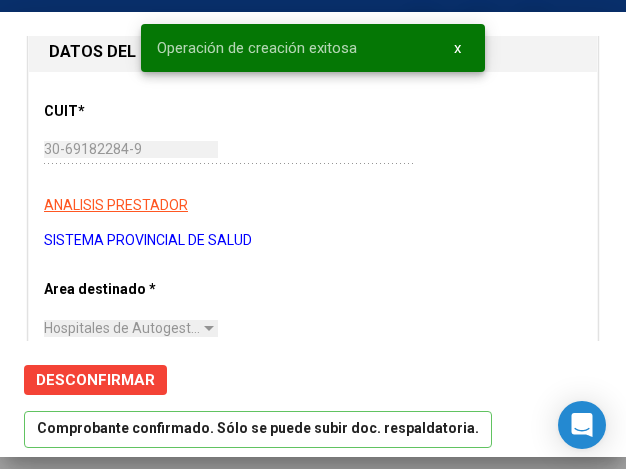 scroll, scrollTop: 200, scrollLeft: 0, axis: vertical 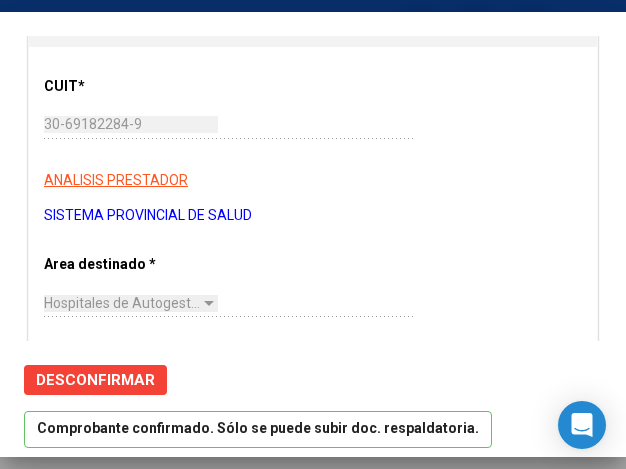 click on "SISTEMA PROVINCIAL DE SALUD" at bounding box center (313, 215) 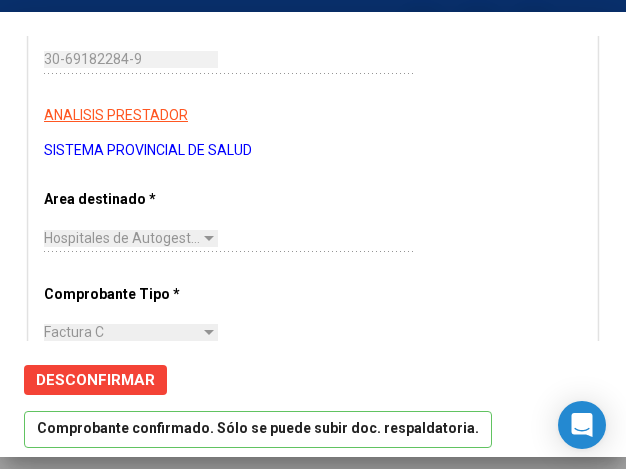 scroll, scrollTop: 300, scrollLeft: 0, axis: vertical 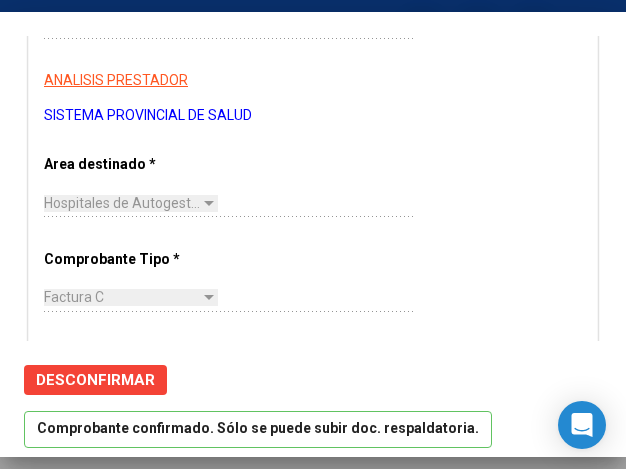 click on "CUIT  *   30-69182284-9 Ingresar CUIT  ANALISIS PRESTADOR  SISTEMA PROVINCIAL DE SALUD  ARCA Padrón ARCA Padrón  Area destinado * Hospitales de Autogestión - Afiliaciones Seleccionar Area  Comprobante Tipo * Factura C Seleccionar Tipo Punto de Venta  *   1458 Ingresar el Nro.  Número  *   441 Ingresar el Nro.  Monto  *   $ 16.000,00 Ingresar el monto  Fecha del Cpbt.  *   2025-07-11 Ingresar la fecha  CAE / CAEA (no ingrese CAI)    Ingresar el CAE o CAEA (no ingrese CAI)  Fecha Recibido  *   2025-07-14 Ingresar la fecha  Fecha de Vencimiento    2025-08-10 Ingresar la fecha  Ref. Externa    Ingresar la ref.  N° Liquidación    Ingresar el N° Liquidación" at bounding box center [313, 620] 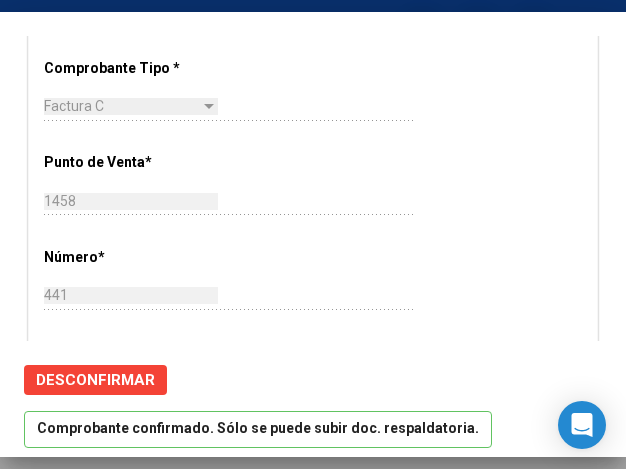 scroll, scrollTop: 500, scrollLeft: 0, axis: vertical 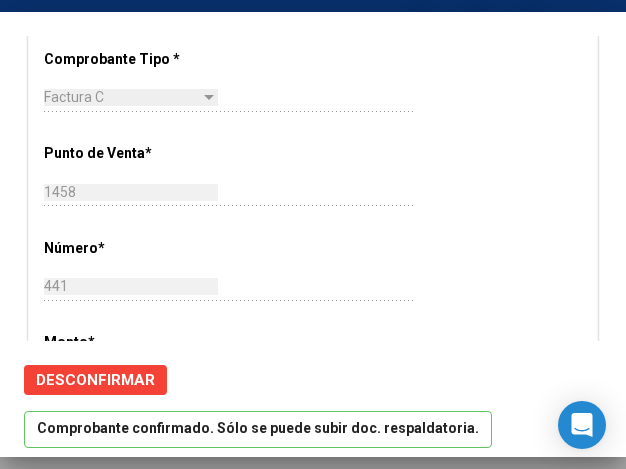 click on "CUIT  *   30-69182284-9 Ingresar CUIT  ANALISIS PRESTADOR  SISTEMA PROVINCIAL DE SALUD  ARCA Padrón ARCA Padrón  Area destinado * Hospitales de Autogestión - Afiliaciones Seleccionar Area  Comprobante Tipo * Factura C Seleccionar Tipo Punto de Venta  *   1458 Ingresar el Nro.  Número  *   441 Ingresar el Nro.  Monto  *   $ 16.000,00 Ingresar el monto  Fecha del Cpbt.  *   2025-07-11 Ingresar la fecha  CAE / CAEA (no ingrese CAI)    Ingresar el CAE o CAEA (no ingrese CAI)  Fecha Recibido  *   2025-07-14 Ingresar la fecha  Fecha de Vencimiento    2025-08-10 Ingresar la fecha  Ref. Externa    Ingresar la ref.  N° Liquidación    Ingresar el N° Liquidación" at bounding box center [313, 420] 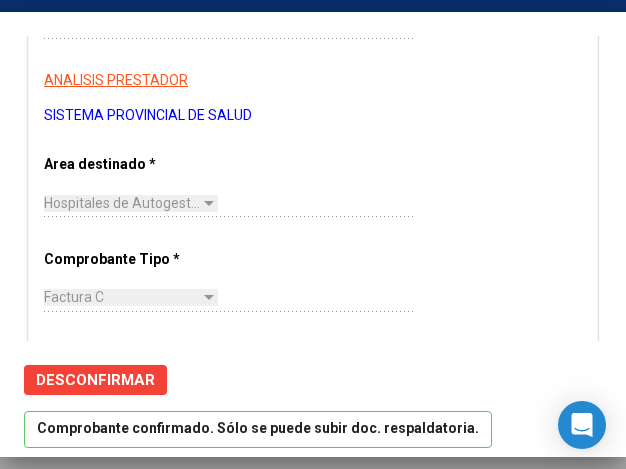 click on "CUIT  *   30-69182284-9 Ingresar CUIT  ANALISIS PRESTADOR  SISTEMA PROVINCIAL DE SALUD  ARCA Padrón ARCA Padrón  Area destinado * Hospitales de Autogestión - Afiliaciones Seleccionar Area  Comprobante Tipo * Factura C Seleccionar Tipo Punto de Venta  *   1458 Ingresar el Nro.  Número  *   441 Ingresar el Nro.  Monto  *   $ 16.000,00 Ingresar el monto  Fecha del Cpbt.  *   2025-07-11 Ingresar la fecha  CAE / CAEA (no ingrese CAI)    Ingresar el CAE o CAEA (no ingrese CAI)  Fecha Recibido  *   2025-07-14 Ingresar la fecha  Fecha de Vencimiento    2025-08-10 Ingresar la fecha  Ref. Externa    Ingresar la ref.  N° Liquidación    Ingresar el N° Liquidación" at bounding box center (313, 620) 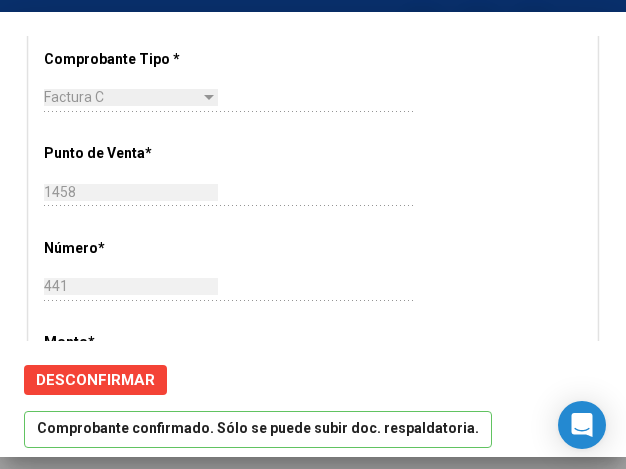 click on "1458 Ingresar el Nro." 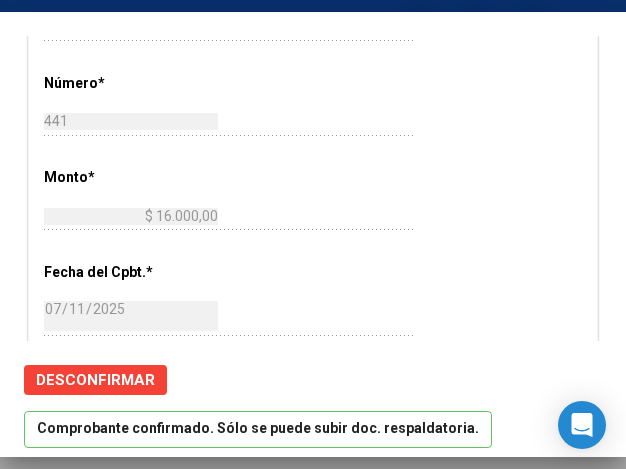 scroll, scrollTop: 700, scrollLeft: 0, axis: vertical 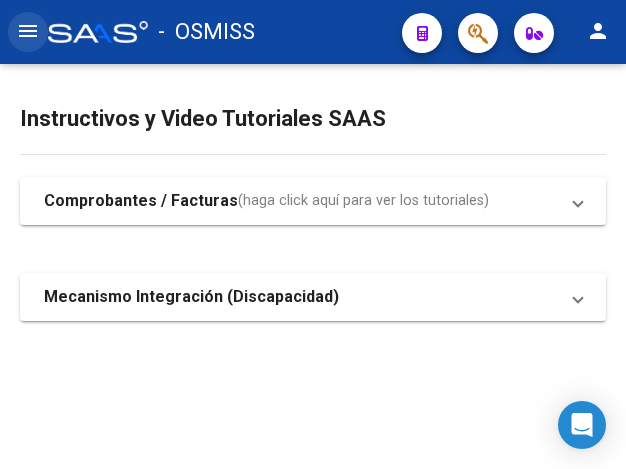 click on "menu" 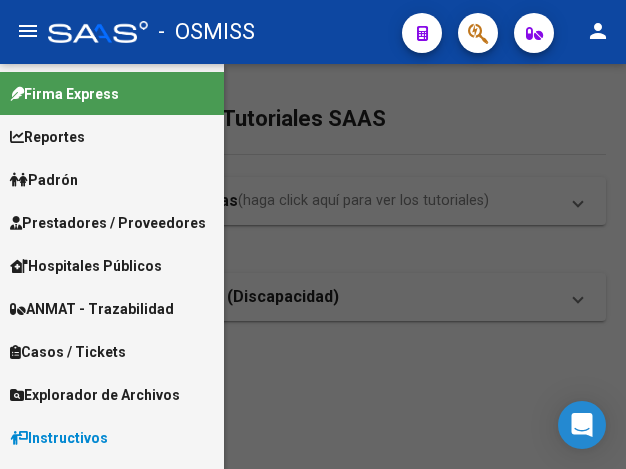click on "Prestadores / Proveedores" at bounding box center [108, 223] 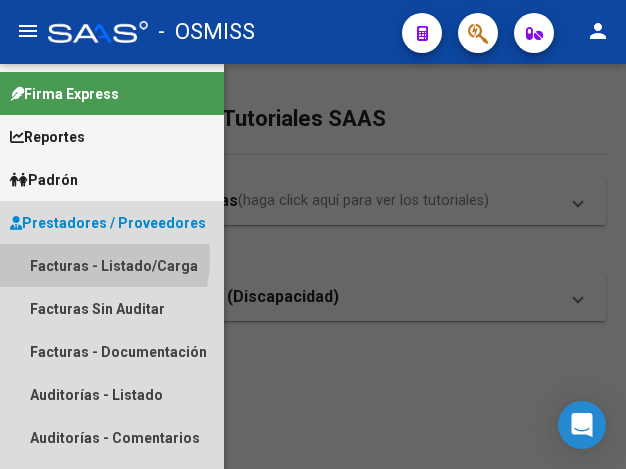 click on "Facturas - Listado/Carga" at bounding box center [112, 265] 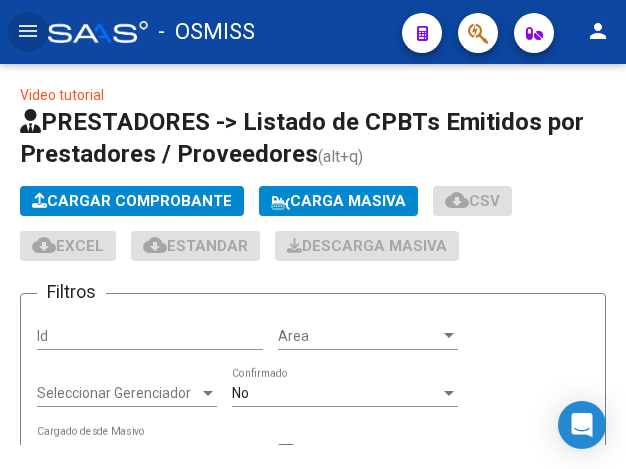 click on "Cargar Comprobante" 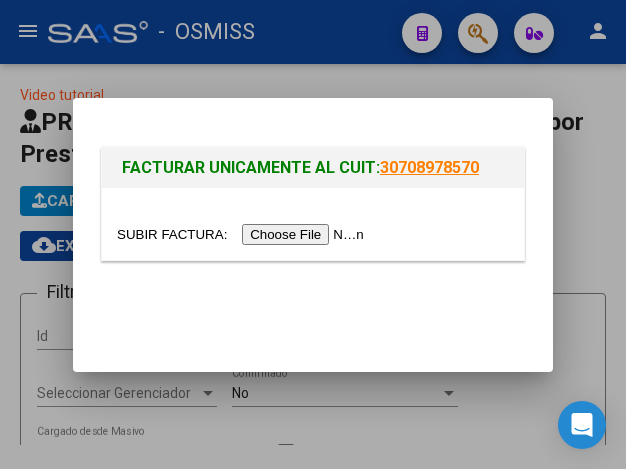 click at bounding box center (243, 234) 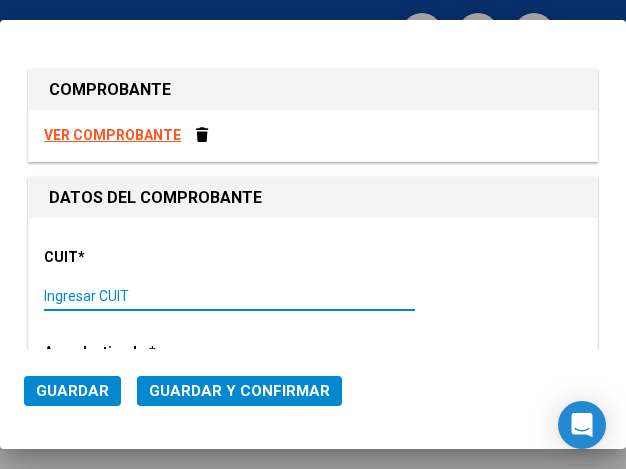 click on "Ingresar CUIT" at bounding box center (131, 296) 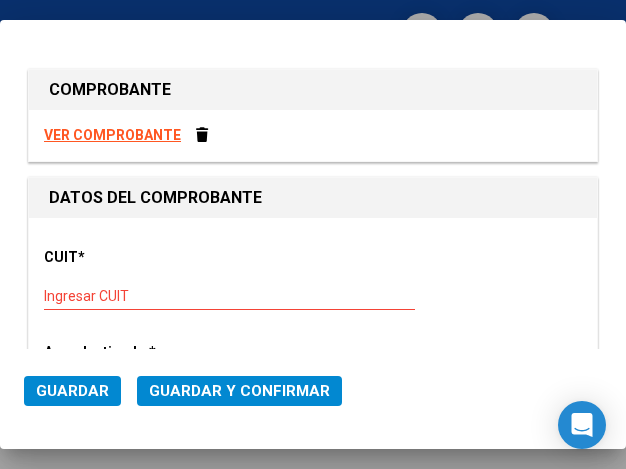 click on "Ingresar CUIT" at bounding box center [229, 296] 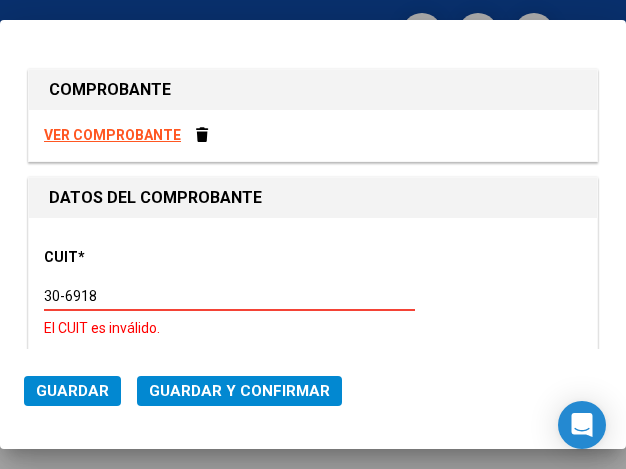 click on "30-6918" at bounding box center [131, 296] 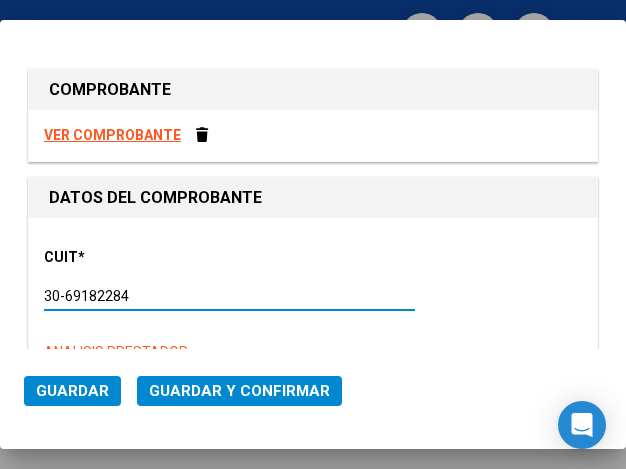 type on "30-69182284-9" 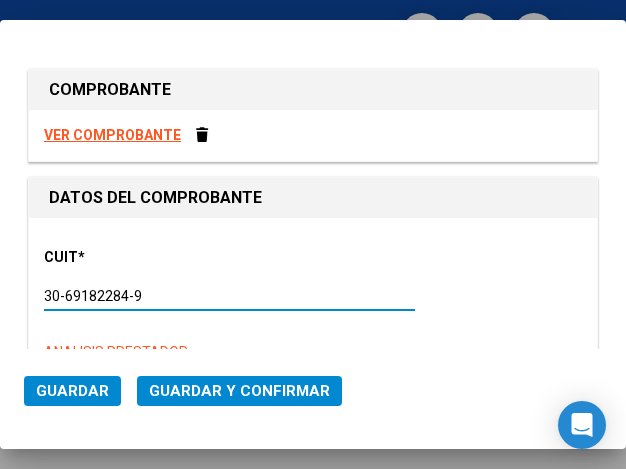 type on "1458" 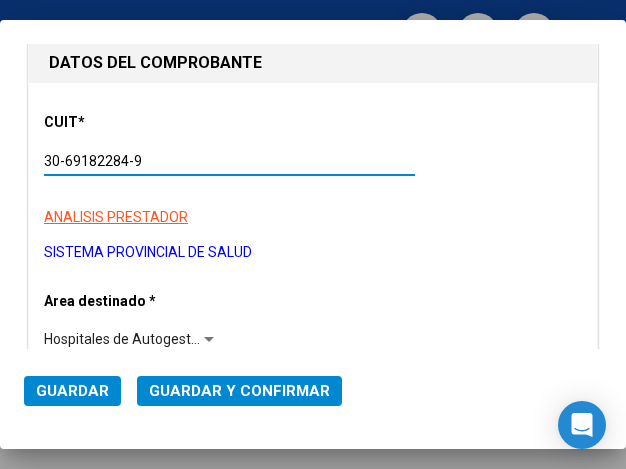 scroll, scrollTop: 200, scrollLeft: 0, axis: vertical 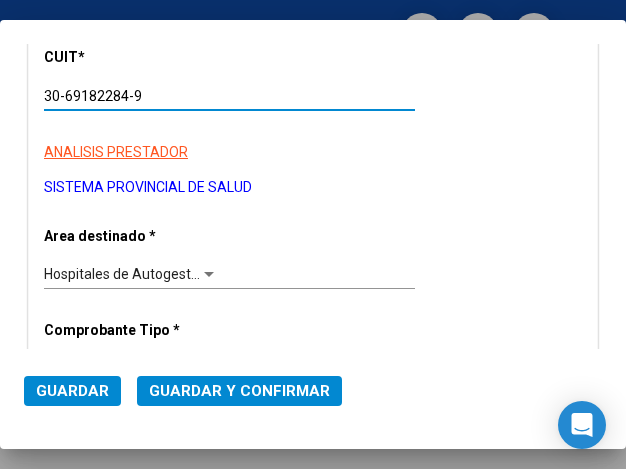 type on "30-69182284-9" 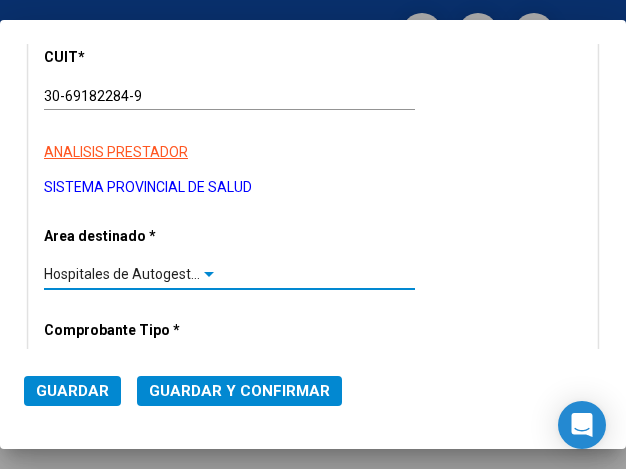 click at bounding box center (209, 275) 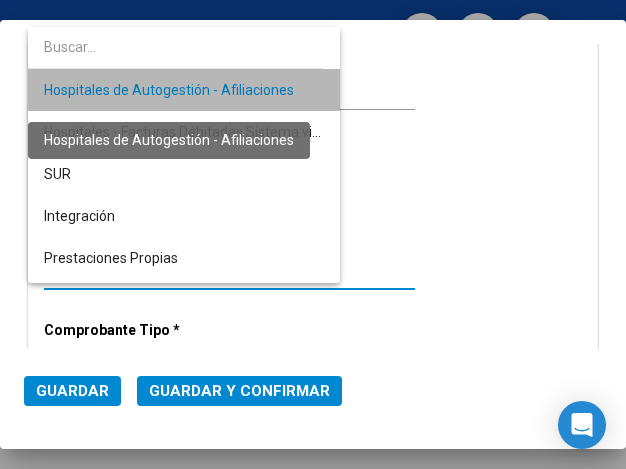 click on "Hospitales de Autogestión - Afiliaciones" at bounding box center (169, 90) 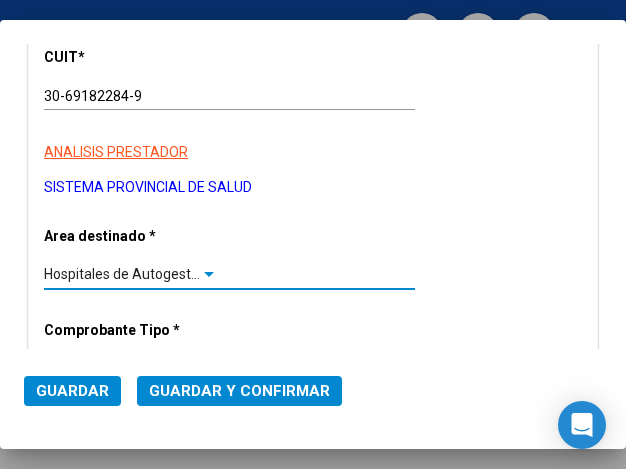 click at bounding box center (209, 275) 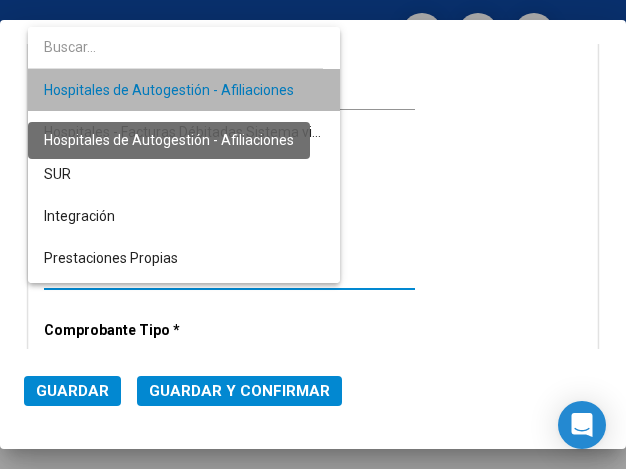 click on "Hospitales de Autogestión - Afiliaciones" at bounding box center [169, 90] 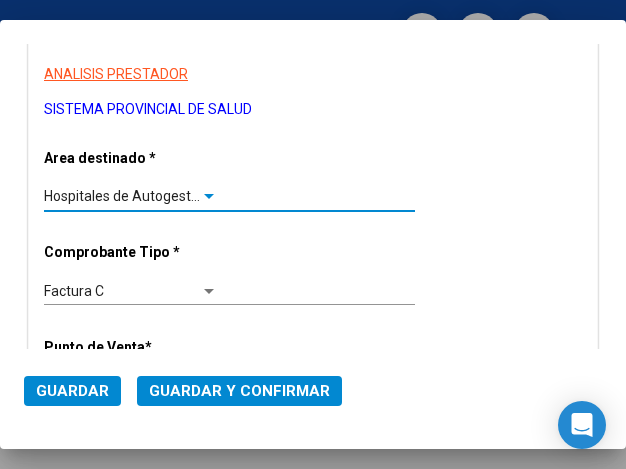 scroll, scrollTop: 300, scrollLeft: 0, axis: vertical 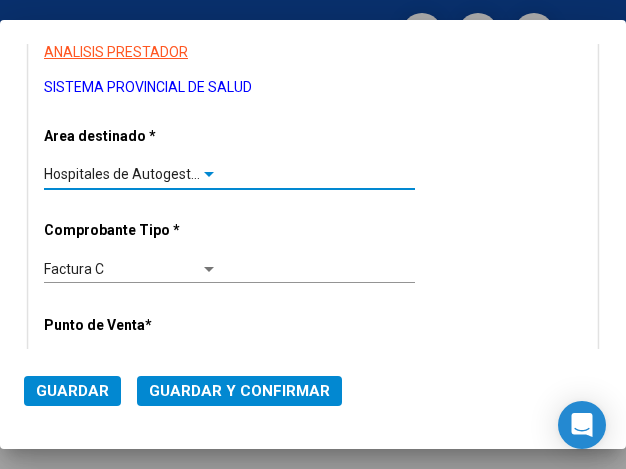 click at bounding box center [209, 175] 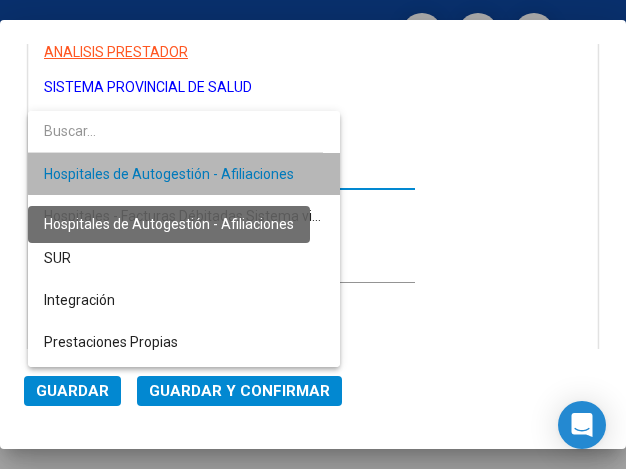 click on "Hospitales de Autogestión - Afiliaciones" at bounding box center (169, 174) 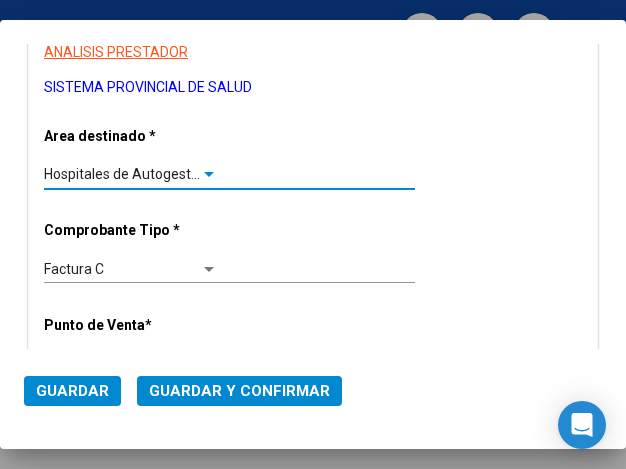scroll, scrollTop: 400, scrollLeft: 0, axis: vertical 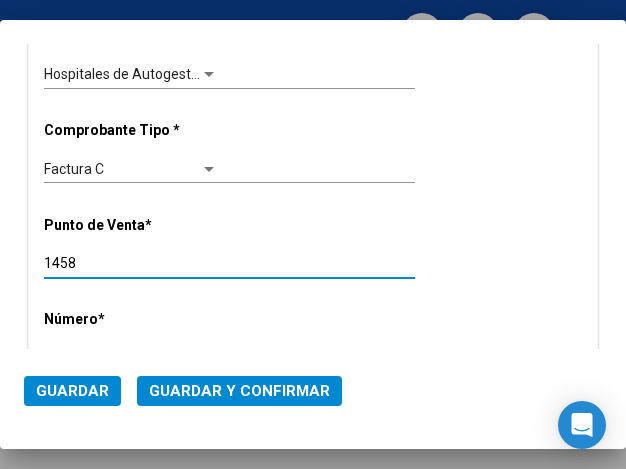 click on "1458" at bounding box center (131, 263) 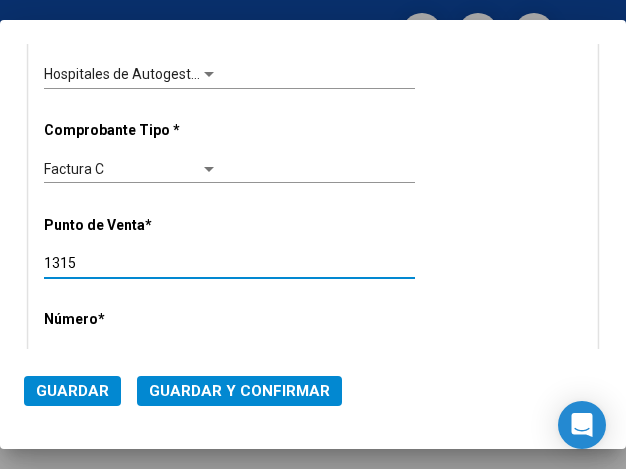 type on "1315" 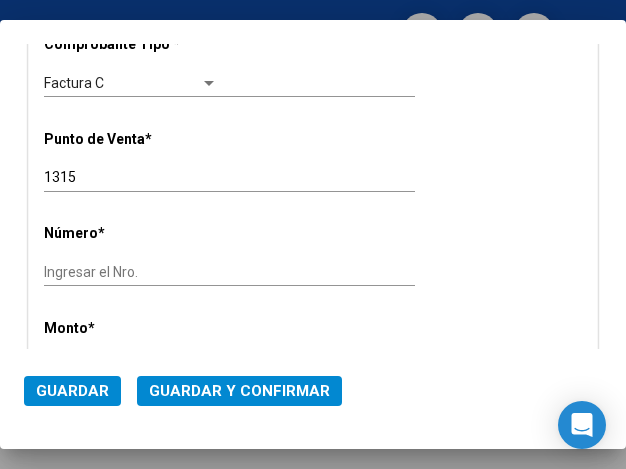 scroll, scrollTop: 500, scrollLeft: 0, axis: vertical 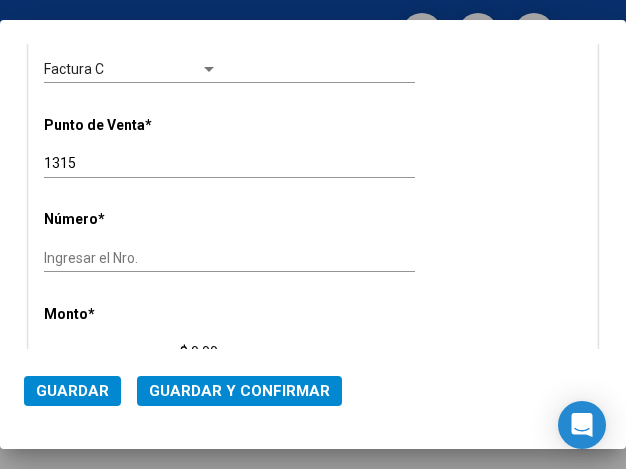 click on "Ingresar el Nro." at bounding box center [131, 258] 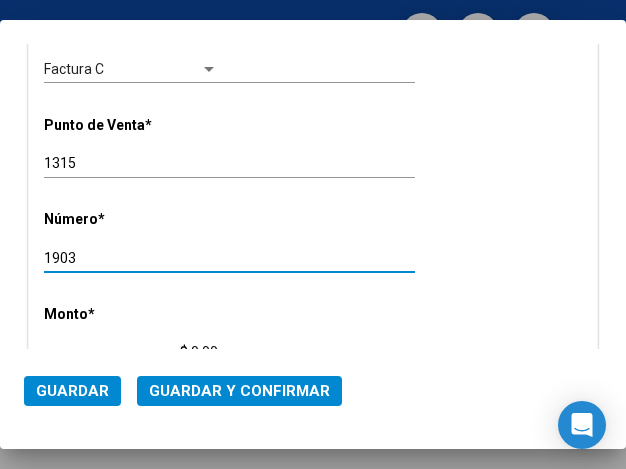 type on "1903" 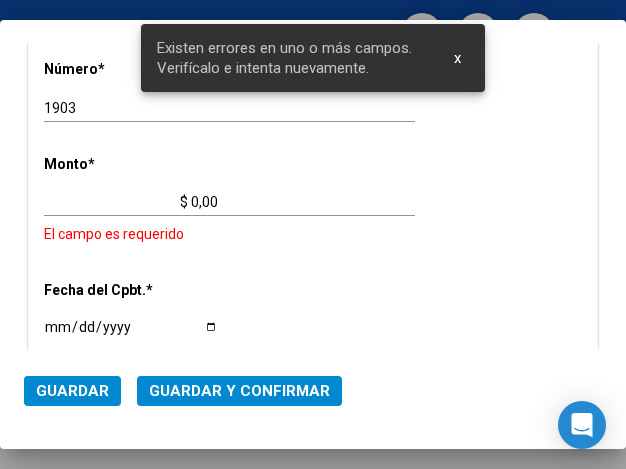 scroll, scrollTop: 647, scrollLeft: 0, axis: vertical 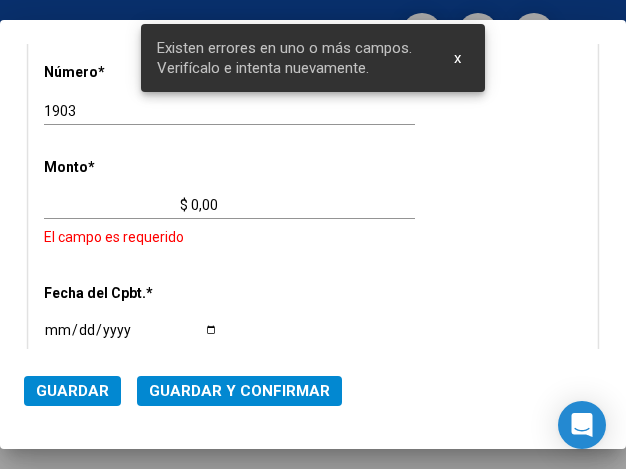 click on "$ 0,00" at bounding box center (131, 205) 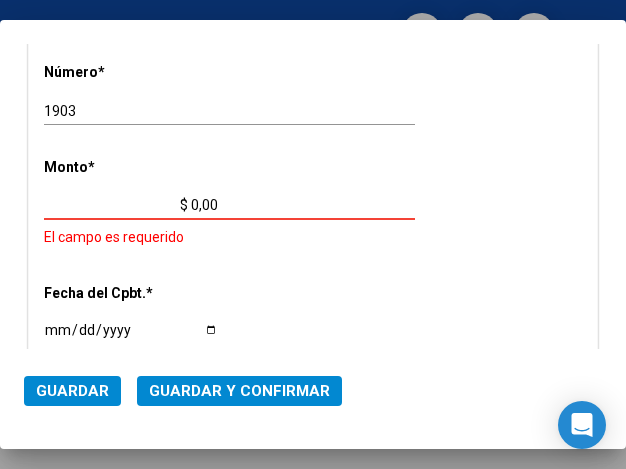 click on "$ 0,00" at bounding box center (131, 205) 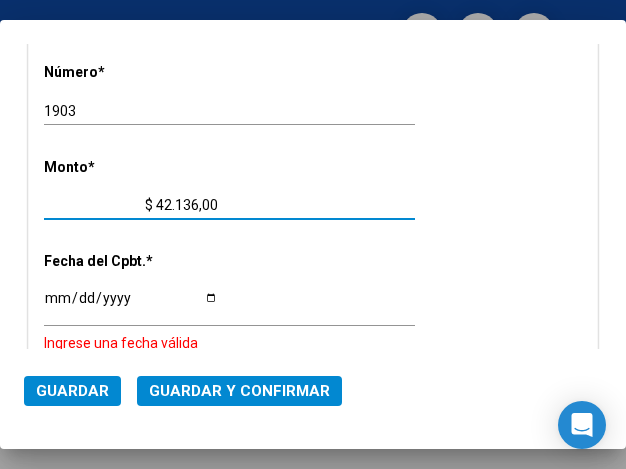 click on "$ 42.136,00" at bounding box center [131, 205] 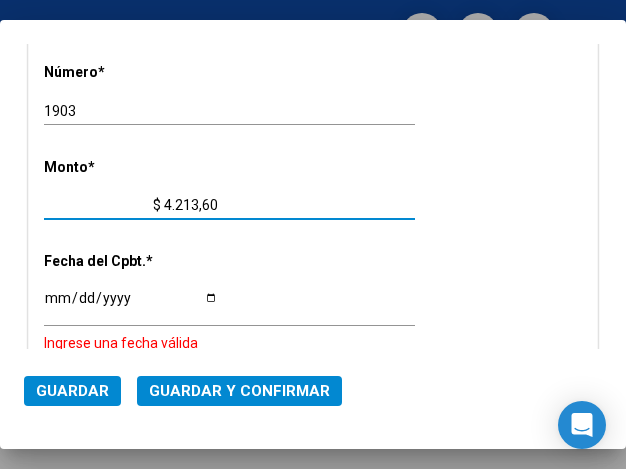 type on "$ 42.136,10" 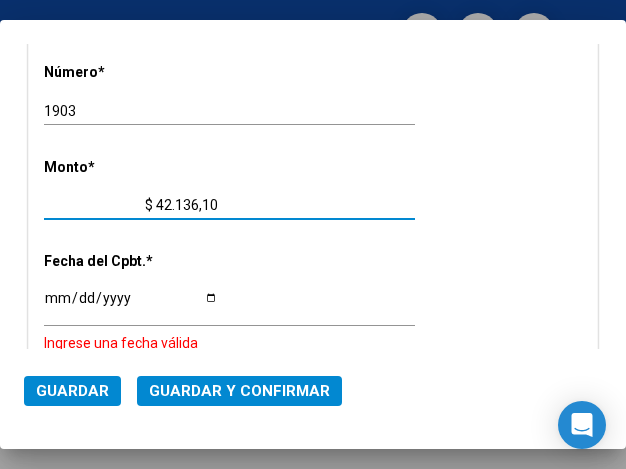 click on "Ingresar la fecha" at bounding box center [131, 305] 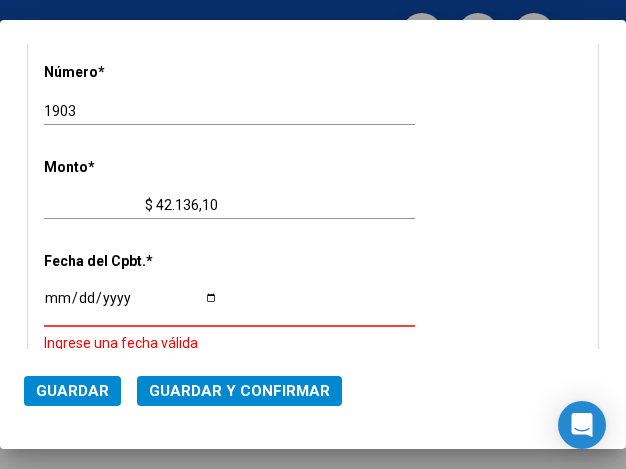 click on "Ingresar la fecha" at bounding box center [131, 305] 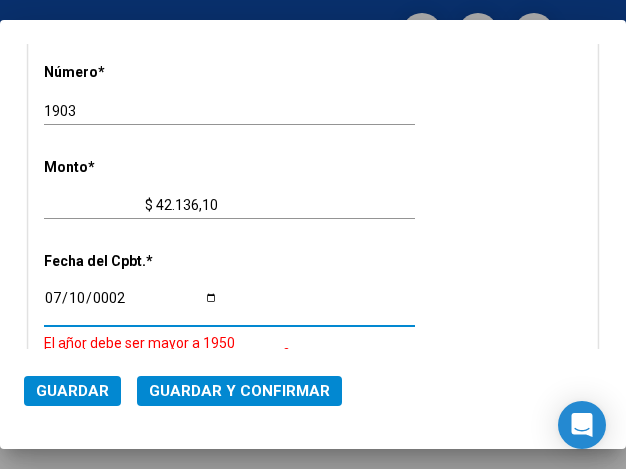 scroll, scrollTop: 841, scrollLeft: 0, axis: vertical 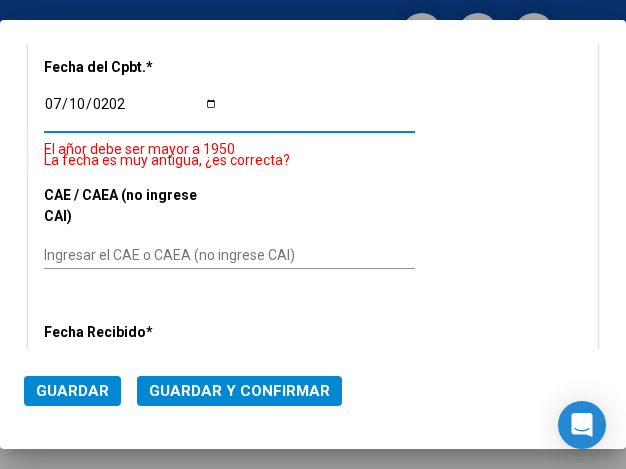 type on "2025-07-10" 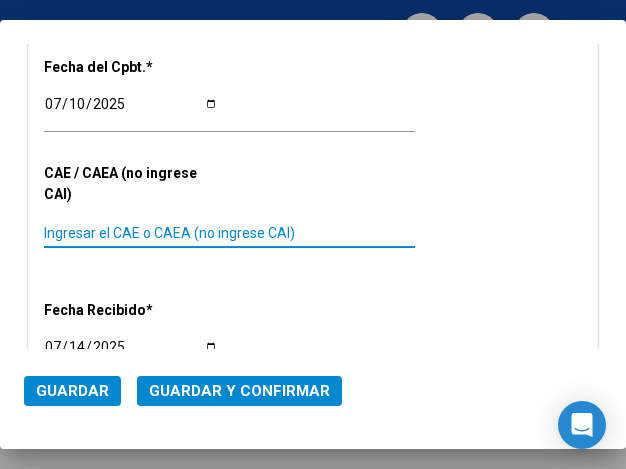 click on "Ingresar el CAE o CAEA (no ingrese CAI)" at bounding box center (131, 233) 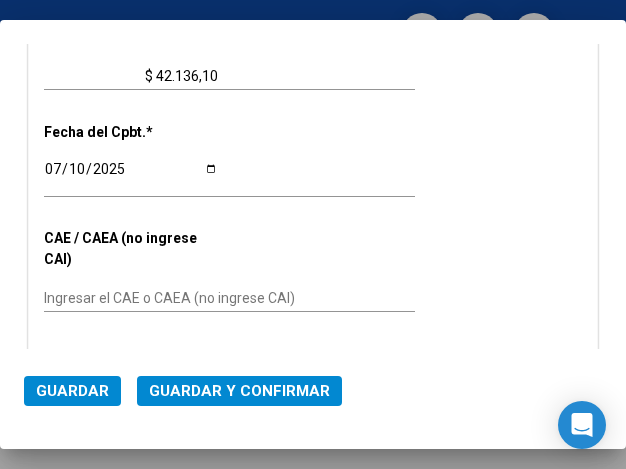 scroll, scrollTop: 741, scrollLeft: 0, axis: vertical 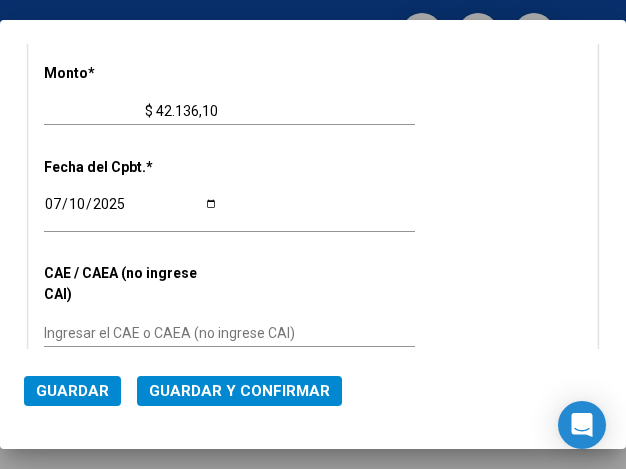 click on "2025-07-10 Ingresar la fecha" 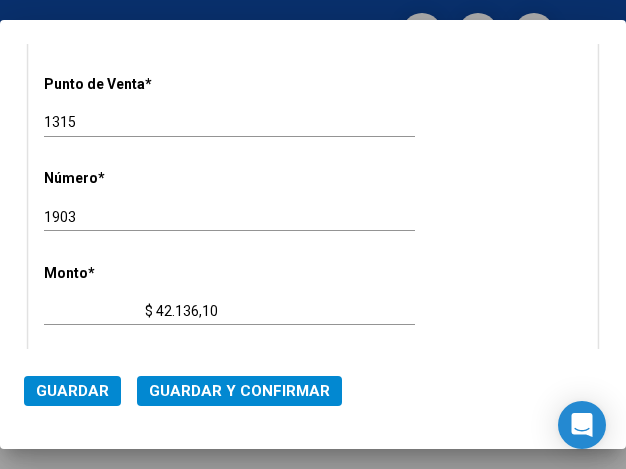 click on "1903 Ingresar el Nro." 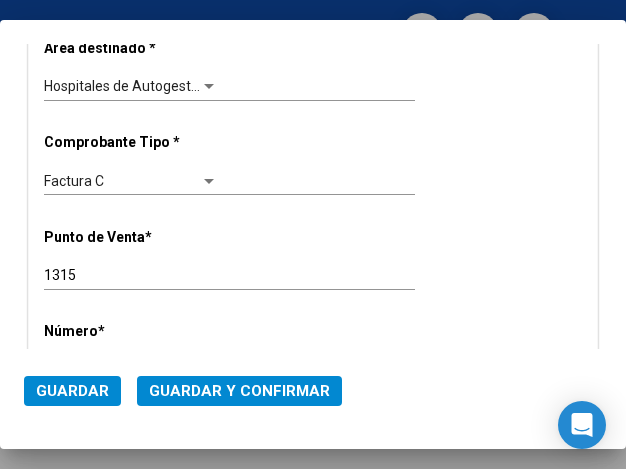 scroll, scrollTop: 341, scrollLeft: 0, axis: vertical 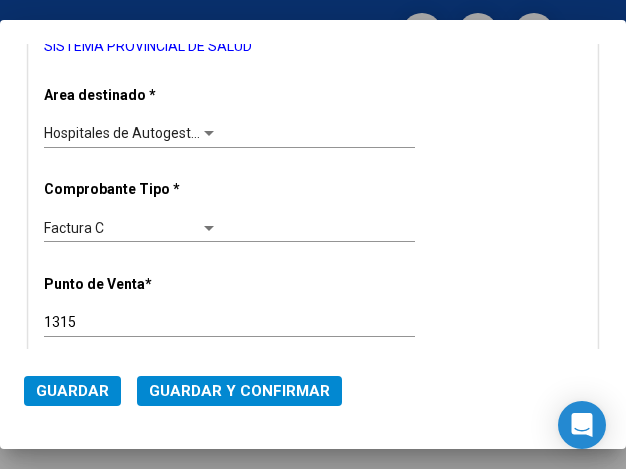 click at bounding box center [209, 134] 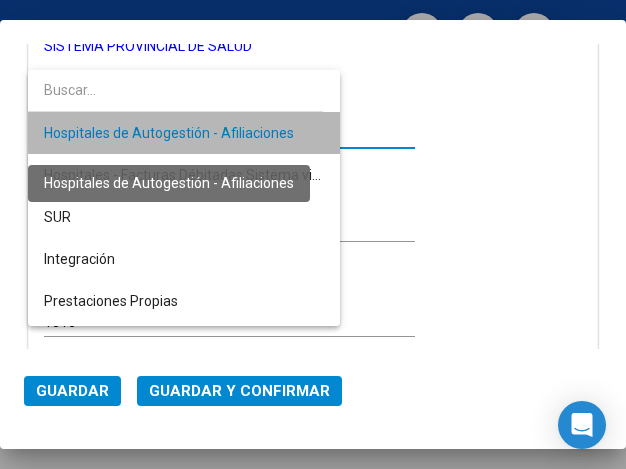 click on "Hospitales de Autogestión - Afiliaciones" at bounding box center (169, 133) 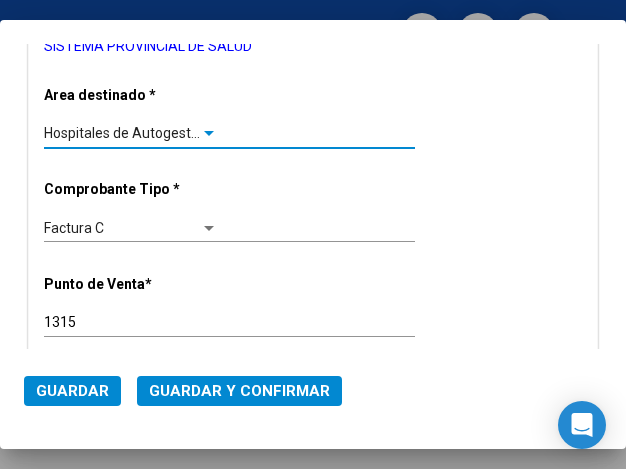 scroll, scrollTop: 241, scrollLeft: 0, axis: vertical 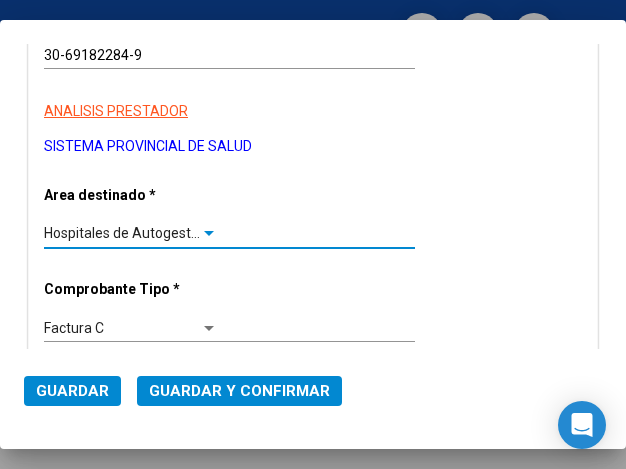click at bounding box center [209, 234] 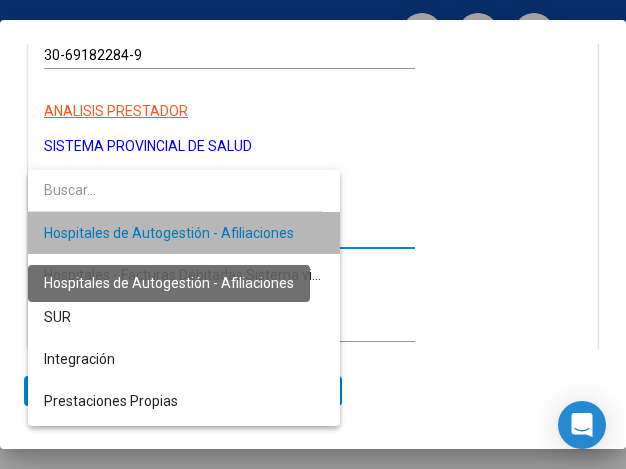 click on "Hospitales de Autogestión - Afiliaciones" at bounding box center [169, 233] 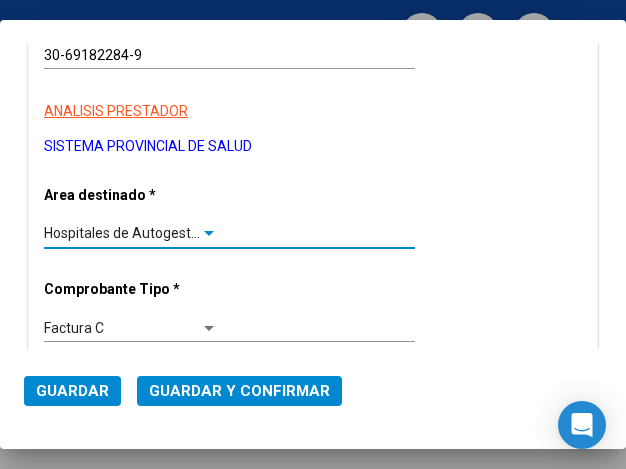 click on "Guardar y Confirmar" 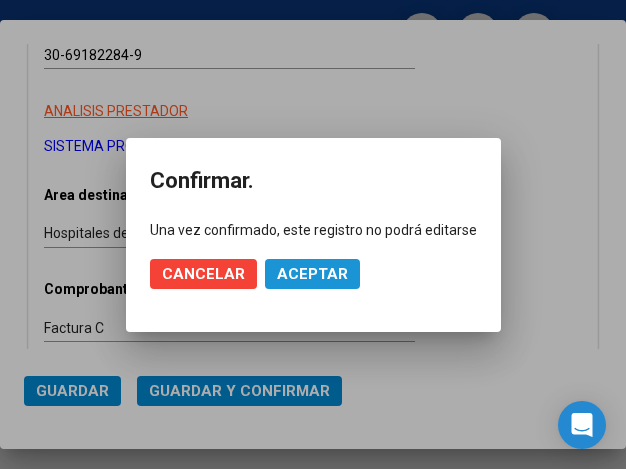 click on "Aceptar" 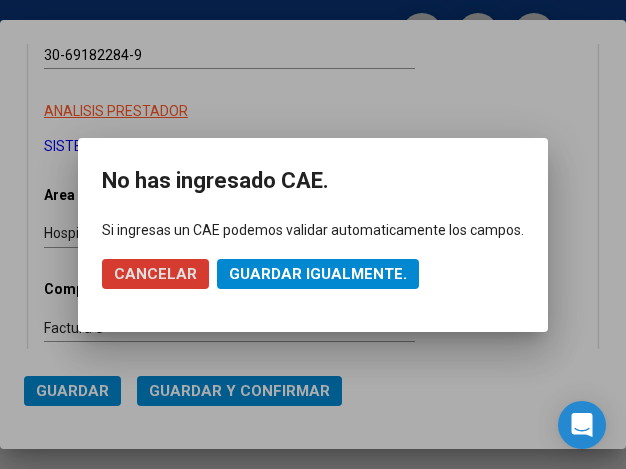 click on "Guardar igualmente." 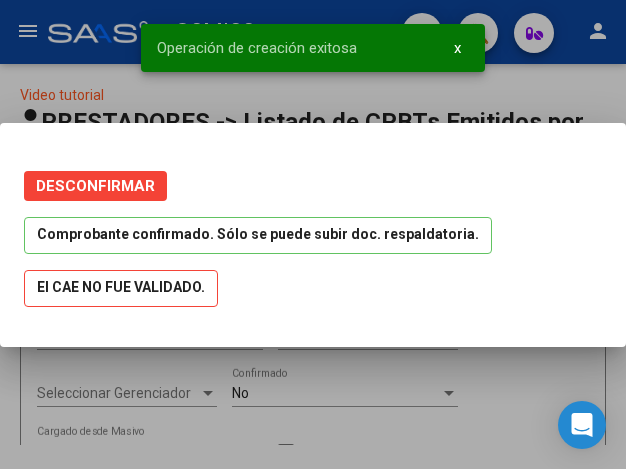 scroll, scrollTop: 0, scrollLeft: 0, axis: both 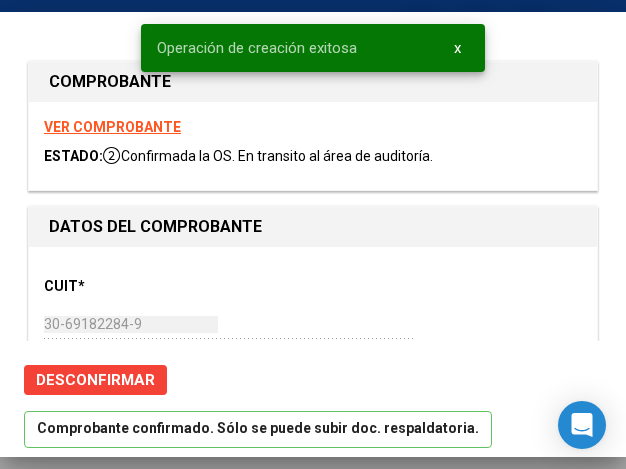 type on "2025-08-09" 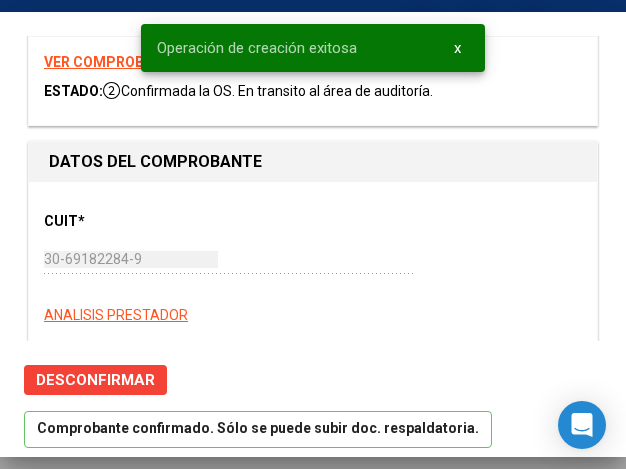 scroll, scrollTop: 100, scrollLeft: 0, axis: vertical 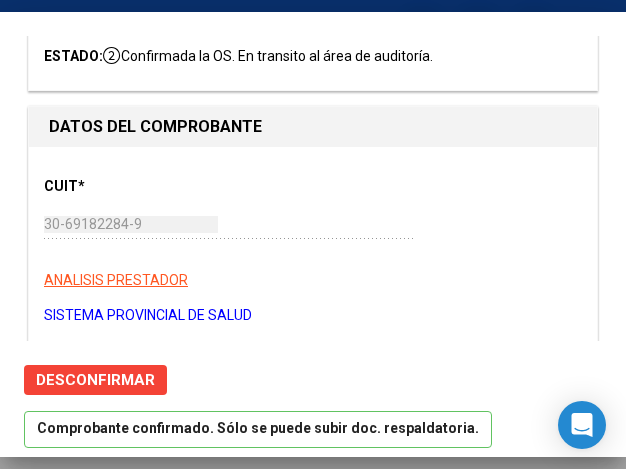 click on "CUIT  *   30-69182284-9 Ingresar CUIT  ANALISIS PRESTADOR  SISTEMA PROVINCIAL DE SALUD  ARCA Padrón ARCA Padrón" at bounding box center (313, 244) 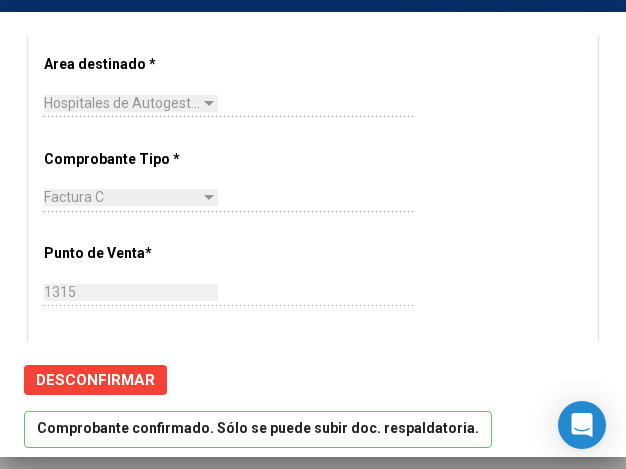 scroll, scrollTop: 500, scrollLeft: 0, axis: vertical 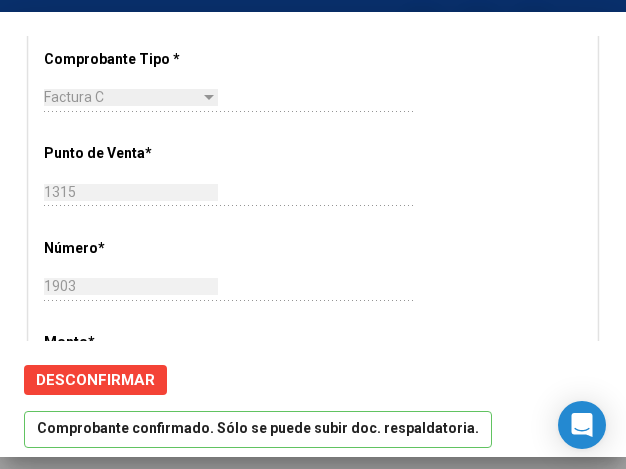 click on "CUIT  *   30-69182284-9 Ingresar CUIT  ANALISIS PRESTADOR  SISTEMA PROVINCIAL DE SALUD  ARCA Padrón ARCA Padrón  Area destinado * Hospitales de Autogestión - Afiliaciones Seleccionar Area  Comprobante Tipo * Factura C Seleccionar Tipo Punto de Venta  *   1315 Ingresar el Nro.  Número  *   1903 Ingresar el Nro.  Monto  *   $ 42.136,10 Ingresar el monto  Fecha del Cpbt.  *   2025-07-10 Ingresar la fecha  CAE / CAEA (no ingrese CAI)    Ingresar el CAE o CAEA (no ingrese CAI)  Fecha Recibido  *   2025-07-14 Ingresar la fecha  Fecha de Vencimiento    2025-08-09 Ingresar la fecha  Ref. Externa    Ingresar la ref.  N° Liquidación    Ingresar el N° Liquidación" at bounding box center [313, 420] 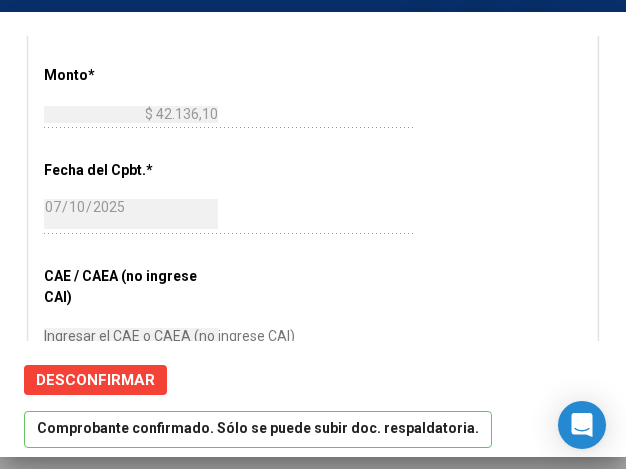scroll, scrollTop: 800, scrollLeft: 0, axis: vertical 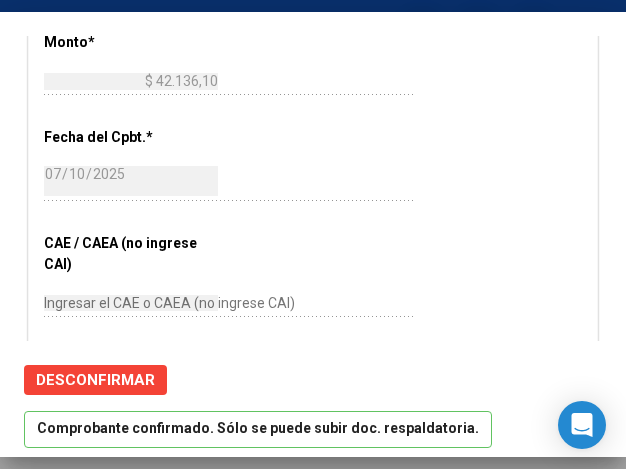 click on "$ 42.136,10 Ingresar el monto" 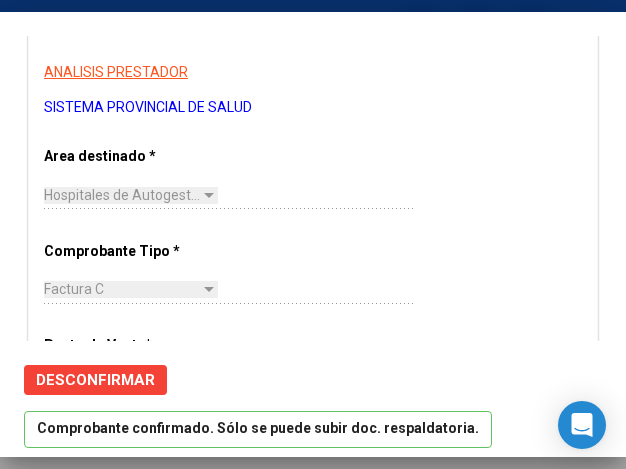 scroll, scrollTop: 300, scrollLeft: 0, axis: vertical 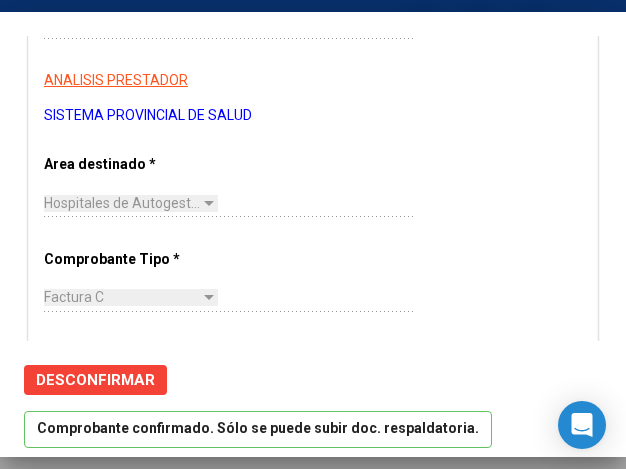 click on "CUIT  *   30-69182284-9 Ingresar CUIT  ANALISIS PRESTADOR  SISTEMA PROVINCIAL DE SALUD  ARCA Padrón ARCA Padrón  Area destinado * Hospitales de Autogestión - Afiliaciones Seleccionar Area  Comprobante Tipo * Factura C Seleccionar Tipo Punto de Venta  *   1315 Ingresar el Nro.  Número  *   1903 Ingresar el Nro.  Monto  *   $ 42.136,10 Ingresar el monto  Fecha del Cpbt.  *   2025-07-10 Ingresar la fecha  CAE / CAEA (no ingrese CAI)    Ingresar el CAE o CAEA (no ingrese CAI)  Fecha Recibido  *   2025-07-14 Ingresar la fecha  Fecha de Vencimiento    2025-08-09 Ingresar la fecha  Ref. Externa    Ingresar la ref.  N° Liquidación    Ingresar el N° Liquidación" at bounding box center (313, 620) 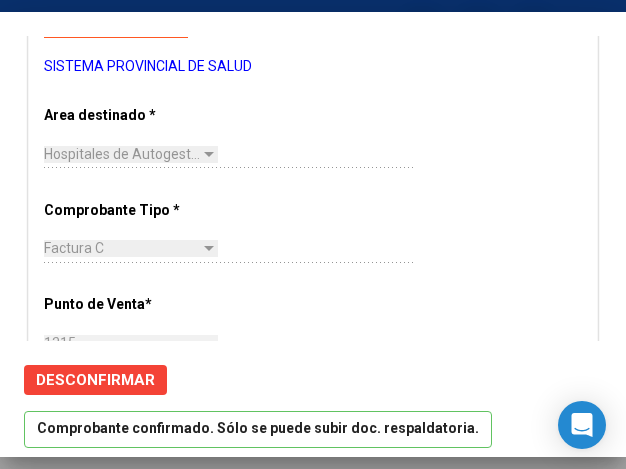 scroll, scrollTop: 200, scrollLeft: 0, axis: vertical 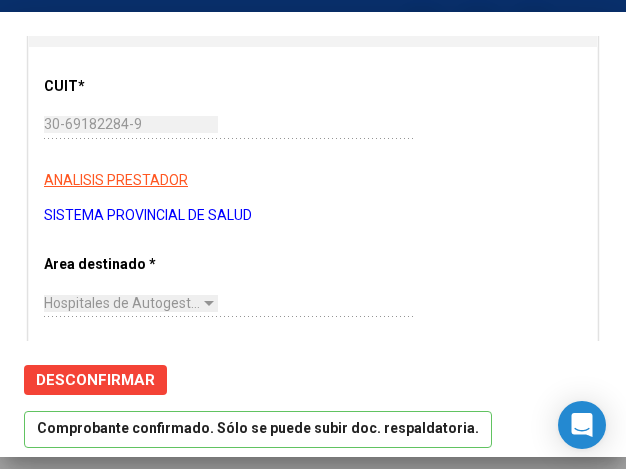 click on "30-69182284-9 Ingresar CUIT" at bounding box center (229, 125) 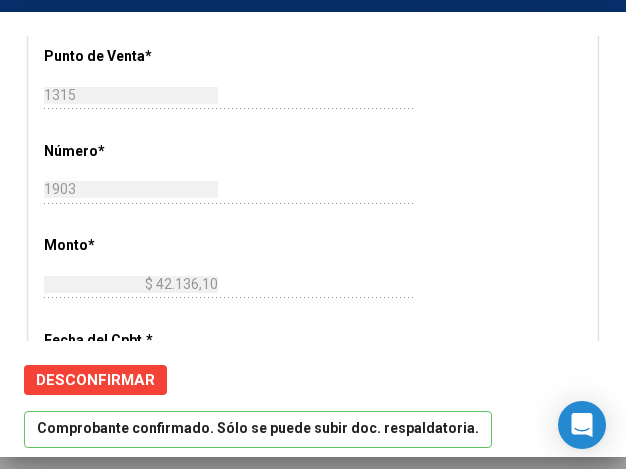 scroll, scrollTop: 600, scrollLeft: 0, axis: vertical 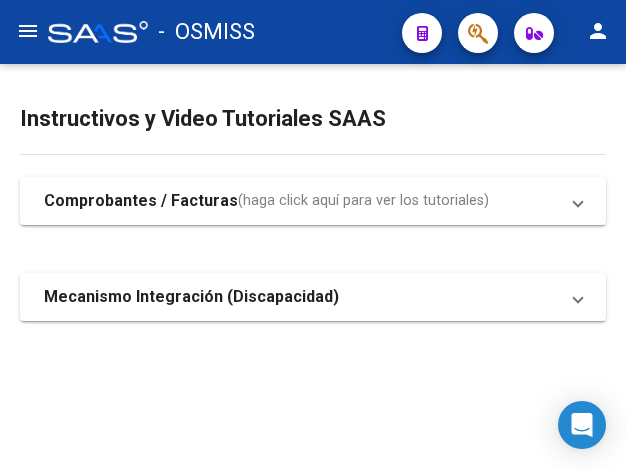 click on "menu" 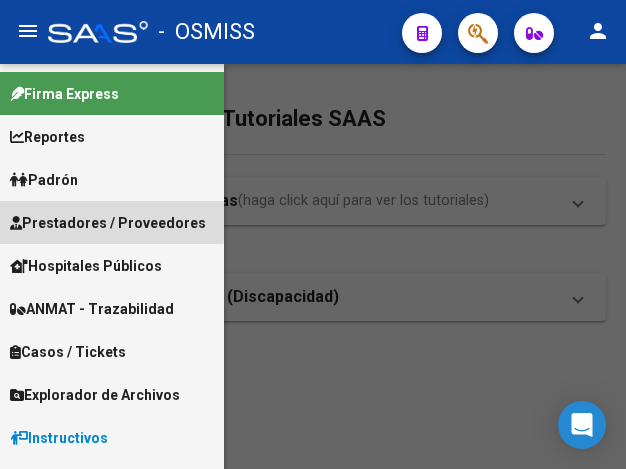 click on "Prestadores / Proveedores" at bounding box center (108, 223) 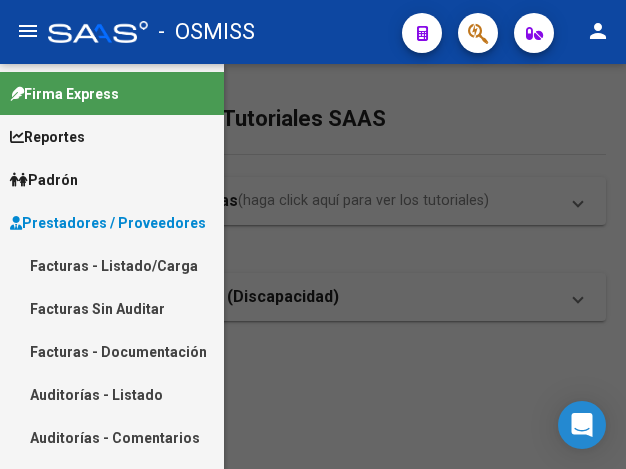 click on "Prestadores / Proveedores" at bounding box center (108, 223) 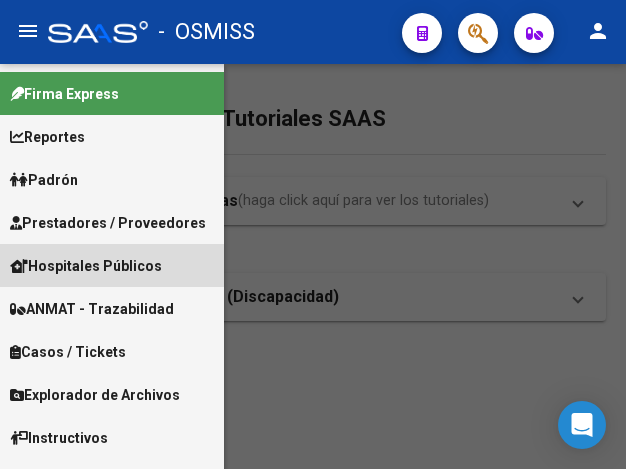 click on "Hospitales Públicos" at bounding box center [112, 265] 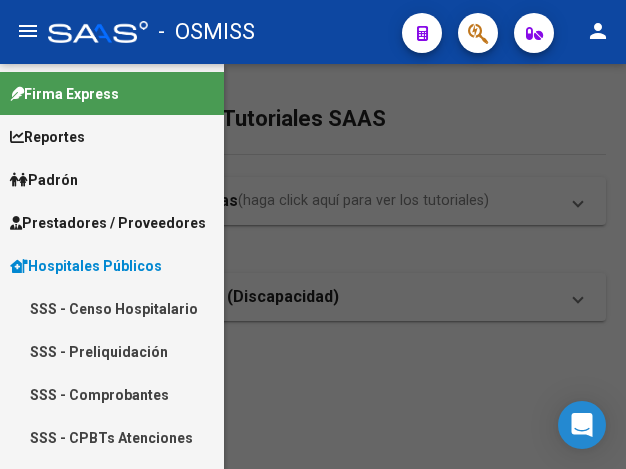 click on "Prestadores / Proveedores" at bounding box center (108, 223) 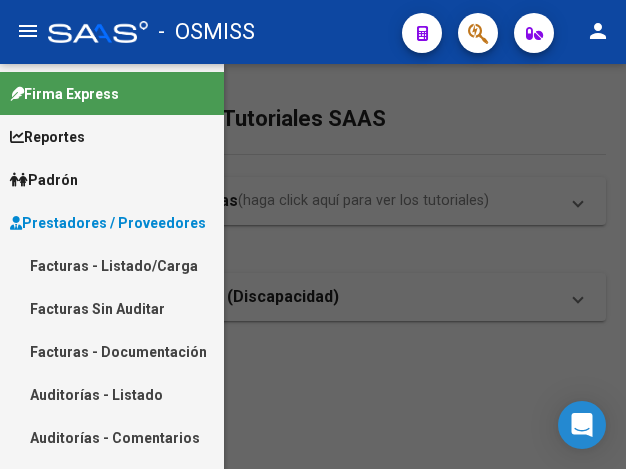 click on "Facturas - Listado/Carga" at bounding box center [112, 265] 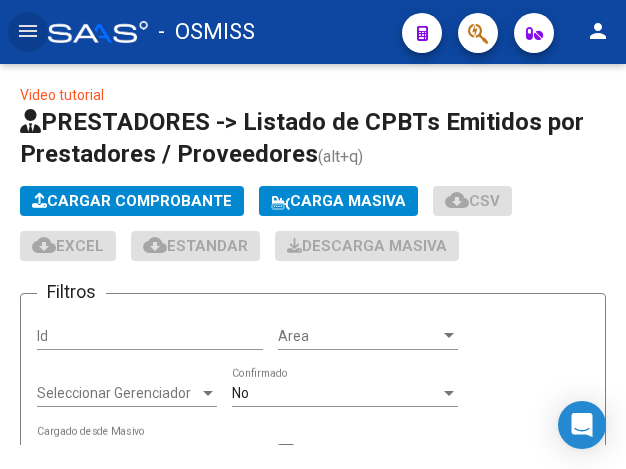 click on "Cargar Comprobante" 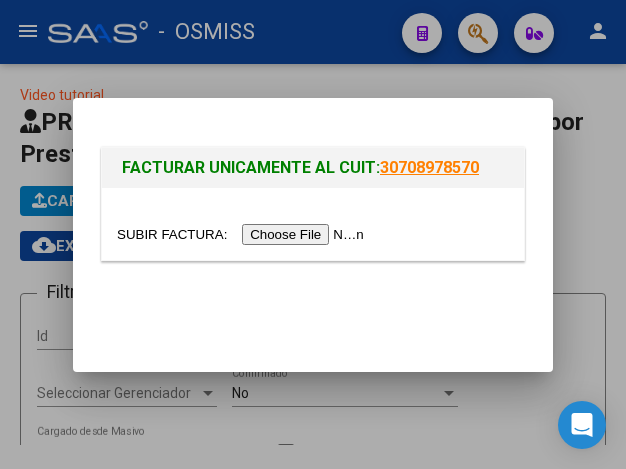 click at bounding box center (243, 234) 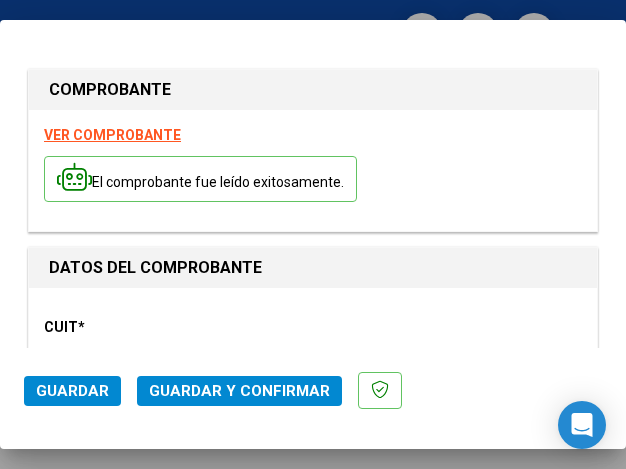 click on "CUIT  *" at bounding box center (124, 327) 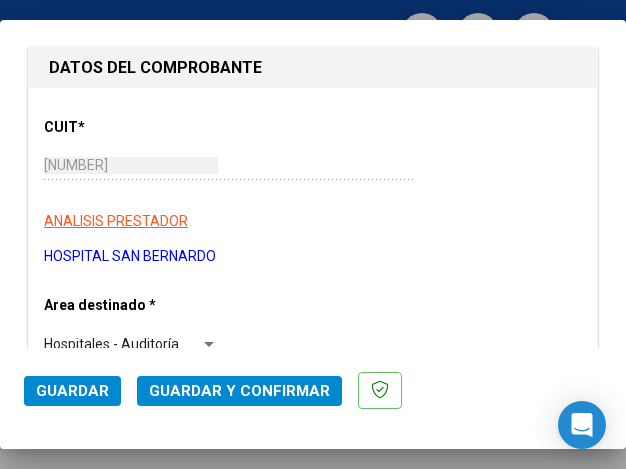 scroll, scrollTop: 300, scrollLeft: 0, axis: vertical 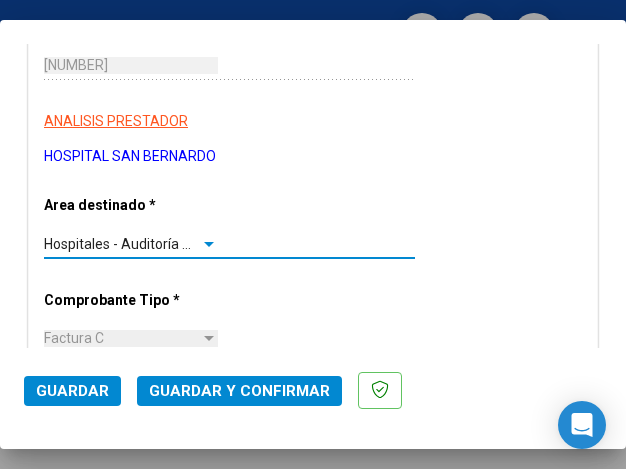 click at bounding box center (209, 244) 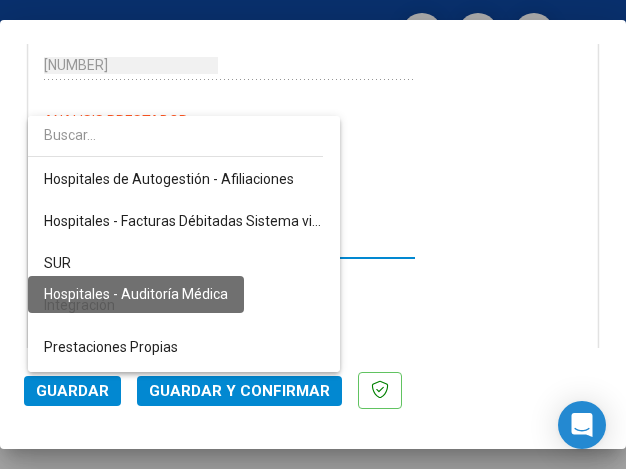 scroll, scrollTop: 271, scrollLeft: 0, axis: vertical 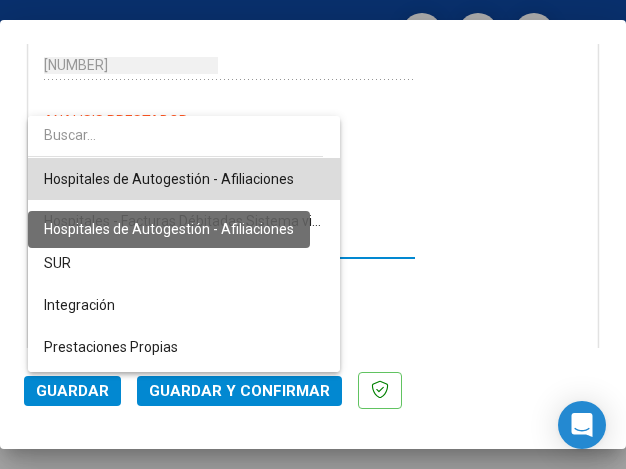 click on "Hospitales de Autogestión - Afiliaciones" at bounding box center (169, 179) 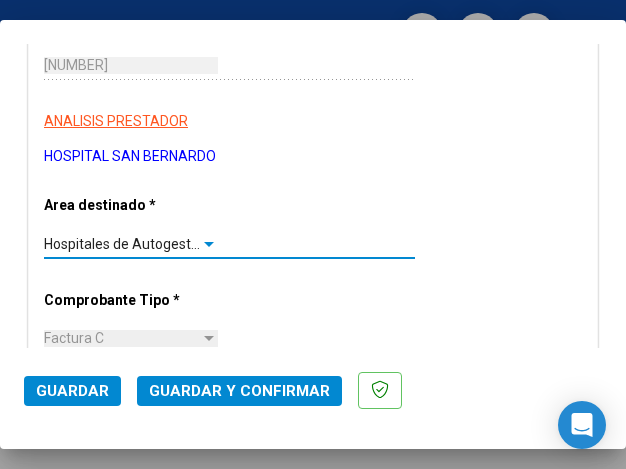 click at bounding box center [209, 244] 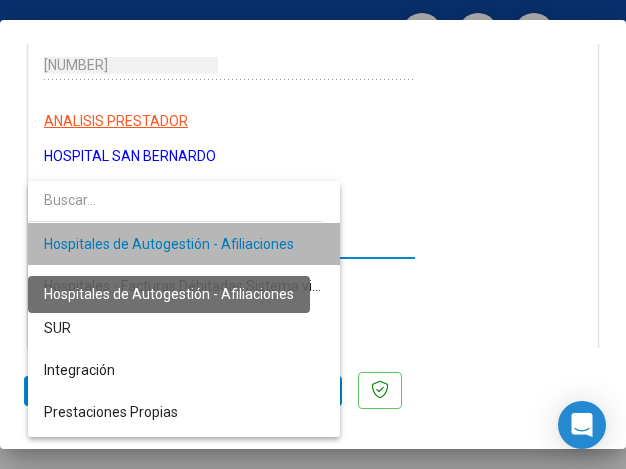 click on "Hospitales de Autogestión - Afiliaciones" at bounding box center (169, 244) 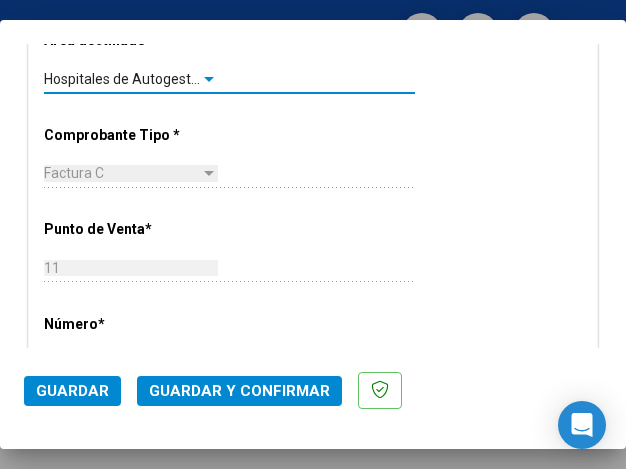scroll, scrollTop: 500, scrollLeft: 0, axis: vertical 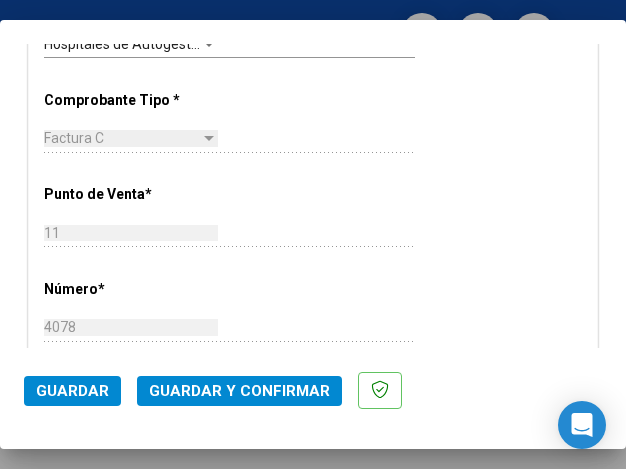 click on "Número  *" at bounding box center (124, 477) 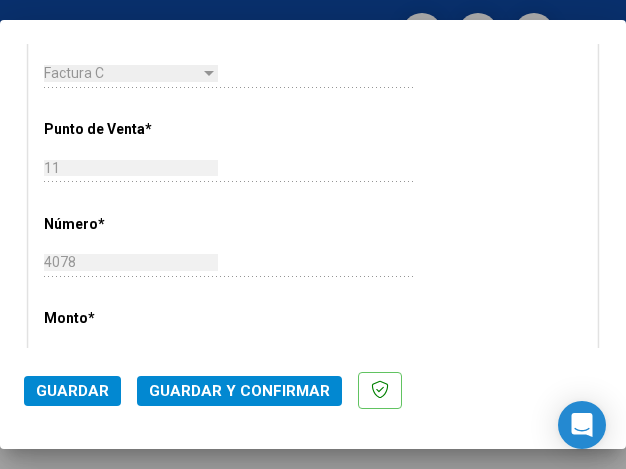 scroll, scrollTop: 600, scrollLeft: 0, axis: vertical 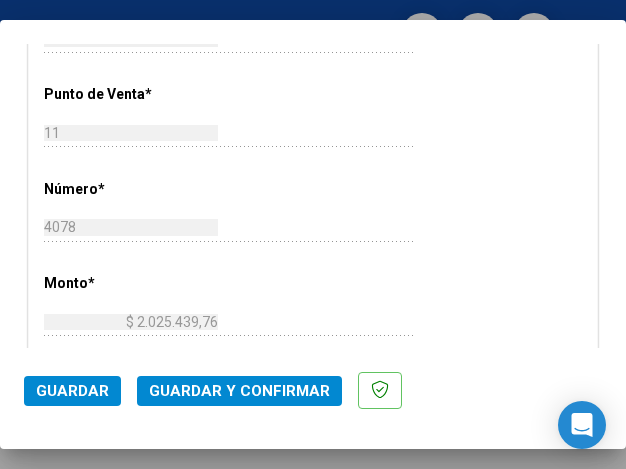click on "CUIT  *   [NUMBER] Ingresar CUIT  ANALISIS PRESTADOR  HOSPITAL SAN BERNARDO  ARCA Padrón  Area destinado * Hospitales de Autogestión - Afiliaciones Seleccionar Area  Comprobante Tipo * Factura C Seleccionar Tipo Punto de Venta  *   11 Ingresar el Nro.  Número  *   [NUMBER] Ingresar el Nro.  Monto  *   $ 2.025.439,76 Ingresar el monto  Fecha del Cpbt.  *   [DATE] Ingresar la fecha  CAE / CAEA (no ingrese CAI)    [NUMBER] Ingresar el CAE o CAEA (no ingrese CAI)  Fecha Recibido  *   [DATE] Ingresar la fecha  Fecha de Vencimiento    Ingresar la fecha  Ref. Externa    Ingresar la ref.  N° Liquidación    Ingresar el N° Liquidación" at bounding box center (313, 361) 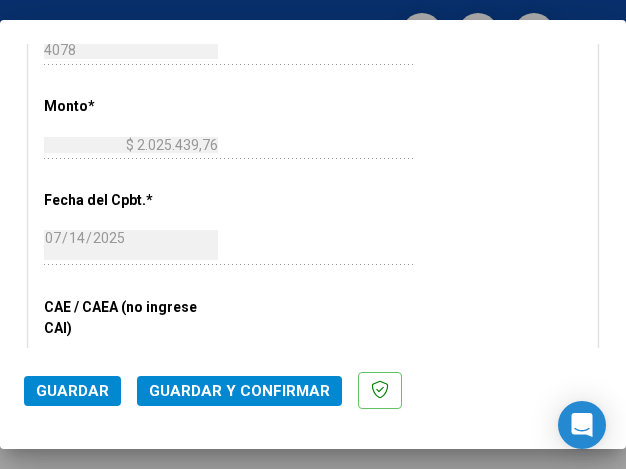 scroll, scrollTop: 800, scrollLeft: 0, axis: vertical 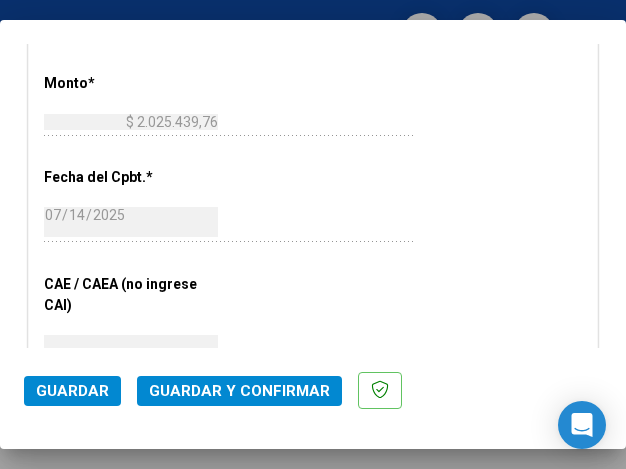 click on "[NUMBER]" at bounding box center (131, 343) 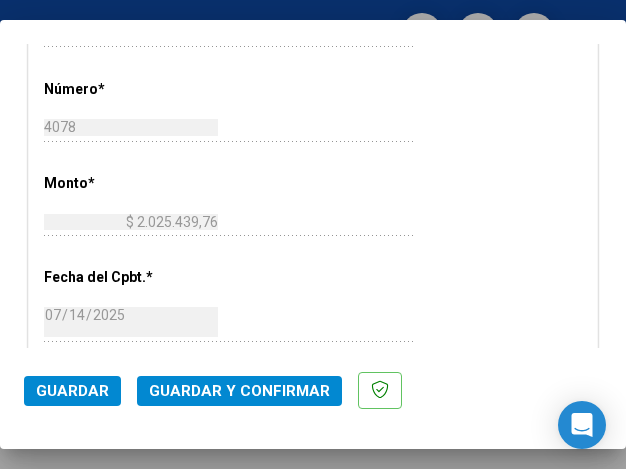 click on "[NUMBER] Ingresar el Nro." 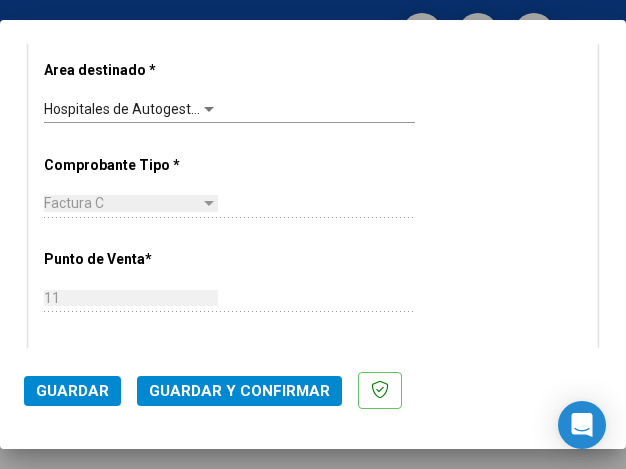 scroll, scrollTop: 400, scrollLeft: 0, axis: vertical 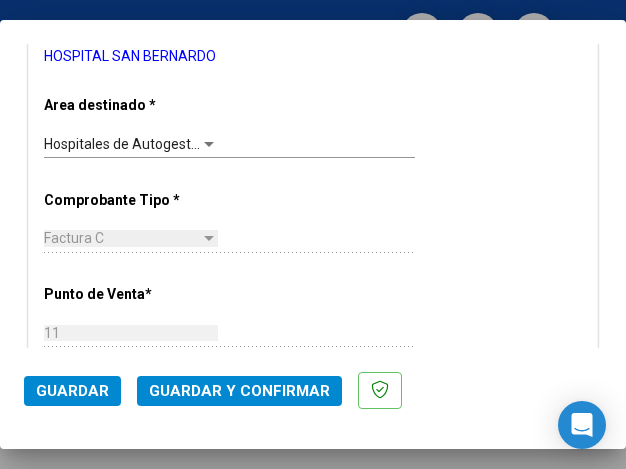 click at bounding box center (209, 144) 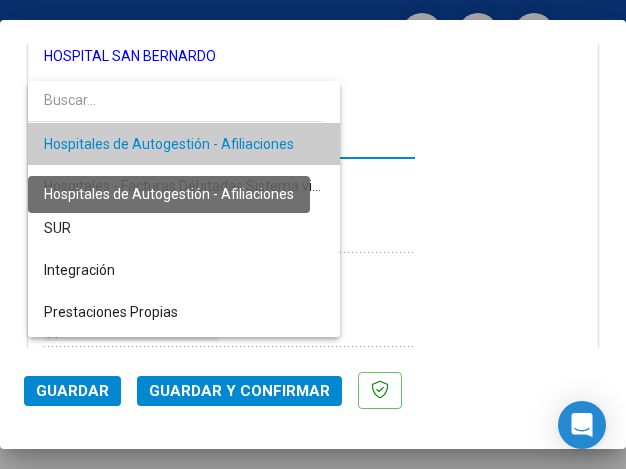 click on "Hospitales de Autogestión - Afiliaciones" at bounding box center (169, 144) 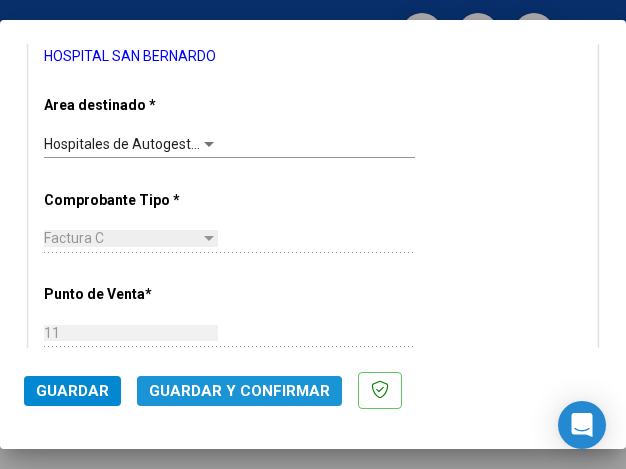 click on "Guardar y Confirmar" 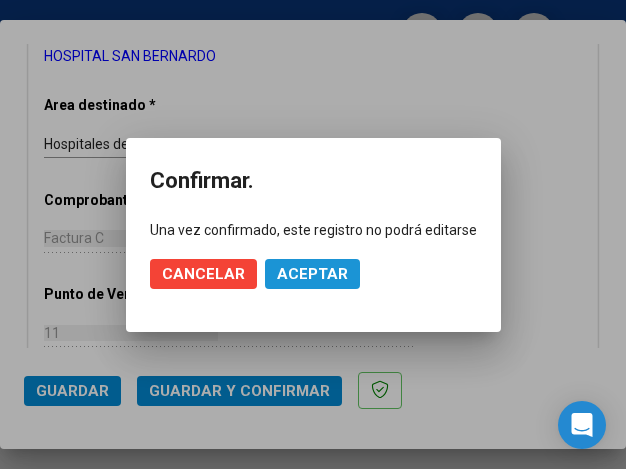 click on "Aceptar" 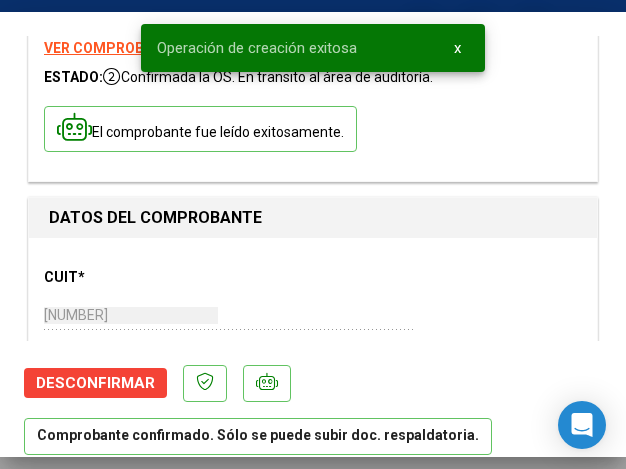 scroll, scrollTop: 200, scrollLeft: 0, axis: vertical 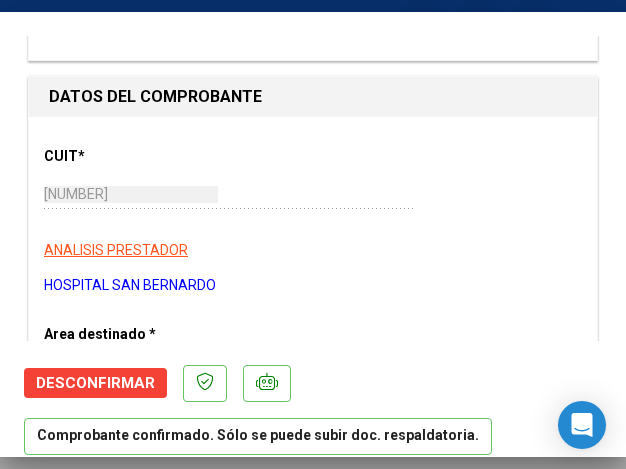 click on "CUIT  *   30-99927547-4 Ingresar CUIT  ANALISIS PRESTADOR  HOSPITAL SAN BERNARDO  ARCA Padrón ARCA Padrón" at bounding box center [313, 214] 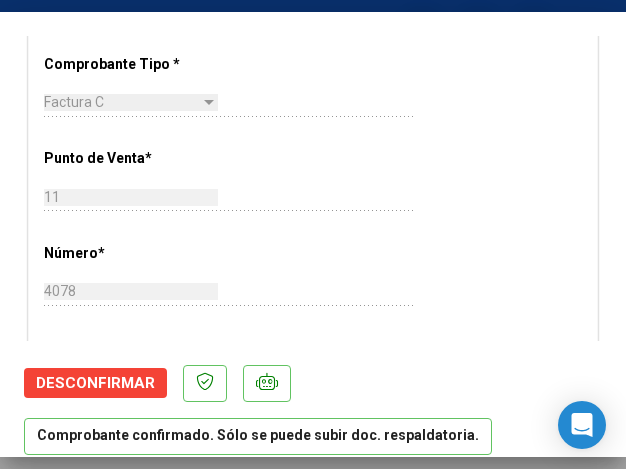 scroll, scrollTop: 600, scrollLeft: 0, axis: vertical 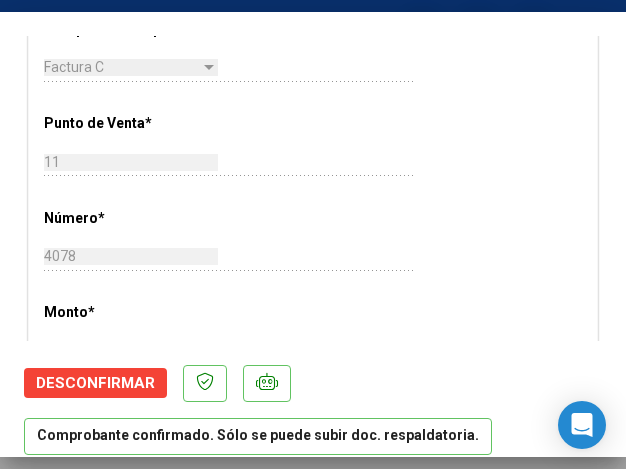 click on "CUIT  *   30-99927547-4 Ingresar CUIT  ANALISIS PRESTADOR  HOSPITAL SAN BERNARDO  ARCA Padrón ARCA Padrón  Area destinado * Hospitales de Autogestión - Afiliaciones Seleccionar Area  Comprobante Tipo * Factura C Seleccionar Tipo Punto de Venta  *   11 Ingresar el Nro.  Número  *   4078 Ingresar el Nro.  Monto  *   $ 2.025.439,76 Ingresar el monto  Fecha del Cpbt.  *   2025-07-14 Ingresar la fecha  CAE / CAEA (no ingrese CAI)    75284381231219 Ingresar el CAE o CAEA (no ingrese CAI)  Fecha Recibido  *   2025-07-14 Ingresar la fecha  Fecha de Vencimiento    Ingresar la fecha  Ref. Externa    Ingresar la ref.  N° Liquidación    Ingresar el N° Liquidación" at bounding box center (313, 390) 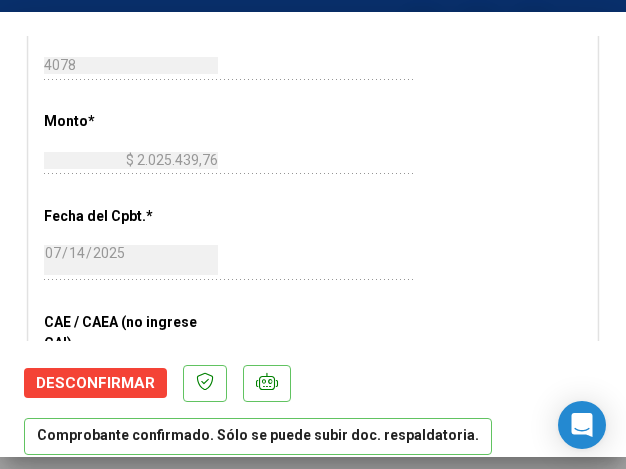 scroll, scrollTop: 800, scrollLeft: 0, axis: vertical 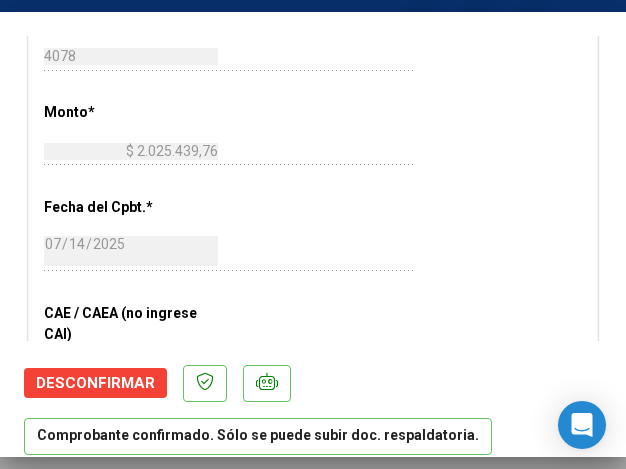 click on "CUIT  *   30-99927547-4 Ingresar CUIT  ANALISIS PRESTADOR  HOSPITAL SAN BERNARDO  ARCA Padrón ARCA Padrón  Area destinado * Hospitales de Autogestión - Afiliaciones Seleccionar Area  Comprobante Tipo * Factura C Seleccionar Tipo Punto de Venta  *   11 Ingresar el Nro.  Número  *   4078 Ingresar el Nro.  Monto  *   $ 2.025.439,76 Ingresar el monto  Fecha del Cpbt.  *   2025-07-14 Ingresar la fecha  CAE / CAEA (no ingrese CAI)    75284381231219 Ingresar el CAE o CAEA (no ingrese CAI)  Fecha Recibido  *   2025-07-14 Ingresar la fecha  Fecha de Vencimiento    Ingresar la fecha  Ref. Externa    Ingresar la ref.  N° Liquidación    Ingresar el N° Liquidación" at bounding box center [313, 190] 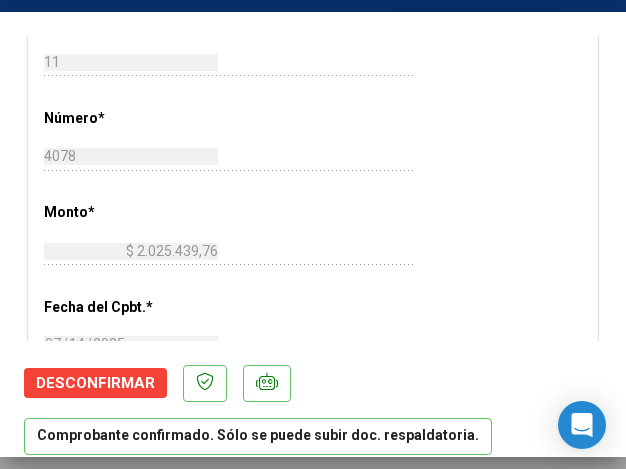 click on "CUIT  *   30-99927547-4 Ingresar CUIT  ANALISIS PRESTADOR  HOSPITAL SAN BERNARDO  ARCA Padrón ARCA Padrón  Area destinado * Hospitales de Autogestión - Afiliaciones Seleccionar Area  Comprobante Tipo * Factura C Seleccionar Tipo Punto de Venta  *   11 Ingresar el Nro.  Número  *   4078 Ingresar el Nro.  Monto  *   $ 2.025.439,76 Ingresar el monto  Fecha del Cpbt.  *   2025-07-14 Ingresar la fecha  CAE / CAEA (no ingrese CAI)    75284381231219 Ingresar el CAE o CAEA (no ingrese CAI)  Fecha Recibido  *   2025-07-14 Ingresar la fecha  Fecha de Vencimiento    Ingresar la fecha  Ref. Externa    Ingresar la ref.  N° Liquidación    Ingresar el N° Liquidación" at bounding box center [313, 290] 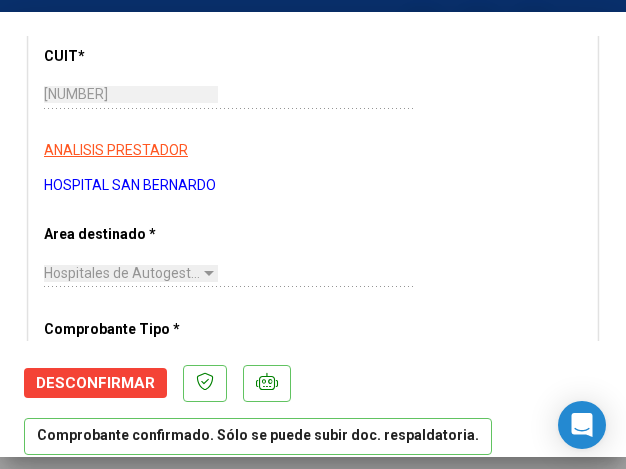 scroll, scrollTop: 400, scrollLeft: 0, axis: vertical 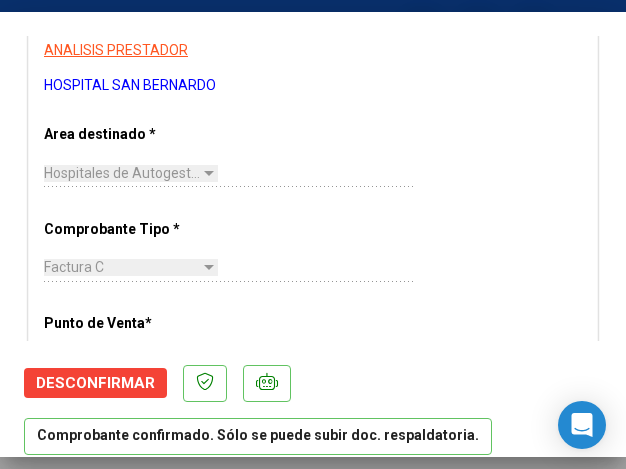 click on "Factura C Seleccionar Tipo" at bounding box center (229, 268) 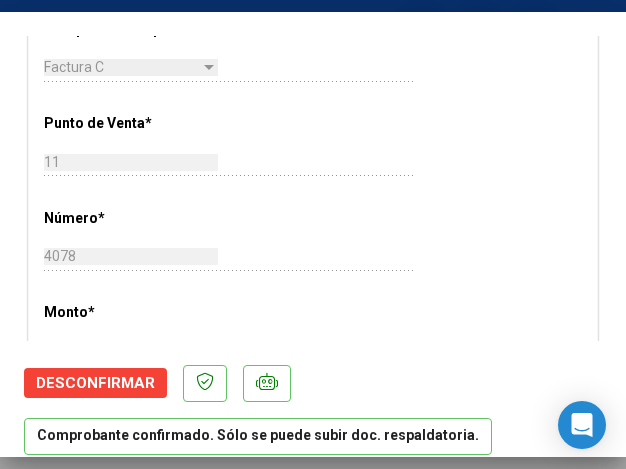 scroll, scrollTop: 700, scrollLeft: 0, axis: vertical 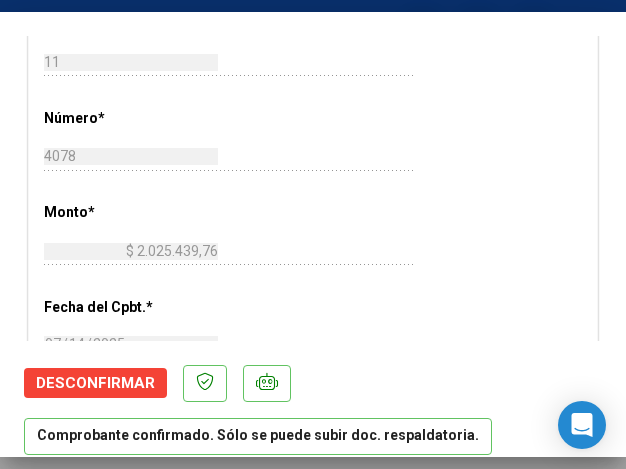 click on "4078 Ingresar el Nro." 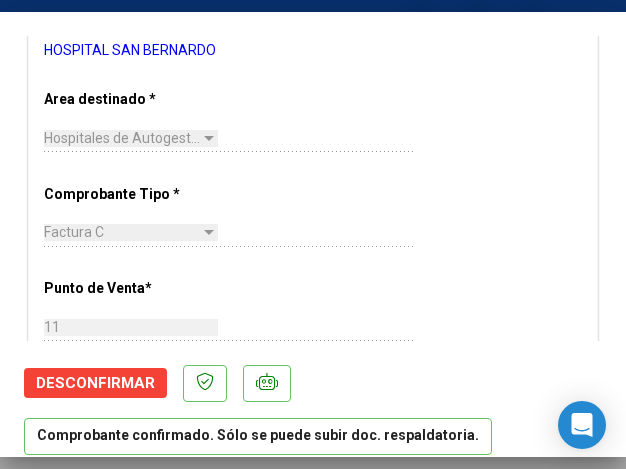 scroll, scrollTop: 400, scrollLeft: 0, axis: vertical 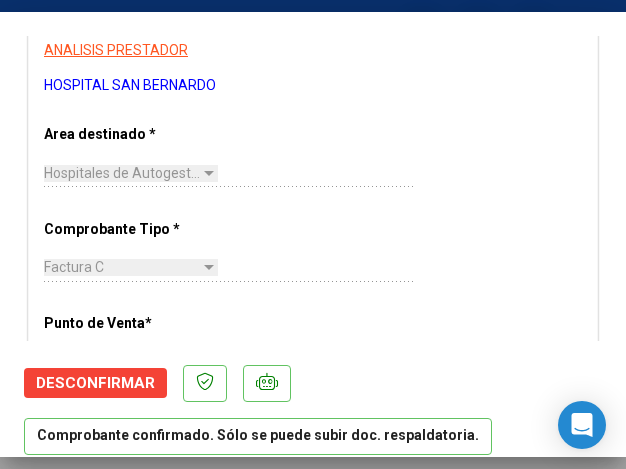 click on "CUIT  *   30-99927547-4 Ingresar CUIT  ANALISIS PRESTADOR  HOSPITAL SAN BERNARDO  ARCA Padrón ARCA Padrón  Area destinado * Hospitales de Autogestión - Afiliaciones Seleccionar Area  Comprobante Tipo * Factura C Seleccionar Tipo Punto de Venta  *   11 Ingresar el Nro.  Número  *   4078 Ingresar el Nro.  Monto  *   $ 2.025.439,76 Ingresar el monto  Fecha del Cpbt.  *   2025-07-14 Ingresar la fecha  CAE / CAEA (no ingrese CAI)    75284381231219 Ingresar el CAE o CAEA (no ingrese CAI)  Fecha Recibido  *   2025-07-14 Ingresar la fecha  Fecha de Vencimiento    Ingresar la fecha  Ref. Externa    Ingresar la ref.  N° Liquidación    Ingresar el N° Liquidación" at bounding box center [313, 590] 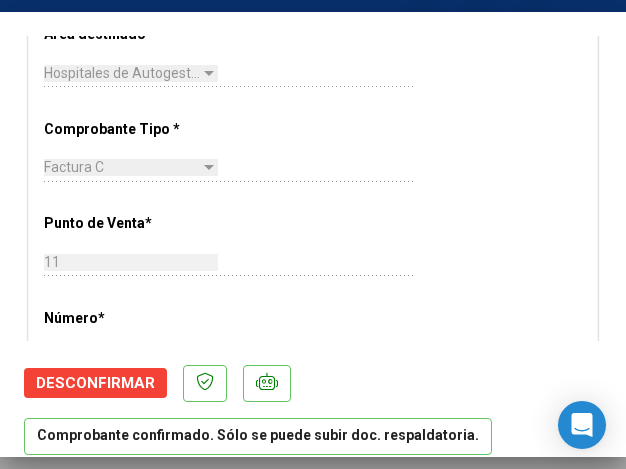 scroll, scrollTop: 600, scrollLeft: 0, axis: vertical 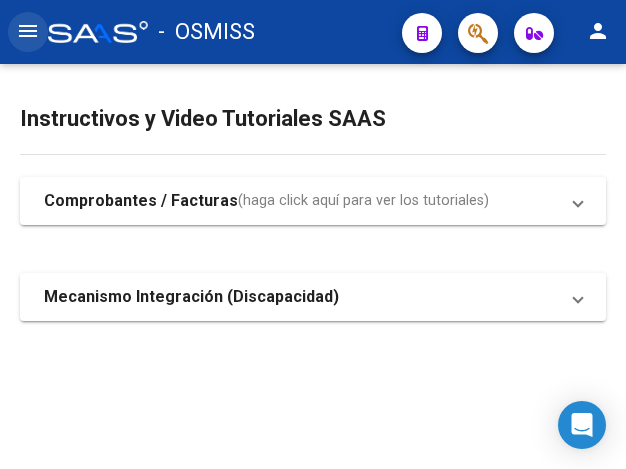 click on "menu" 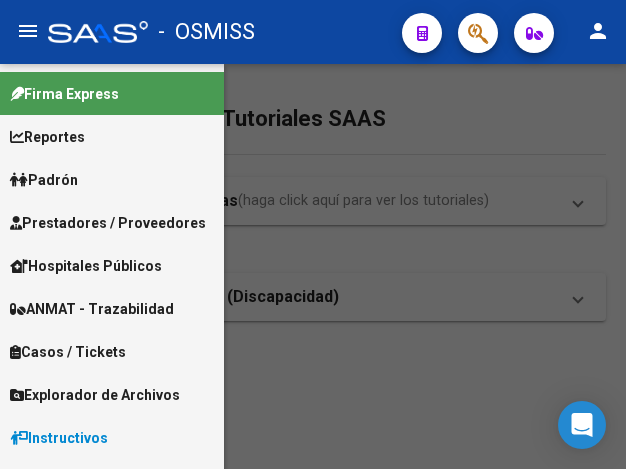 click on "Prestadores / Proveedores" at bounding box center (108, 223) 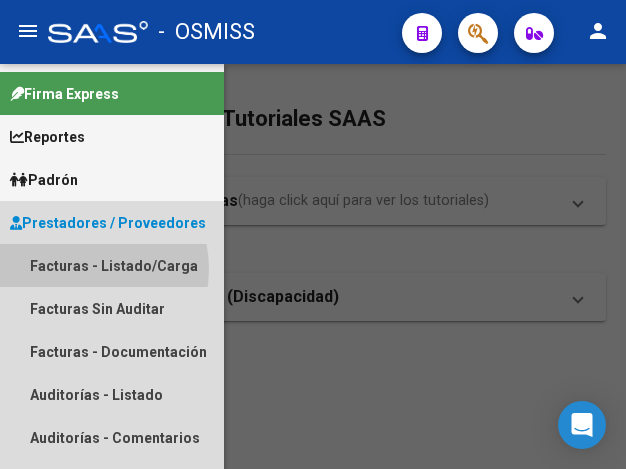 click on "Facturas - Listado/Carga" at bounding box center [112, 265] 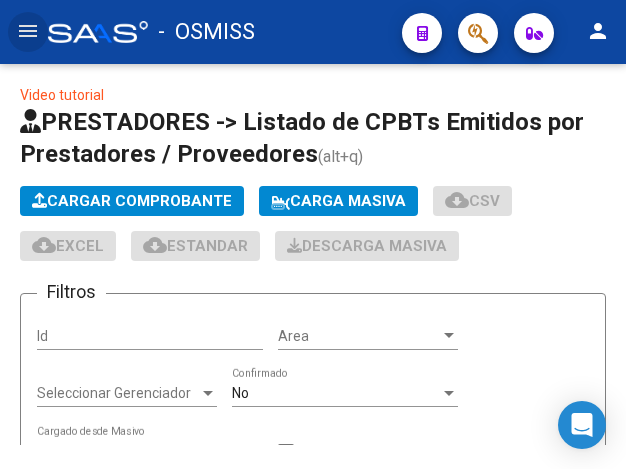 click on "Cargar Comprobante" 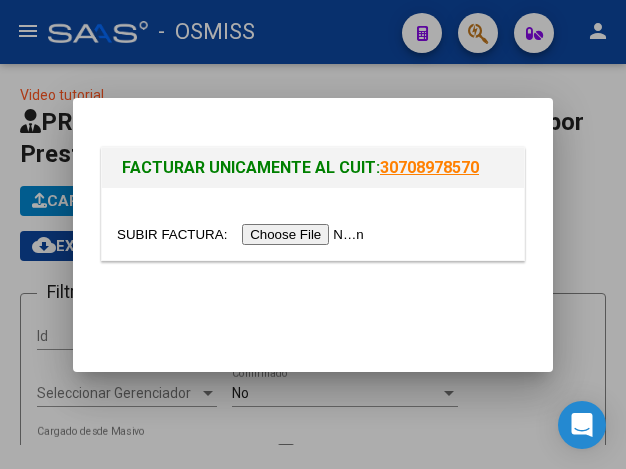 click at bounding box center (243, 234) 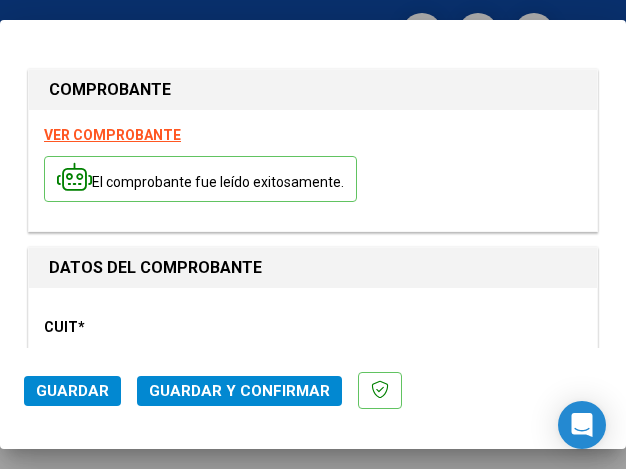 click on "CUIT  *" at bounding box center (124, 327) 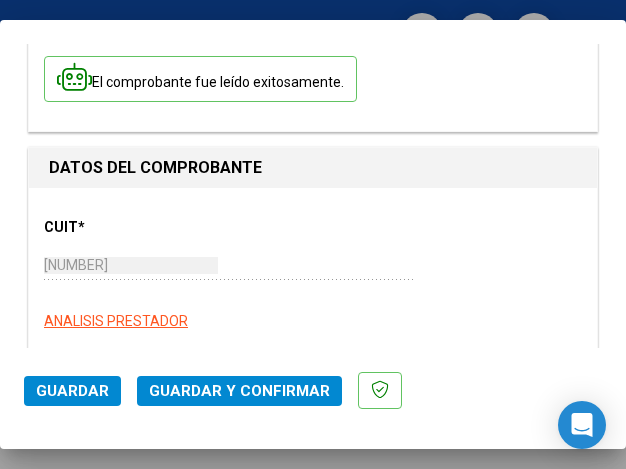 scroll, scrollTop: 200, scrollLeft: 0, axis: vertical 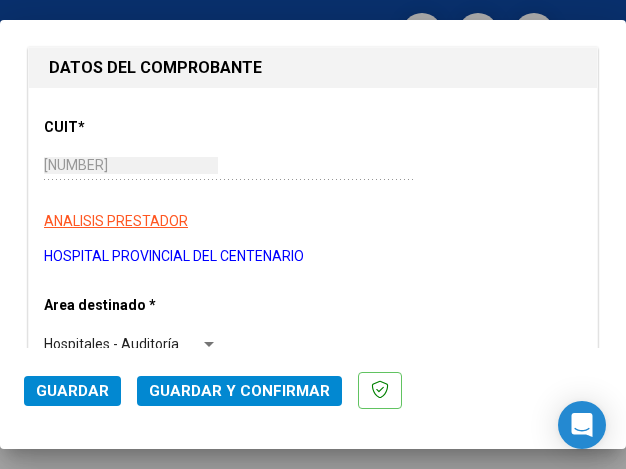 click on "CUIT * [NUMBER] Ingresar CUIT ANALISIS PRESTADOR HOSPITAL PROVINCIAL DEL CENTENARIO ARCA Padrón Area destinado * Hospitales - Auditoría Médica Seleccionar Area Comprobante Tipo * Factura C Seleccionar Tipo Punto de Venta * 6 Ingresar el Nro. Número * 1165 Ingresar el Nro. Monto * $ 1.433.306,00 Ingresar el monto Fecha del Cpbt. * [DATE] Ingresar la fecha CAE / CAEA (no ingrese CAI) [NUMBER] Ingresar el CAE o CAEA (no ingrese CAI) Fecha Recibido * [DATE] Ingresar la fecha Fecha de Vencimiento [DATE] Ingresar la fecha Ref. Externa Ingresar la ref. N° Liquidación Ingresar el N° Liquidación" at bounding box center (313, 761) 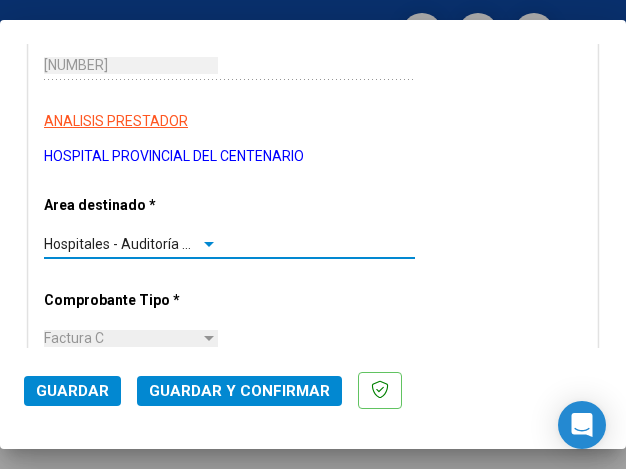 click at bounding box center (209, 244) 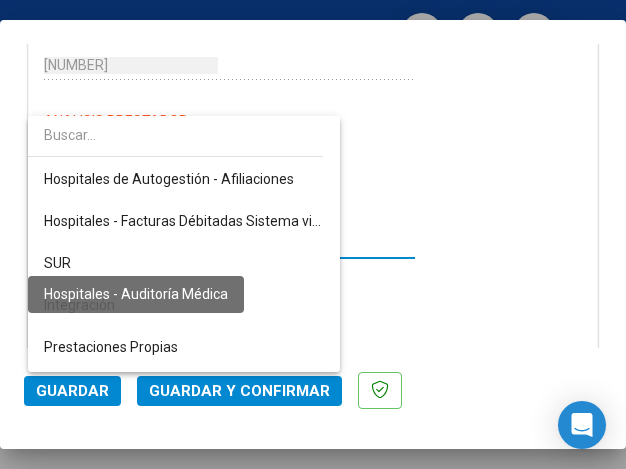 scroll, scrollTop: 271, scrollLeft: 0, axis: vertical 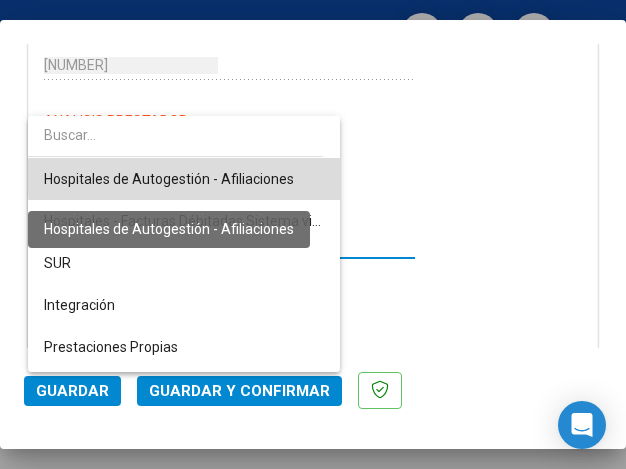 click on "Hospitales de Autogestión - Afiliaciones" at bounding box center (169, 179) 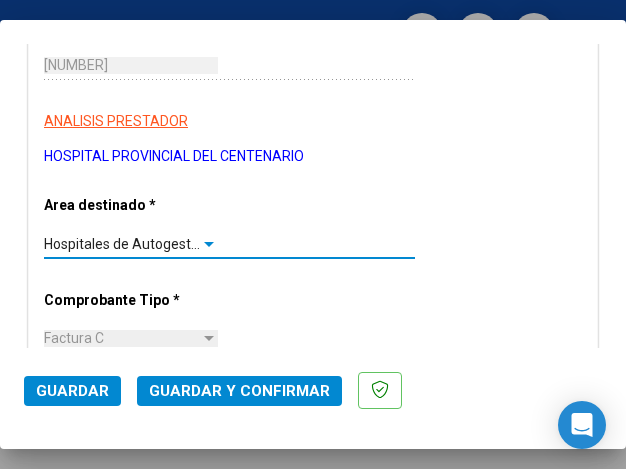 click at bounding box center (209, 244) 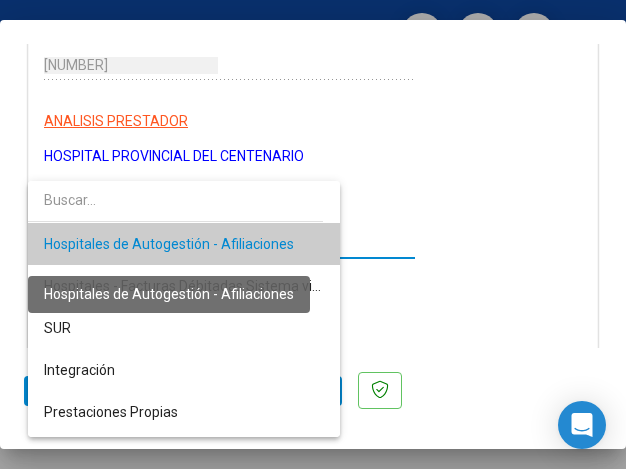 click on "Hospitales de Autogestión - Afiliaciones" at bounding box center (169, 244) 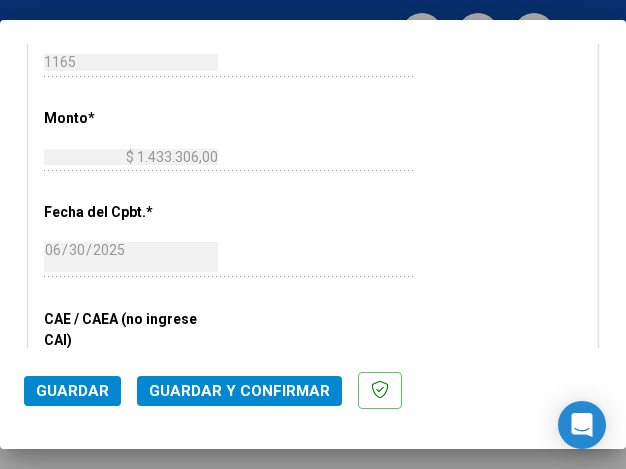 scroll, scrollTop: 800, scrollLeft: 0, axis: vertical 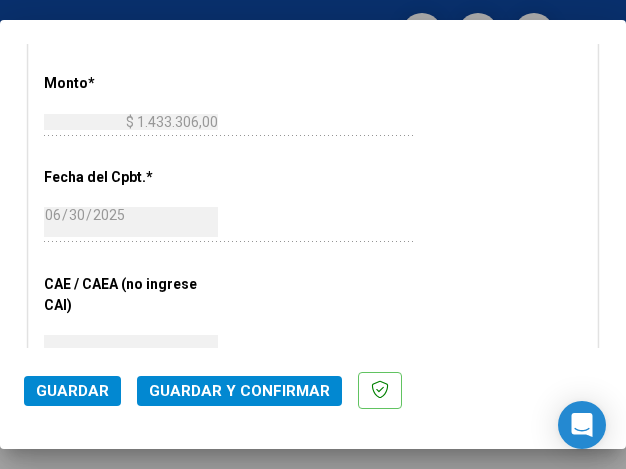 click on "2025-06-30 Ingresar la fecha" 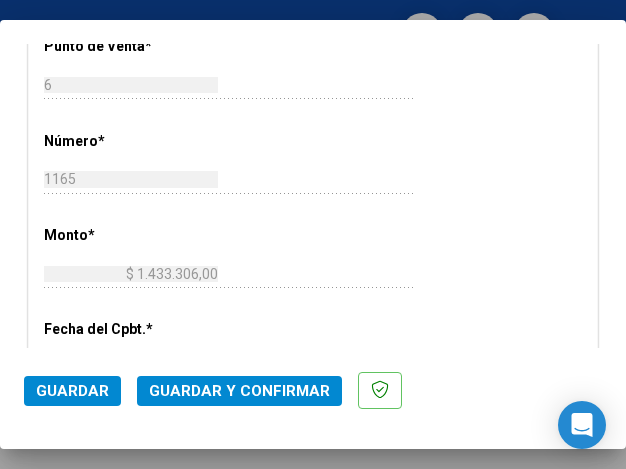 scroll, scrollTop: 600, scrollLeft: 0, axis: vertical 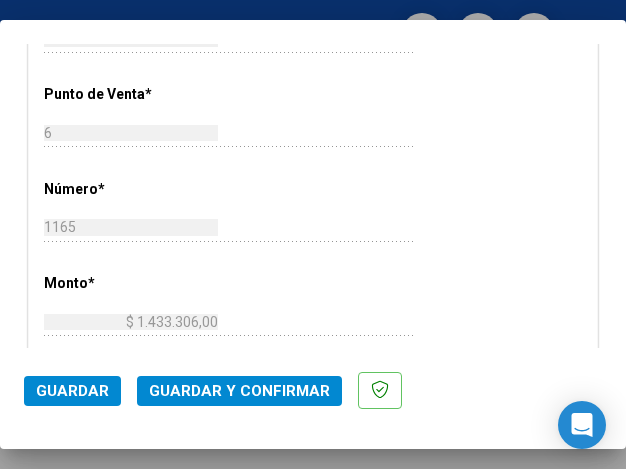 click on "CUIT  *   30-68916743-4 Ingresar CUIT  ANALISIS PRESTADOR  HOSPITAL PROVINCIAL DEL CENTENARIO  ARCA Padrón  Area destinado * Hospitales de Autogestión - Afiliaciones Seleccionar Area  Comprobante Tipo * Factura C Seleccionar Tipo Punto de Venta  *   6 Ingresar el Nro.  Número  *   1165 Ingresar el Nro.  Monto  *   $ 1.433.306,00 Ingresar el monto  Fecha del Cpbt.  *   2025-06-30 Ingresar la fecha  CAE / CAEA (no ingrese CAI)    75264541861482 Ingresar el CAE o CAEA (no ingrese CAI)  Fecha Recibido  *   2025-07-14 Ingresar la fecha  Fecha de Vencimiento    2025-07-30 Ingresar la fecha  Ref. Externa    Ingresar la ref.  N° Liquidación    Ingresar el N° Liquidación" at bounding box center (313, 361) 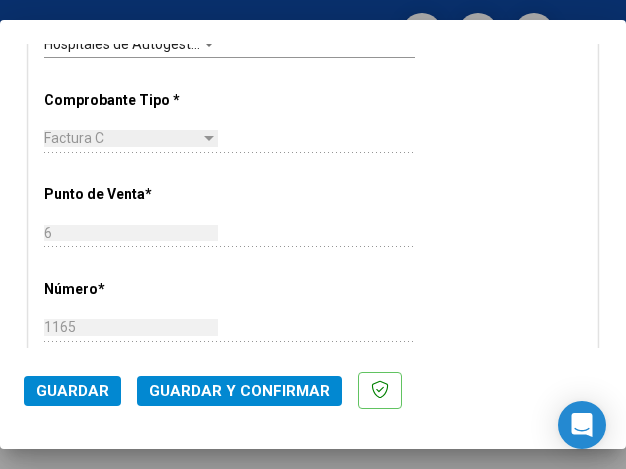 scroll, scrollTop: 400, scrollLeft: 0, axis: vertical 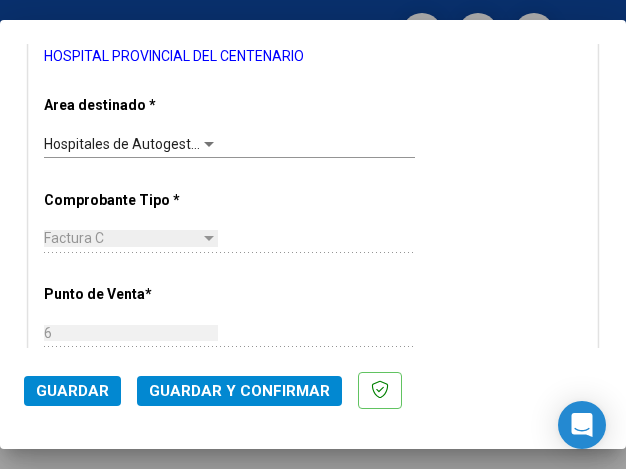 click at bounding box center [209, 144] 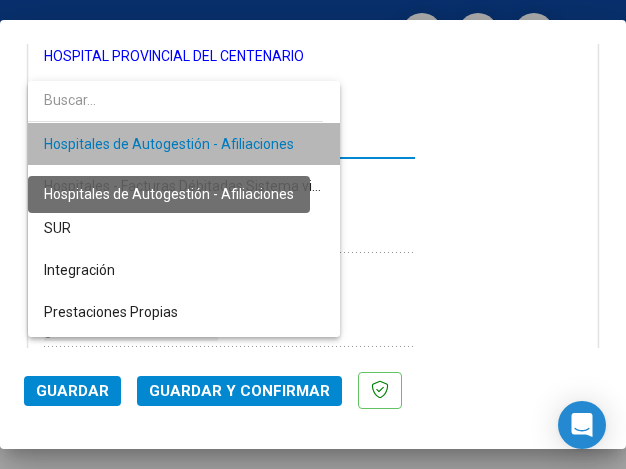click on "Hospitales de Autogestión - Afiliaciones" at bounding box center (169, 144) 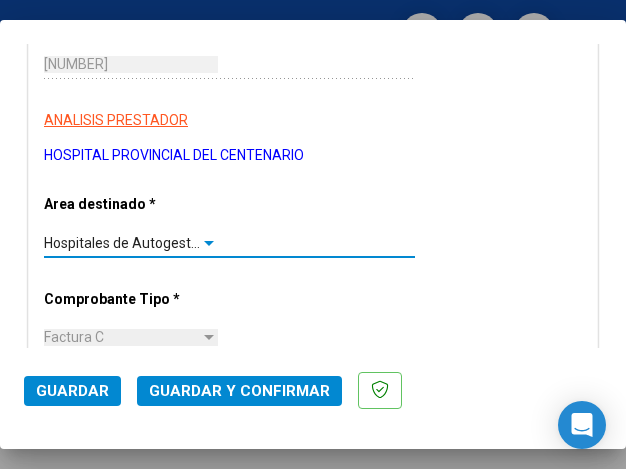 scroll, scrollTop: 300, scrollLeft: 0, axis: vertical 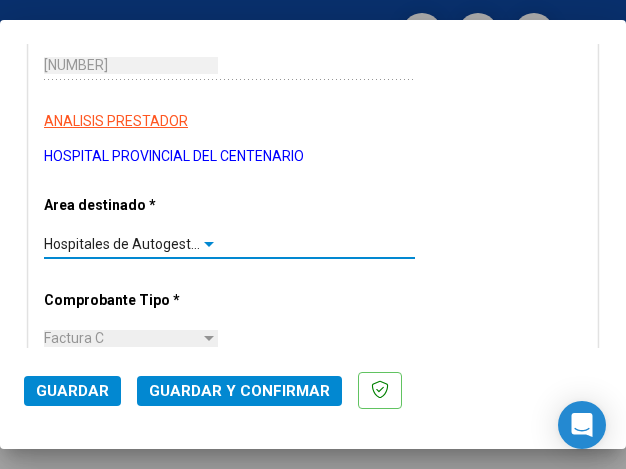 click on "Guardar y Confirmar" 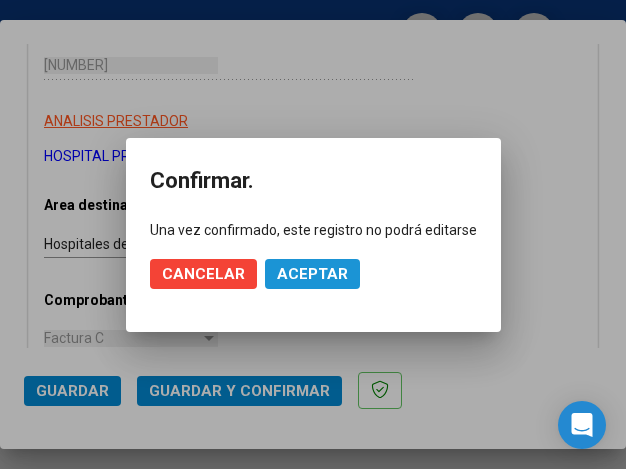 click on "Aceptar" 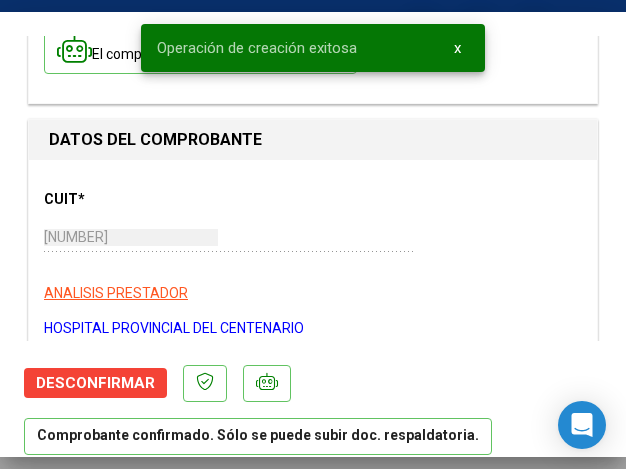 scroll, scrollTop: 200, scrollLeft: 0, axis: vertical 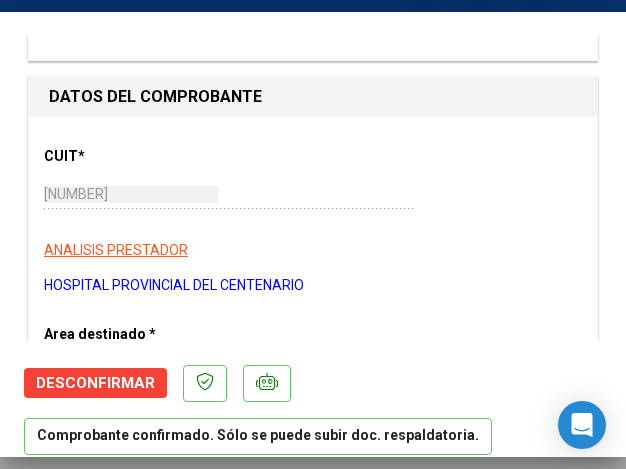 click on "CUIT  *   30-68916743-4 Ingresar CUIT  ANALISIS PRESTADOR  HOSPITAL PROVINCIAL DEL CENTENARIO  ARCA Padrón ARCA Padrón" at bounding box center [313, 214] 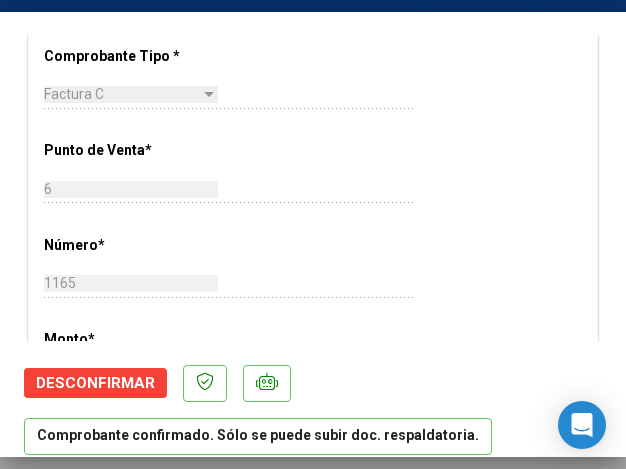 scroll, scrollTop: 600, scrollLeft: 0, axis: vertical 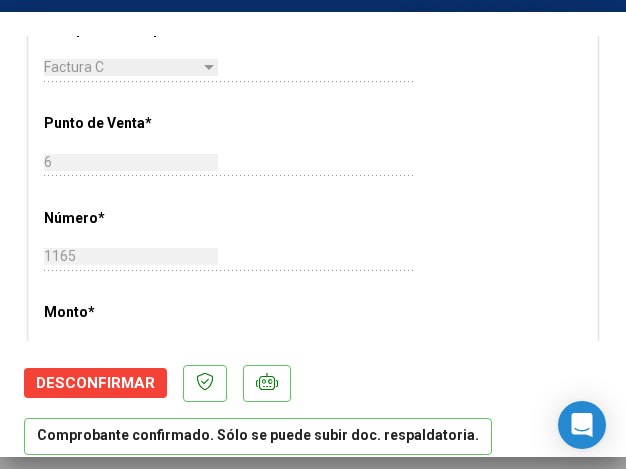 click on "1165 Ingresar el Nro." 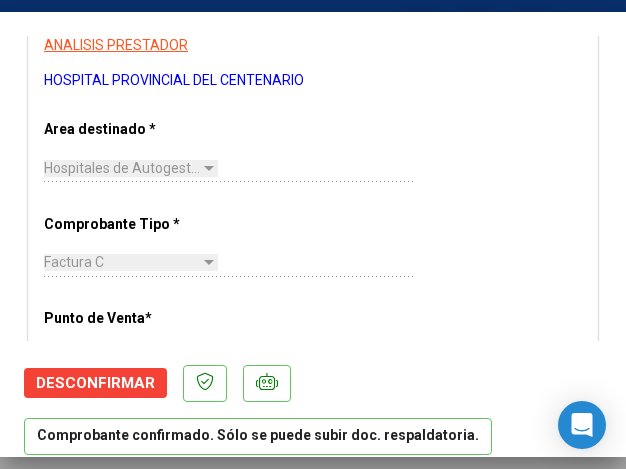 scroll, scrollTop: 400, scrollLeft: 0, axis: vertical 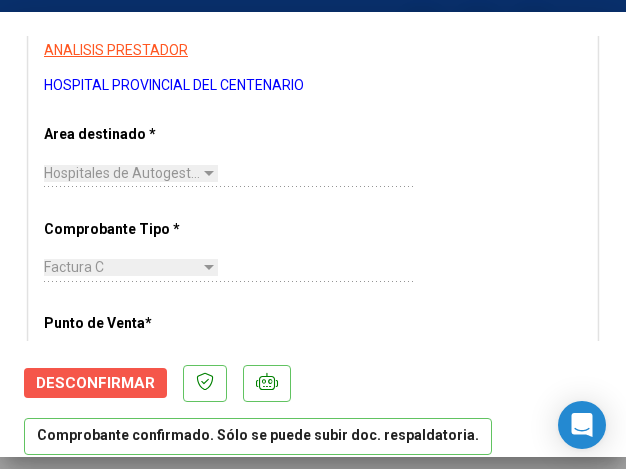click on "Desconfirmar" 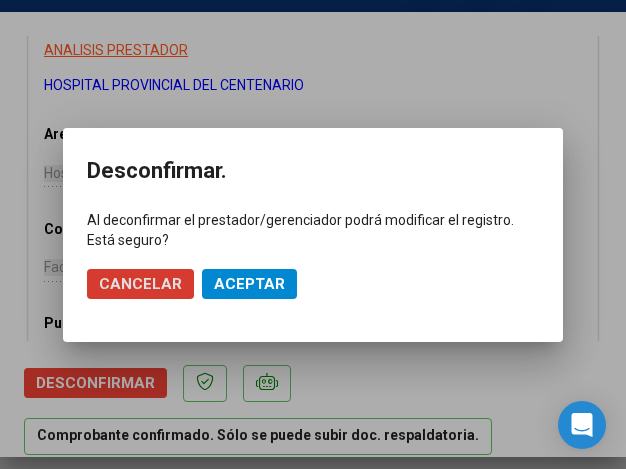 click on "Aceptar" 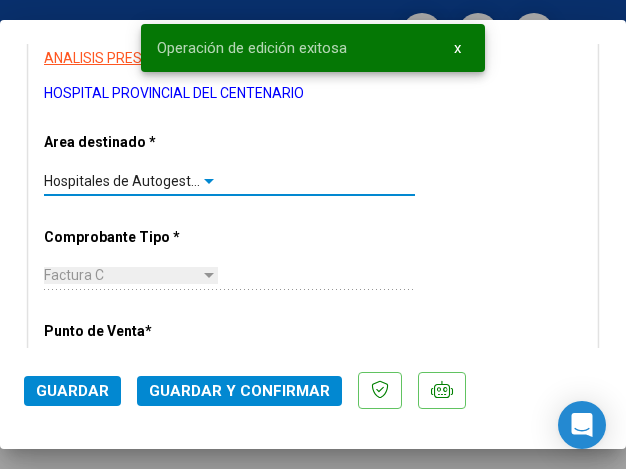 click at bounding box center (209, 181) 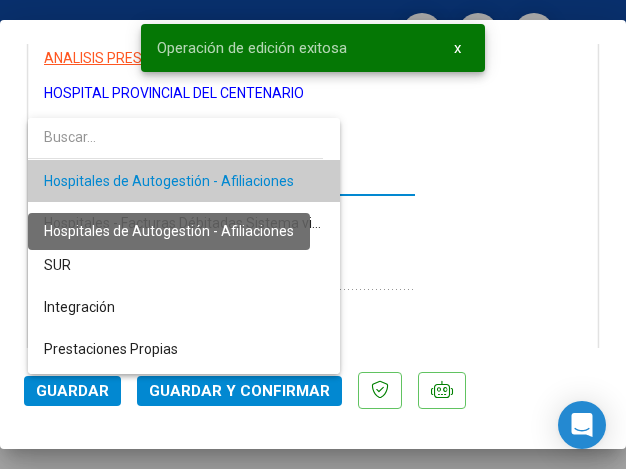 click on "Hospitales de Autogestión - Afiliaciones" at bounding box center (169, 181) 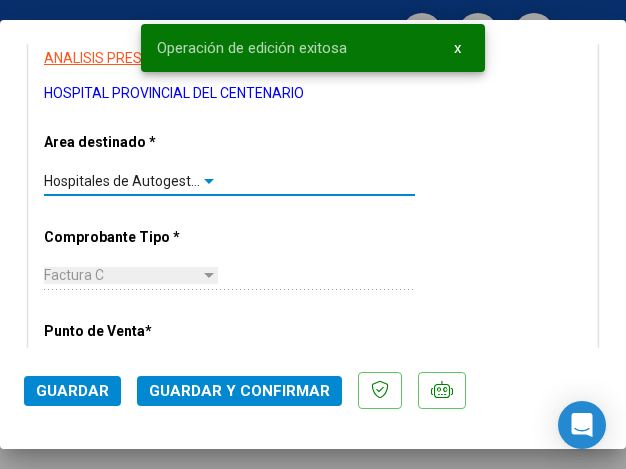 click on "Guardar y Confirmar" 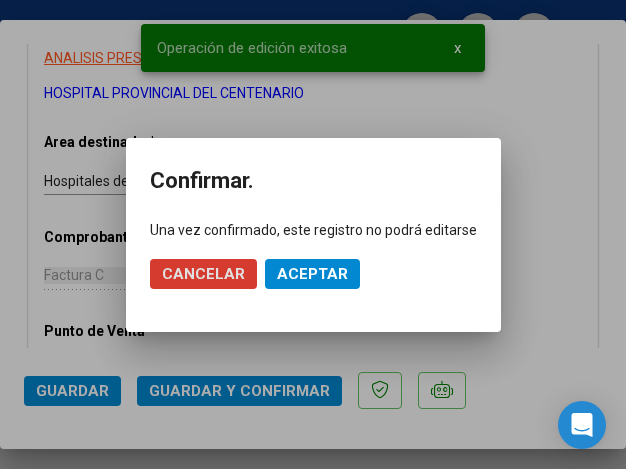 click on "Aceptar" 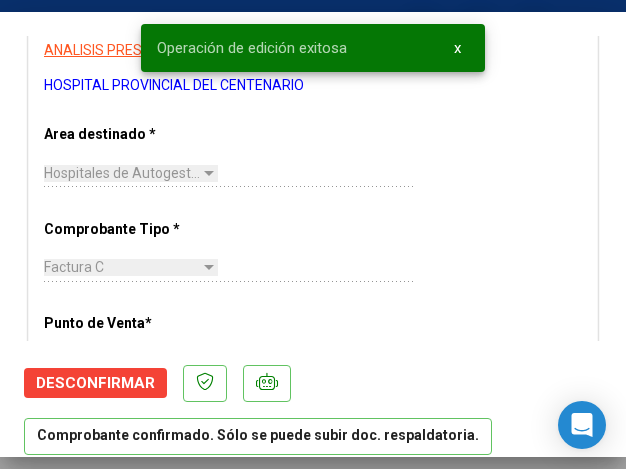 click on "Factura C Seleccionar Tipo" at bounding box center (229, 268) 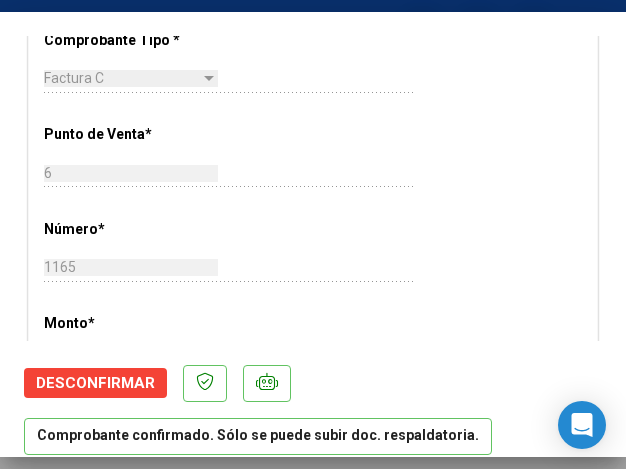 scroll, scrollTop: 600, scrollLeft: 0, axis: vertical 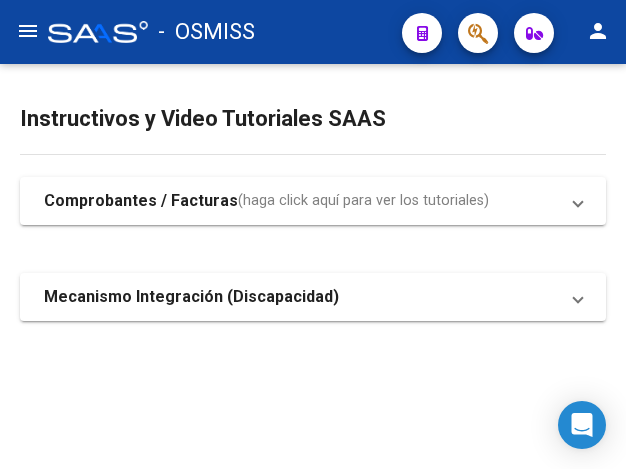 click on "menu" 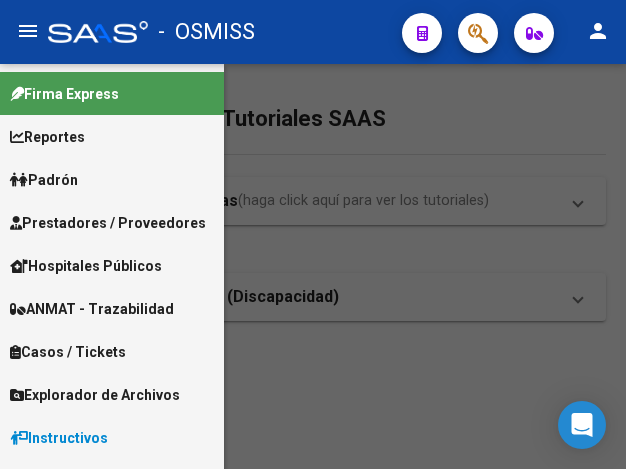 click on "Prestadores / Proveedores" at bounding box center (108, 223) 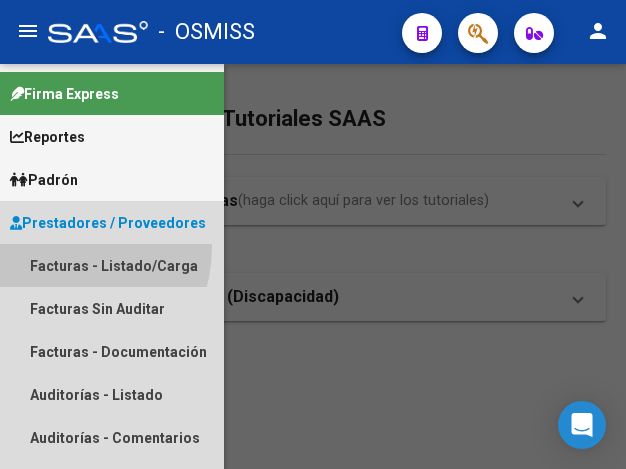 click on "Facturas - Listado/Carga" at bounding box center (112, 265) 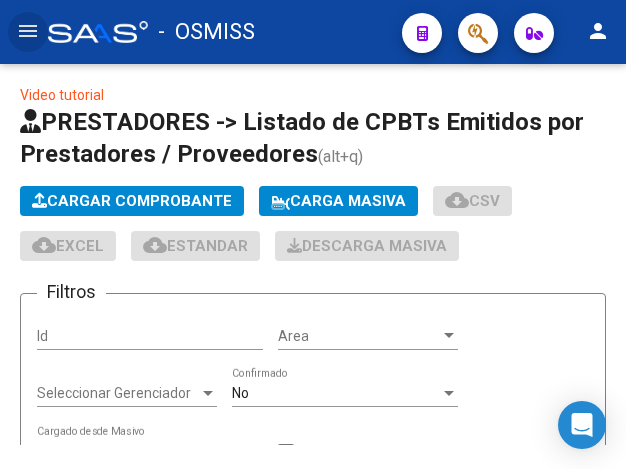 click on "Cargar Comprobante" 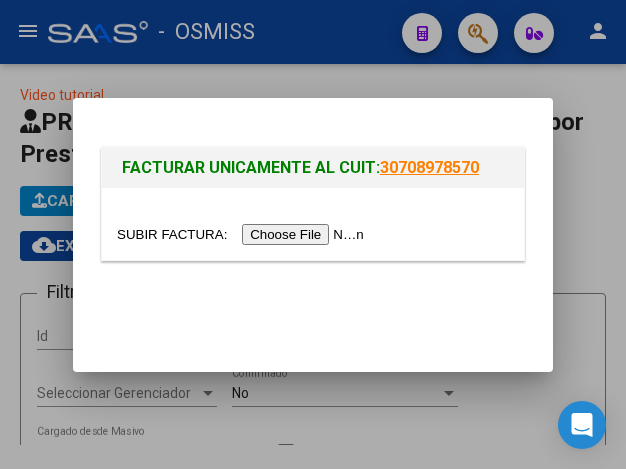 click at bounding box center (243, 234) 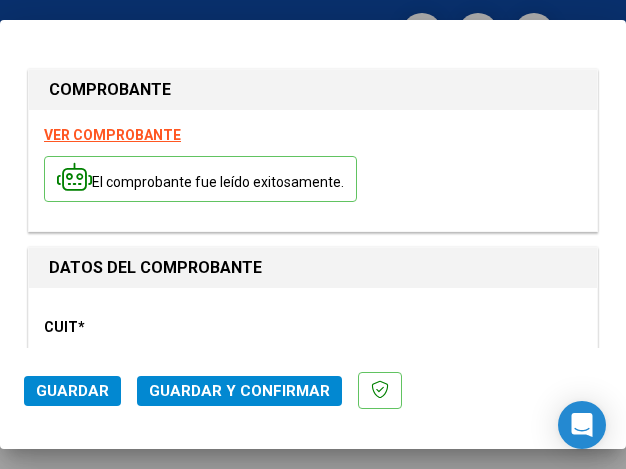 click on "CUIT  *   [CUIT] Ingresar CUIT  ANALISIS PRESTADOR  FACTURACION Y COBRANZA DE LOS EFECTORES PUBLICOS S.E.  ARCA Padrón" at bounding box center [313, 385] 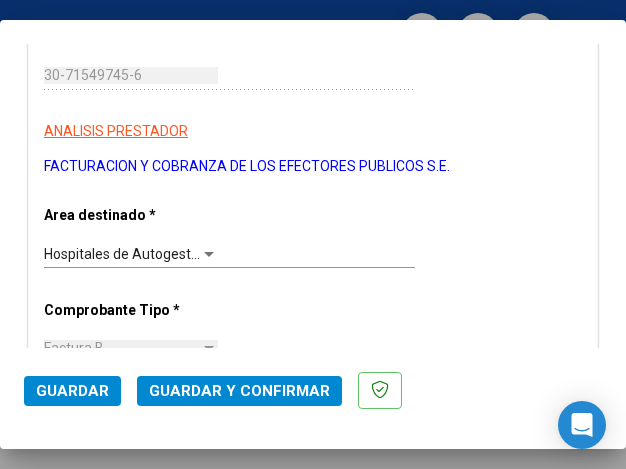 scroll, scrollTop: 300, scrollLeft: 0, axis: vertical 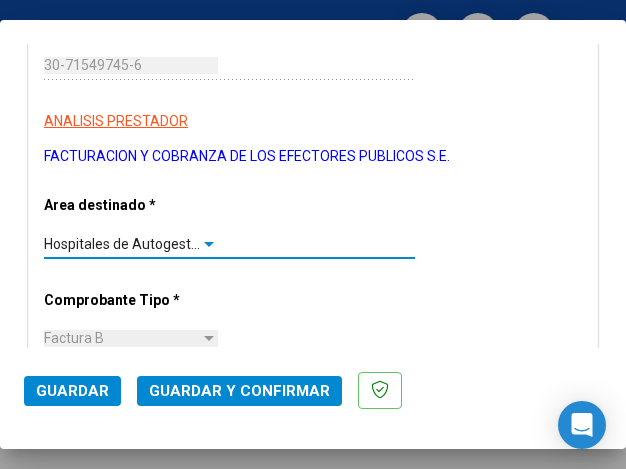 click on "Hospitales de Autogestión - Afiliaciones" at bounding box center [169, 244] 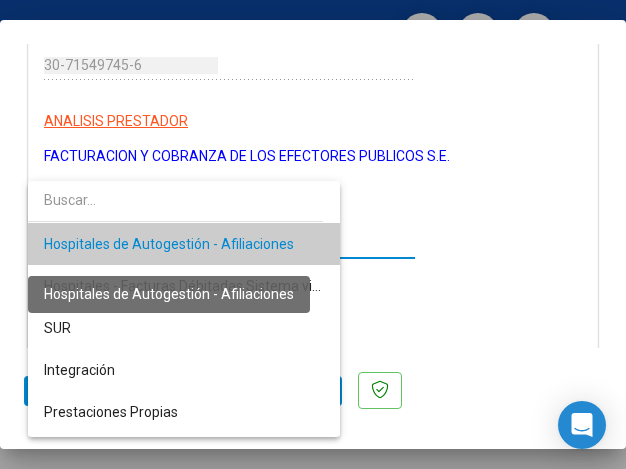 click on "Hospitales de Autogestión - Afiliaciones" at bounding box center (169, 244) 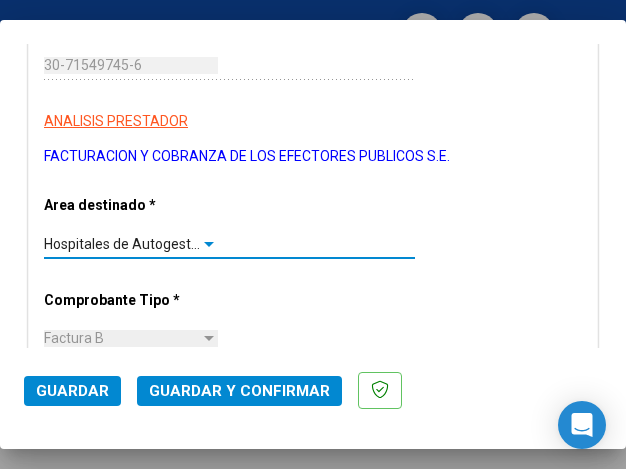 click at bounding box center (209, 244) 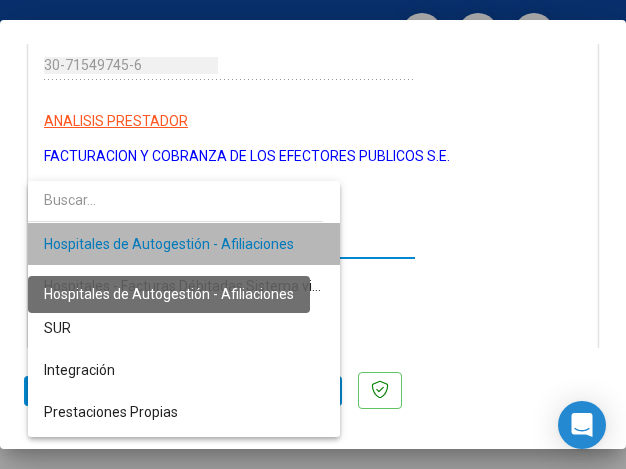 click on "Hospitales de Autogestión - Afiliaciones" at bounding box center (169, 244) 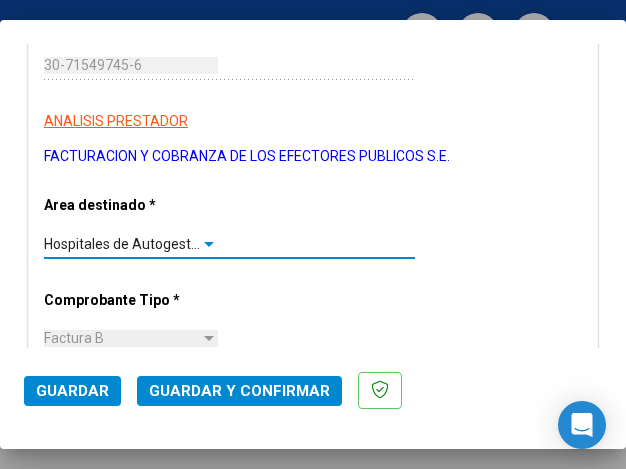 scroll, scrollTop: 400, scrollLeft: 0, axis: vertical 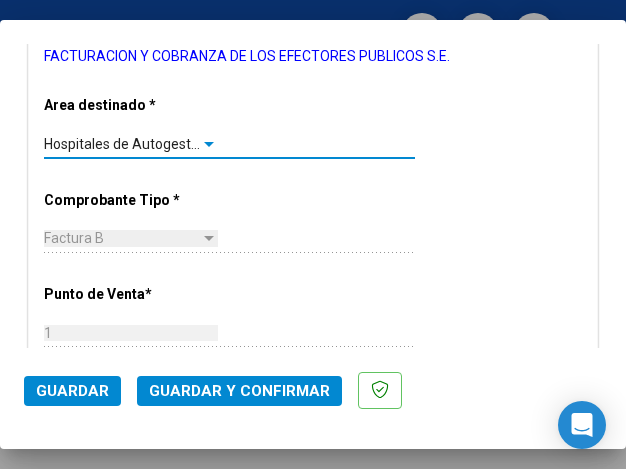 click at bounding box center (209, 144) 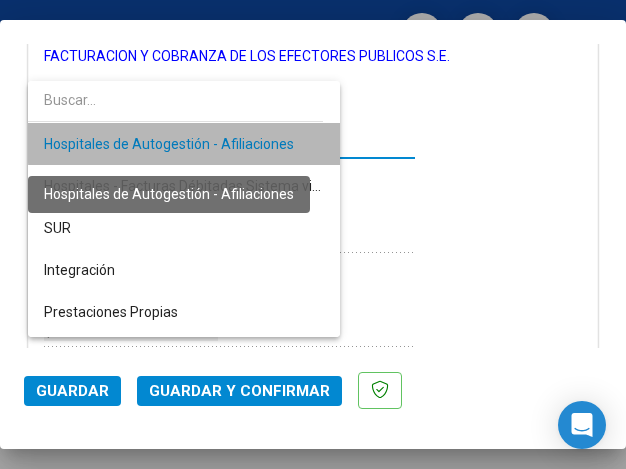 click on "Hospitales de Autogestión - Afiliaciones" at bounding box center [169, 144] 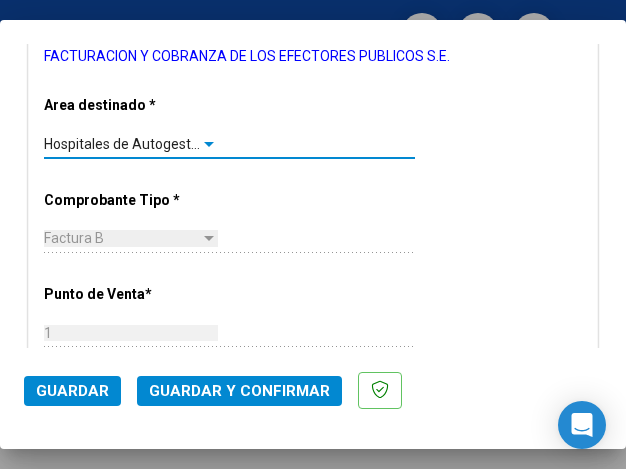 scroll, scrollTop: 500, scrollLeft: 0, axis: vertical 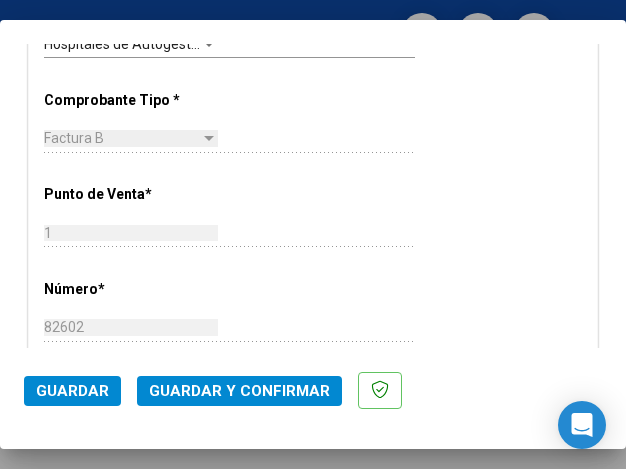 click on "Número  *" at bounding box center [124, 477] 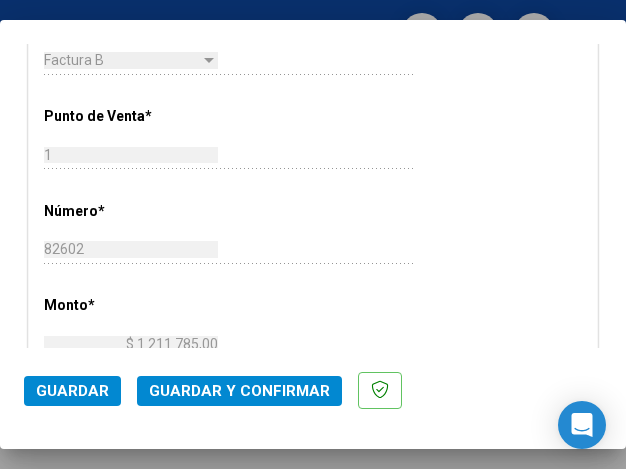 scroll, scrollTop: 600, scrollLeft: 0, axis: vertical 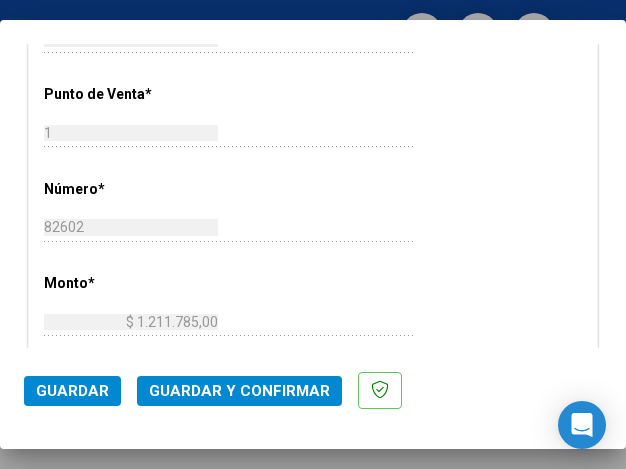 click on "CUIT  *   [CUIT] Ingresar CUIT  ANALISIS PRESTADOR  FACTURACION Y COBRANZA DE LOS EFECTORES PUBLICOS S.E.  ARCA Padrón  Area destinado * Hospitales de Autogestión - Afiliaciones Seleccionar Area  Comprobante Tipo * Factura B Seleccionar Tipo Punto de Venta  *   1 Ingresar el Nro.  Número  *   [NUMBER] Ingresar el Nro.  Monto  *   $ 1.211.785,00 Ingresar el monto  Fecha del Cpbt.  *   [DATE] Ingresar la fecha  CAE / CAEA (no ingrese CAI)    [NUMBER] Ingresar el CAE o CAEA (no ingrese CAI)  Fecha Recibido  *   [DATE] Ingresar la fecha  Fecha de Vencimiento    [DATE] Ingresar la fecha  Ref. Externa    Ingresar la ref.  N° Liquidación    Ingresar el N° Liquidación" at bounding box center [313, 361] 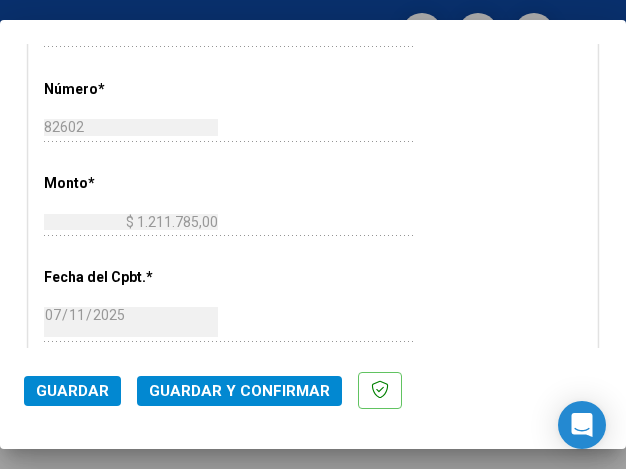 scroll, scrollTop: 800, scrollLeft: 0, axis: vertical 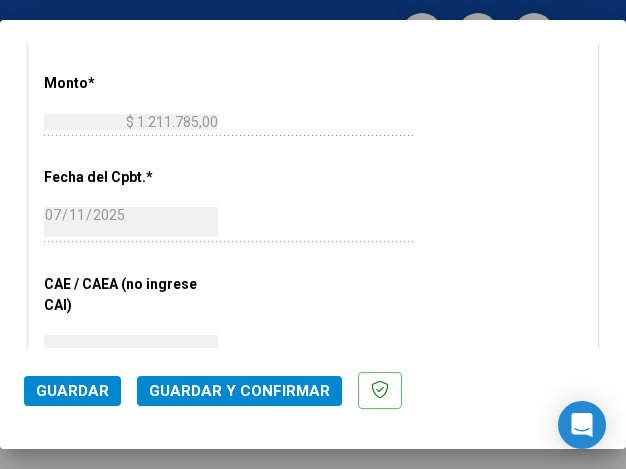 click on "CUIT  *   [CUIT] Ingresar CUIT  ANALISIS PRESTADOR  FACTURACION Y COBRANZA DE LOS EFECTORES PUBLICOS S.E.  ARCA Padrón  Area destinado * Hospitales de Autogestión - Afiliaciones Seleccionar Area  Comprobante Tipo * Factura B Seleccionar Tipo Punto de Venta  *   1 Ingresar el Nro.  Número  *   [NUMBER] Ingresar el Nro.  Monto  *   $ 1.211.785,00 Ingresar el monto  Fecha del Cpbt.  *   [DATE] Ingresar la fecha  CAE / CAEA (no ingrese CAI)    [NUMBER] Ingresar el CAE o CAEA (no ingrese CAI)  Fecha Recibido  *   [DATE] Ingresar la fecha  Fecha de Vencimiento    [DATE] Ingresar la fecha  Ref. Externa    Ingresar la ref.  N° Liquidación    Ingresar el N° Liquidación" at bounding box center [313, 161] 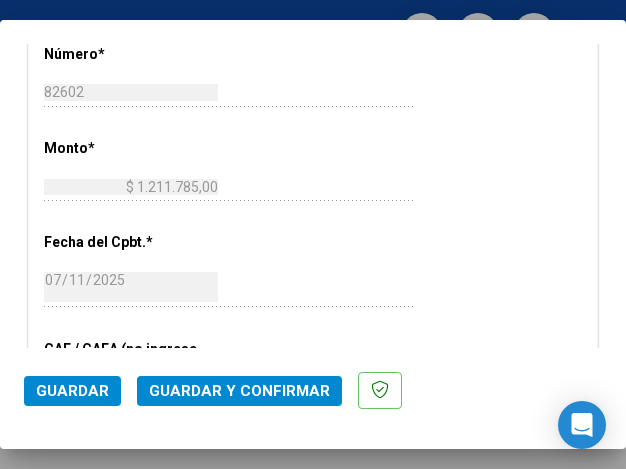 scroll, scrollTop: 700, scrollLeft: 0, axis: vertical 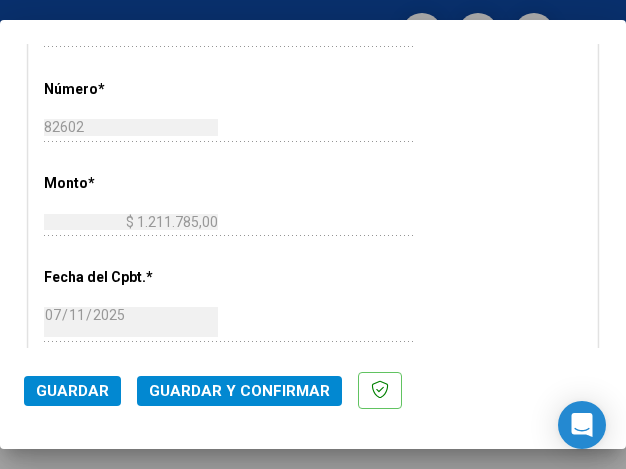 click on "82602 Ingresar el Nro." 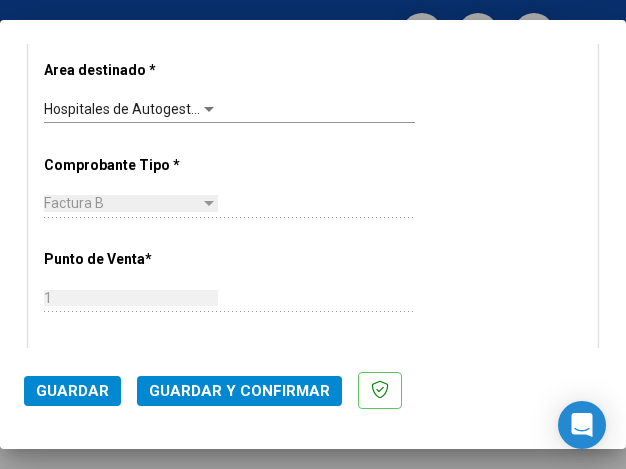 scroll, scrollTop: 400, scrollLeft: 0, axis: vertical 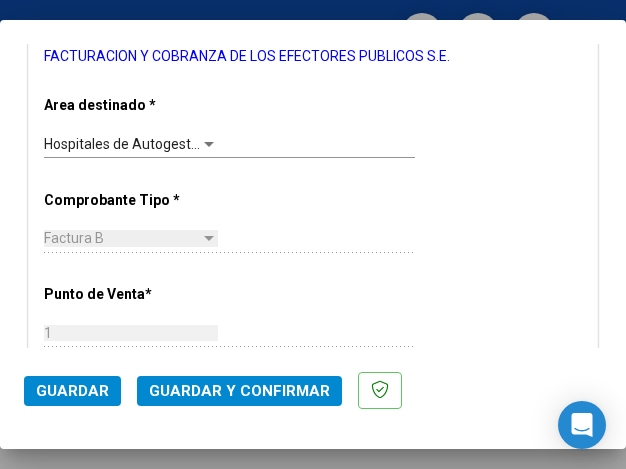 click at bounding box center (209, 144) 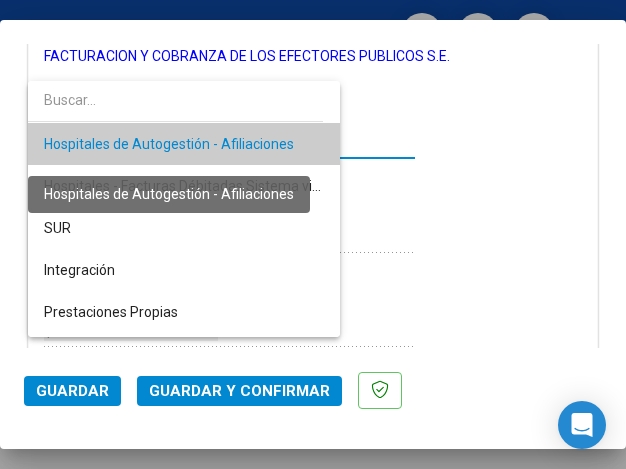 click on "Hospitales de Autogestión - Afiliaciones" at bounding box center (169, 144) 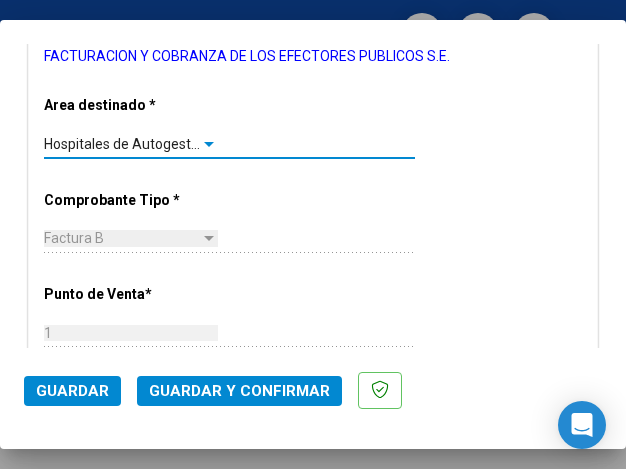 scroll, scrollTop: 300, scrollLeft: 0, axis: vertical 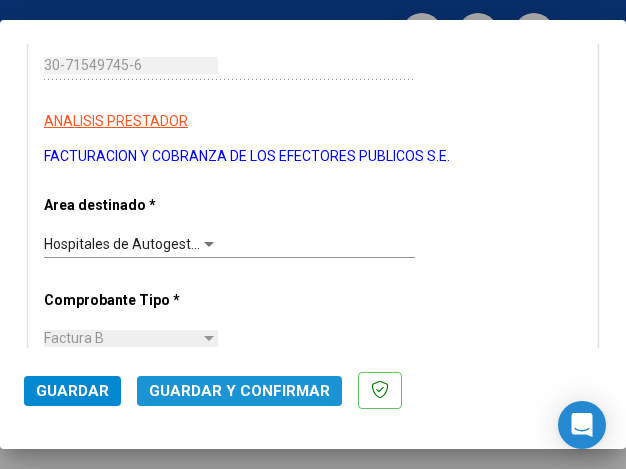 click on "Guardar y Confirmar" 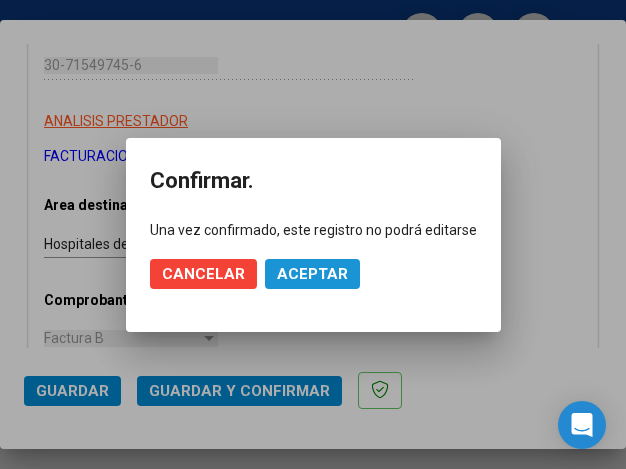 click on "Aceptar" 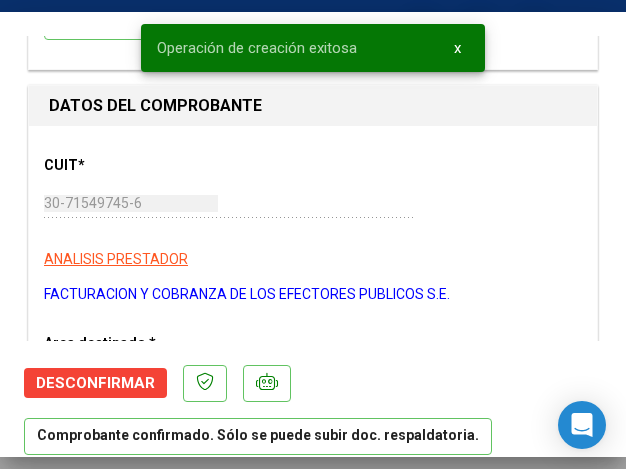 scroll, scrollTop: 200, scrollLeft: 0, axis: vertical 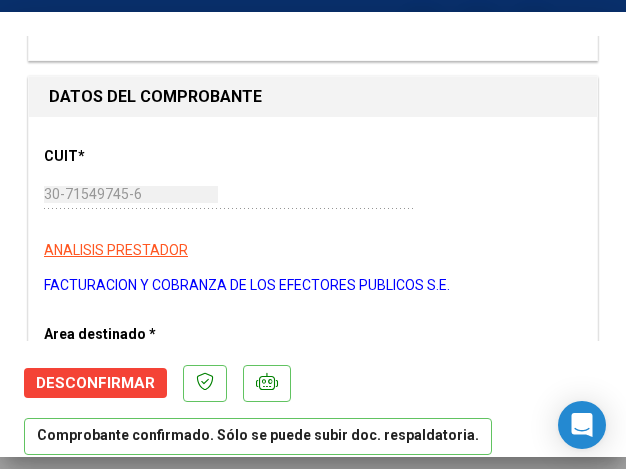 click on "CUIT  *   [CUIT] Ingresar CUIT  ANALISIS PRESTADOR  FACTURACION Y COBRANZA DE LOS EFECTORES PUBLICOS S.E.  ARCA Padrón ARCA Padrón" at bounding box center [313, 214] 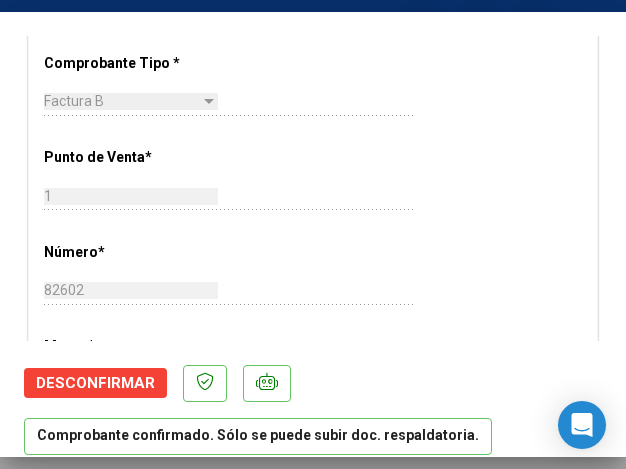 scroll, scrollTop: 700, scrollLeft: 0, axis: vertical 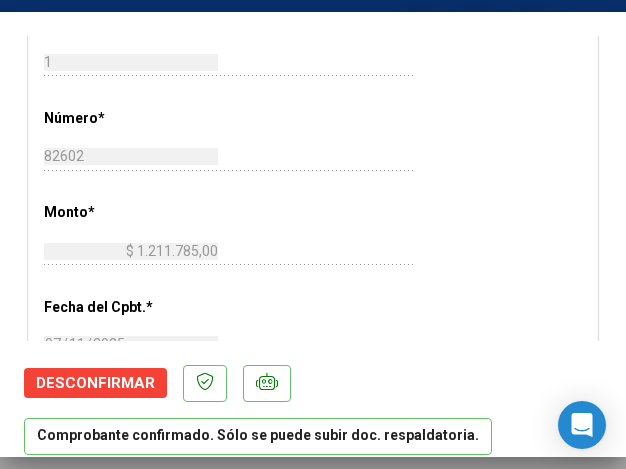 click on "82602 Ingresar el Nro." 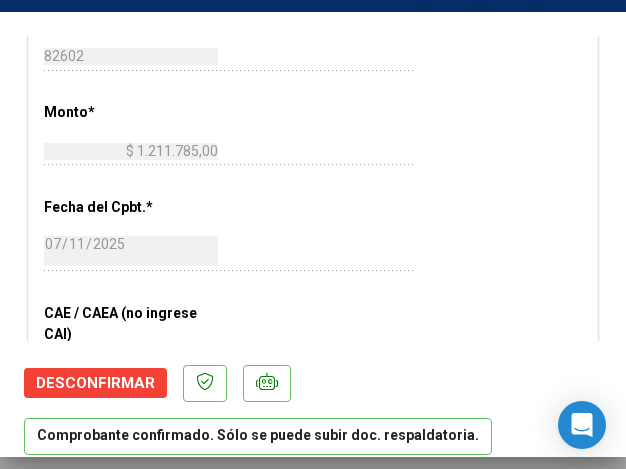 scroll, scrollTop: 900, scrollLeft: 0, axis: vertical 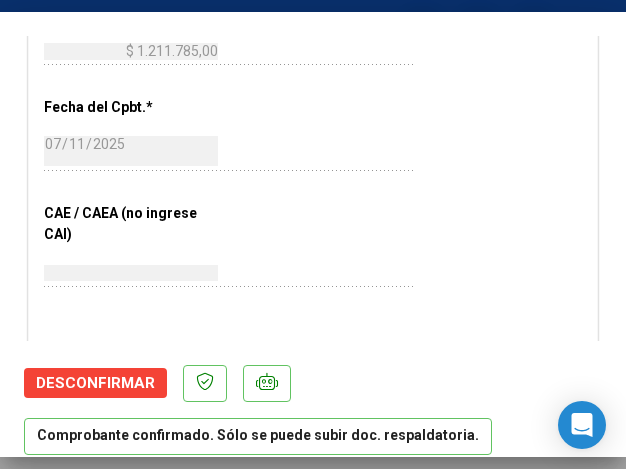 click on "[DATE] Ingresar la fecha" 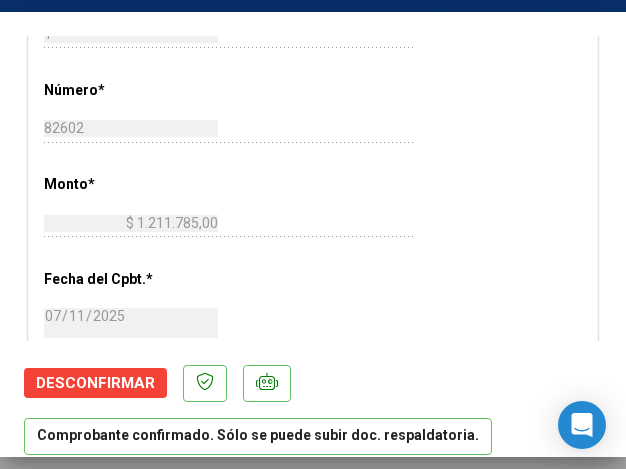 scroll, scrollTop: 700, scrollLeft: 0, axis: vertical 